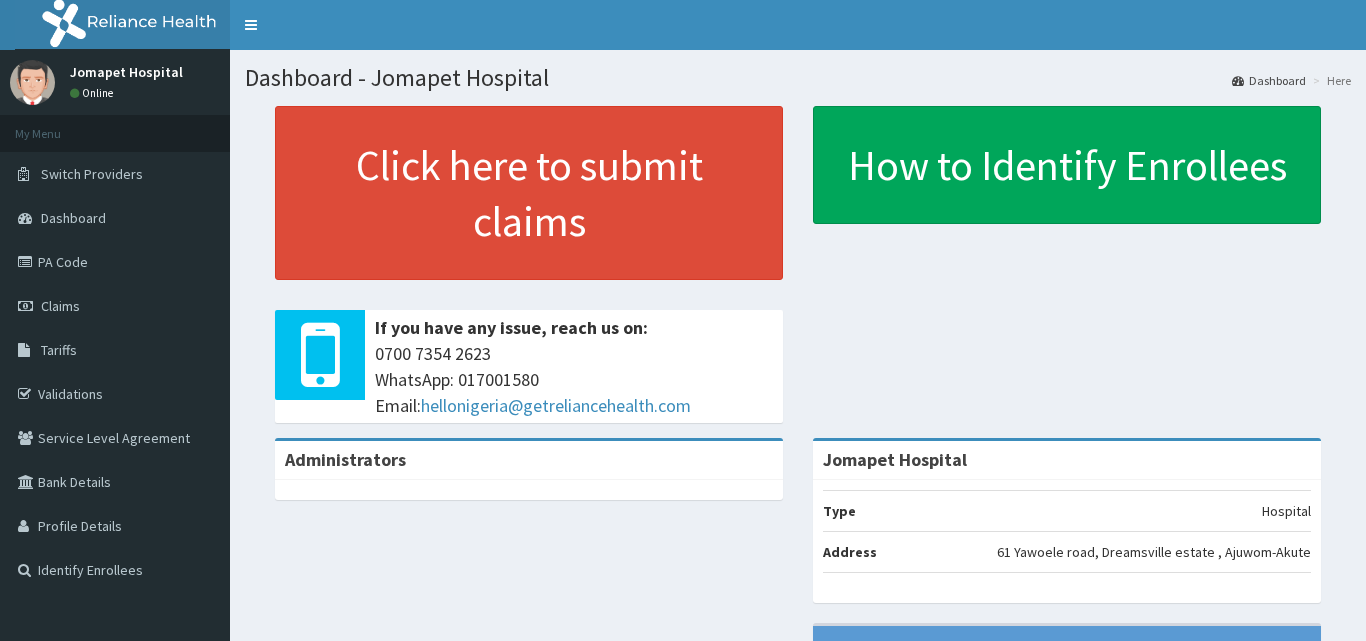 scroll, scrollTop: 0, scrollLeft: 0, axis: both 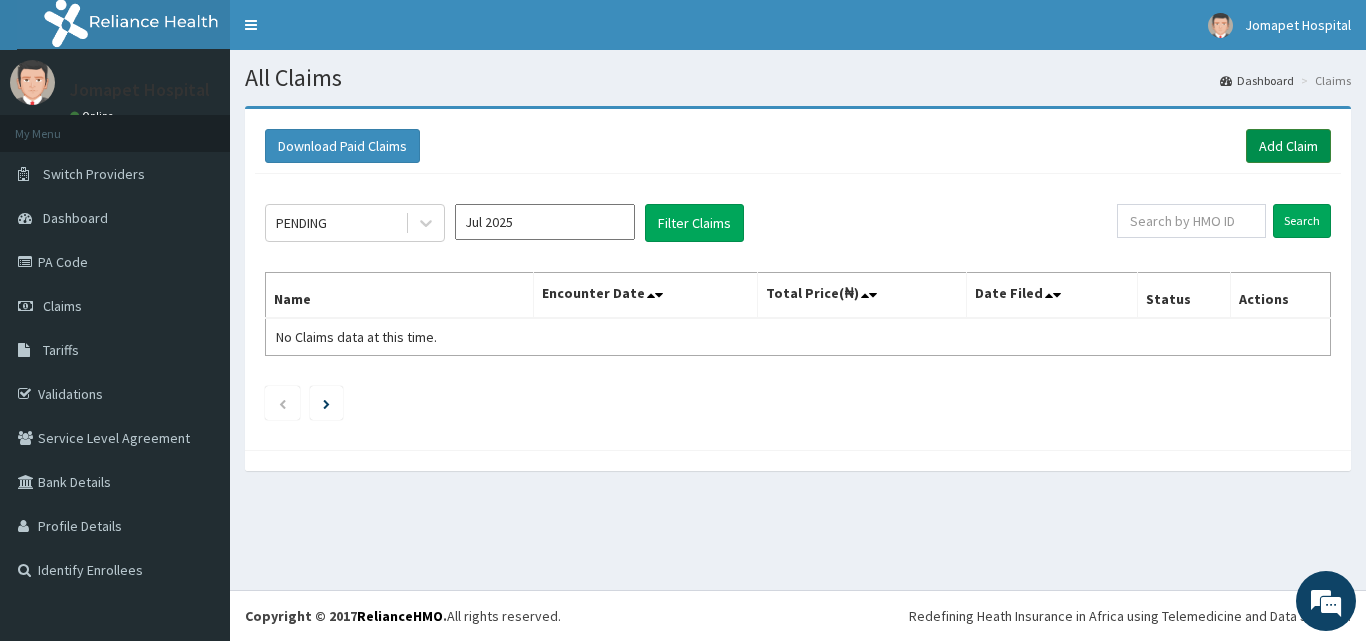 click on "Add Claim" at bounding box center (1288, 146) 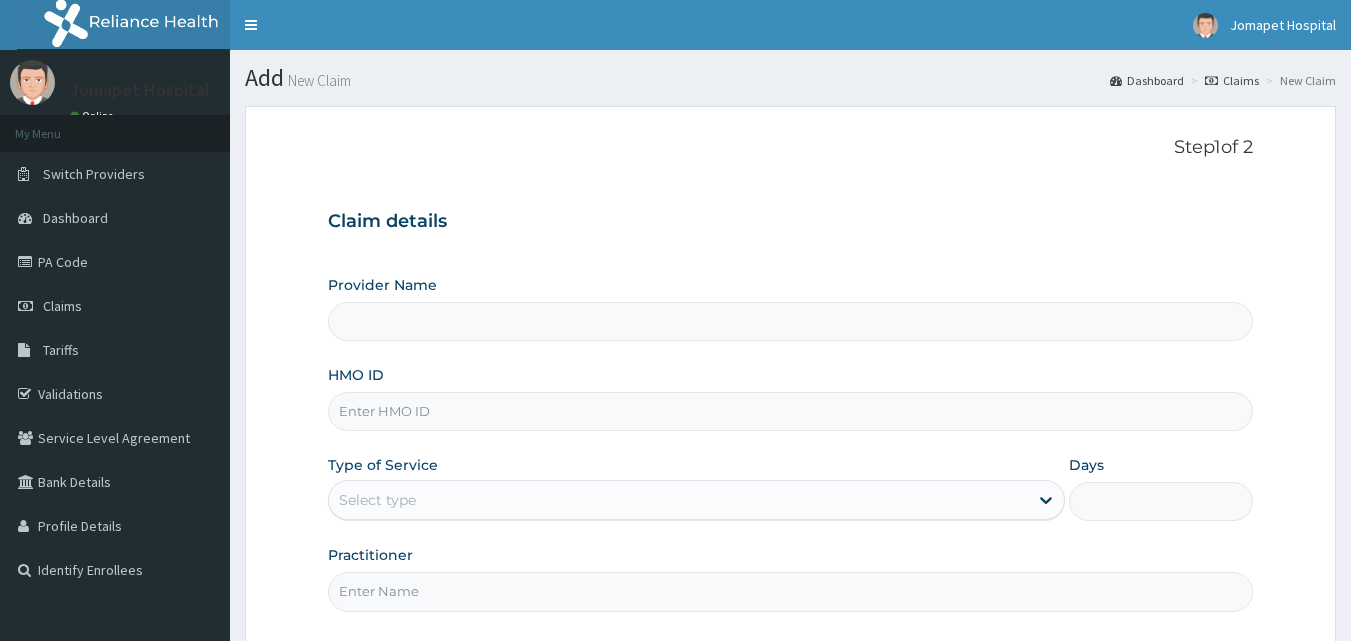 scroll, scrollTop: 0, scrollLeft: 0, axis: both 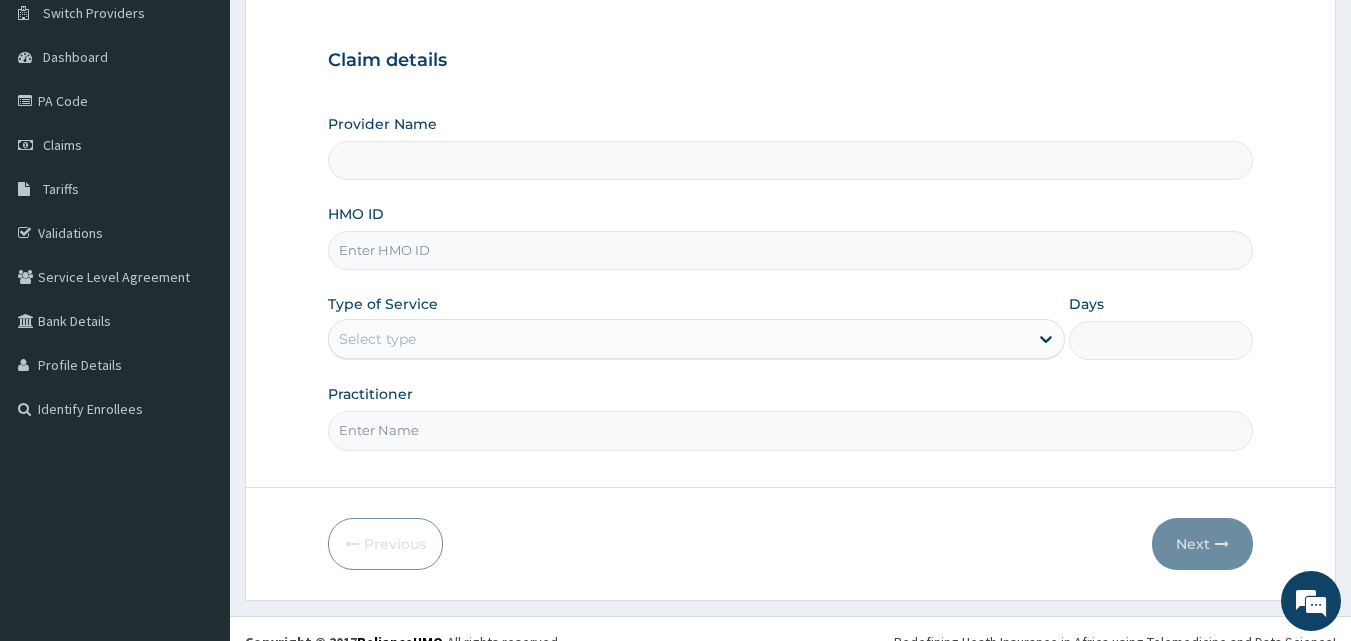 click on "HMO ID" at bounding box center [791, 250] 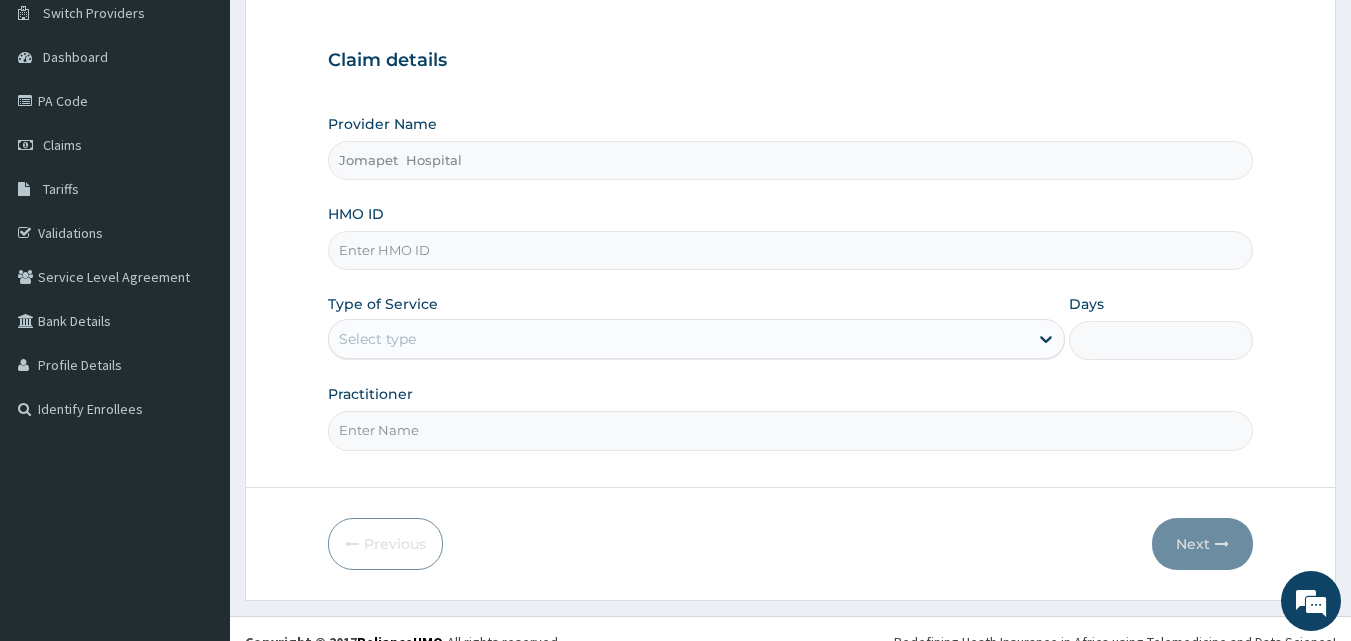 scroll, scrollTop: 0, scrollLeft: 0, axis: both 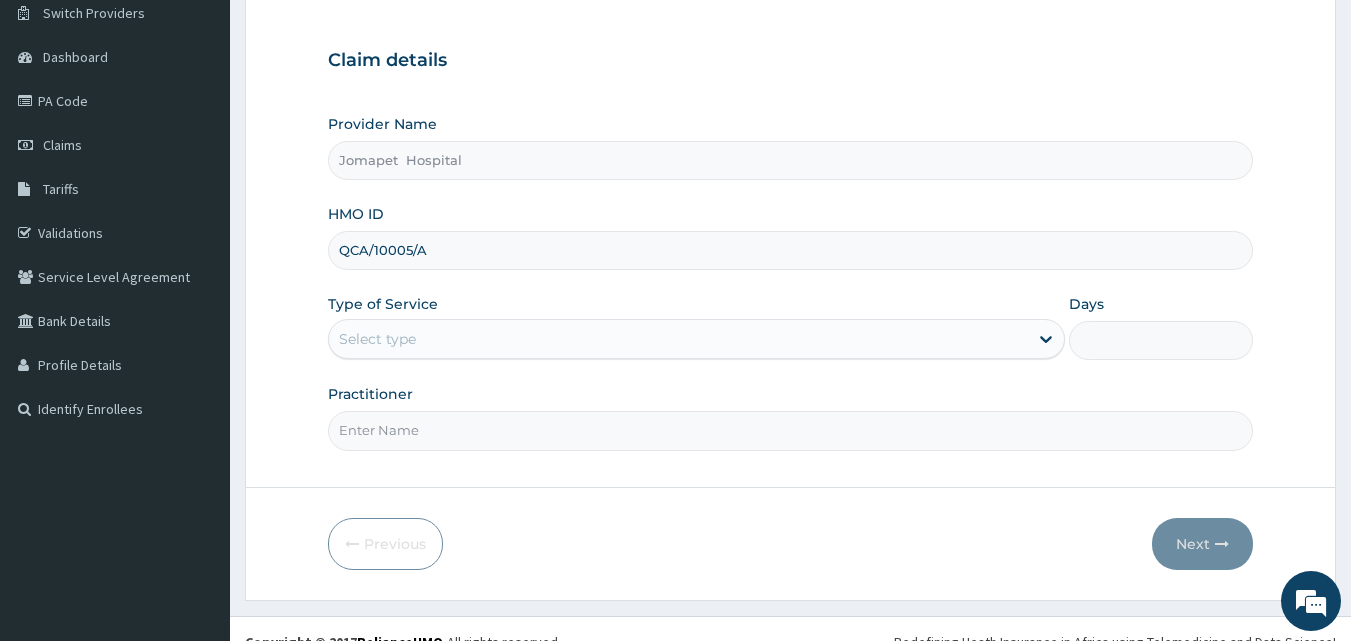 type on "QCA/10005/A" 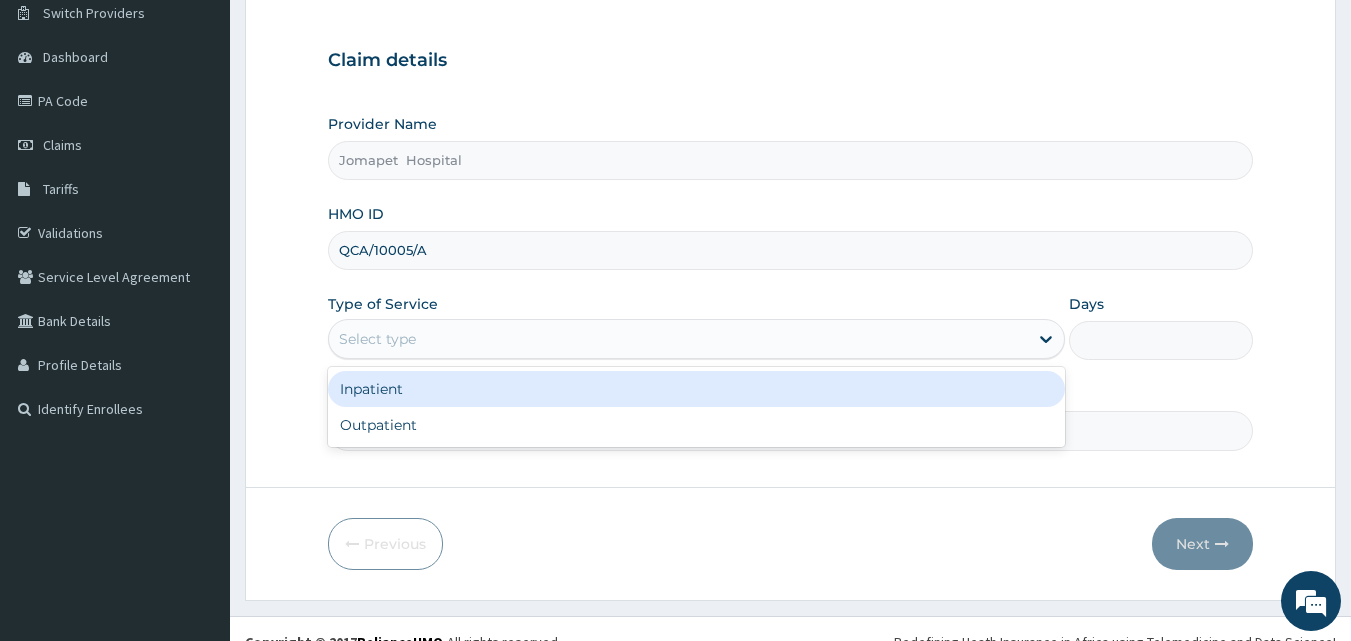 click on "Select type" at bounding box center (377, 339) 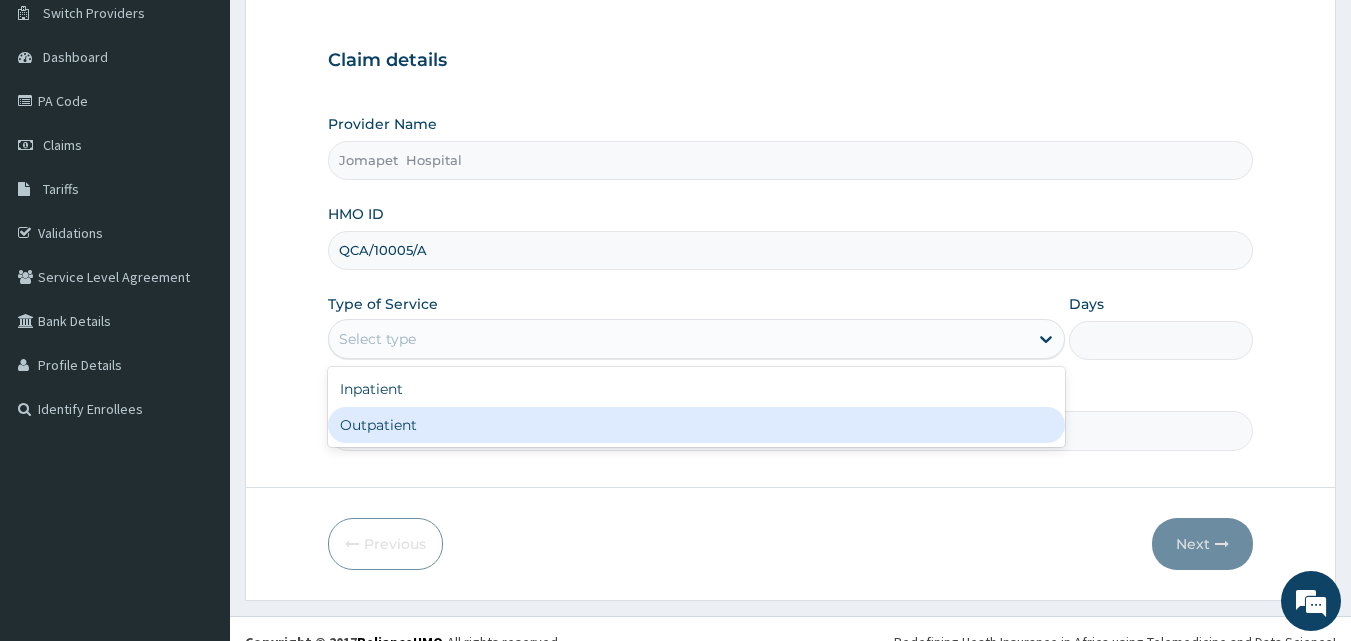 click on "Outpatient" at bounding box center (696, 425) 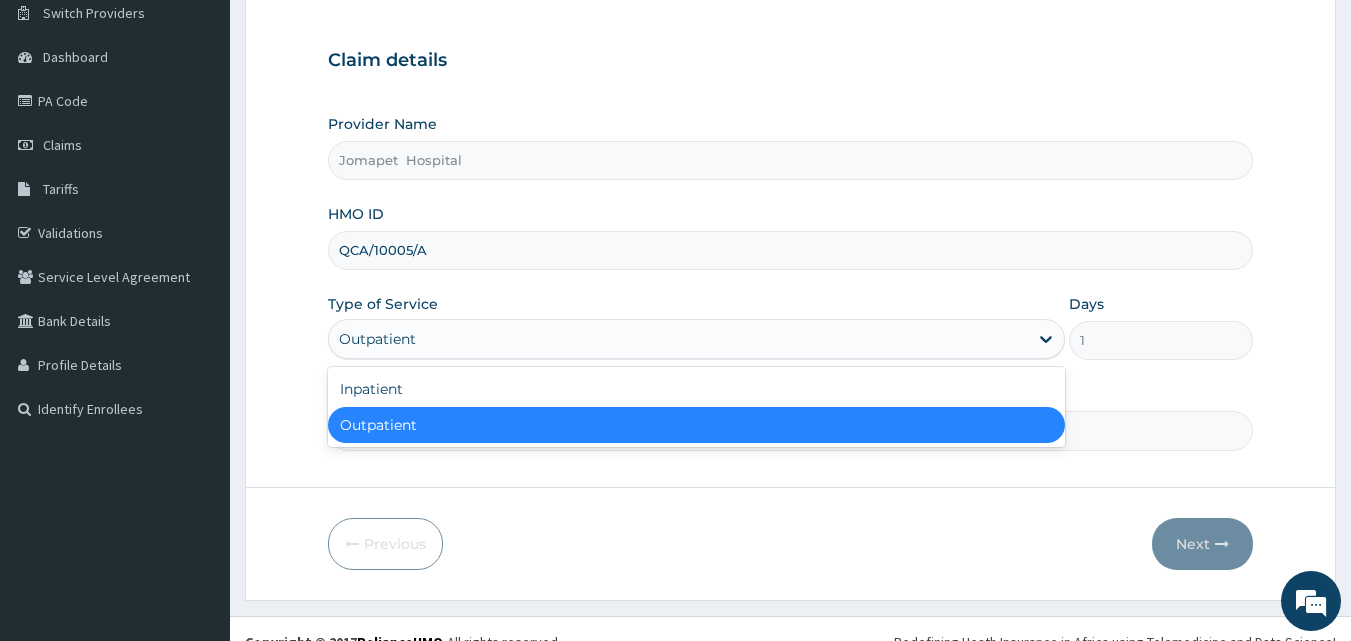 click on "Outpatient" at bounding box center [678, 339] 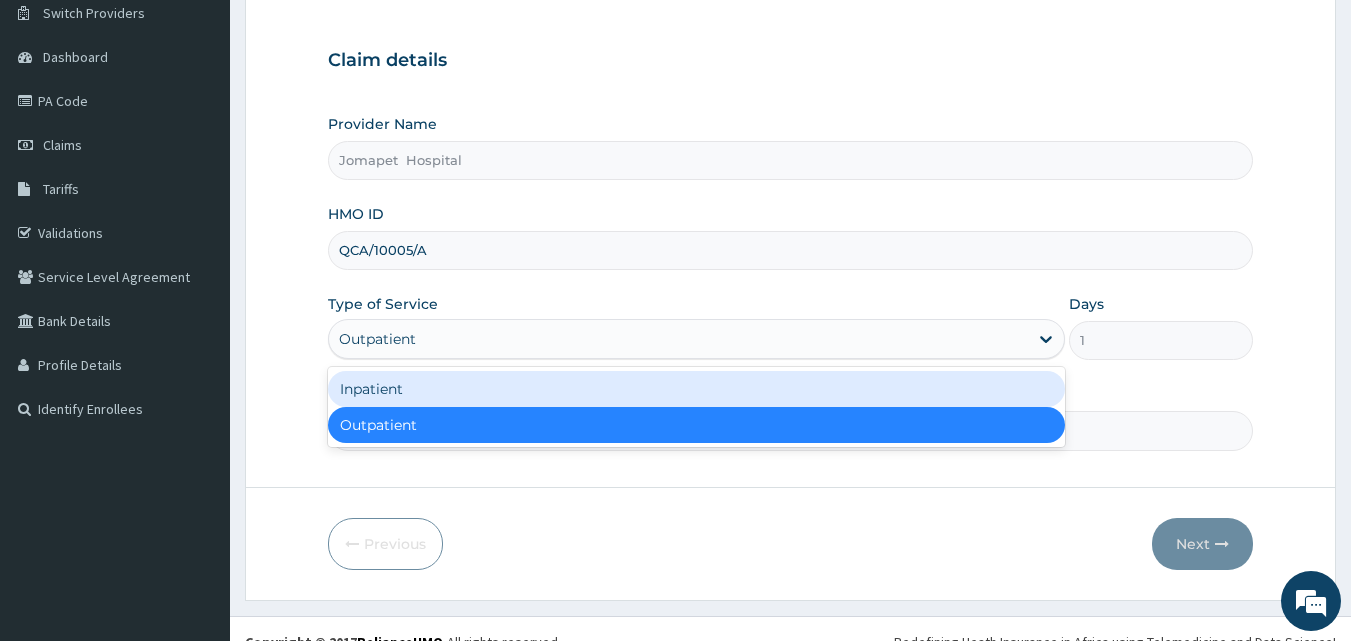 click on "Inpatient" at bounding box center (696, 389) 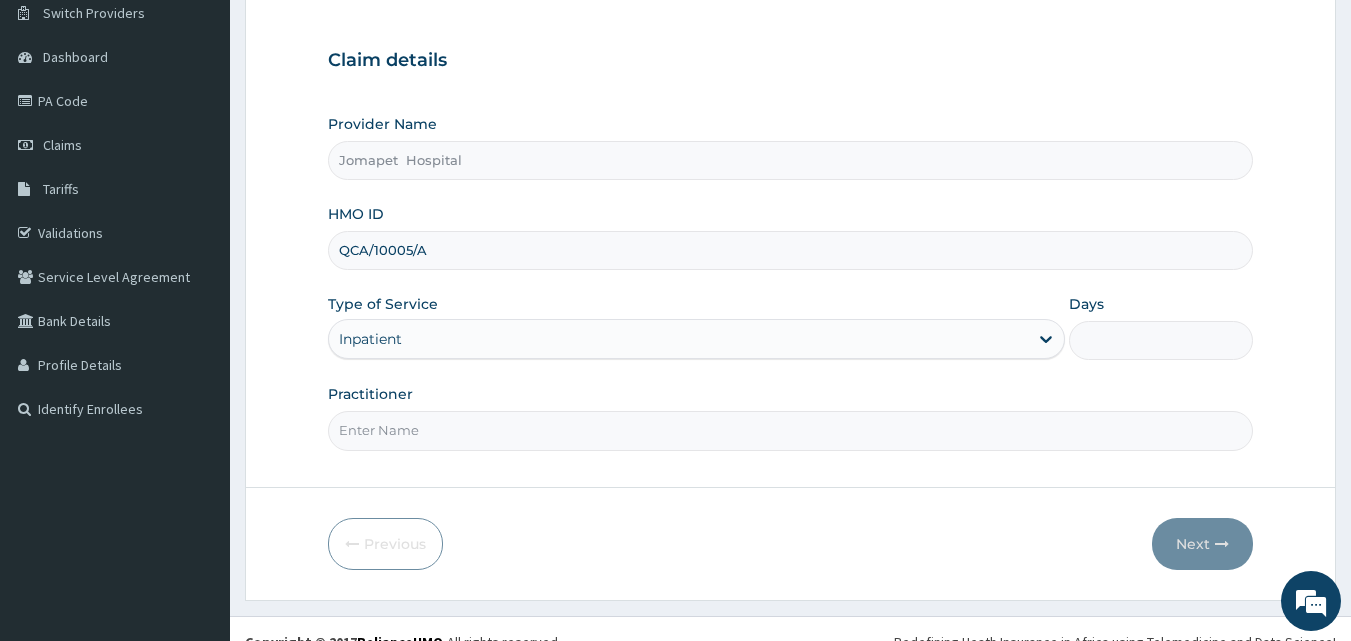 click on "Days" at bounding box center [1161, 340] 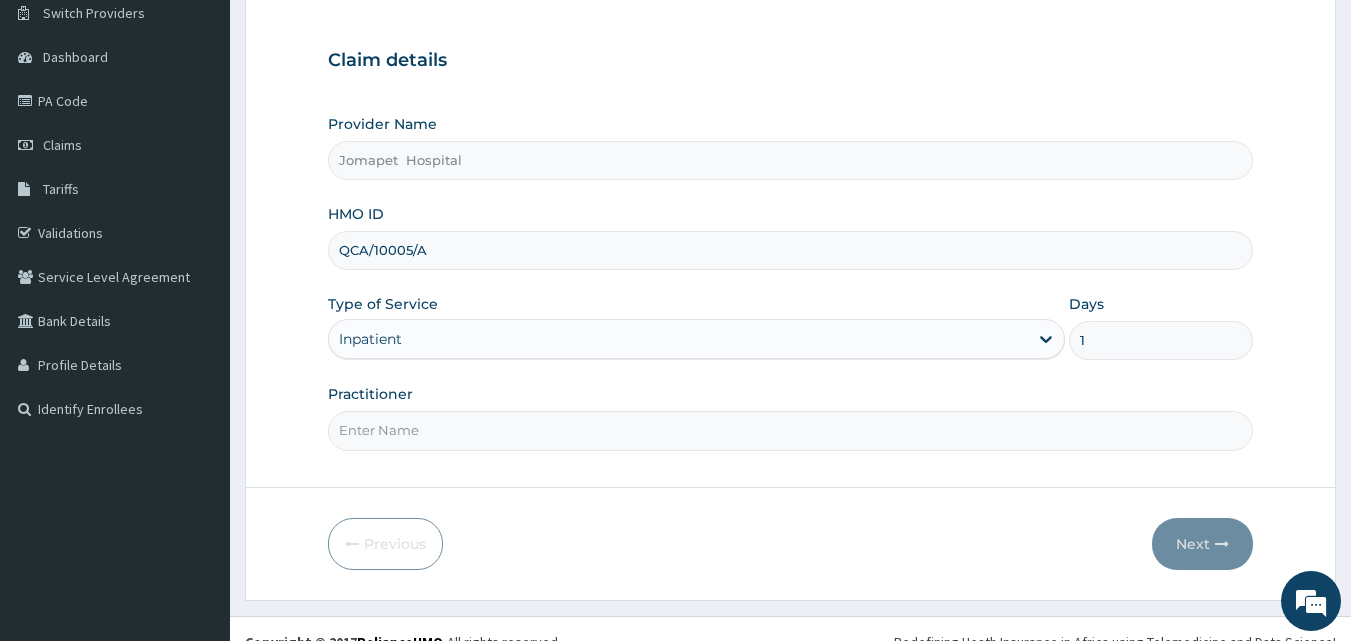 type on "1" 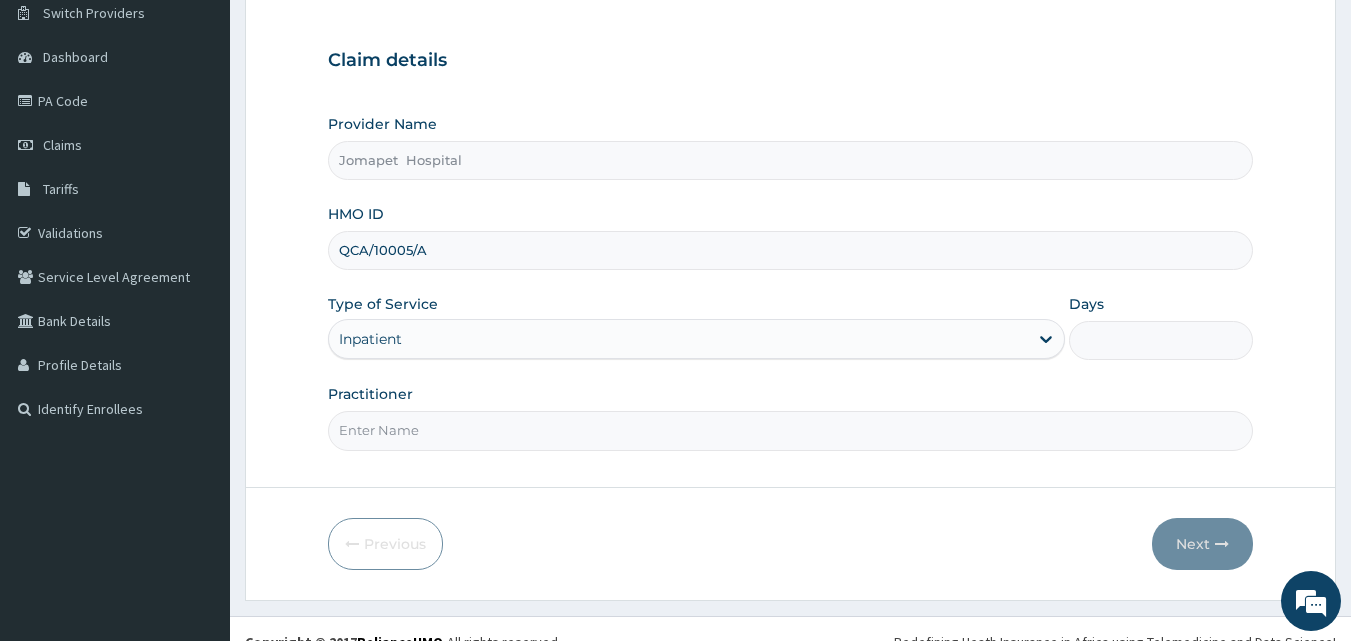 click on "Days" at bounding box center (1161, 340) 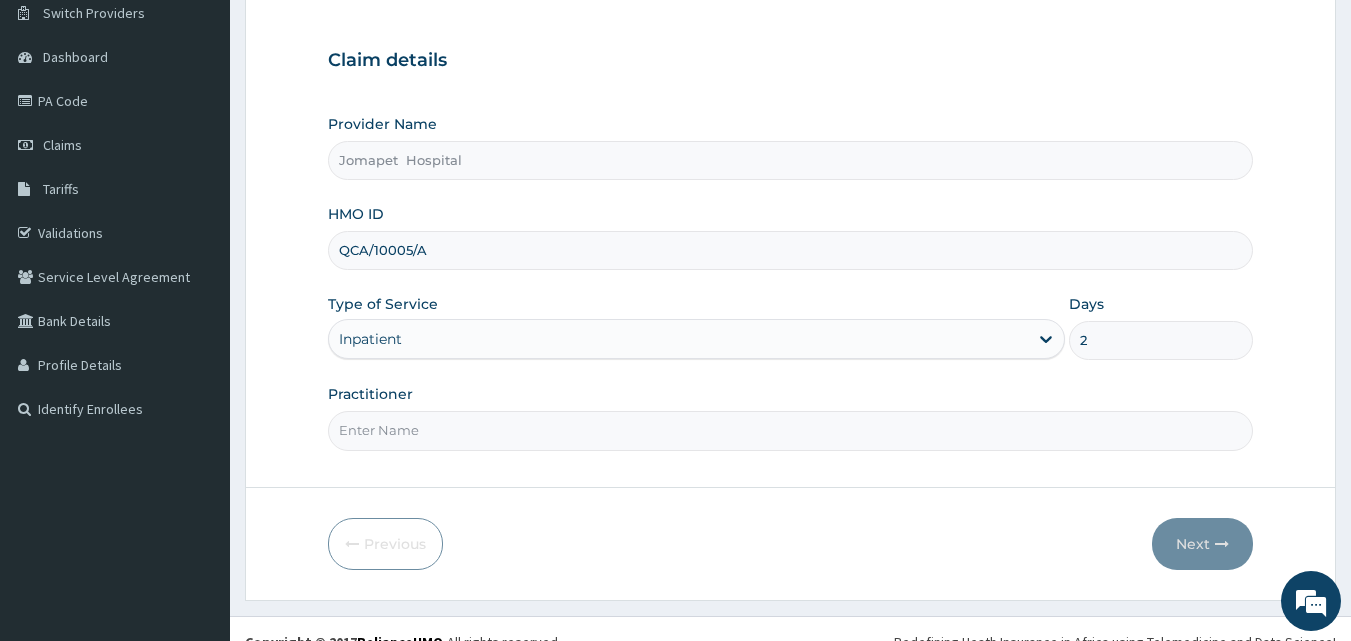 type on "2" 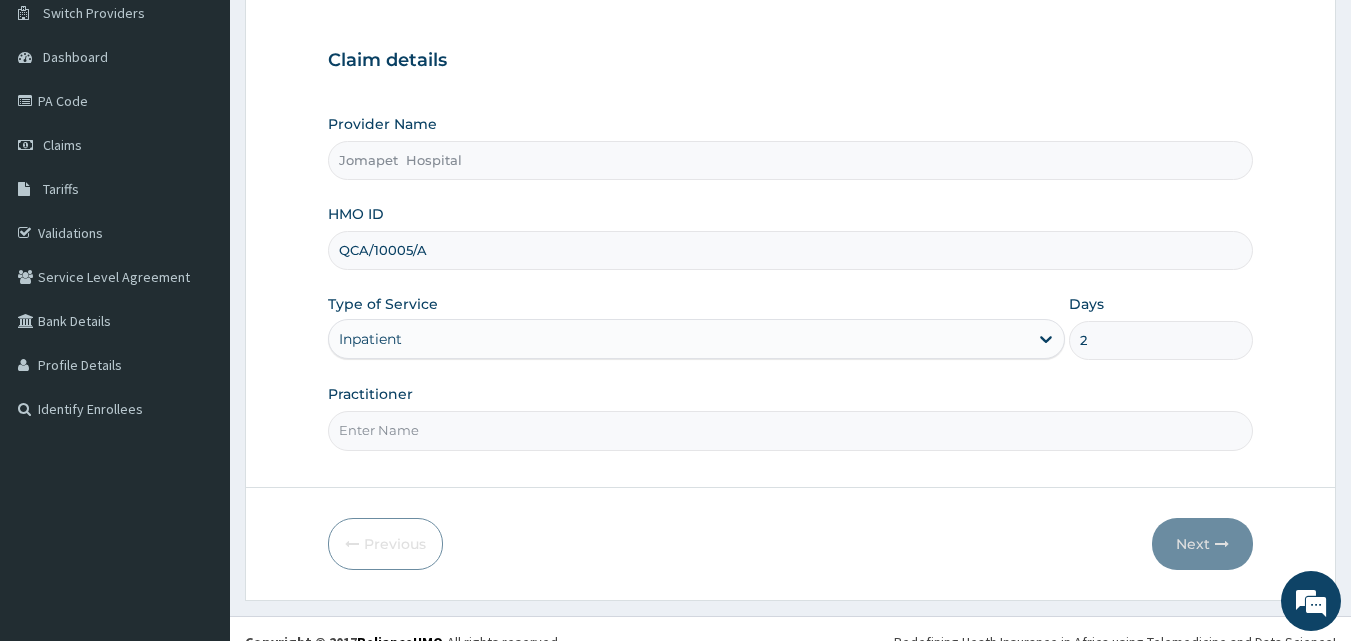 type on "DR JOACHIM" 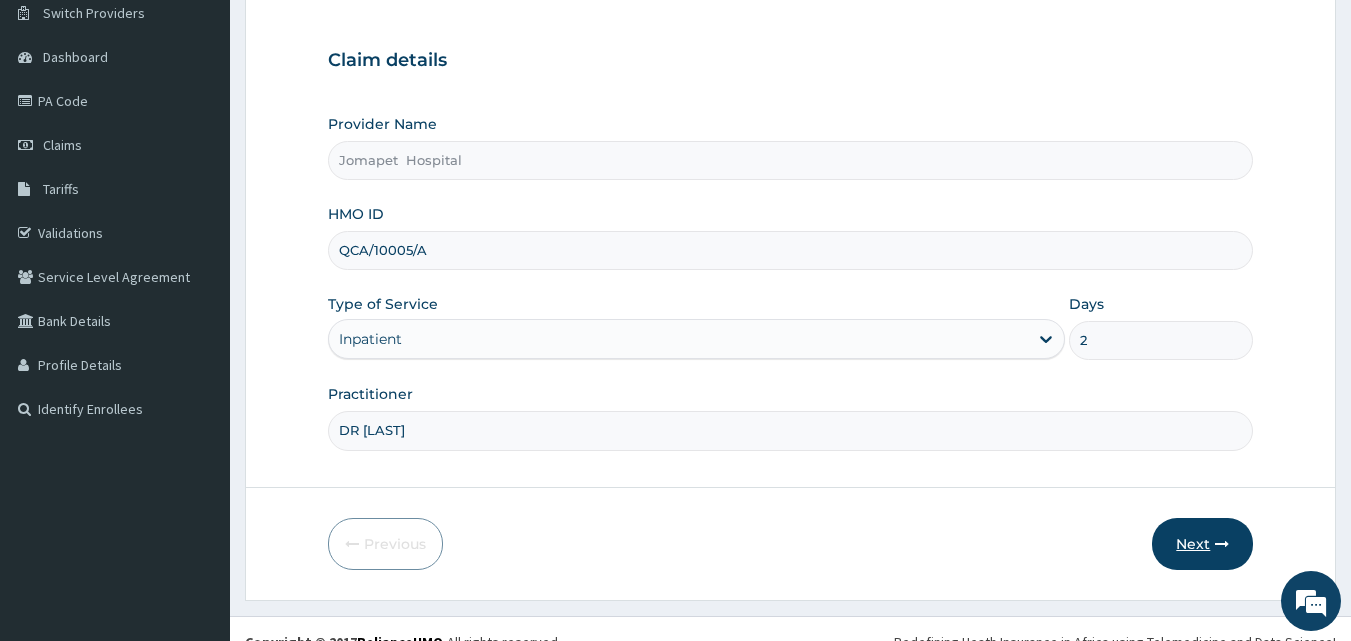click on "Next" at bounding box center (1202, 544) 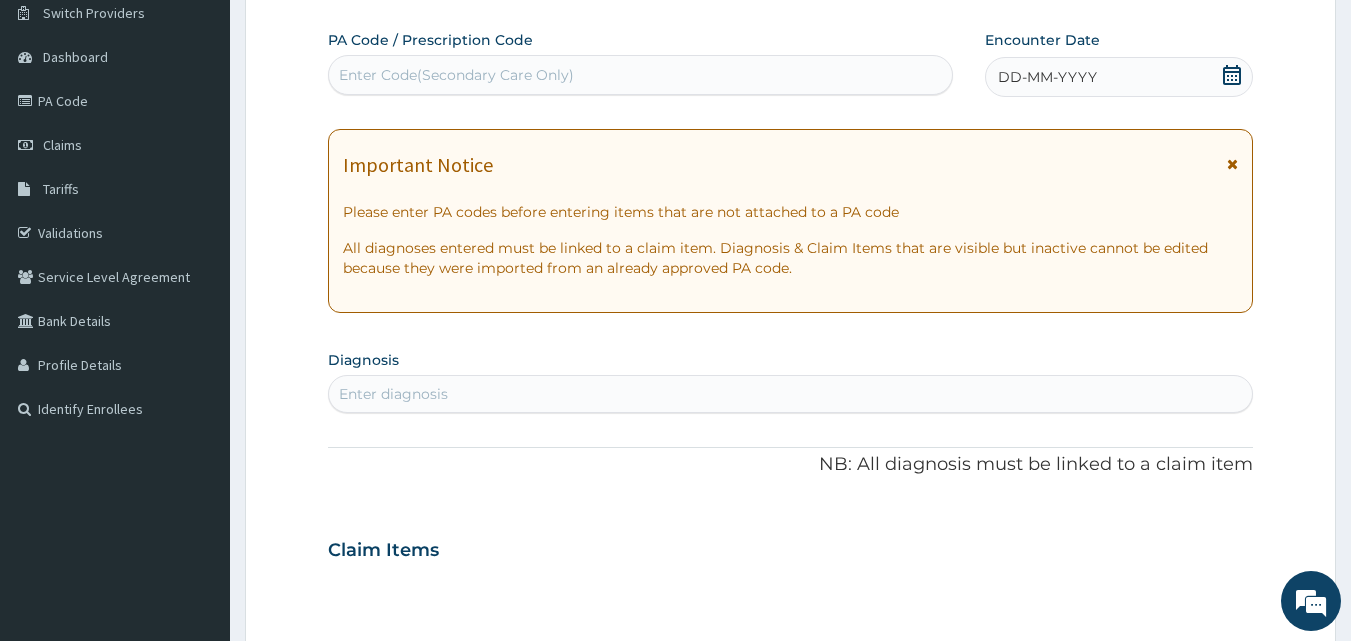 click on "Enter Code(Secondary Care Only)" at bounding box center [456, 75] 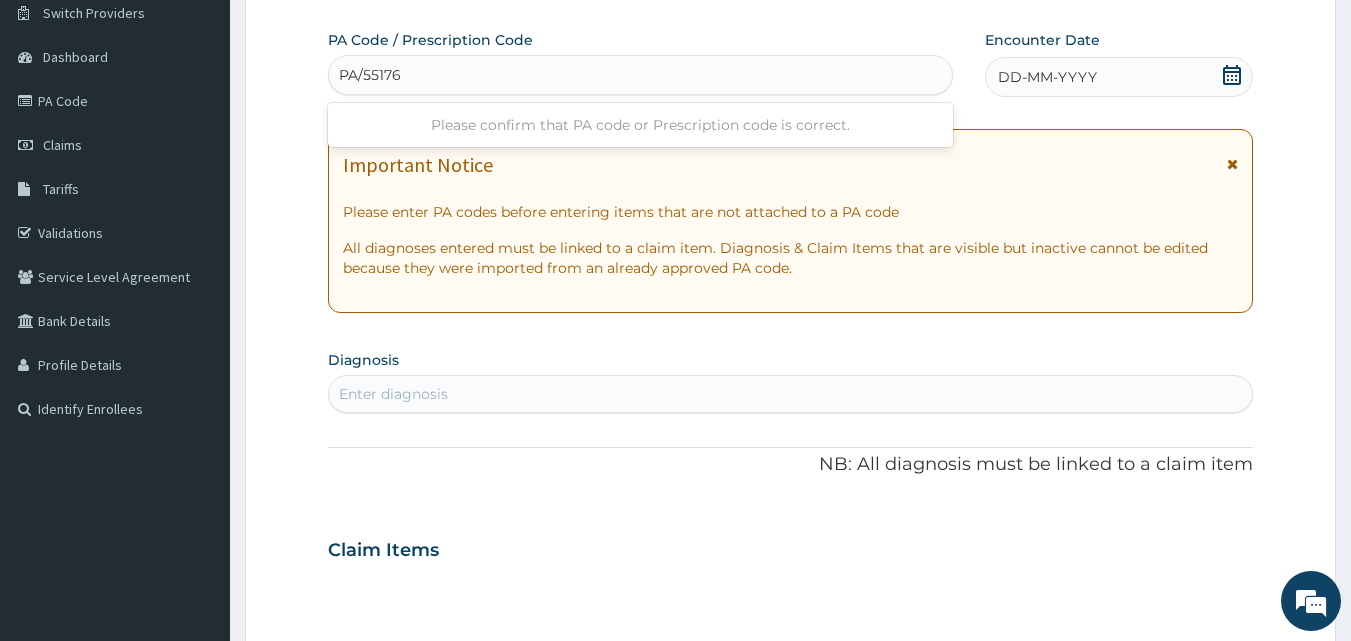 type on "PA/55176C" 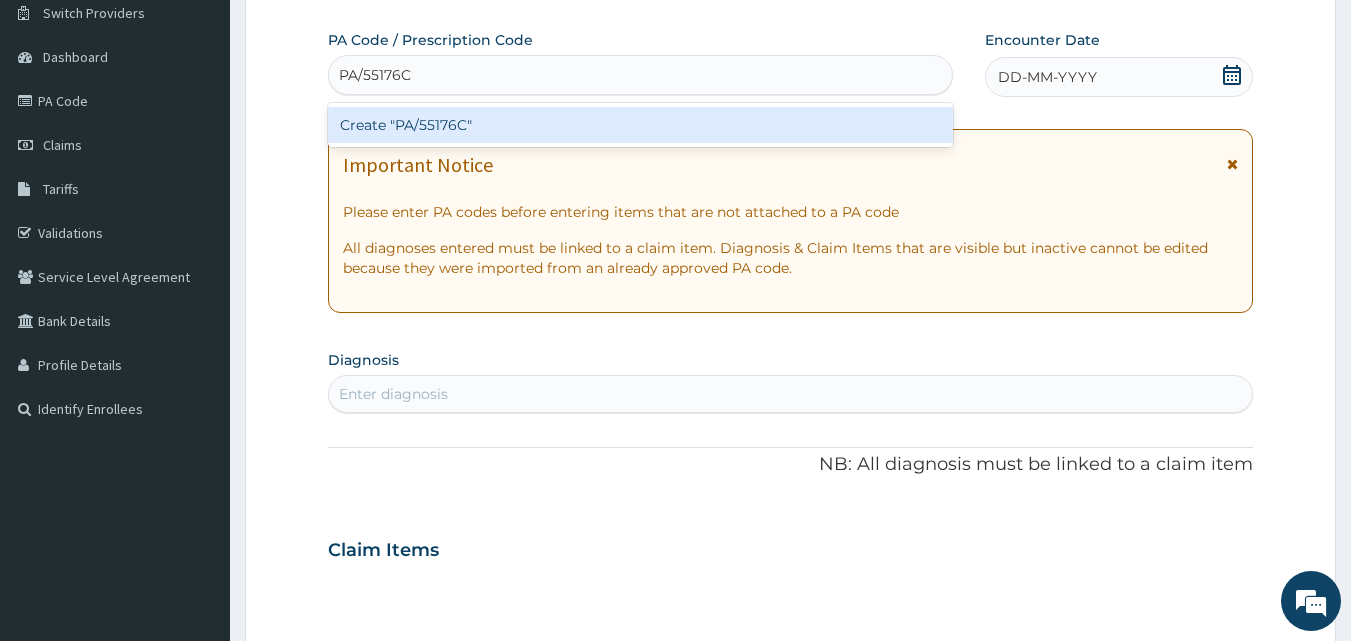 click on "Create "PA/55176C"" at bounding box center (641, 125) 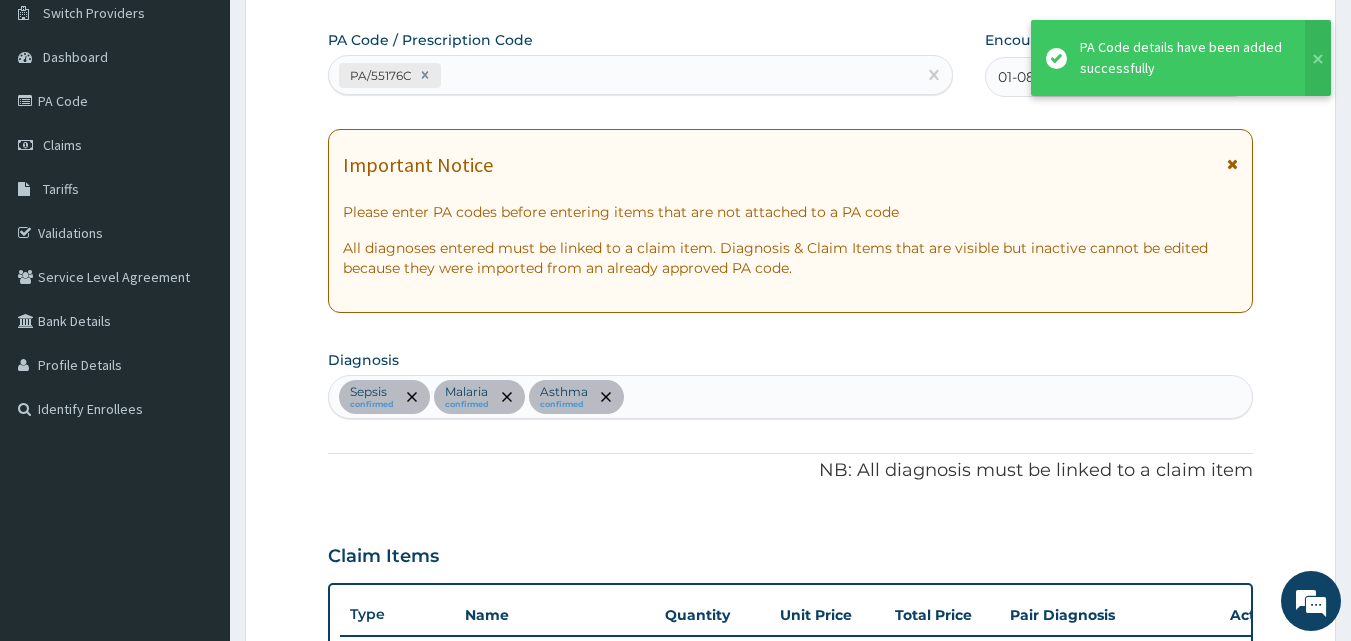 scroll, scrollTop: 995, scrollLeft: 0, axis: vertical 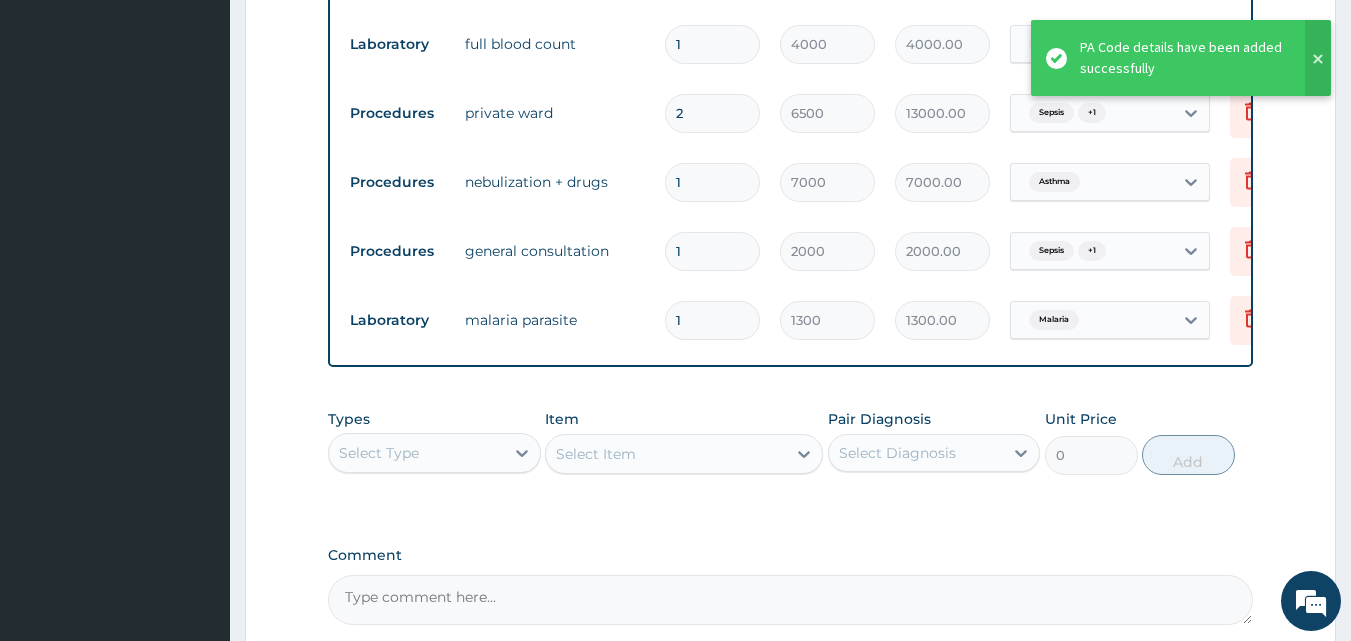 click at bounding box center (1318, 58) 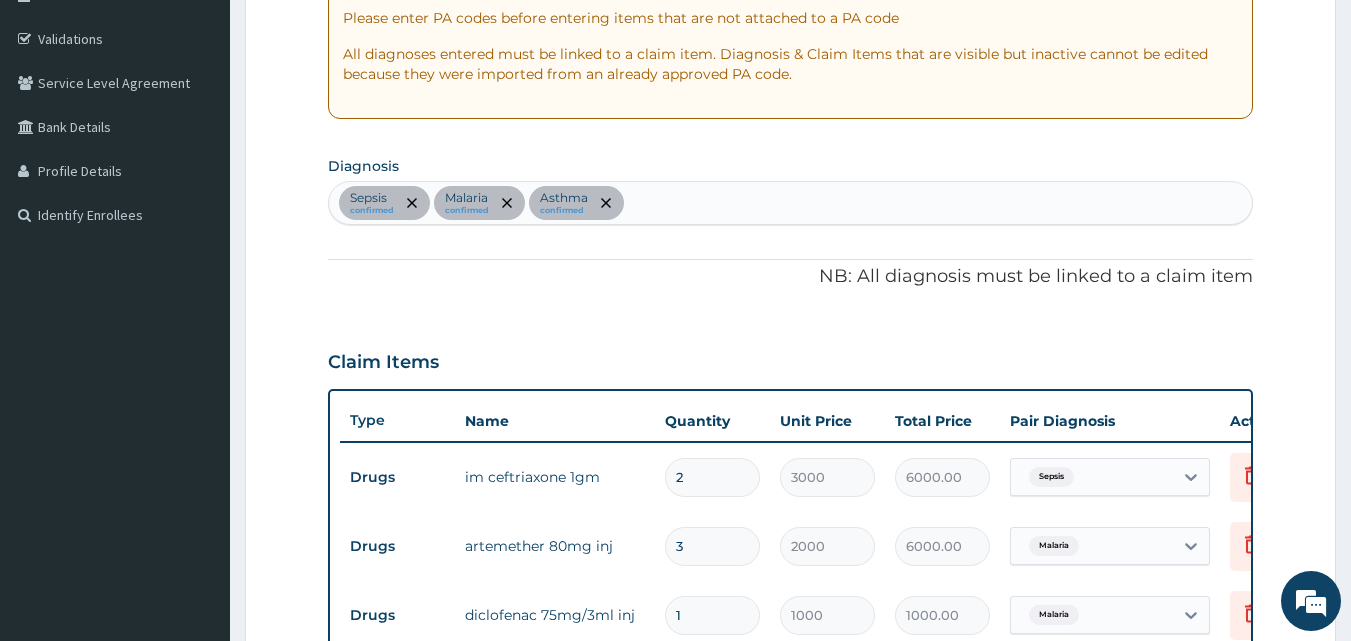 scroll, scrollTop: 331, scrollLeft: 0, axis: vertical 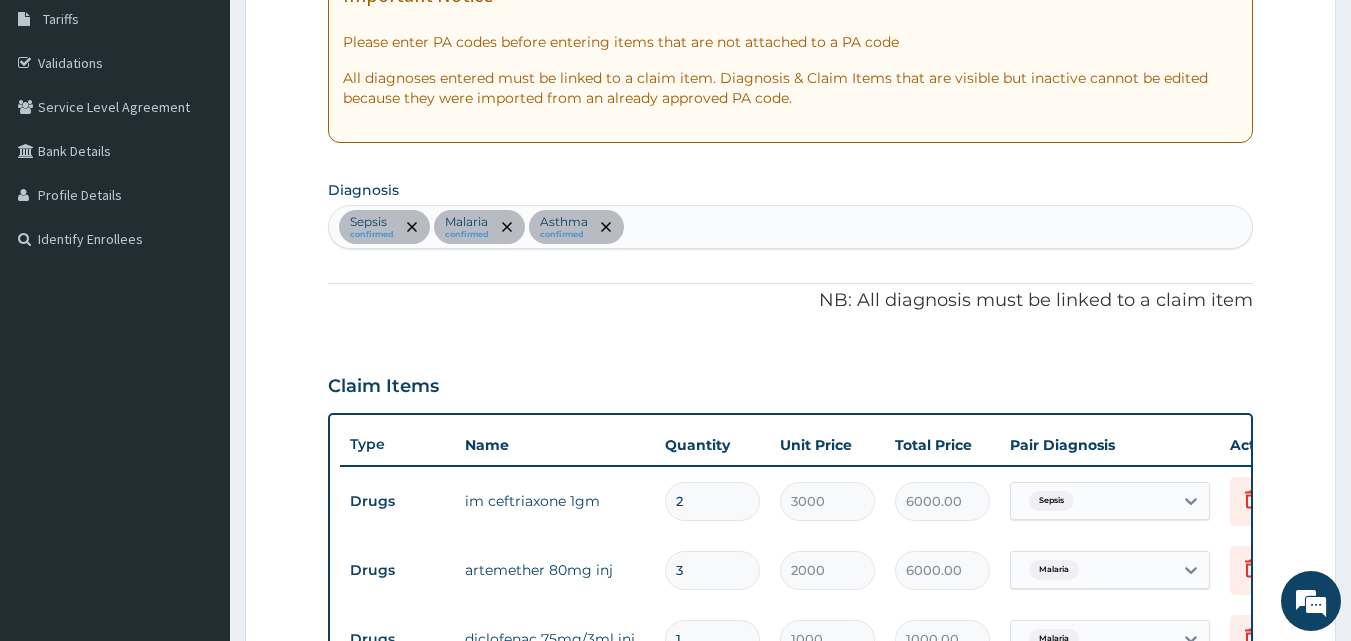 click on "Step  2  of 2 PA Code / Prescription Code PA/55176C Encounter Date 01-08-2025 Important Notice Please enter PA codes before entering items that are not attached to a PA code   All diagnoses entered must be linked to a claim item. Diagnosis & Claim Items that are visible but inactive cannot be edited because they were imported from an already approved PA code. Diagnosis Sepsis confirmed Malaria confirmed Asthma confirmed NB: All diagnosis must be linked to a claim item Claim Items Type Name Quantity Unit Price Total Price Pair Diagnosis Actions Drugs im ceftriaxone 1gm 2 3000 6000.00 Sepsis Delete Drugs artemether 80mg inj 3 2000 6000.00 Malaria Delete Drugs diclofenac 75mg/3ml inj 1 1000 1000.00 Malaria Delete Laboratory full blood count  1 4000 4000.00 Sepsis Delete Procedures private ward 2 6500 13000.00 Sepsis  + 1 Delete Procedures nebulization + drugs 1 7000 7000.00 Asthma Delete Procedures general consultation 1 2000 2000.00 Sepsis  + 1 Delete Laboratory 1 1300 0" at bounding box center [790, 603] 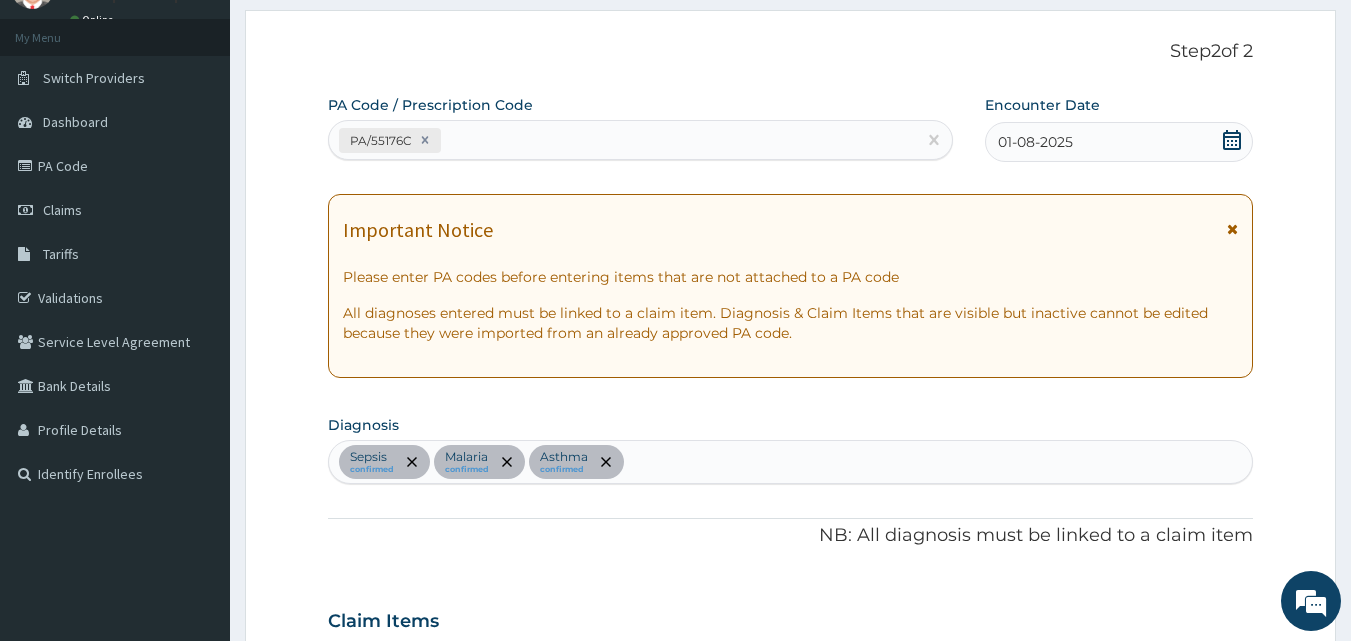 scroll, scrollTop: 0, scrollLeft: 0, axis: both 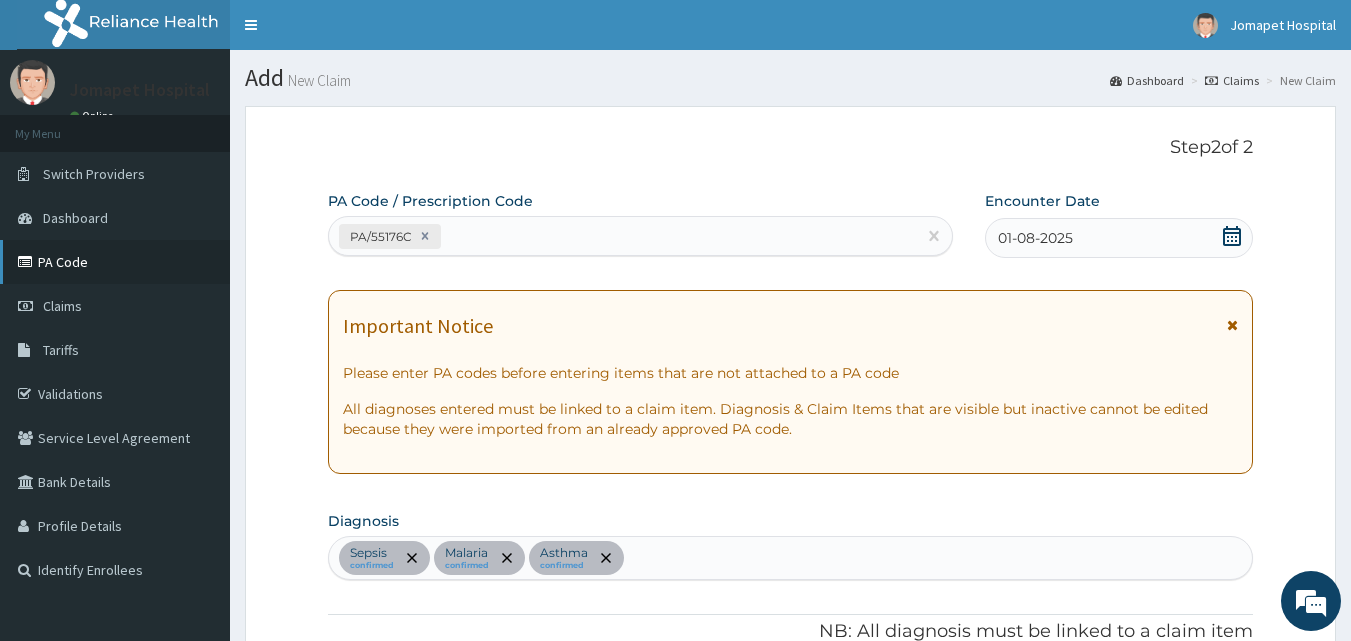 click on "PA Code" at bounding box center [115, 262] 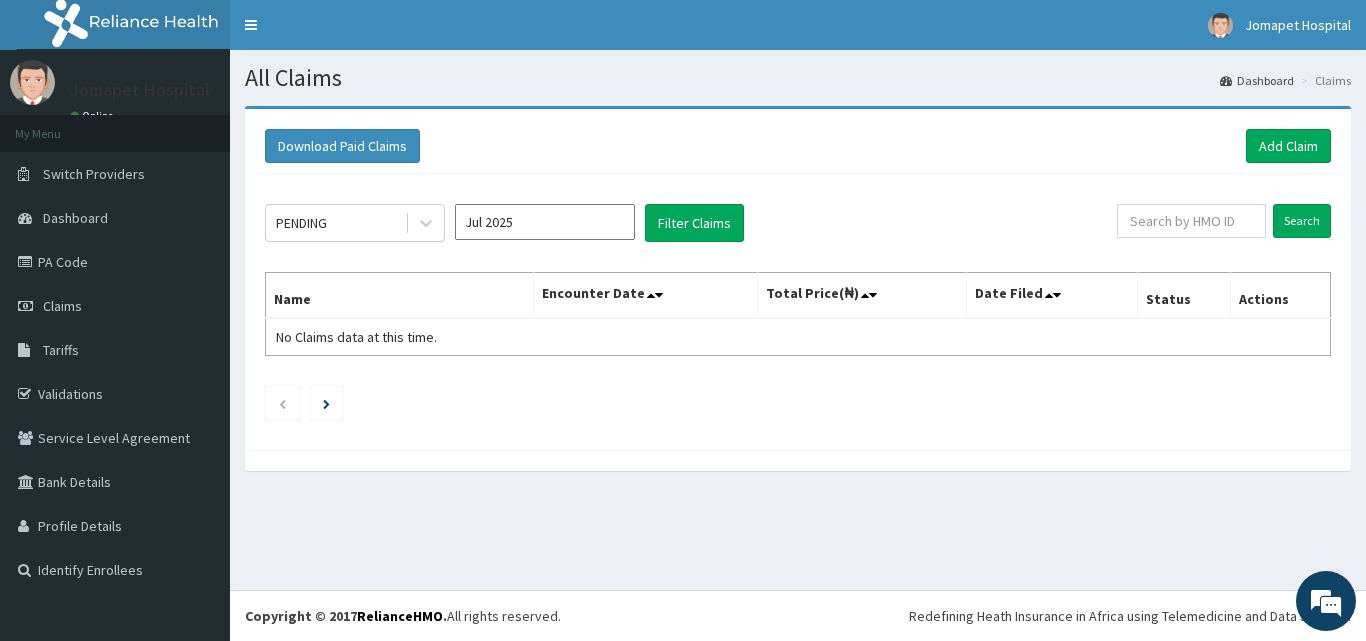 click on "Add Claim" at bounding box center [1288, 146] 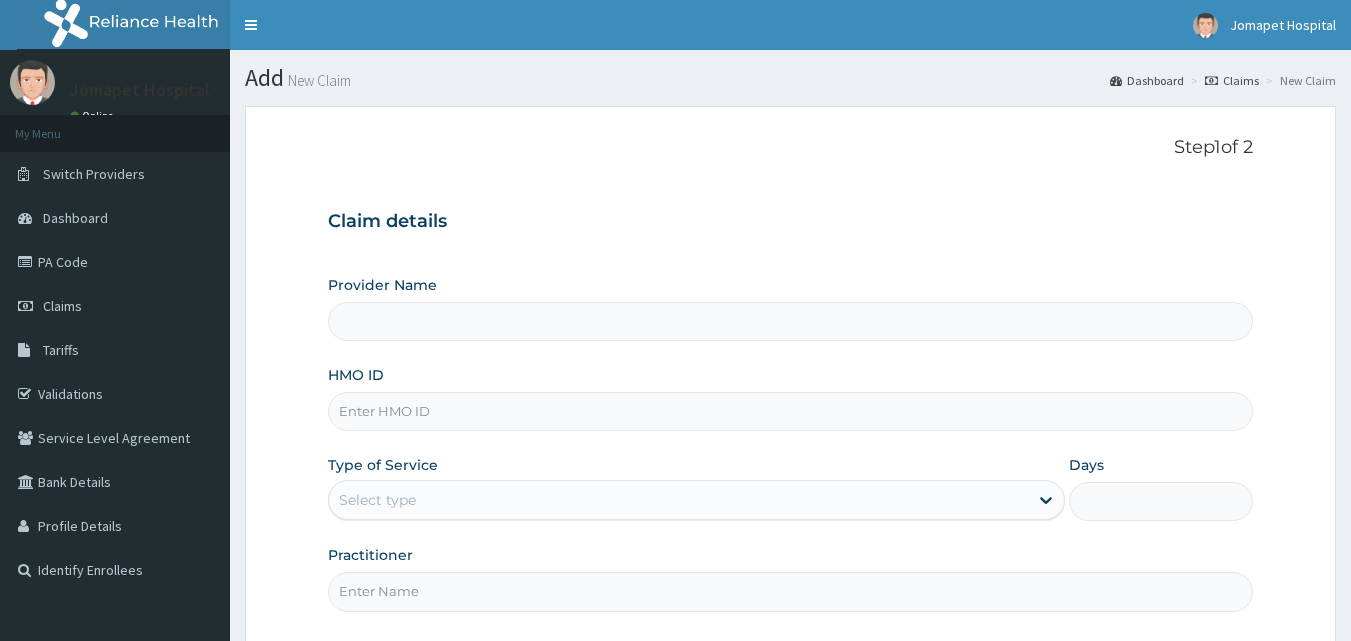scroll, scrollTop: 0, scrollLeft: 0, axis: both 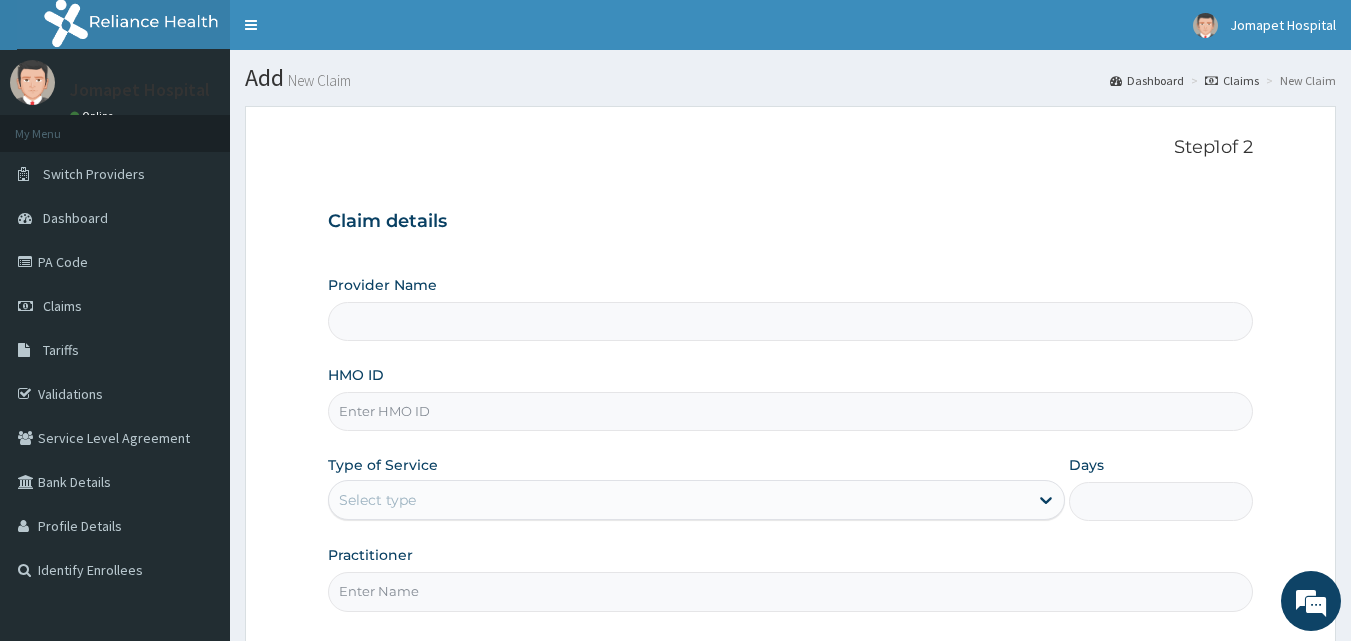type on "Jomapet  Hospital" 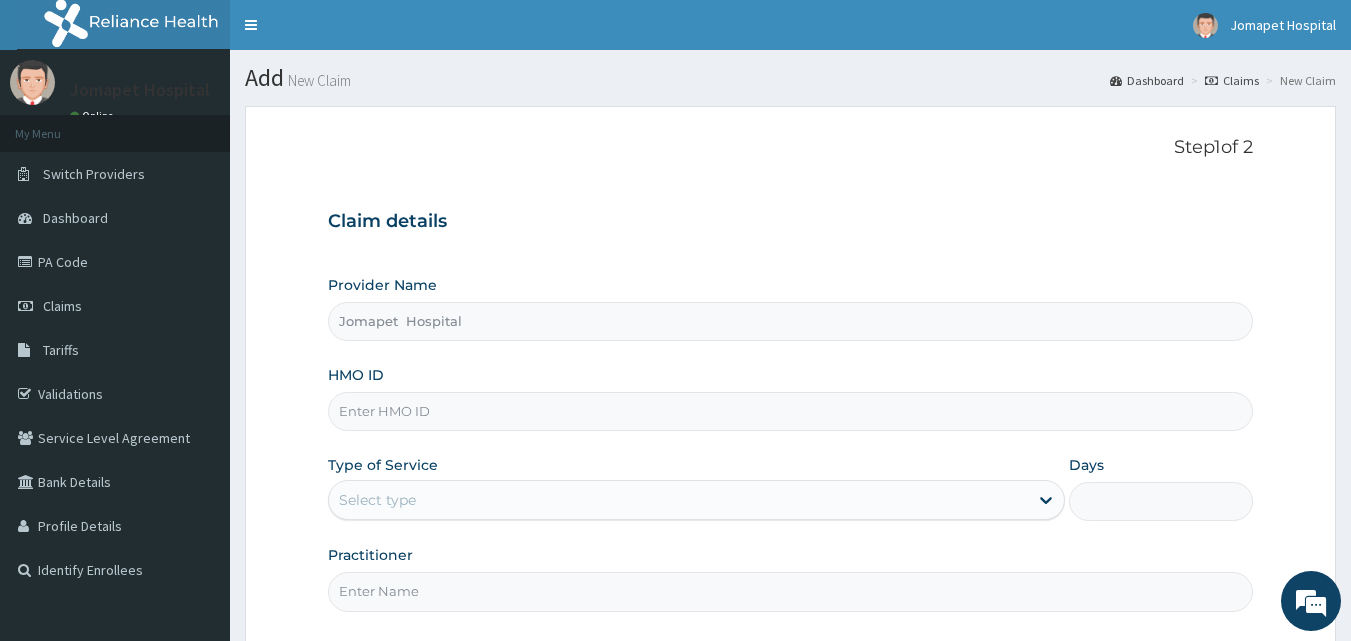 click on "HMO ID" at bounding box center (791, 411) 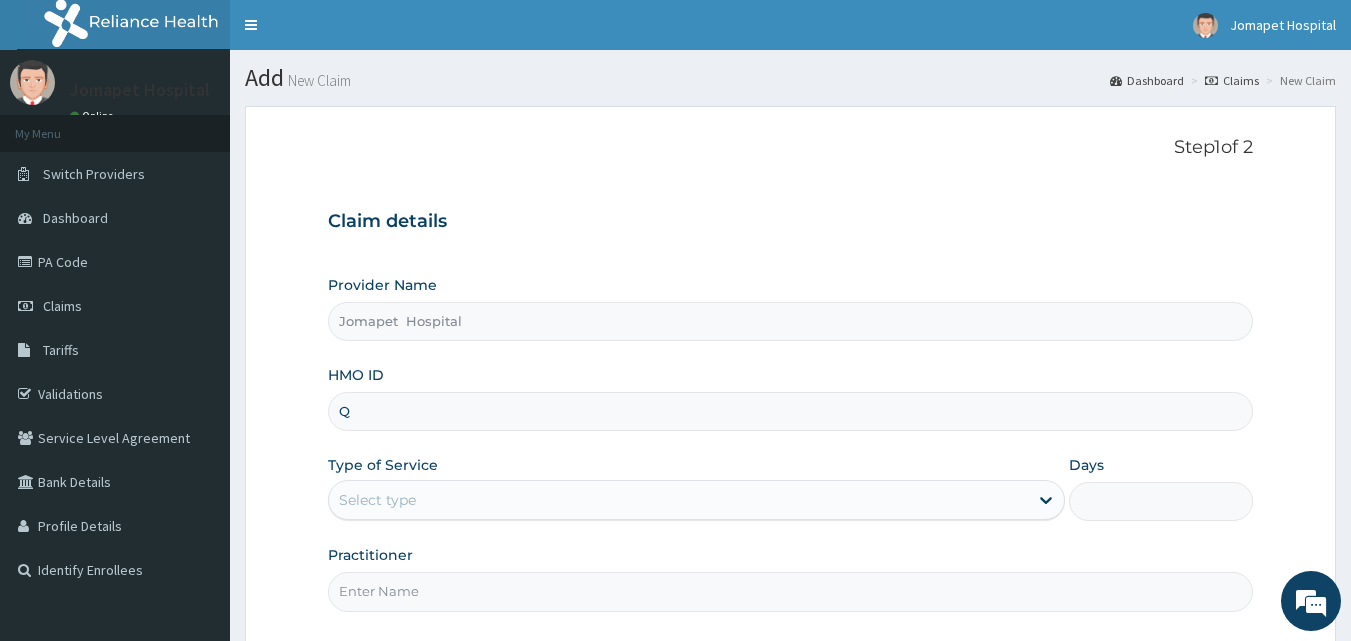 scroll, scrollTop: 0, scrollLeft: 0, axis: both 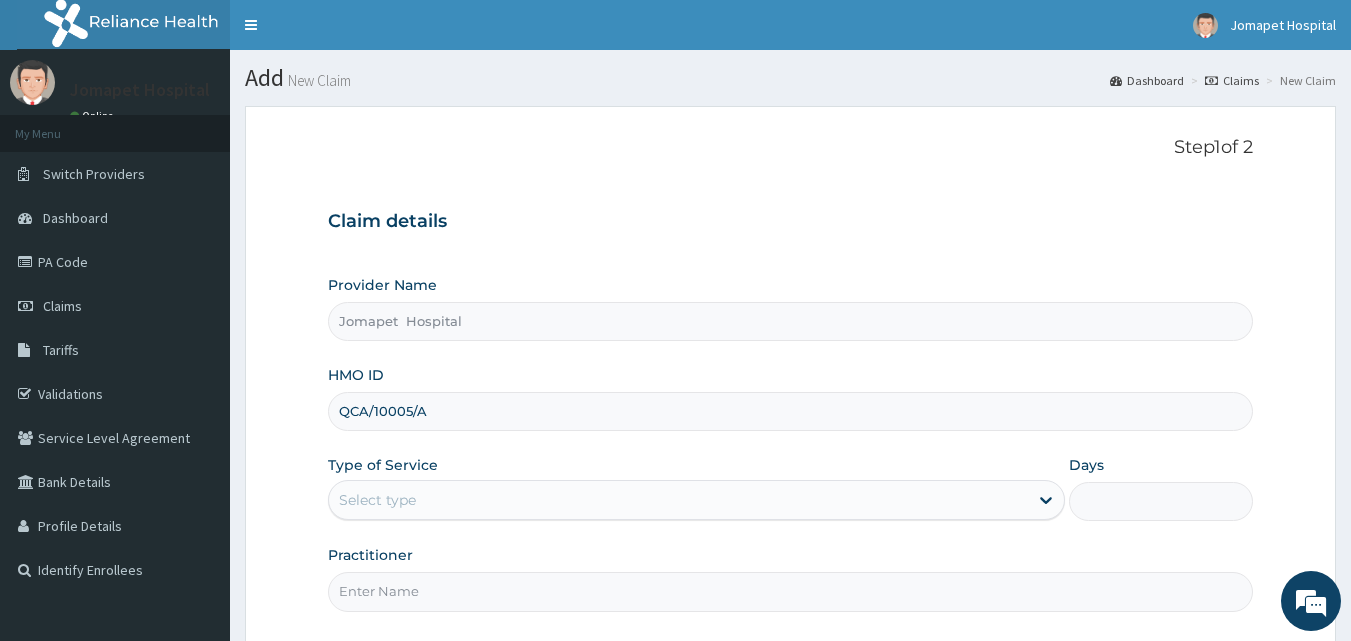 type on "QCA/10005/A" 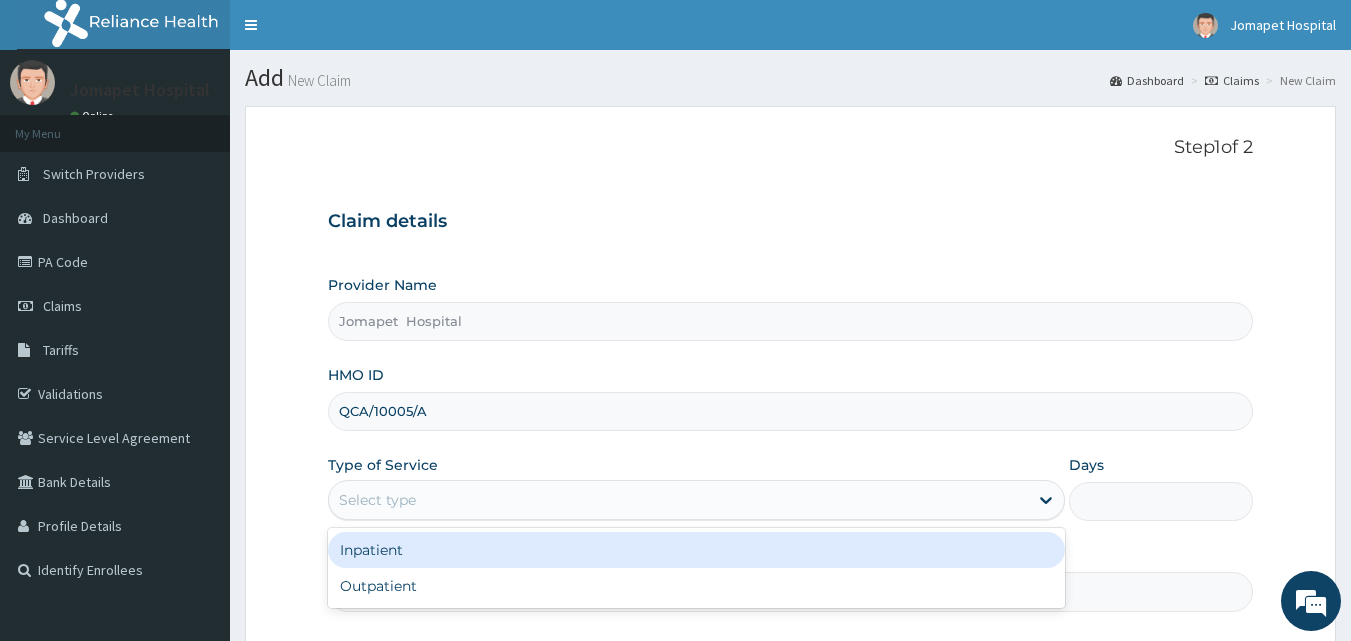 click on "Select type" at bounding box center [377, 500] 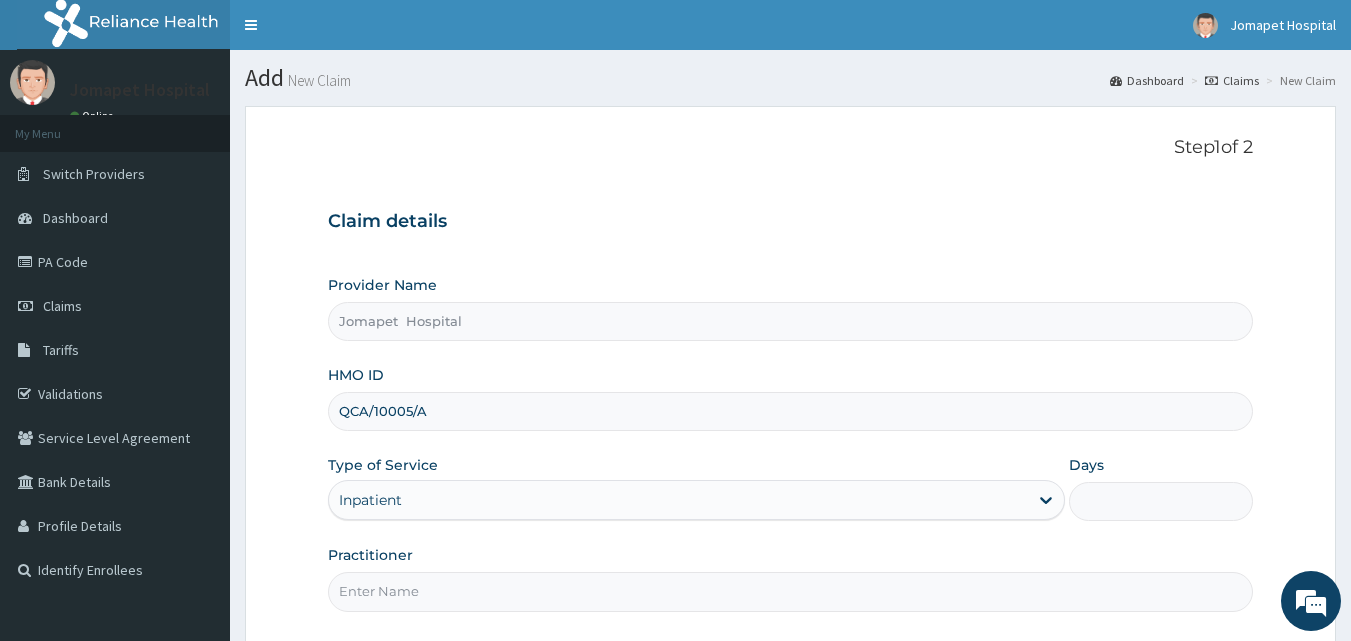 click on "Days" at bounding box center [1161, 501] 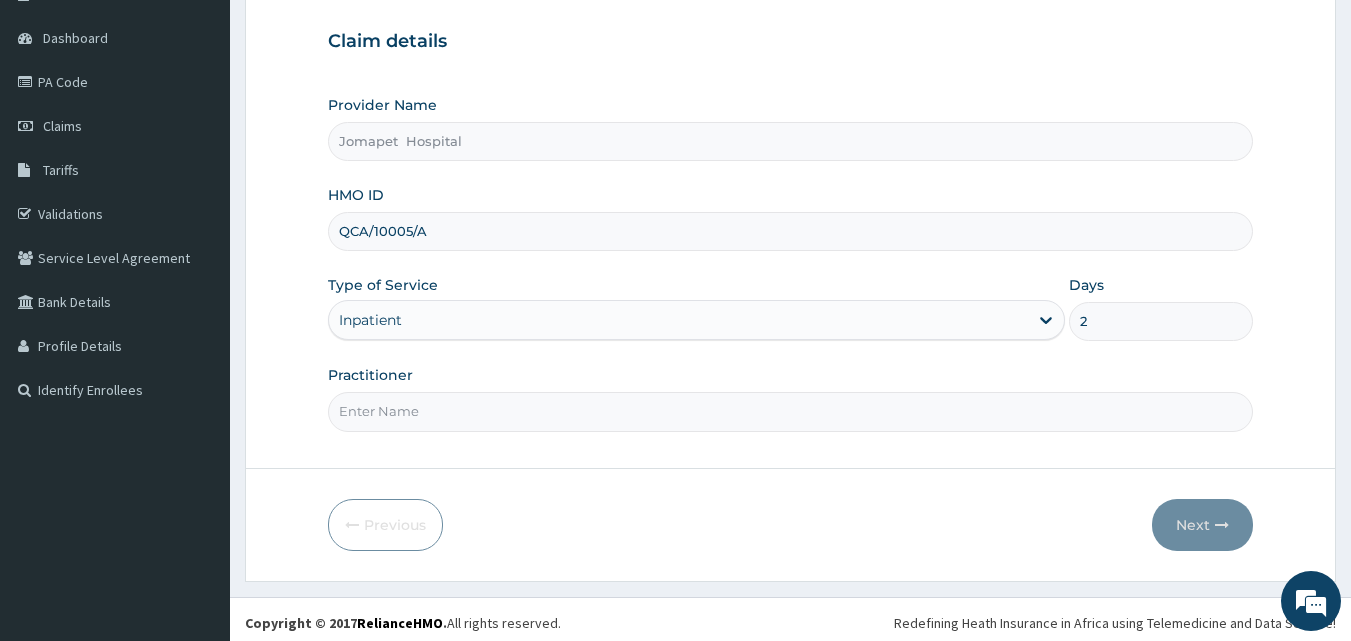 scroll, scrollTop: 187, scrollLeft: 0, axis: vertical 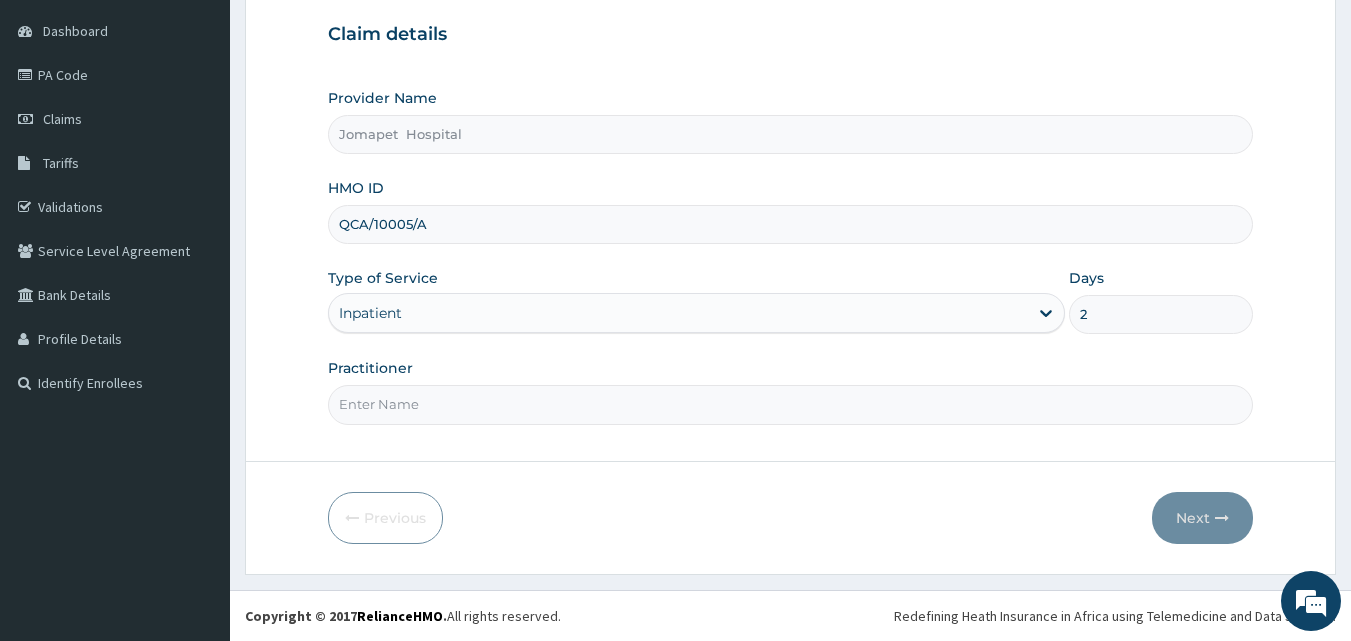 type on "2" 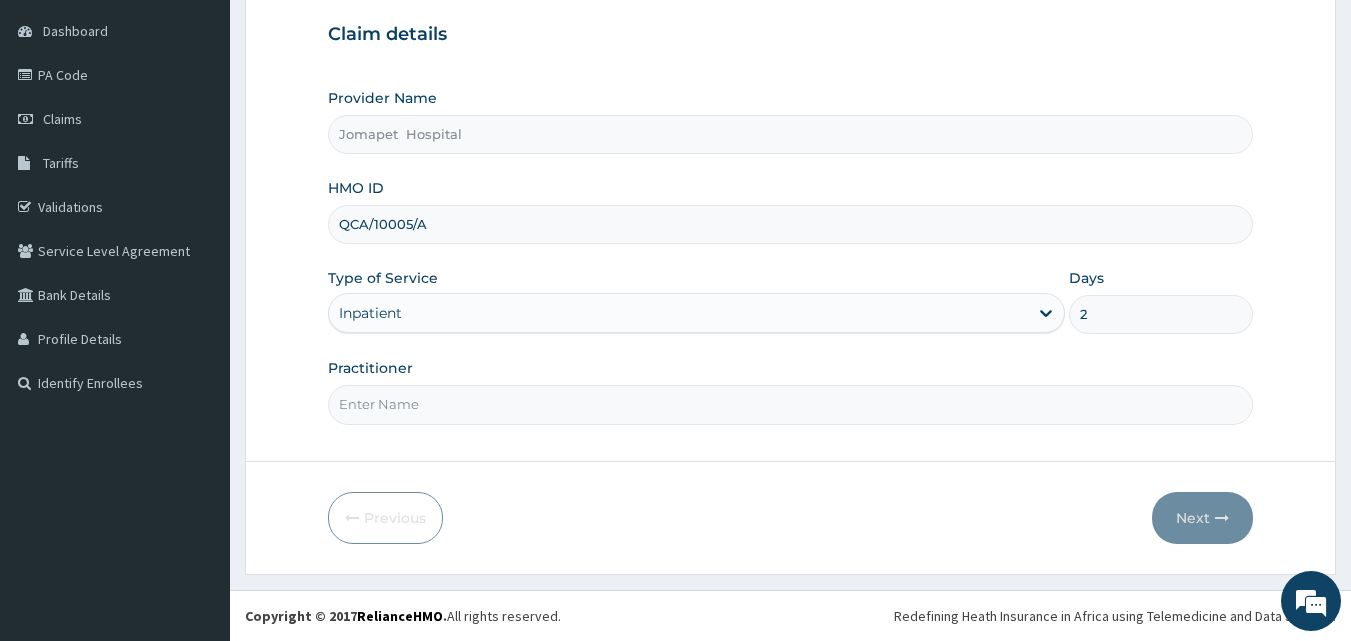 type on "DR JOACHIM" 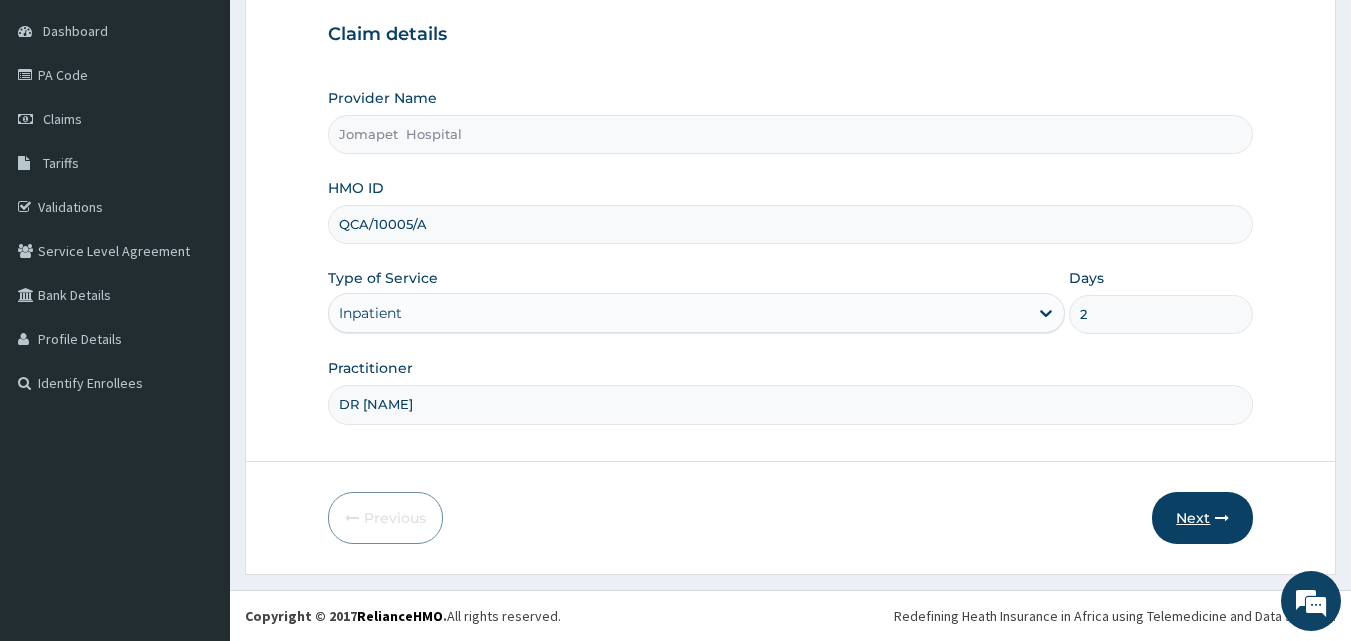 click on "Next" at bounding box center (1202, 518) 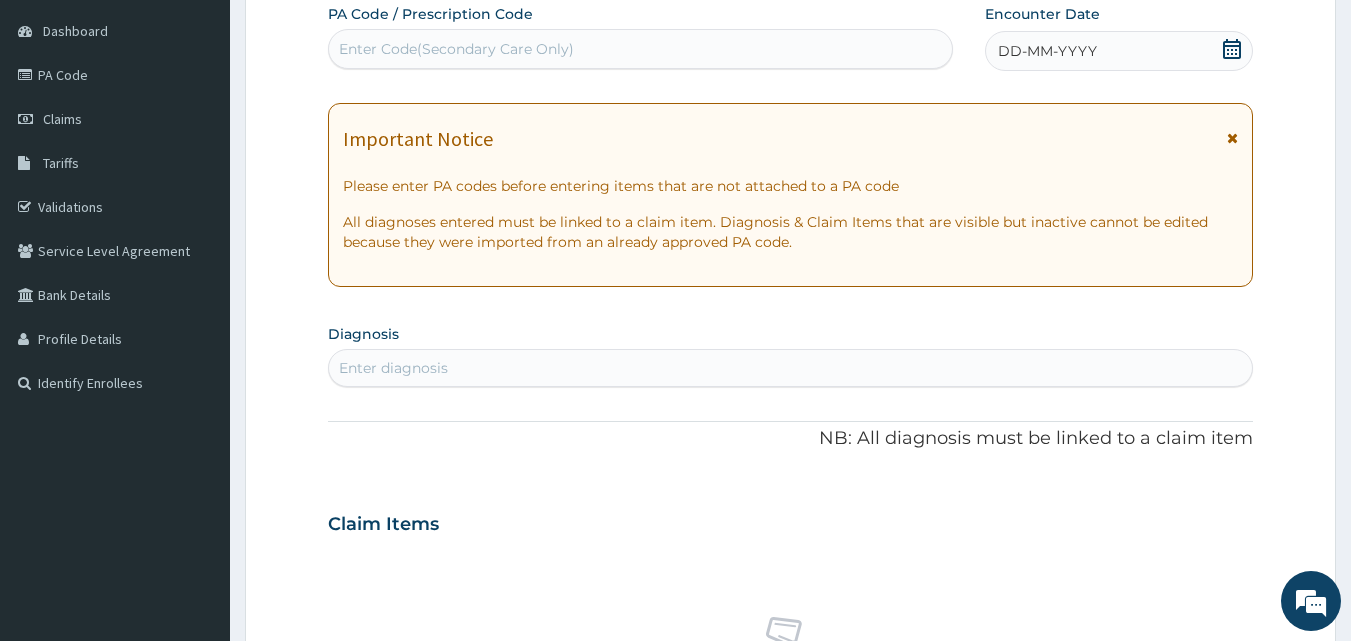 click on "Enter Code(Secondary Care Only)" at bounding box center (456, 49) 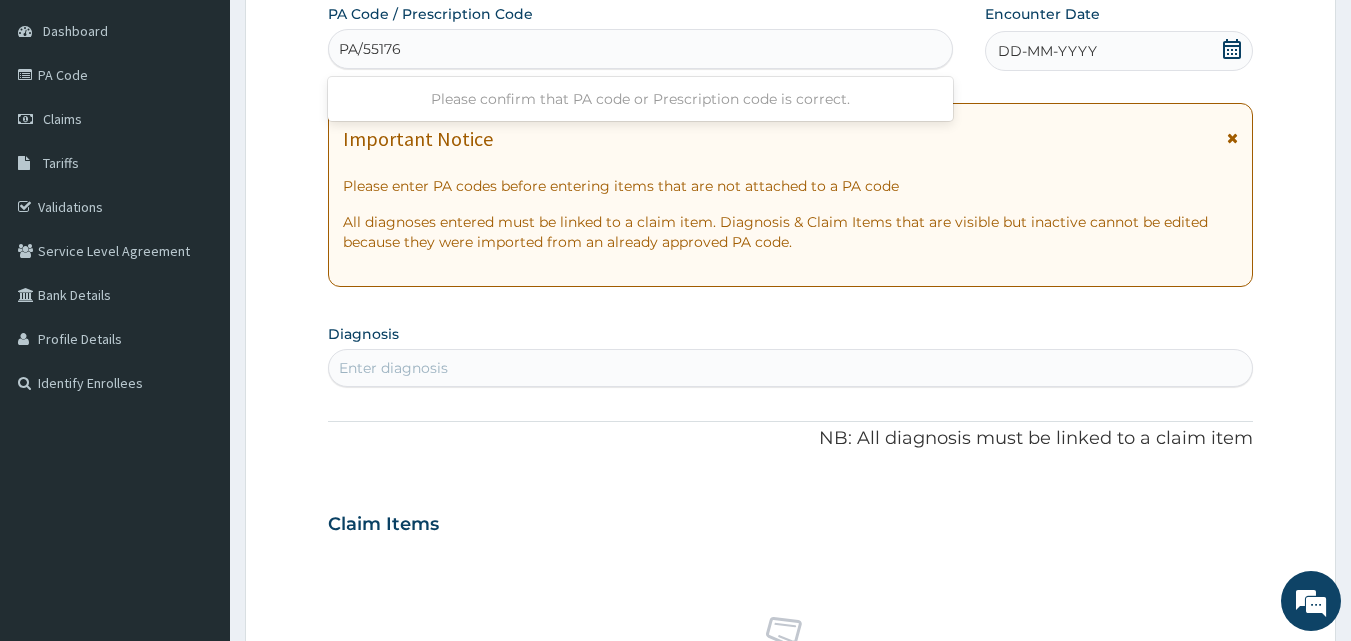 type on "PA/55176C" 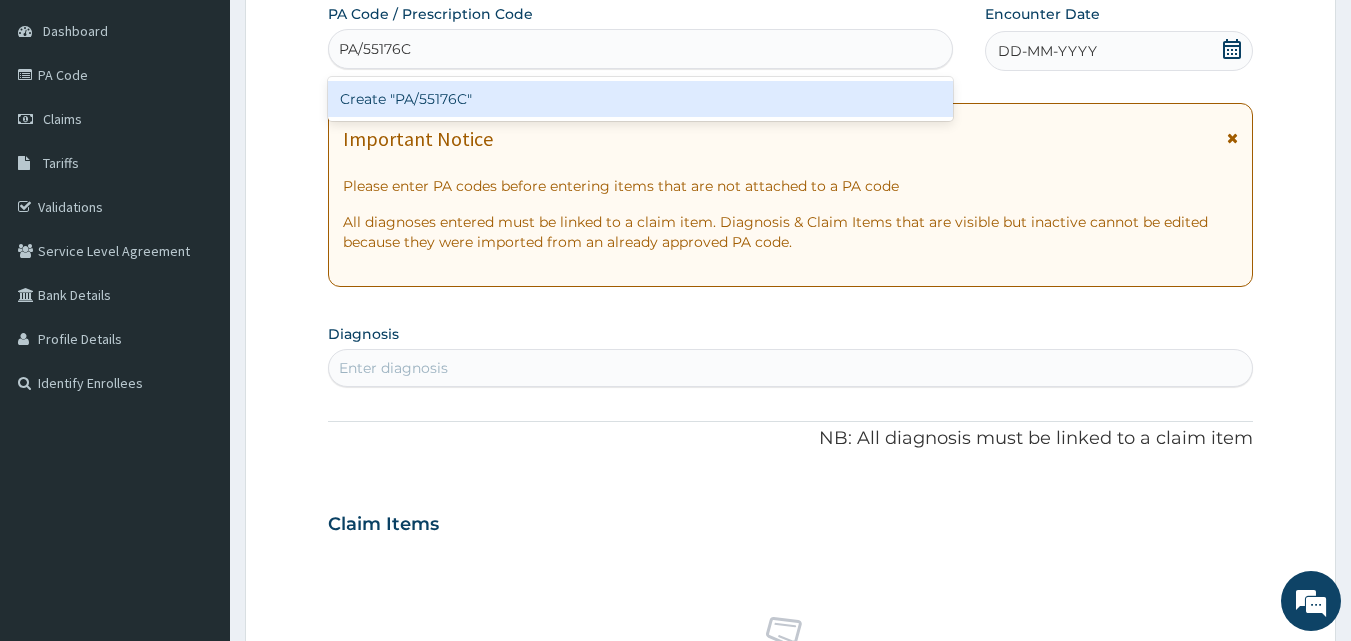 click on "Create "PA/55176C"" at bounding box center (641, 99) 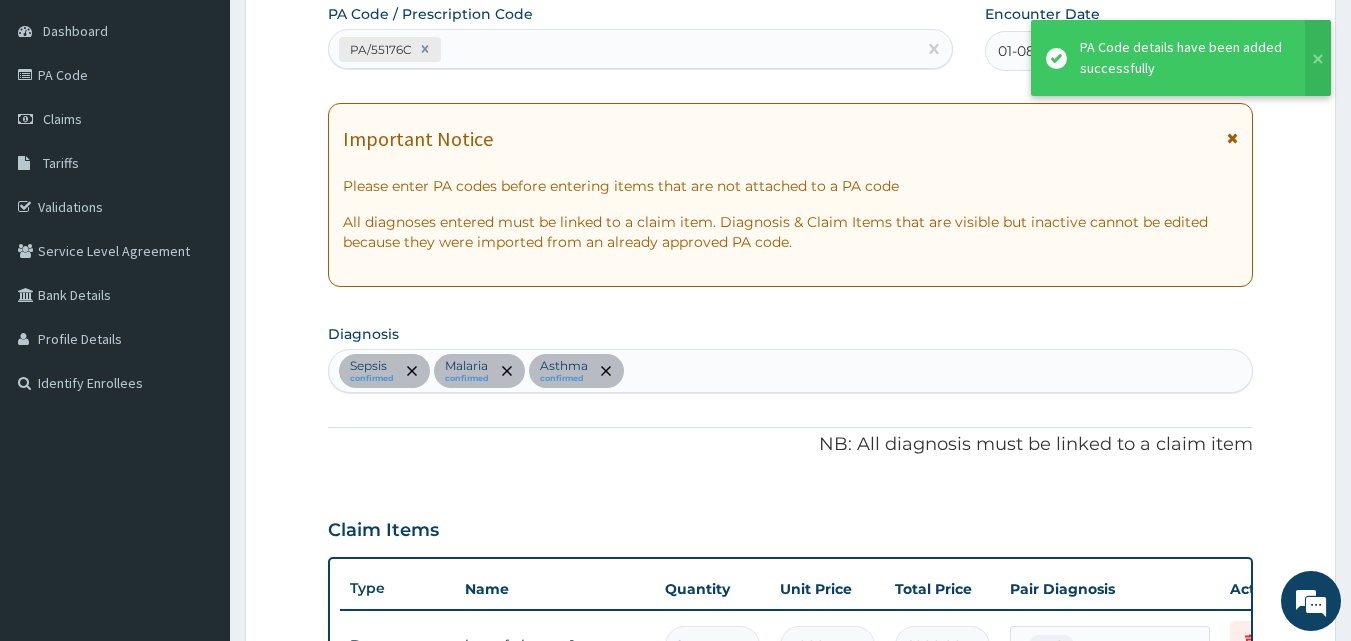 scroll, scrollTop: 995, scrollLeft: 0, axis: vertical 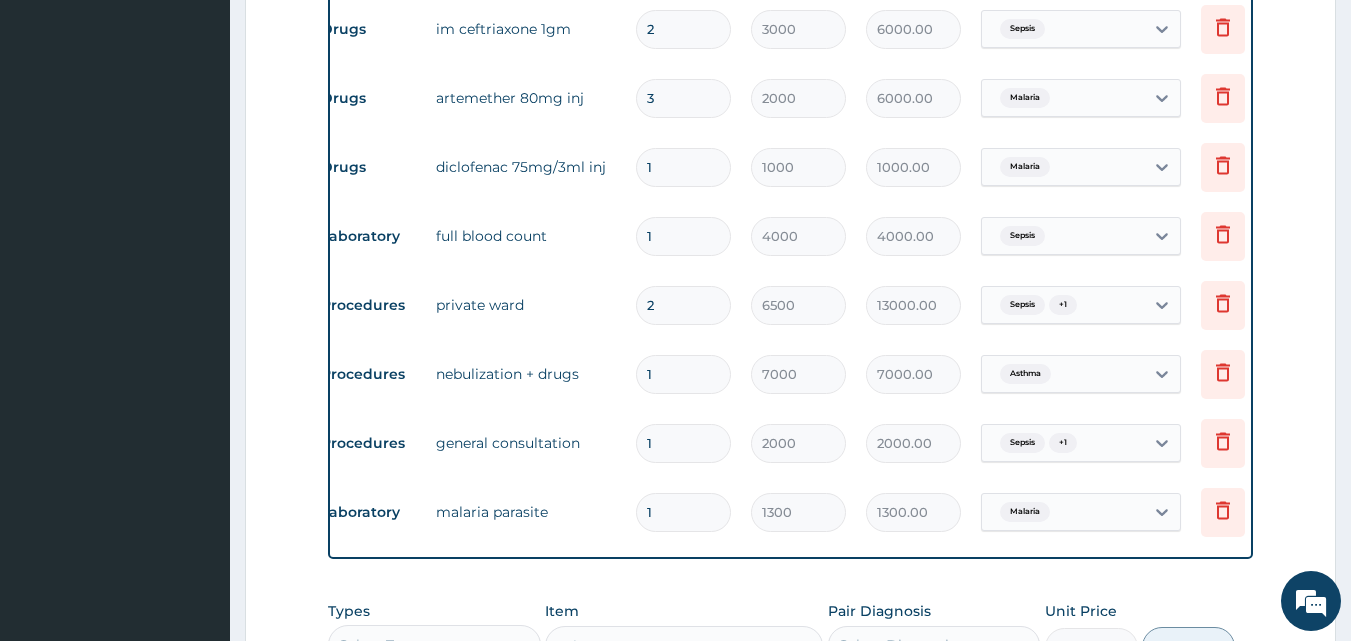 click on "2" at bounding box center (683, 305) 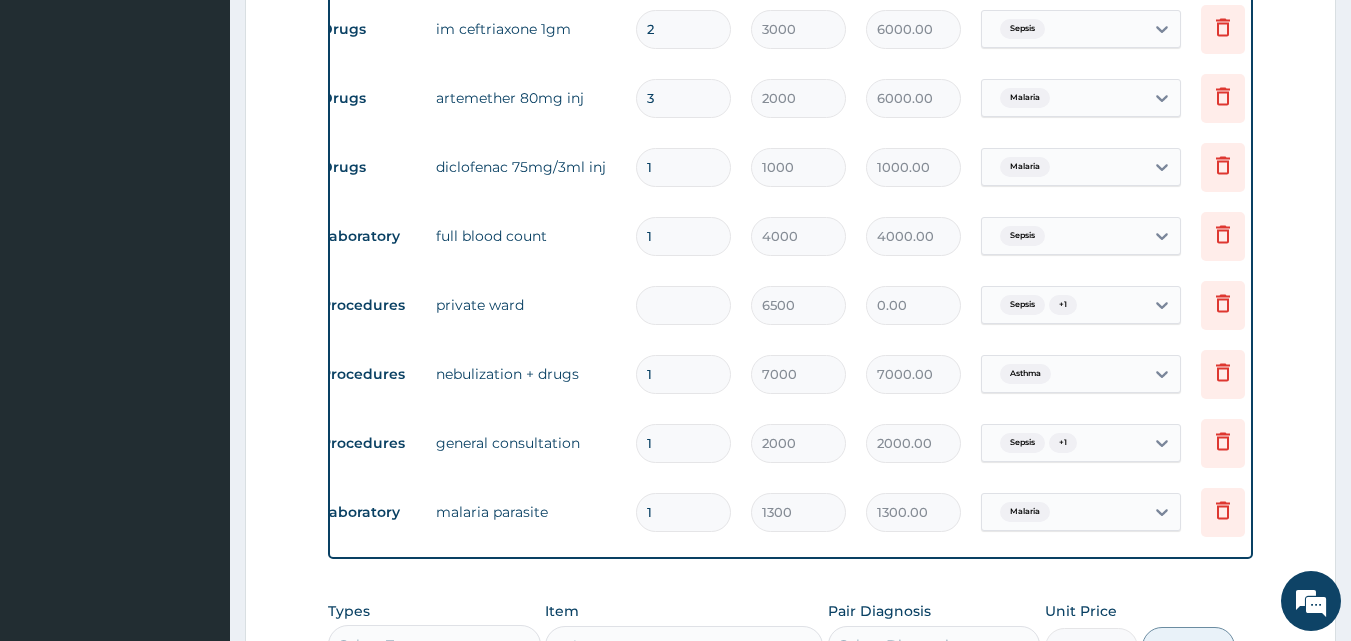 type on "1" 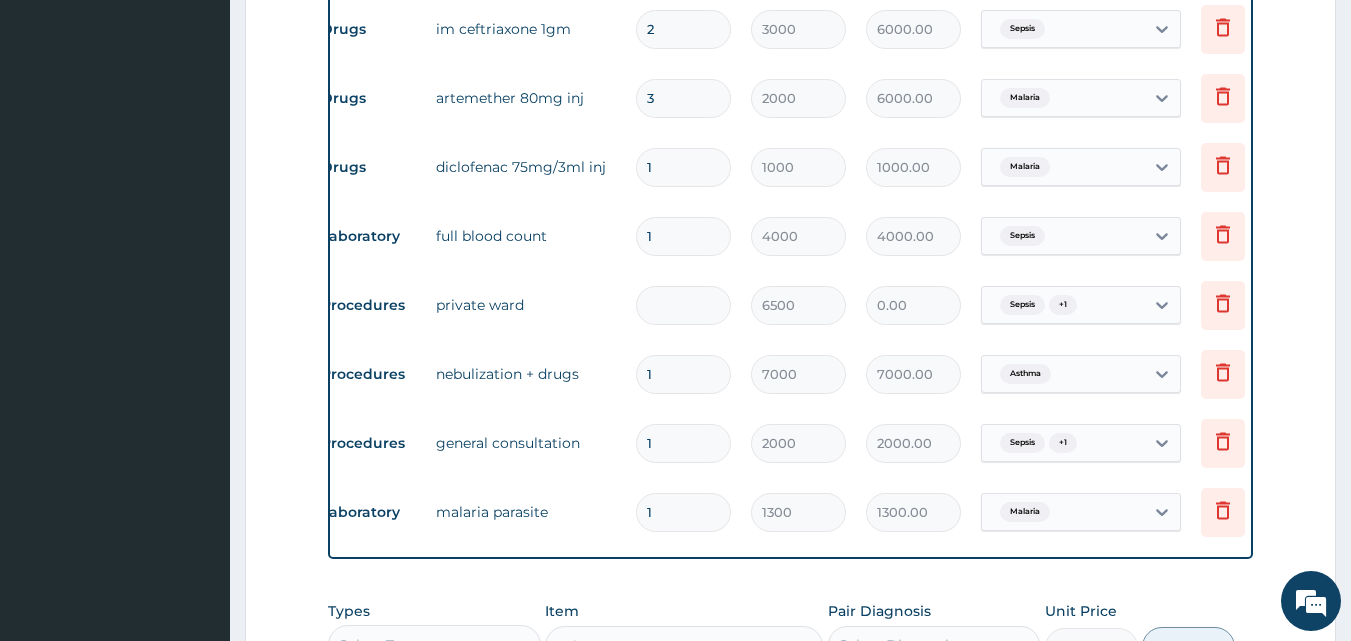 type on "6500.00" 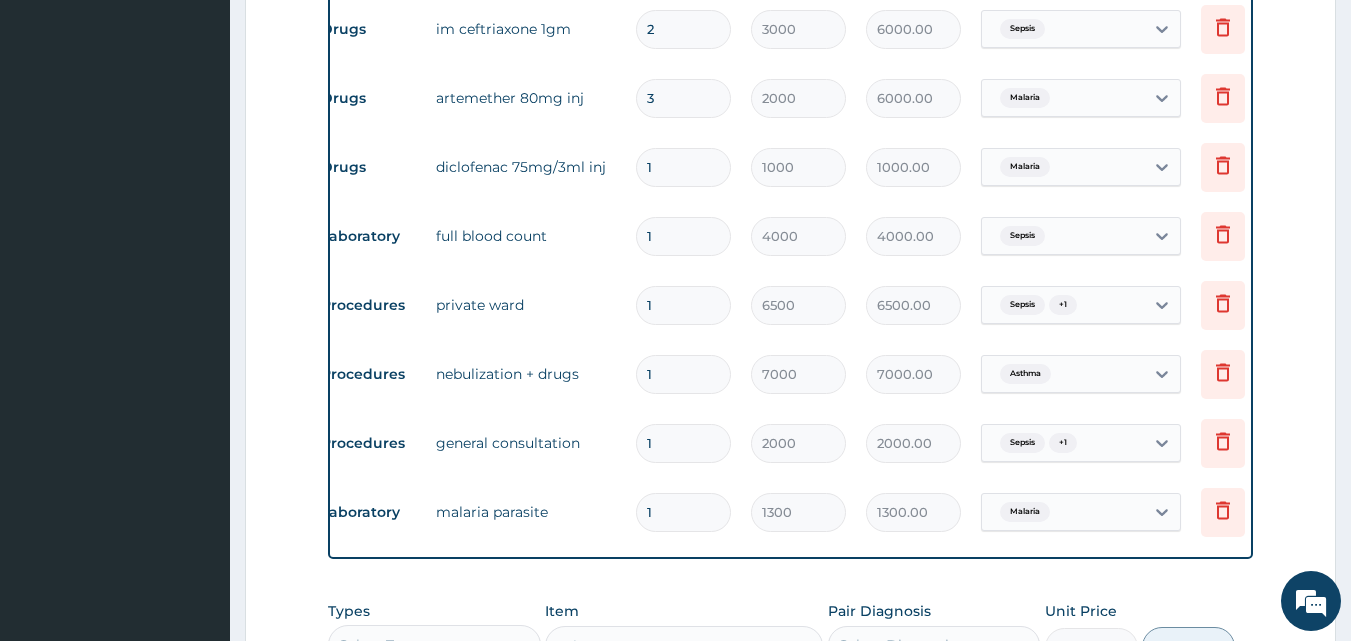 type on "1" 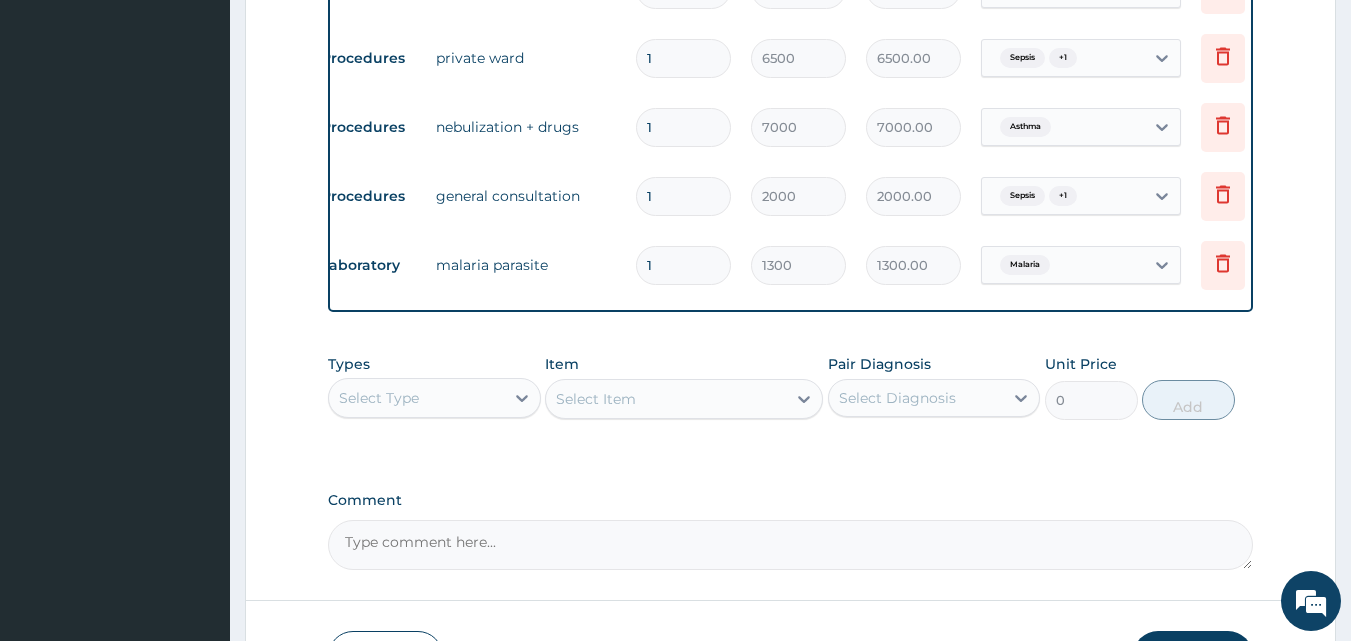 scroll, scrollTop: 1062, scrollLeft: 0, axis: vertical 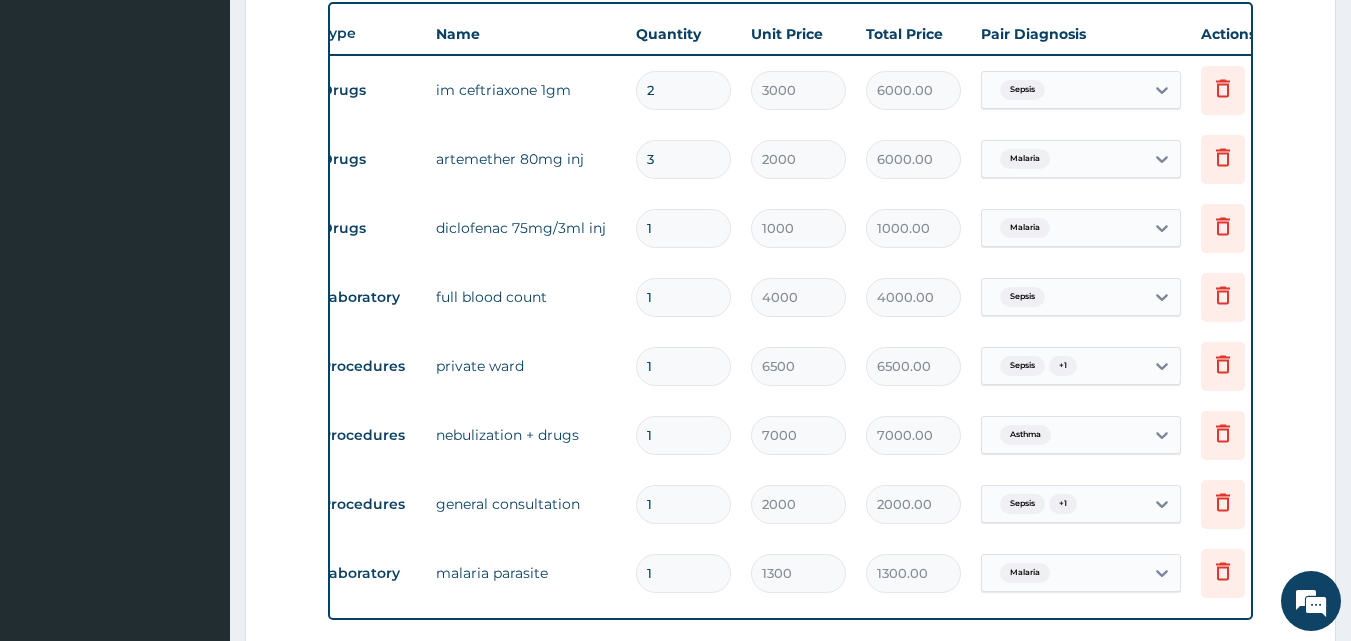 click on "3" at bounding box center (683, 159) 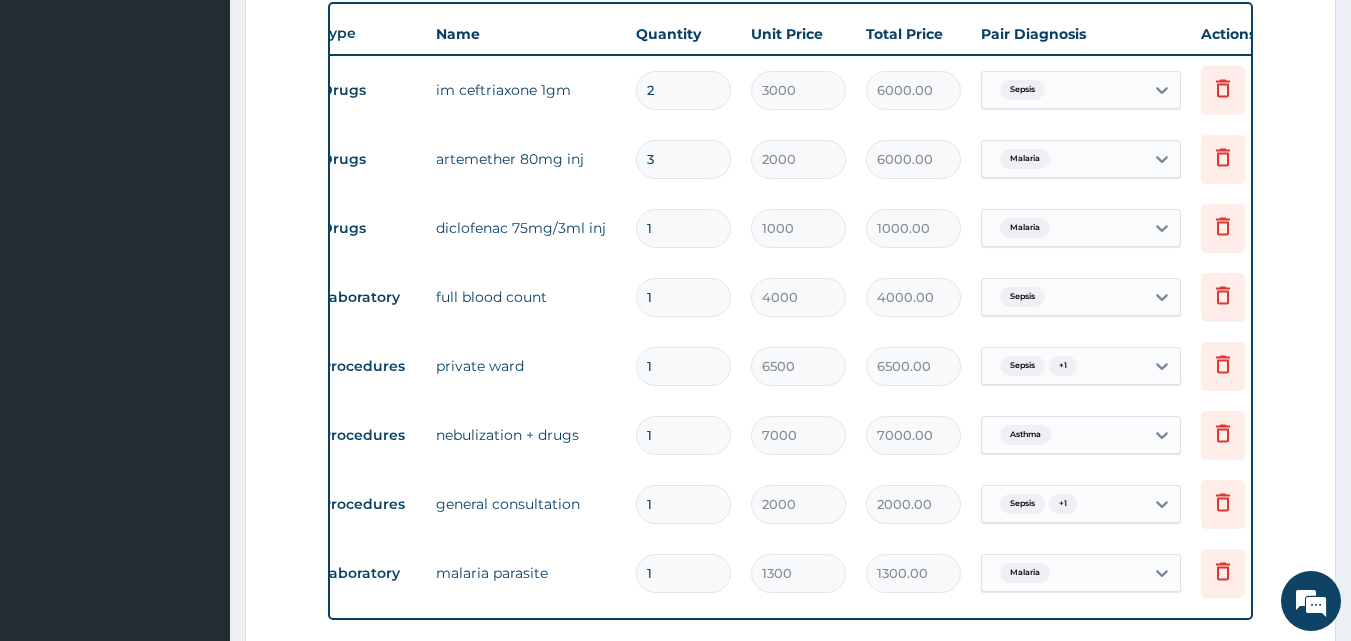 type 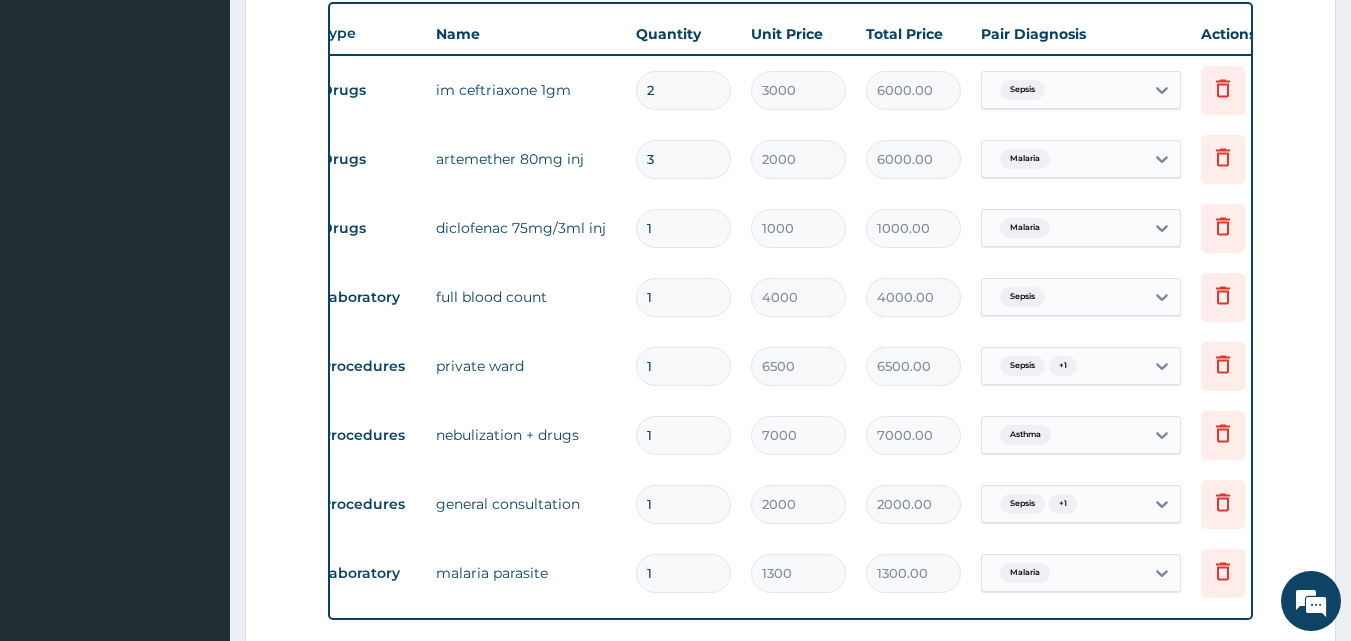 type on "0.00" 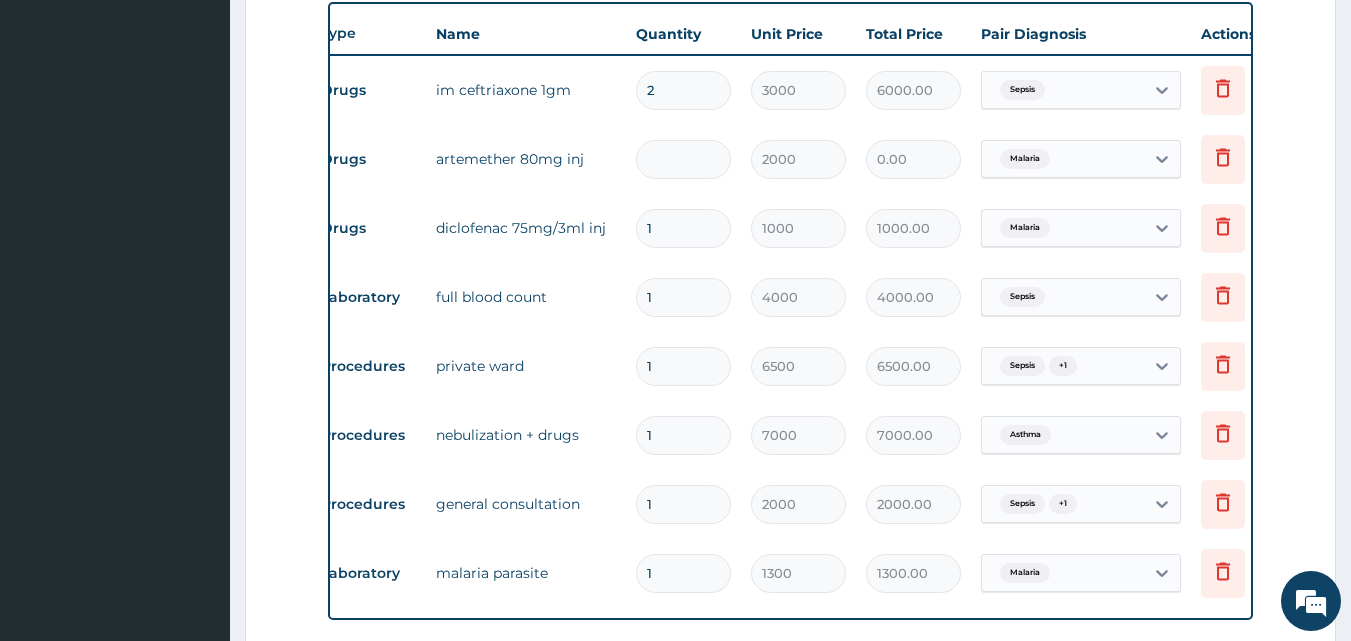 type on "2" 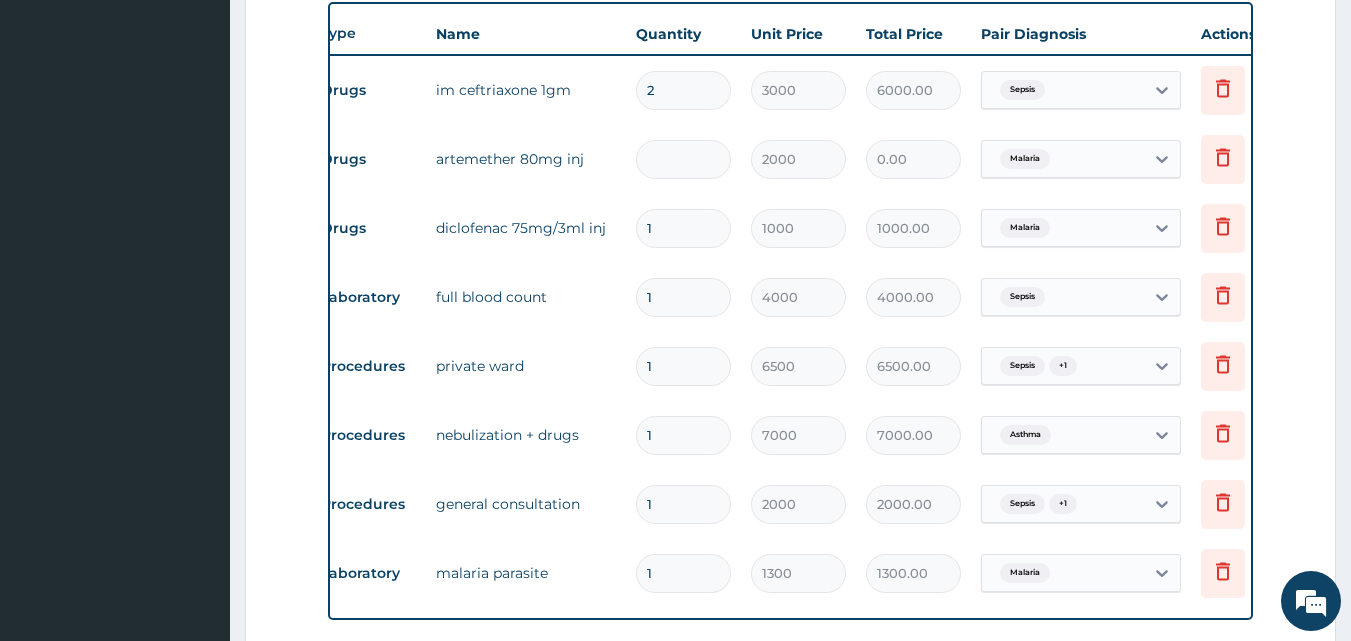 type on "4000.00" 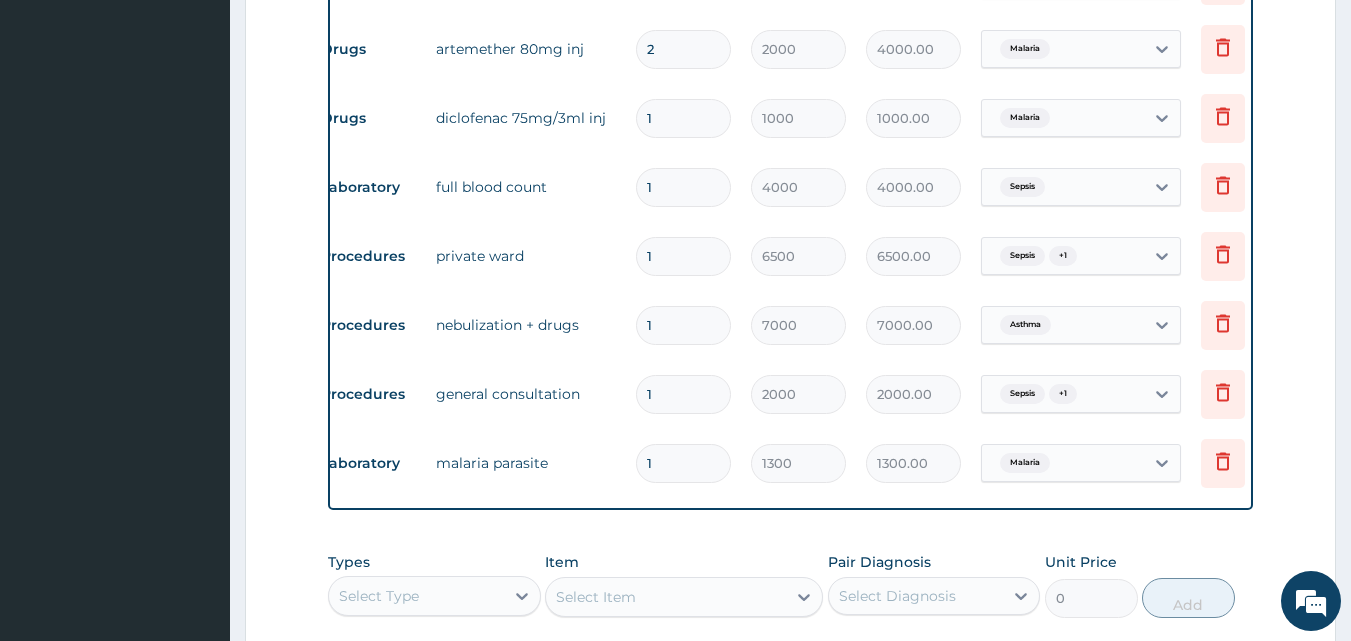 scroll, scrollTop: 858, scrollLeft: 0, axis: vertical 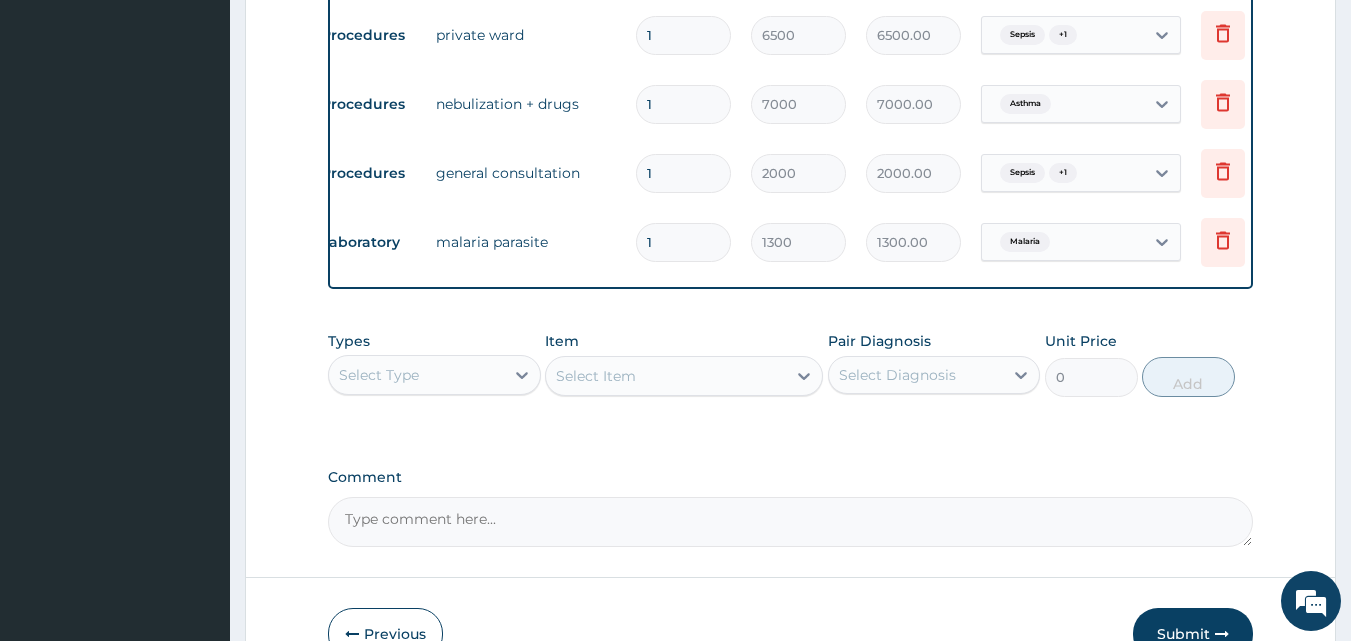 type on "2" 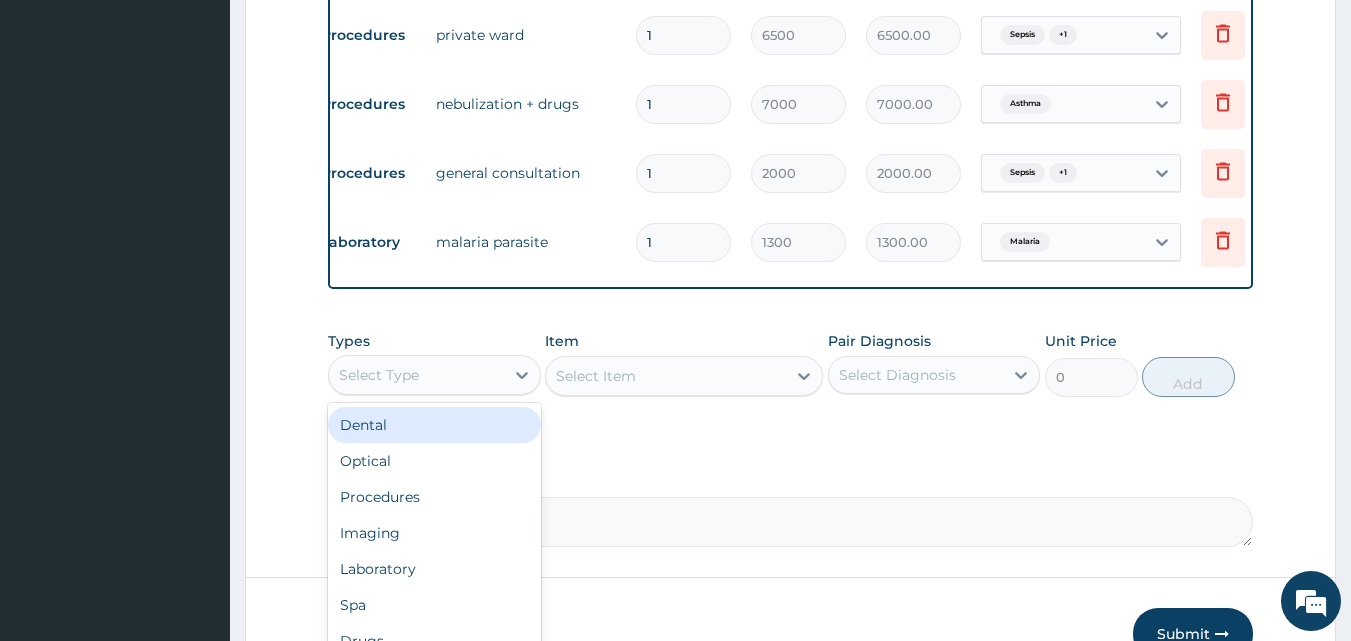 click on "Select Type" at bounding box center (379, 375) 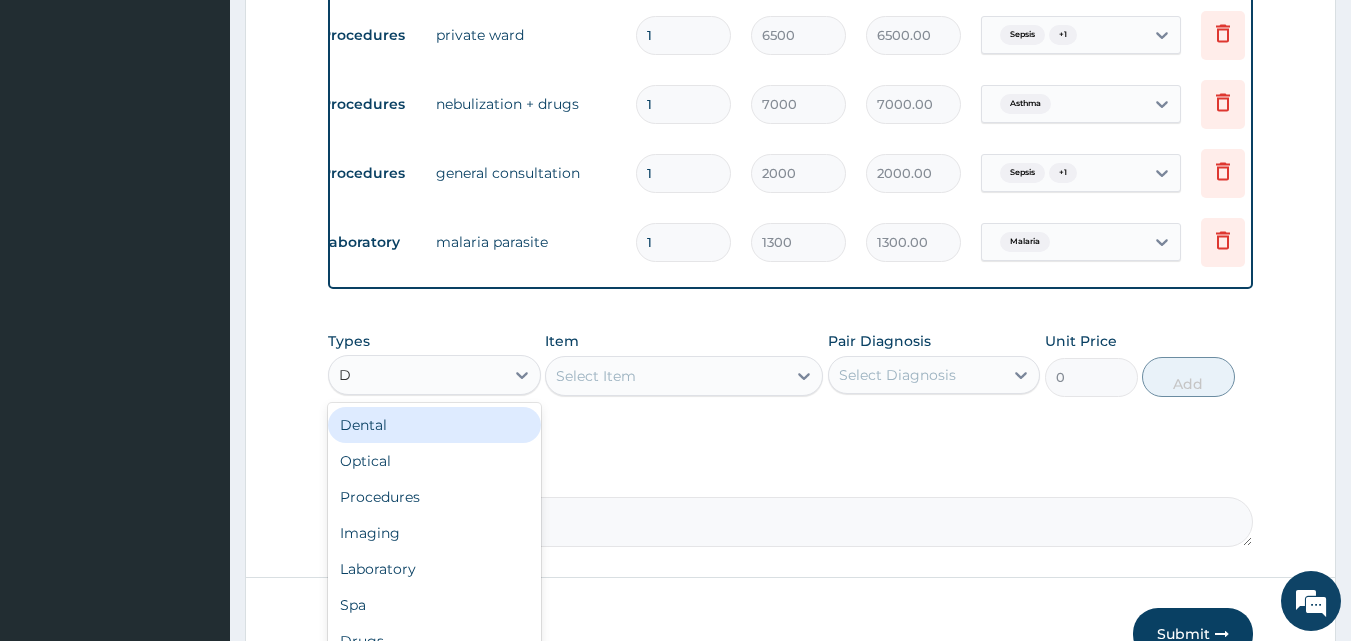 type on "DR" 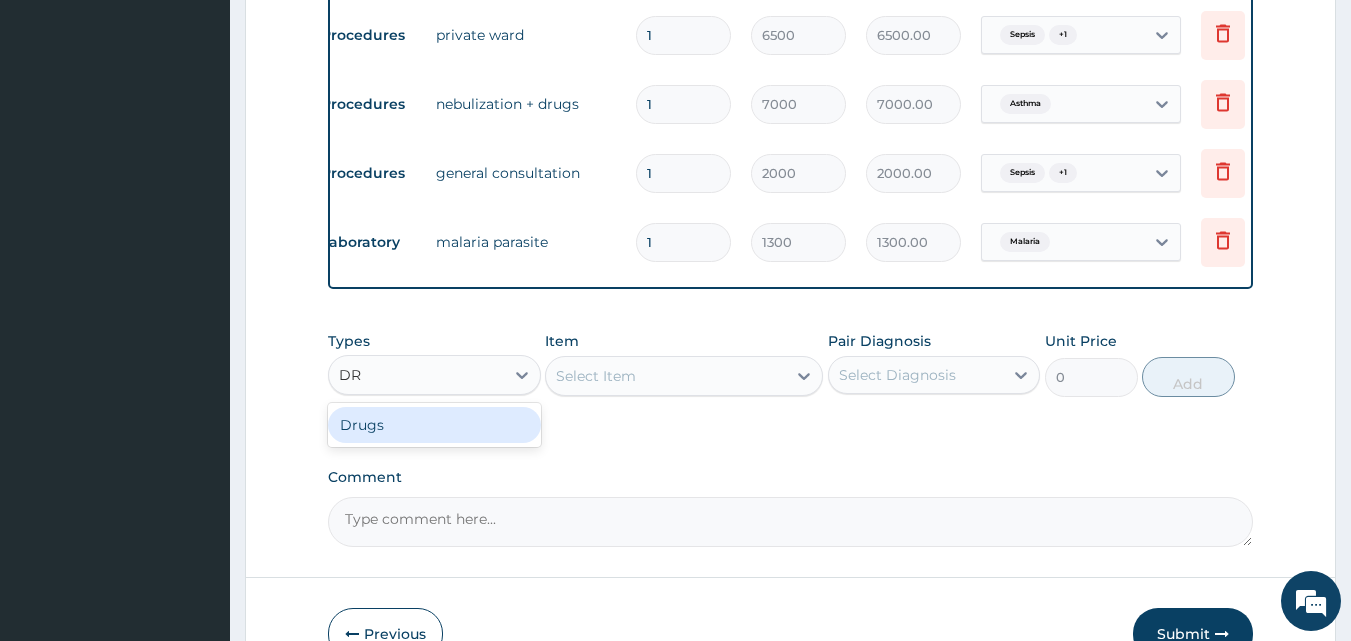 click on "Drugs" at bounding box center [434, 425] 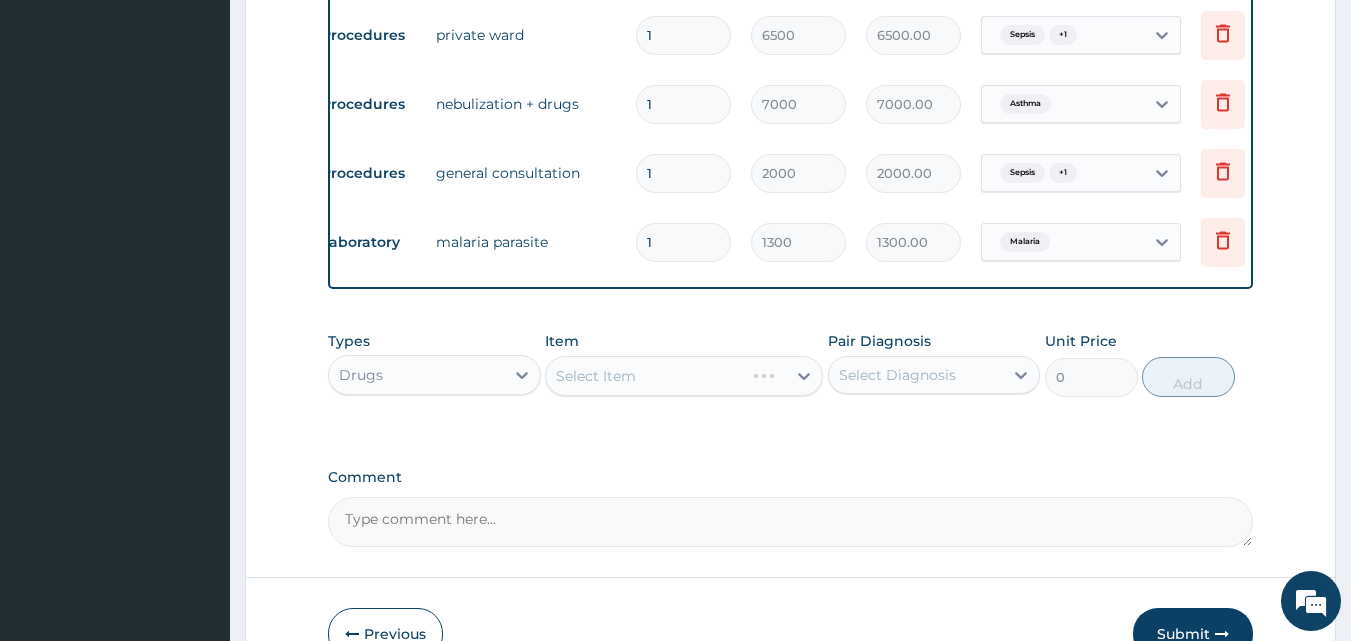 click on "Select Item" at bounding box center [684, 376] 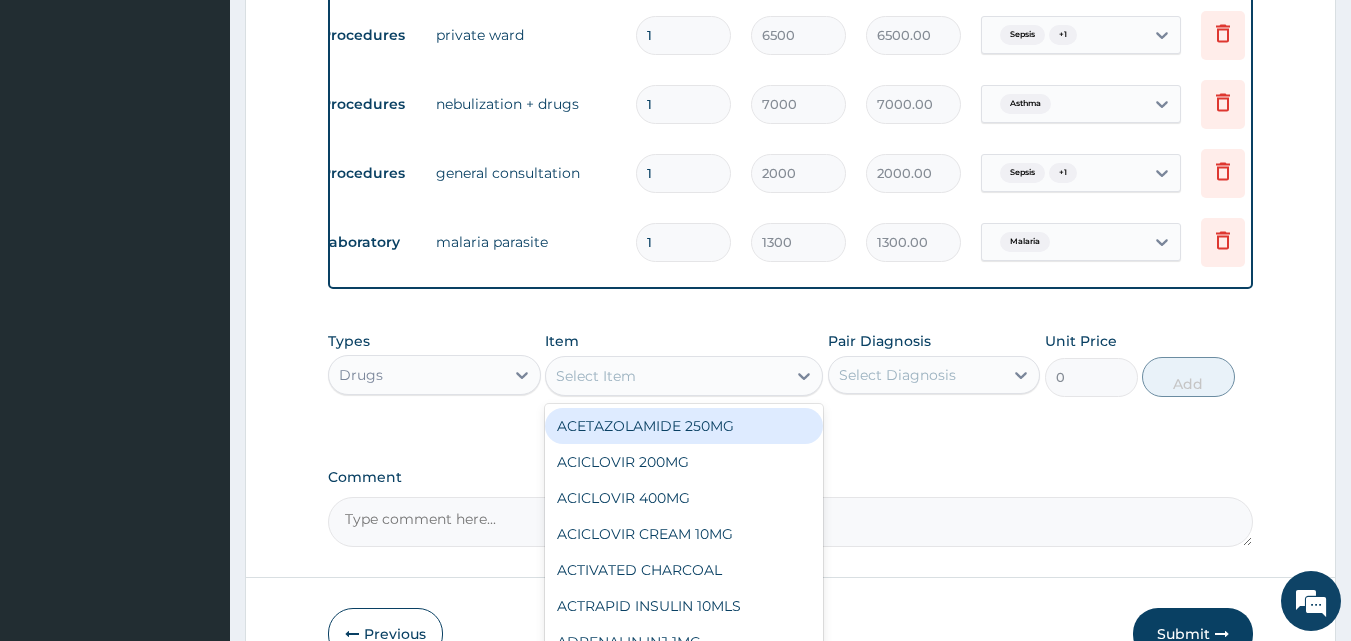 click on "Select Item" at bounding box center [596, 376] 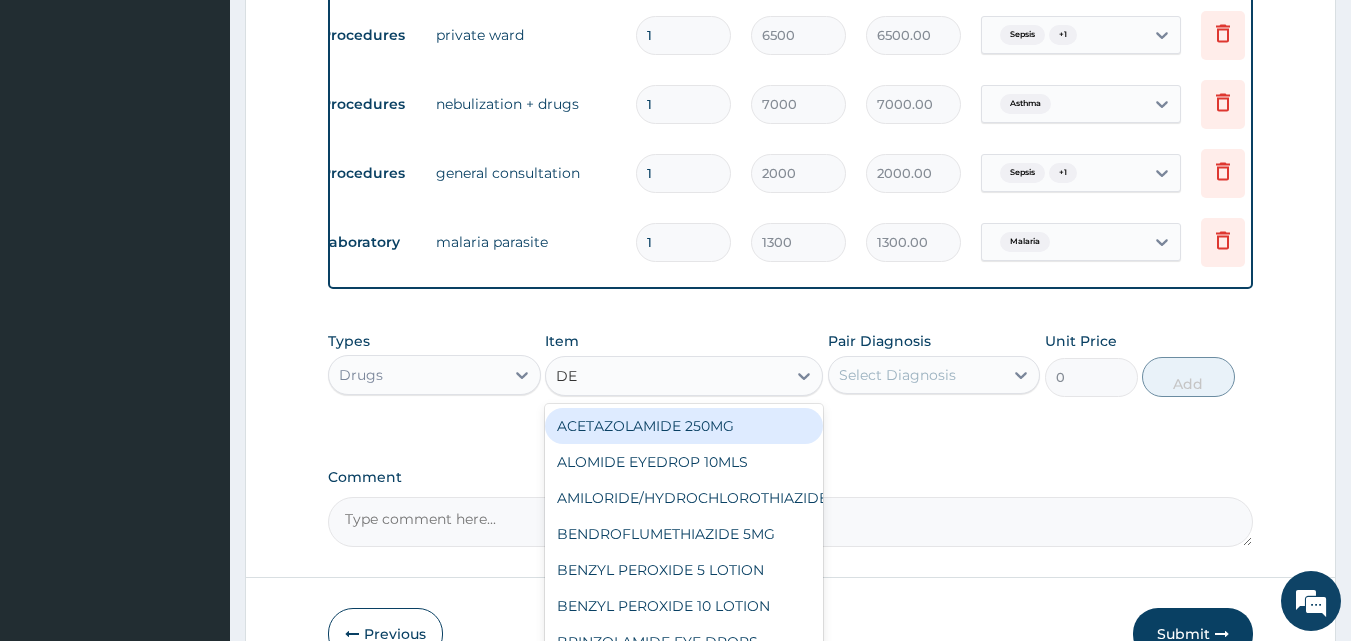 type on "DEX" 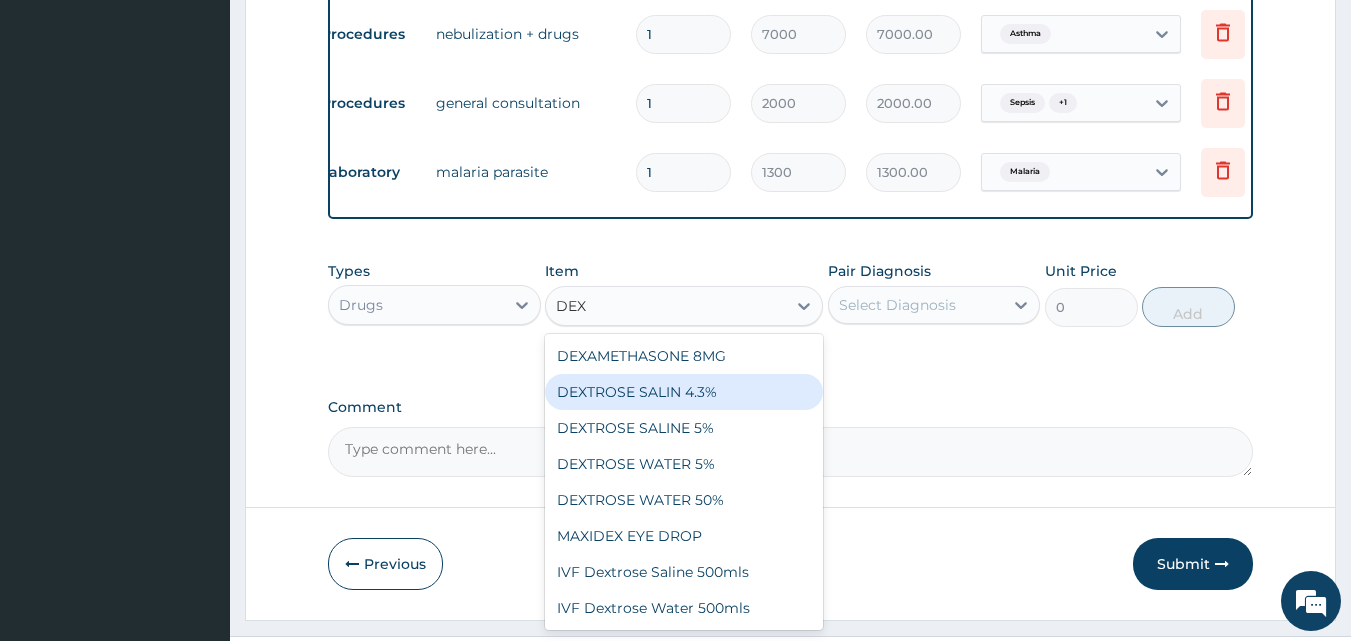 scroll, scrollTop: 1204, scrollLeft: 0, axis: vertical 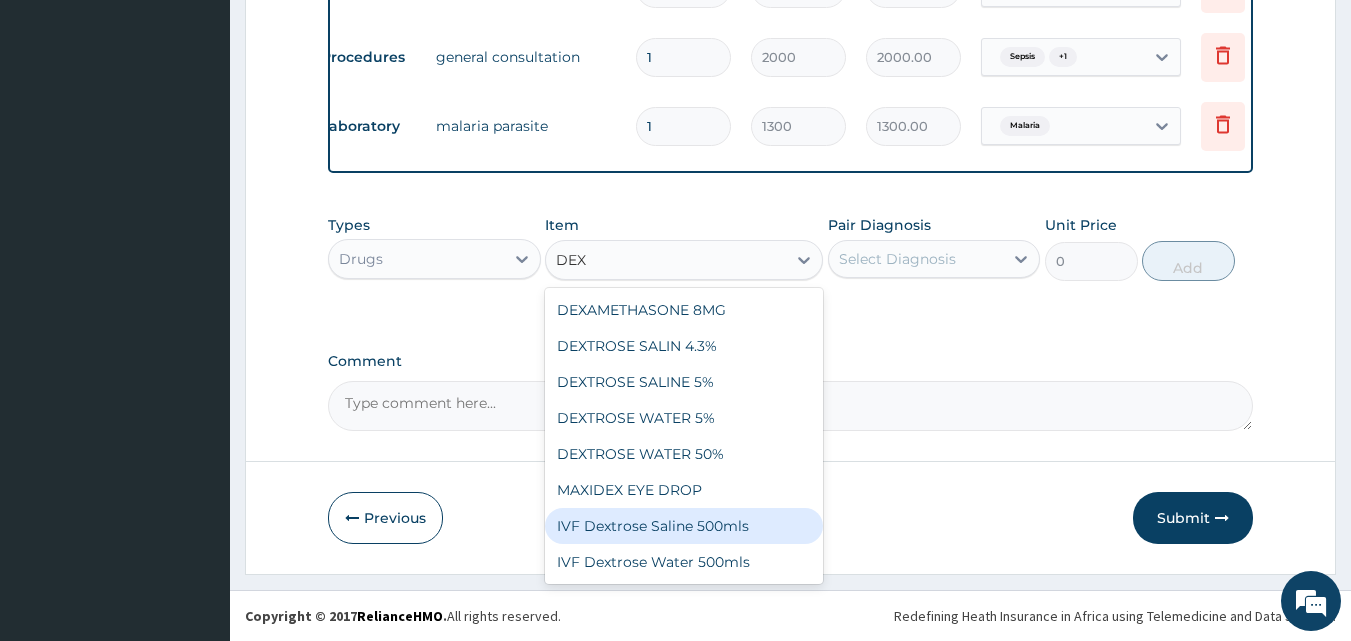 click on "IVF Dextrose Saline 500mls" at bounding box center (684, 526) 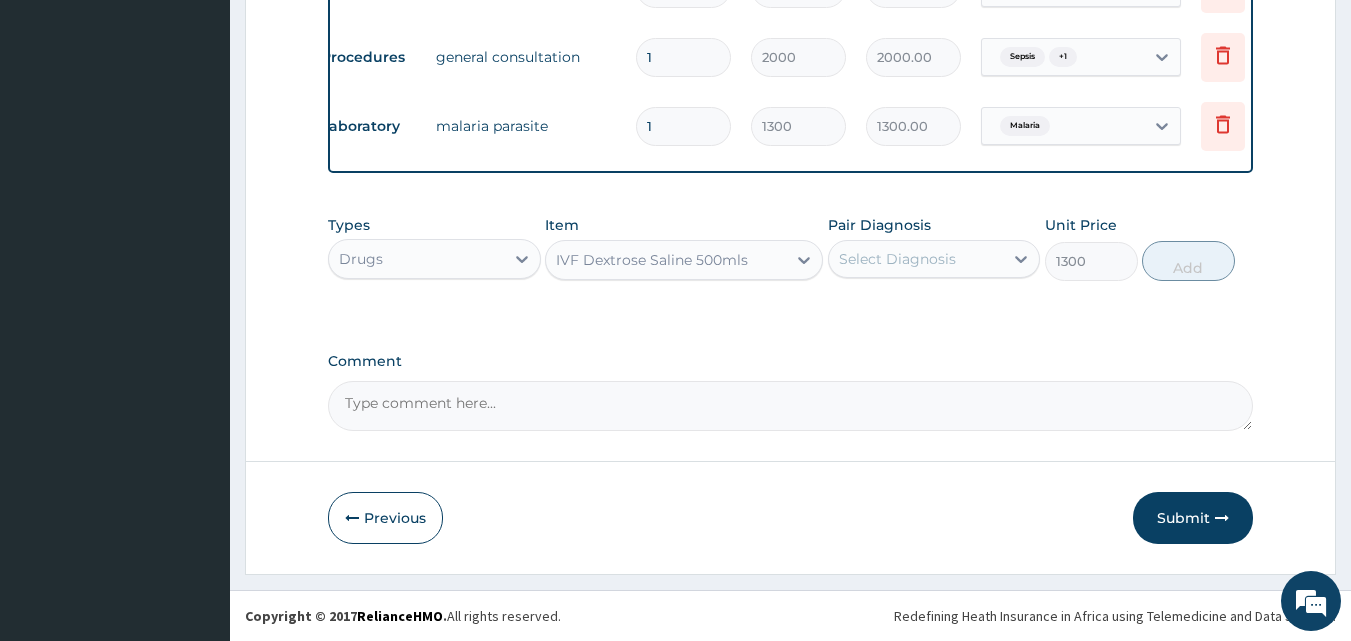 click on "Select Diagnosis" at bounding box center [897, 259] 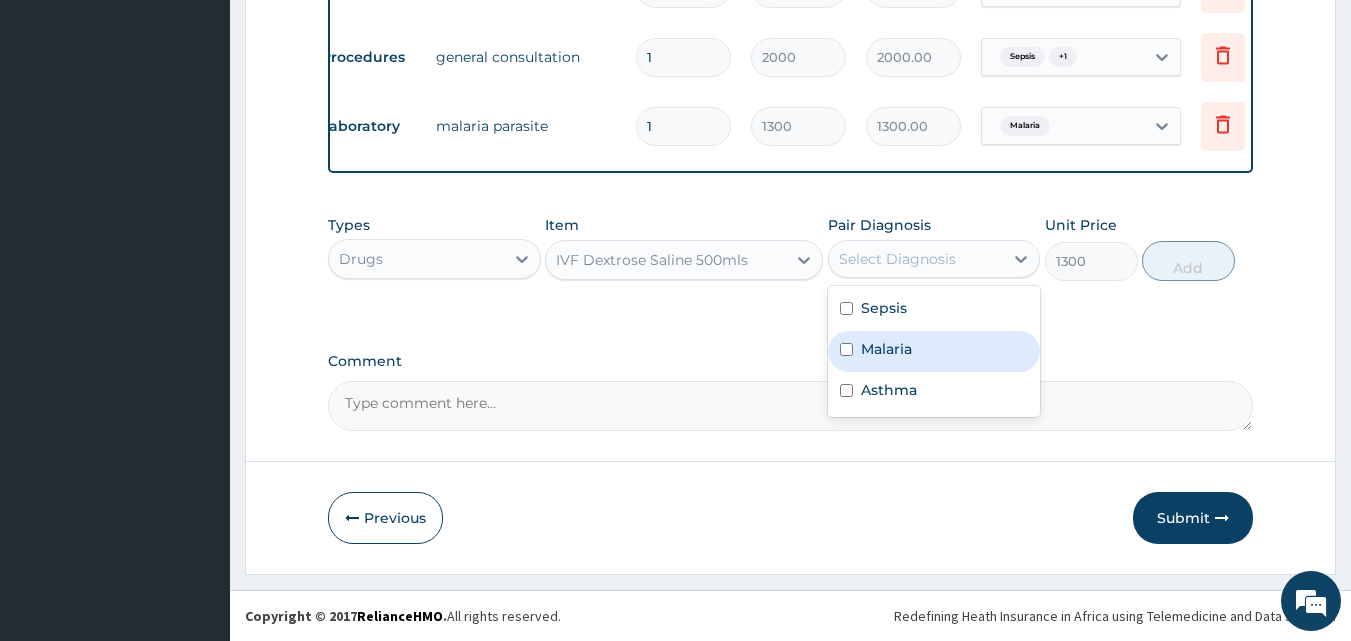 click at bounding box center (846, 349) 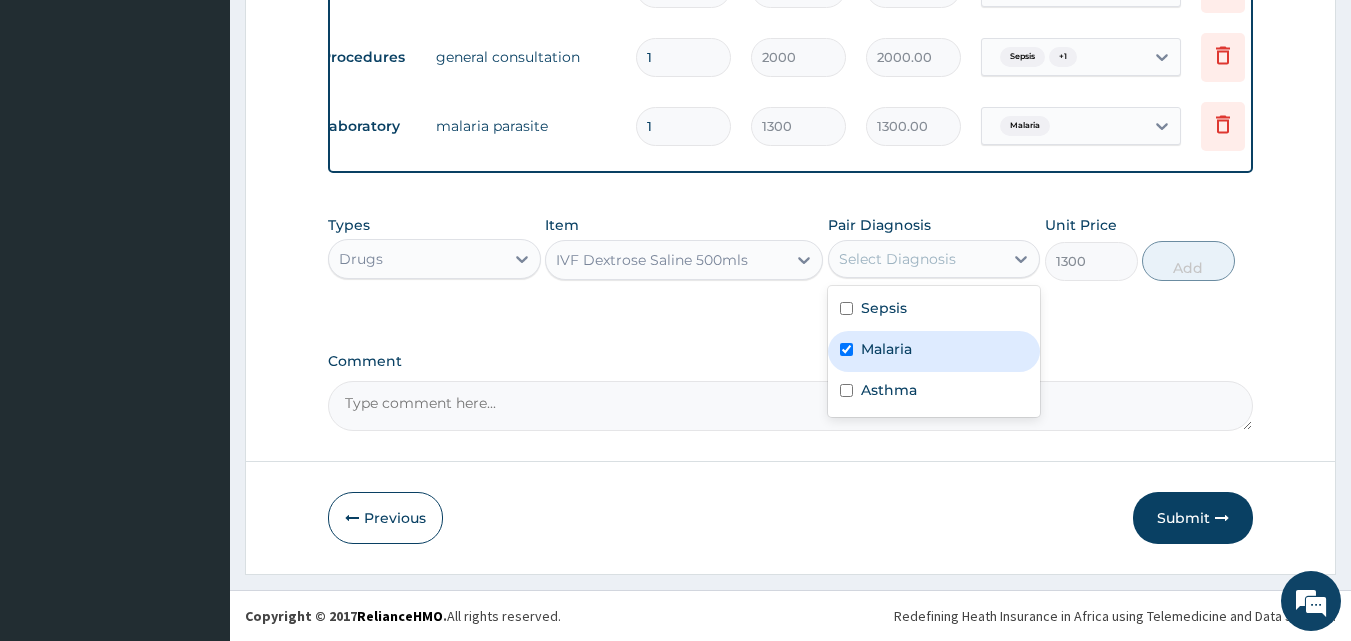 checkbox on "true" 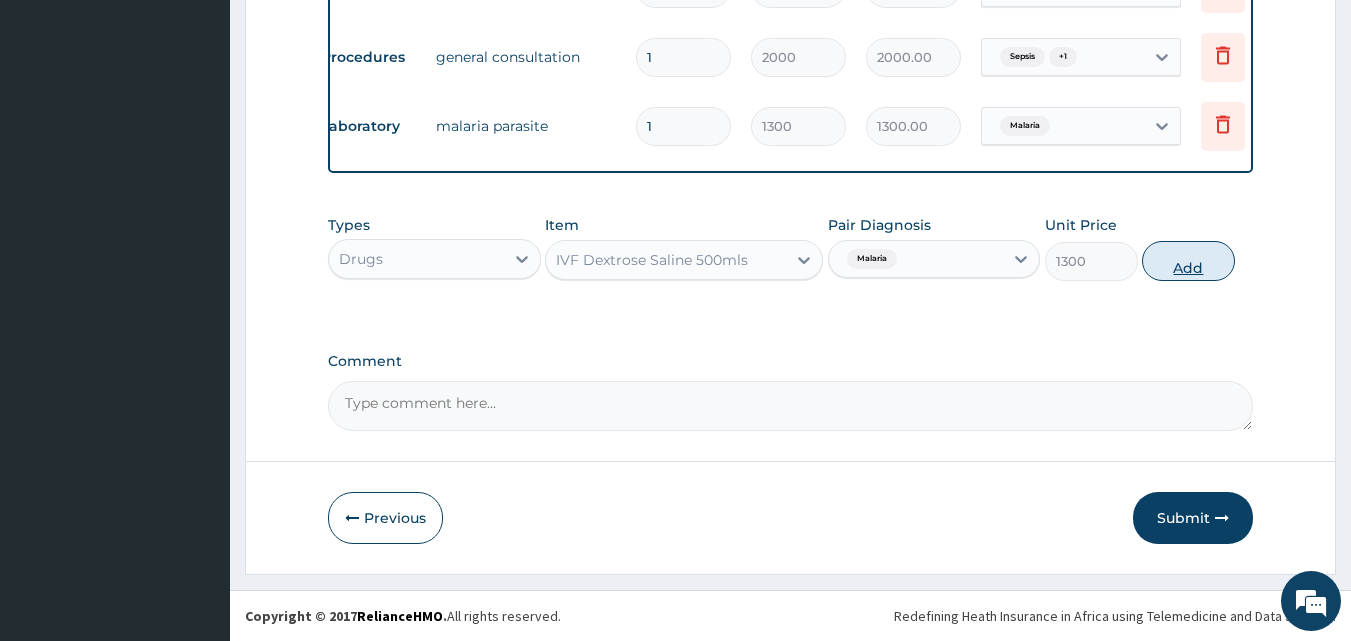 click on "Add" at bounding box center [1188, 261] 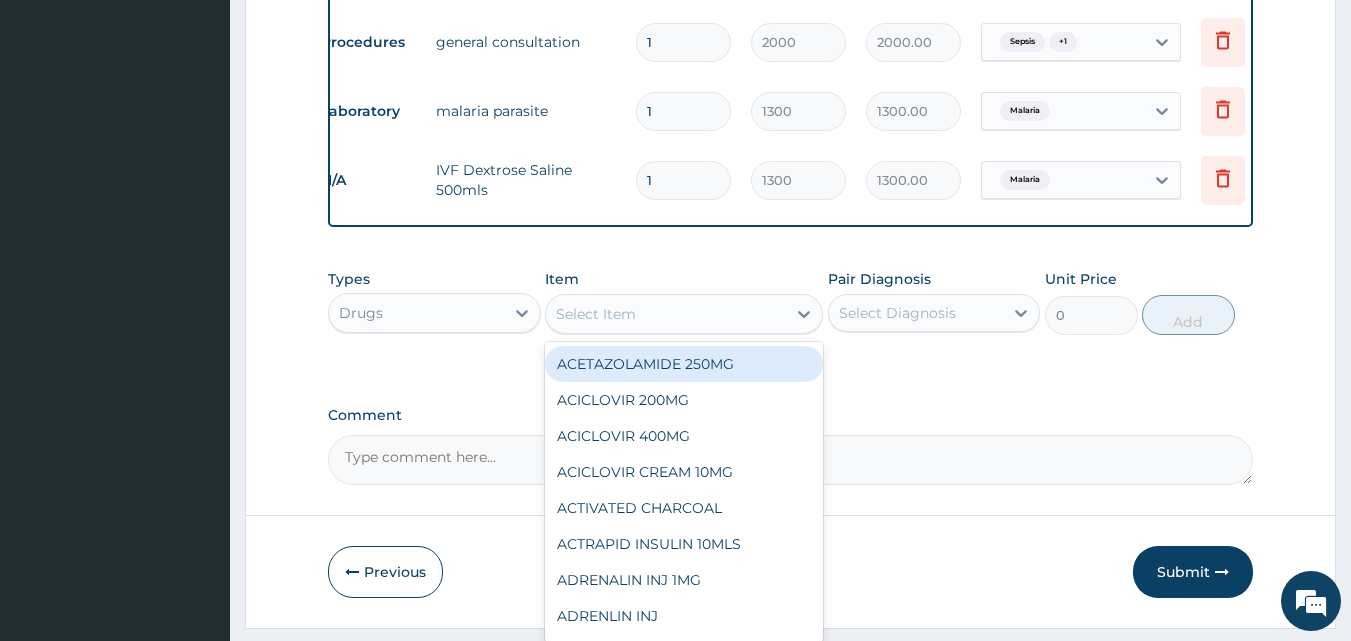 click on "Select Item" at bounding box center (666, 314) 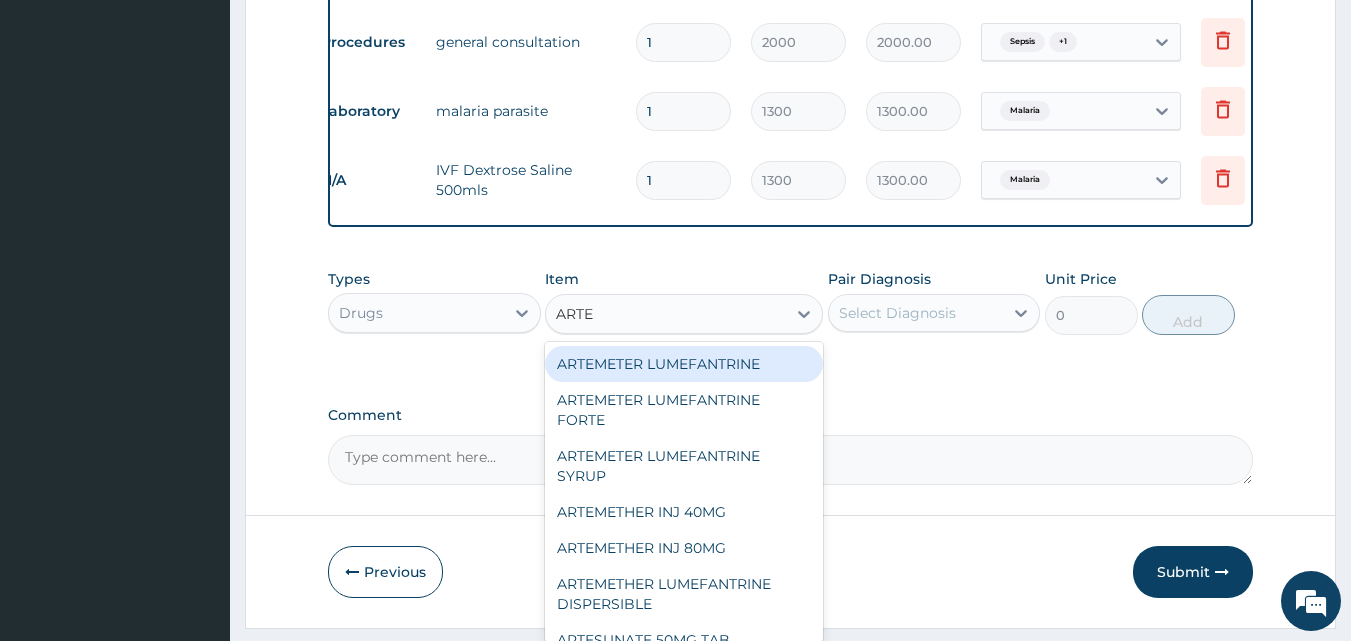 type on "ARTEM" 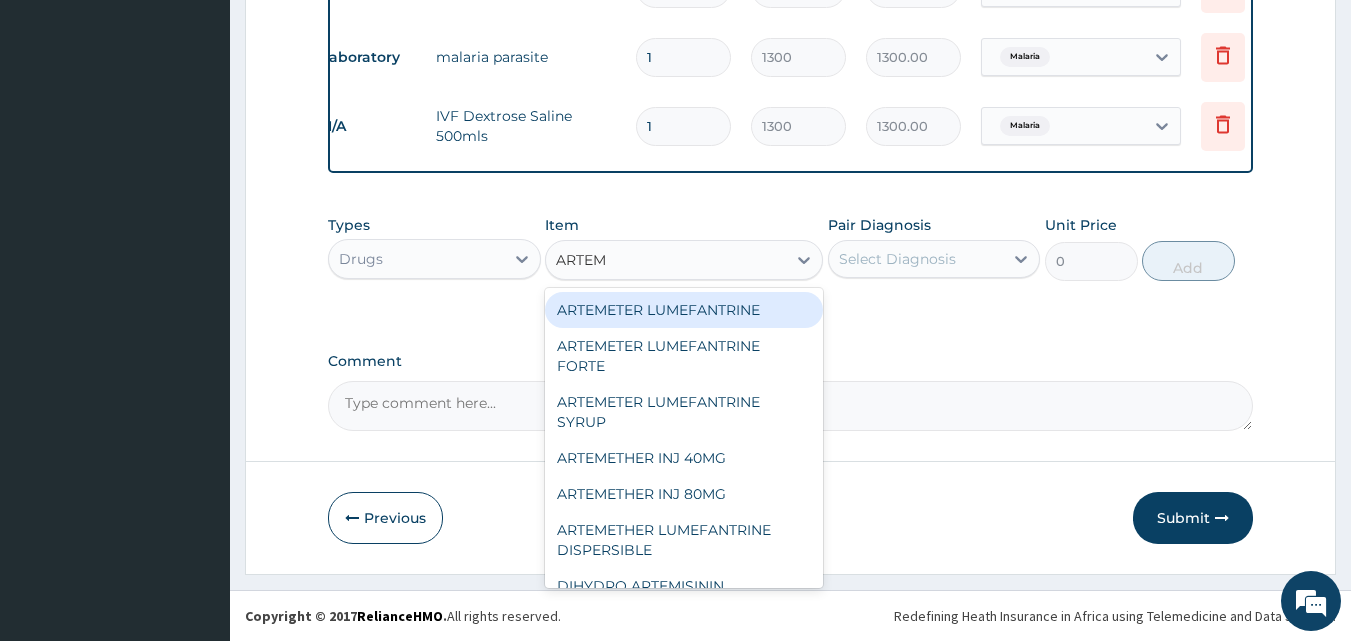 scroll, scrollTop: 1273, scrollLeft: 0, axis: vertical 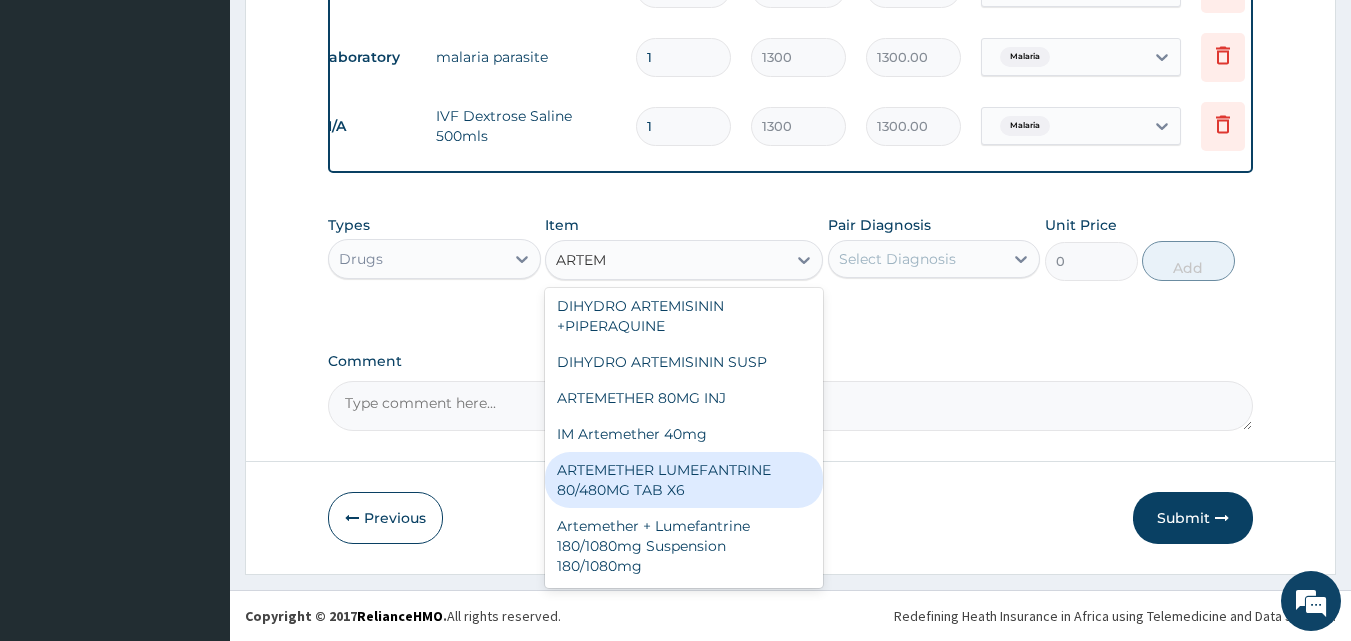 click on "ARTEMETHER LUMEFANTRINE 80/480MG TAB X6" at bounding box center [684, 480] 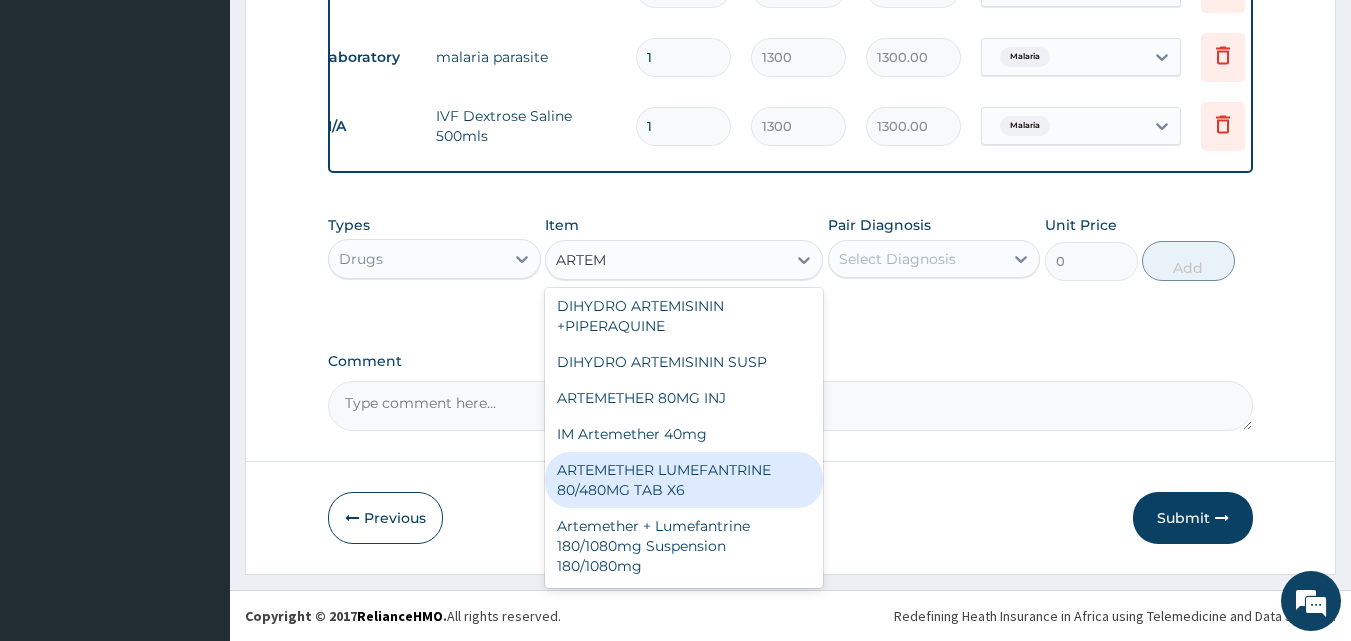 type 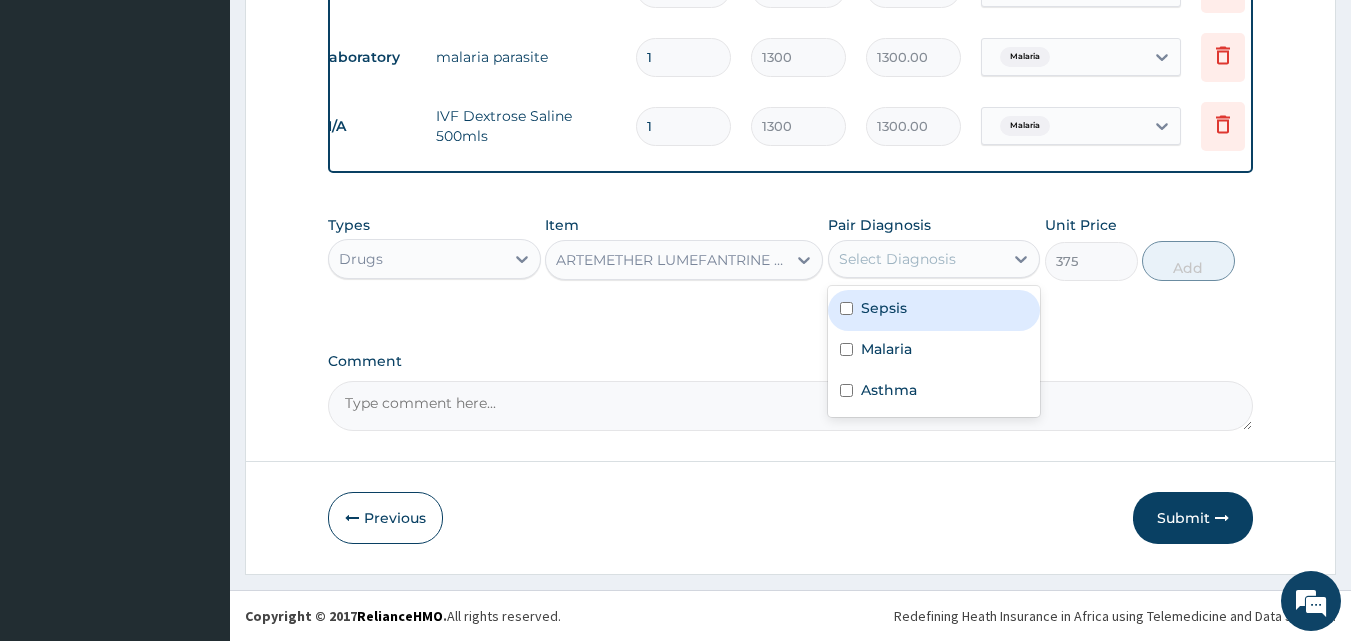click on "Select Diagnosis" at bounding box center [897, 259] 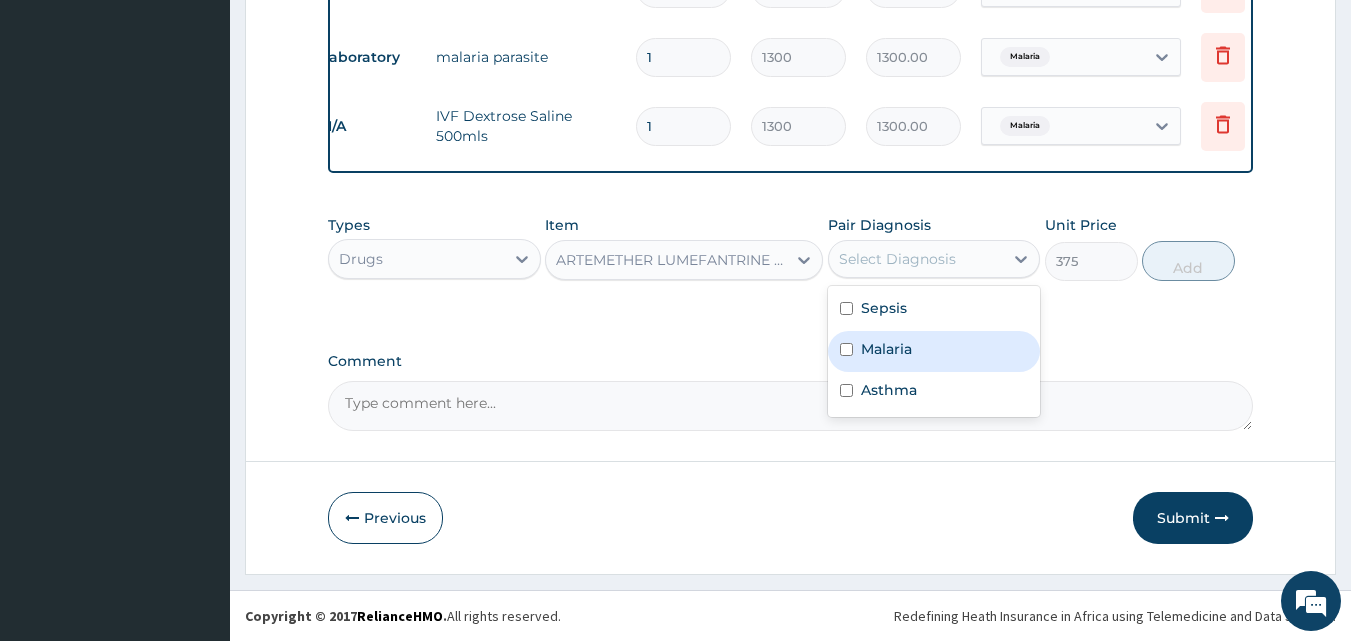 click at bounding box center [846, 349] 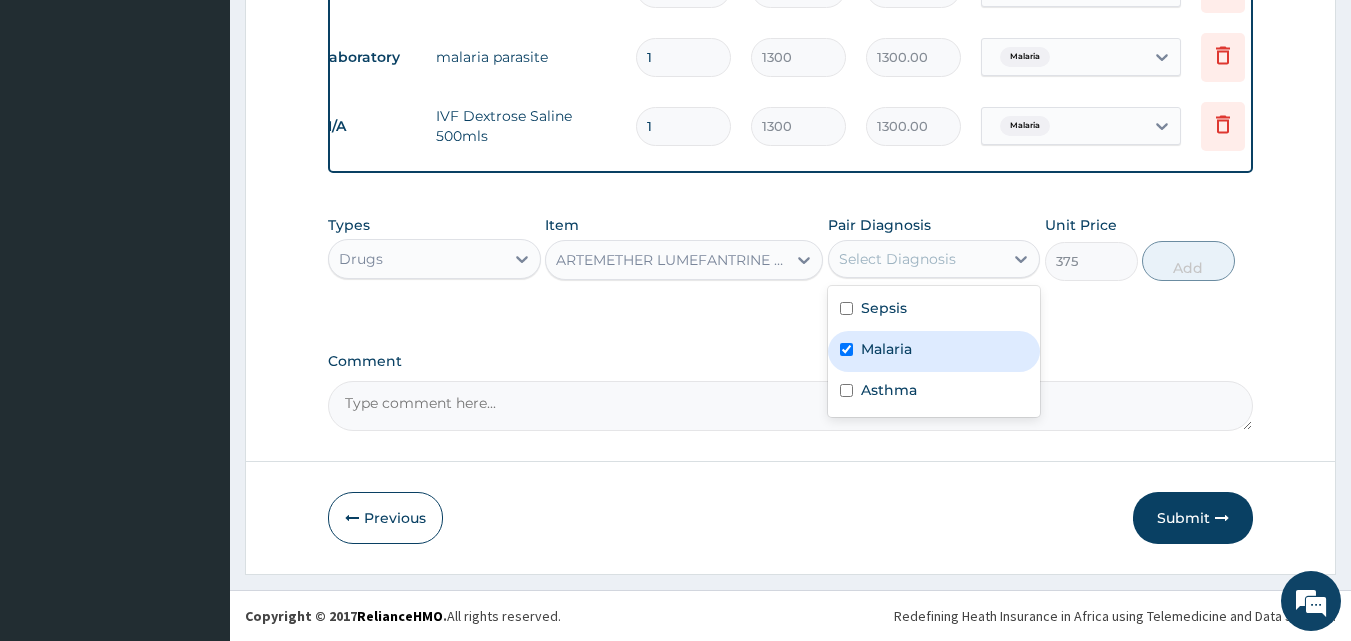 checkbox on "true" 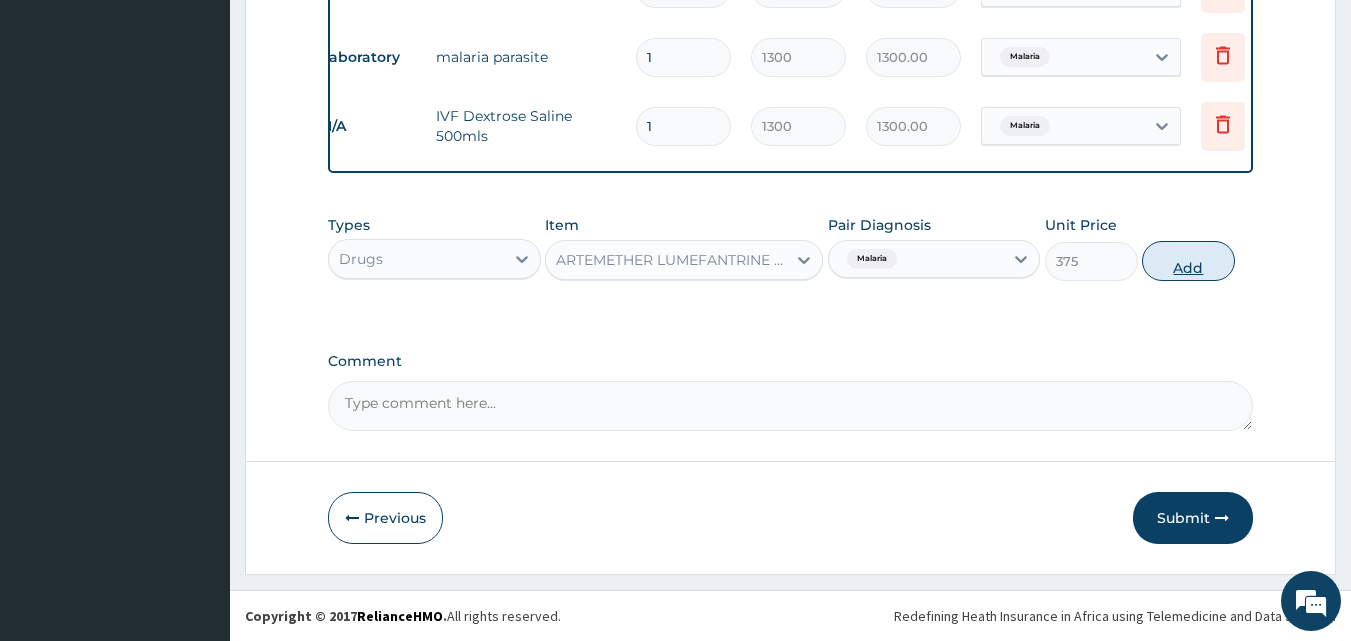 click on "Add" at bounding box center (1188, 261) 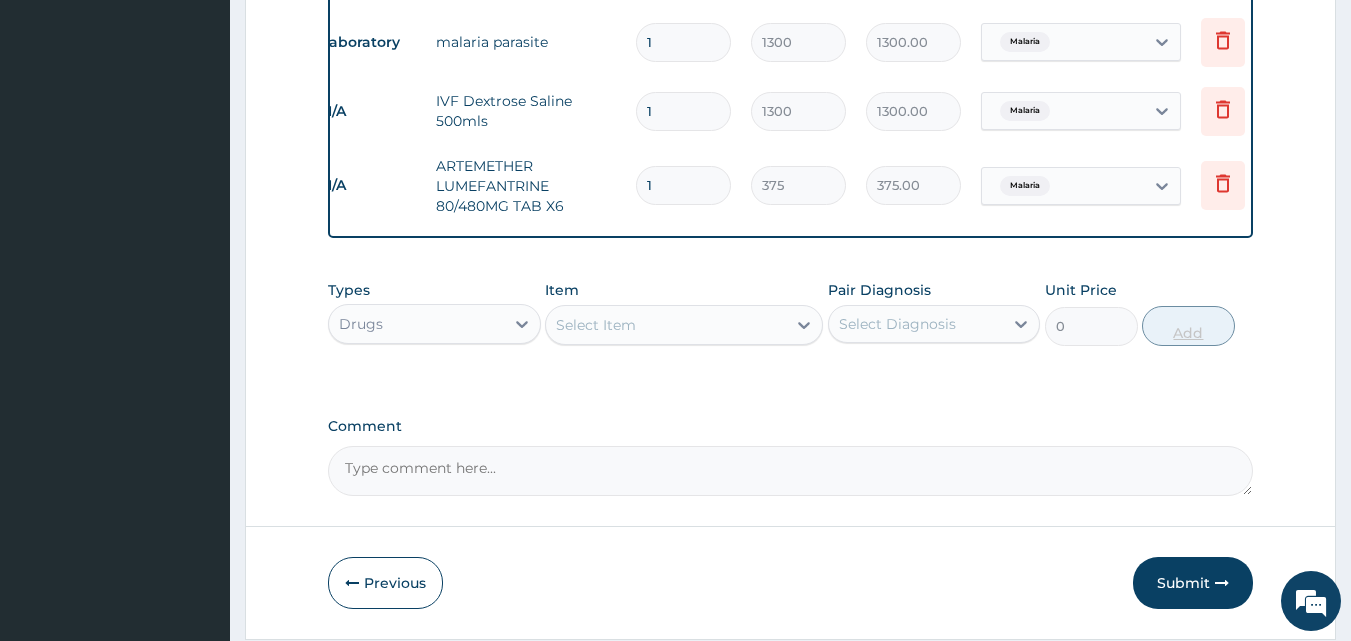 type 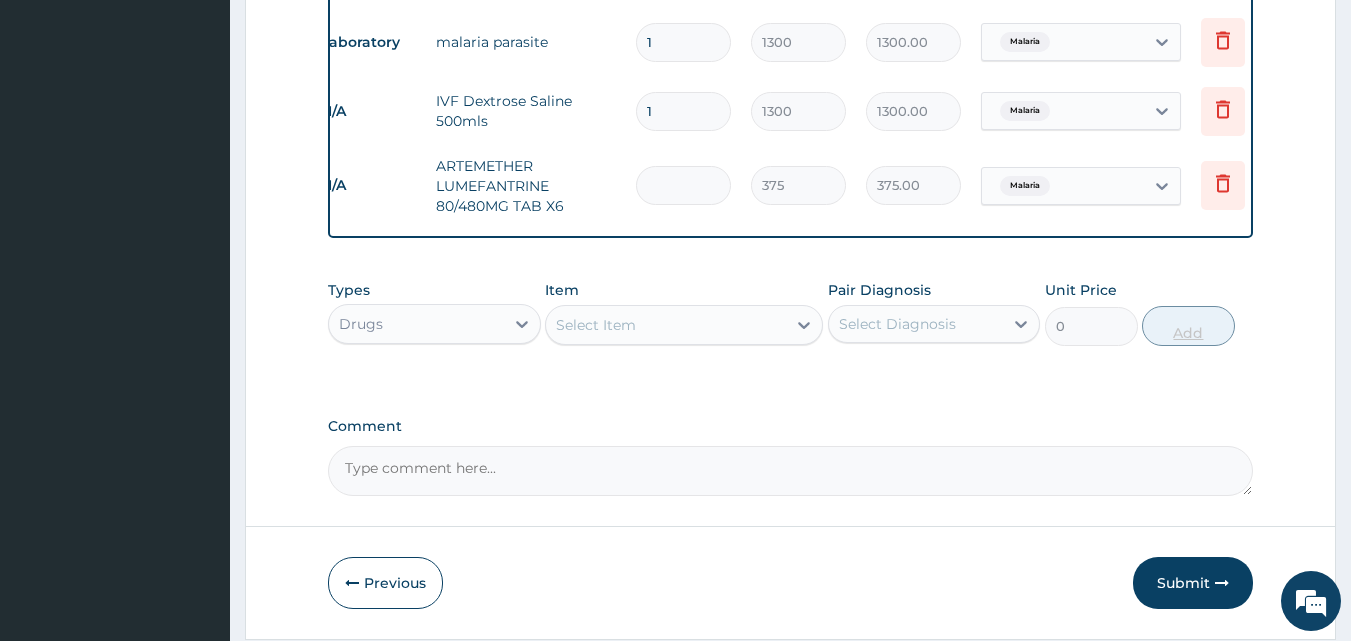 type on "0.00" 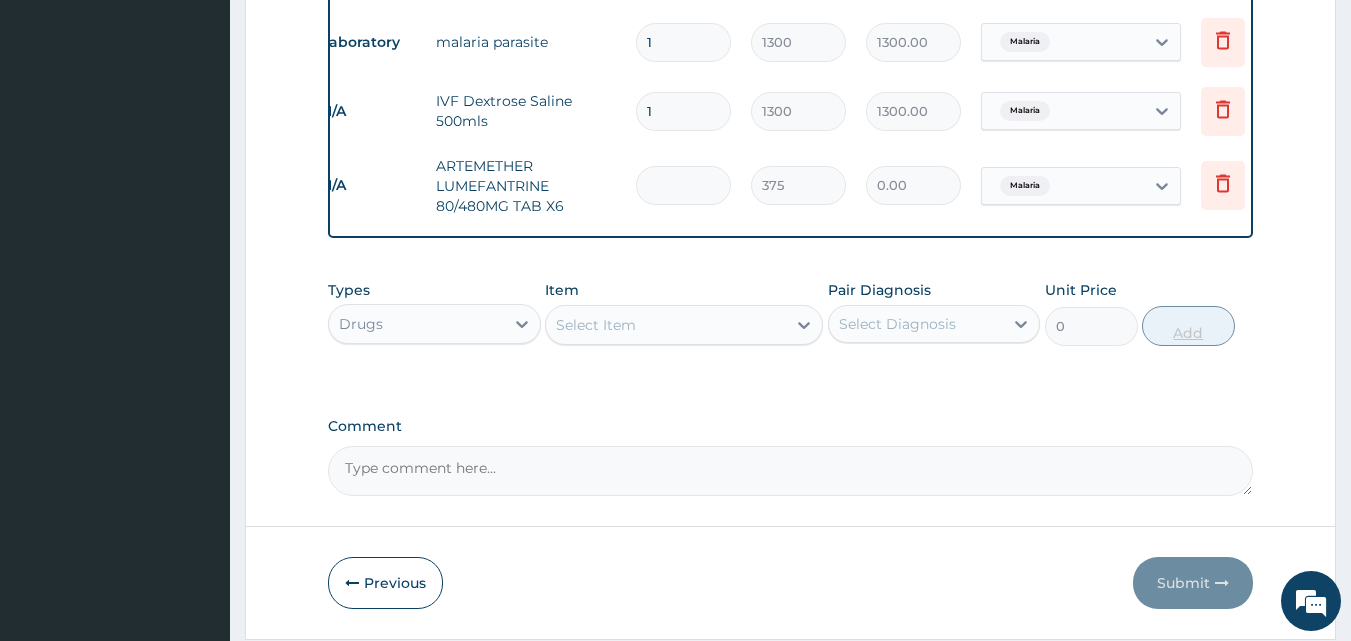type on "6" 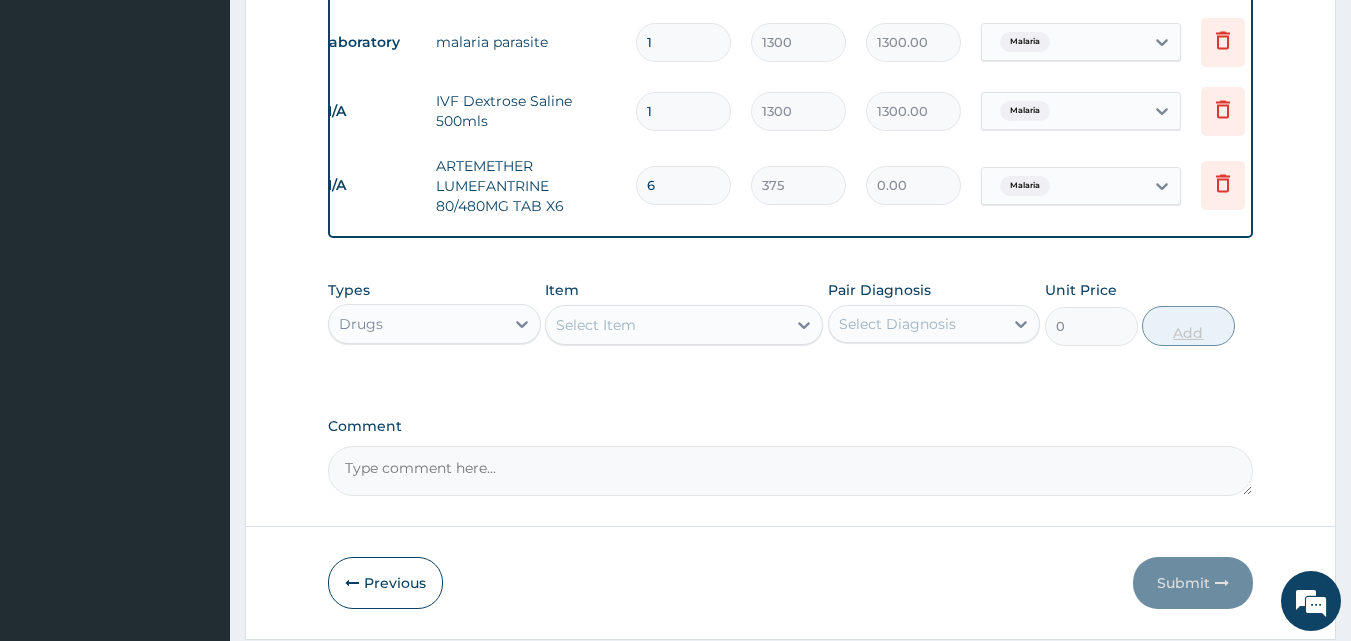 type on "2250.00" 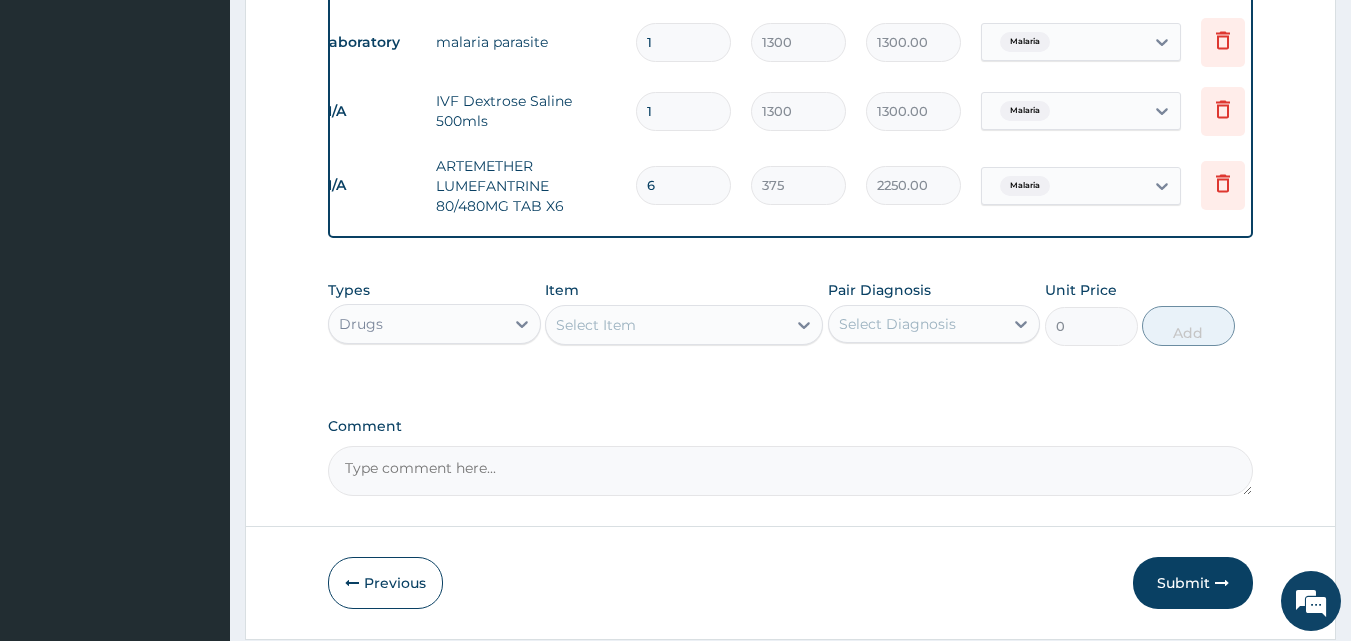 type on "6" 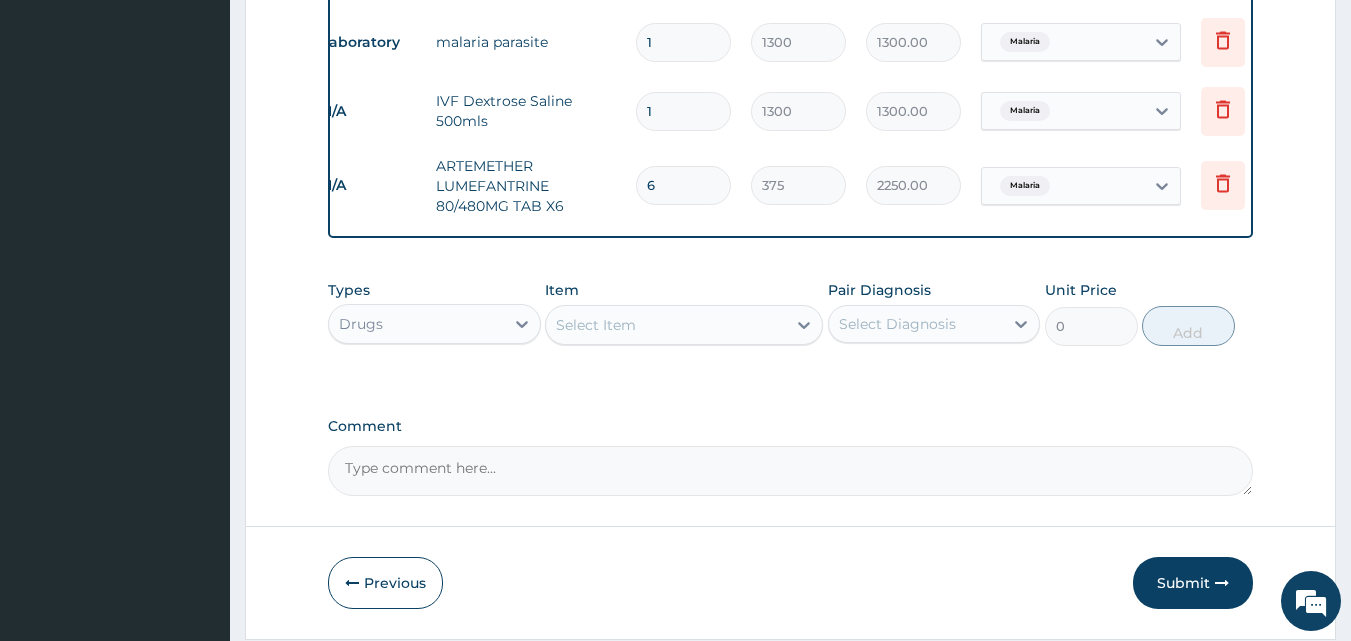 click on "Select Item" at bounding box center (666, 325) 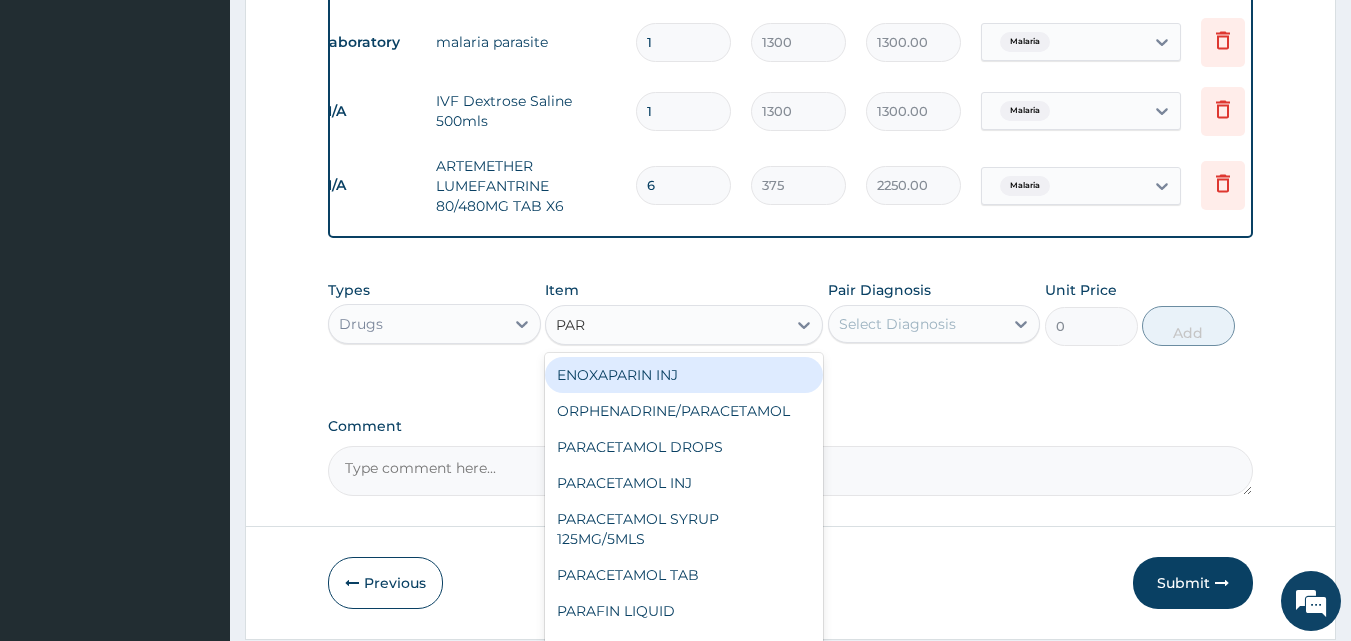 type on "PARA" 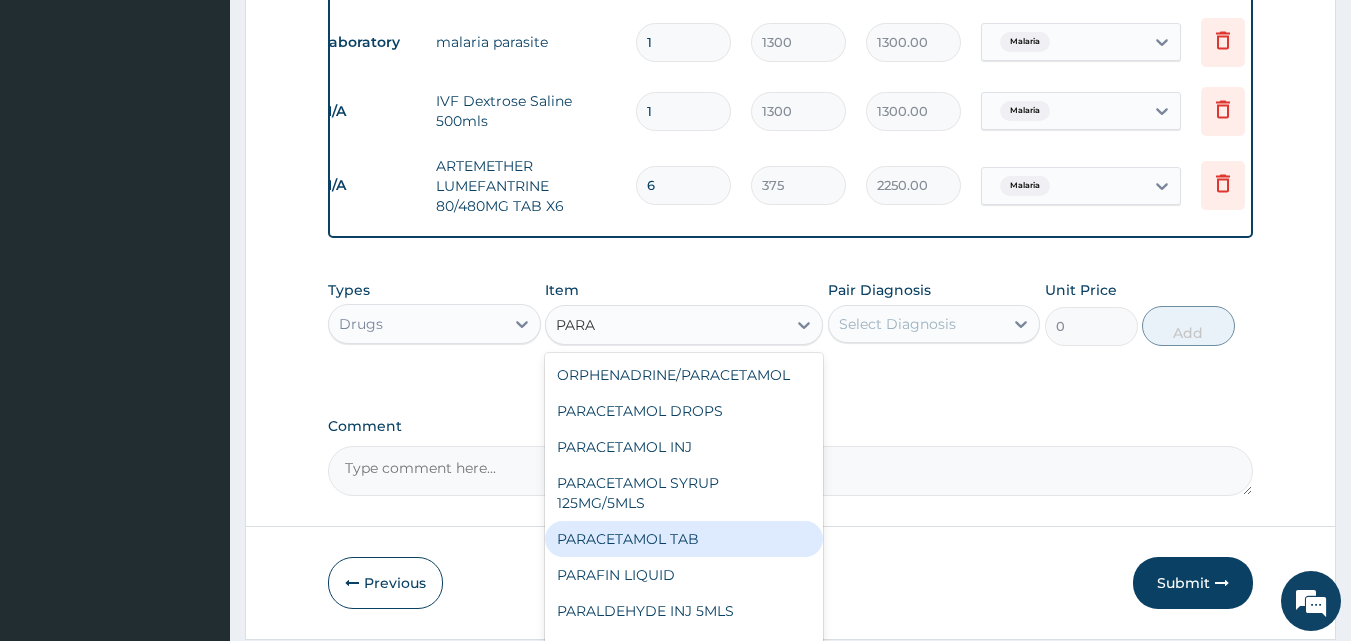 click on "PARACETAMOL TAB" at bounding box center [684, 539] 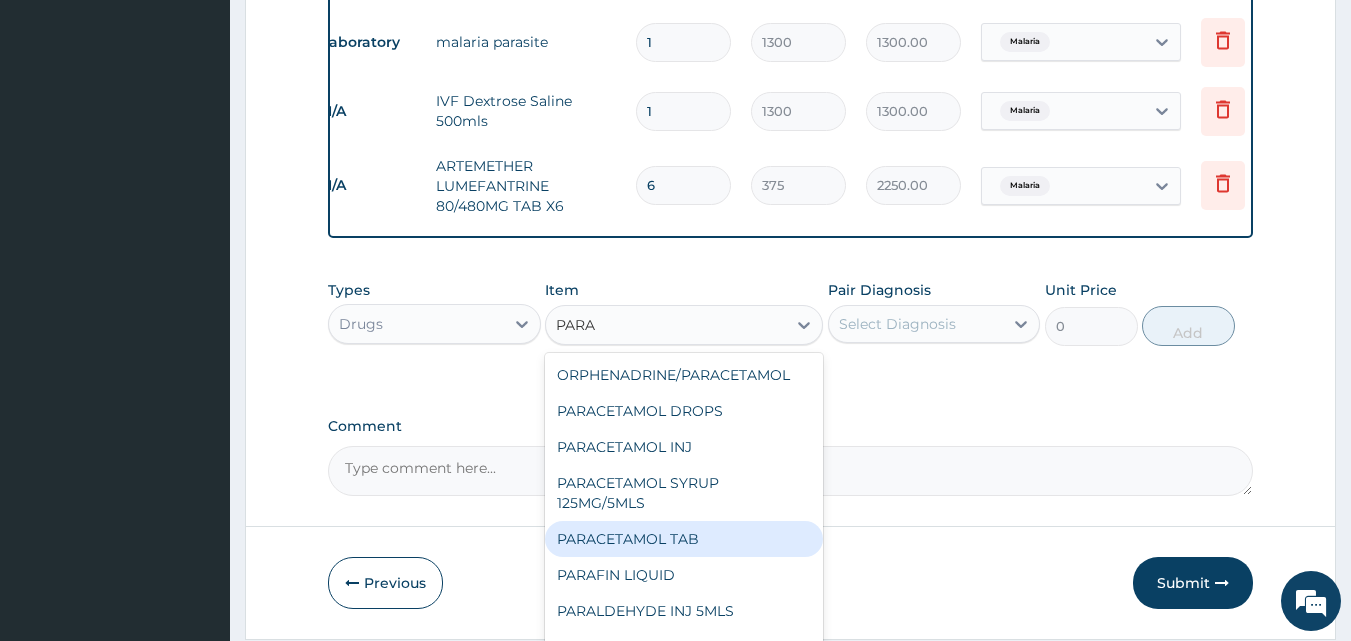 type 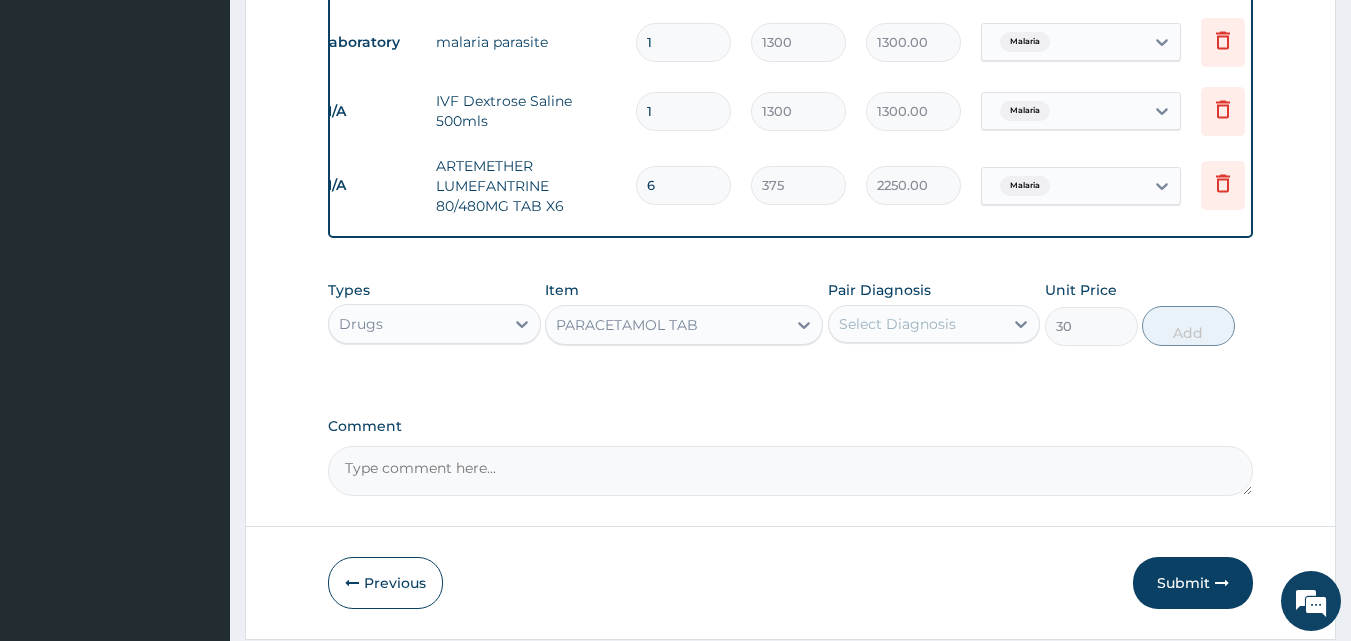 click on "Select Diagnosis" at bounding box center (897, 324) 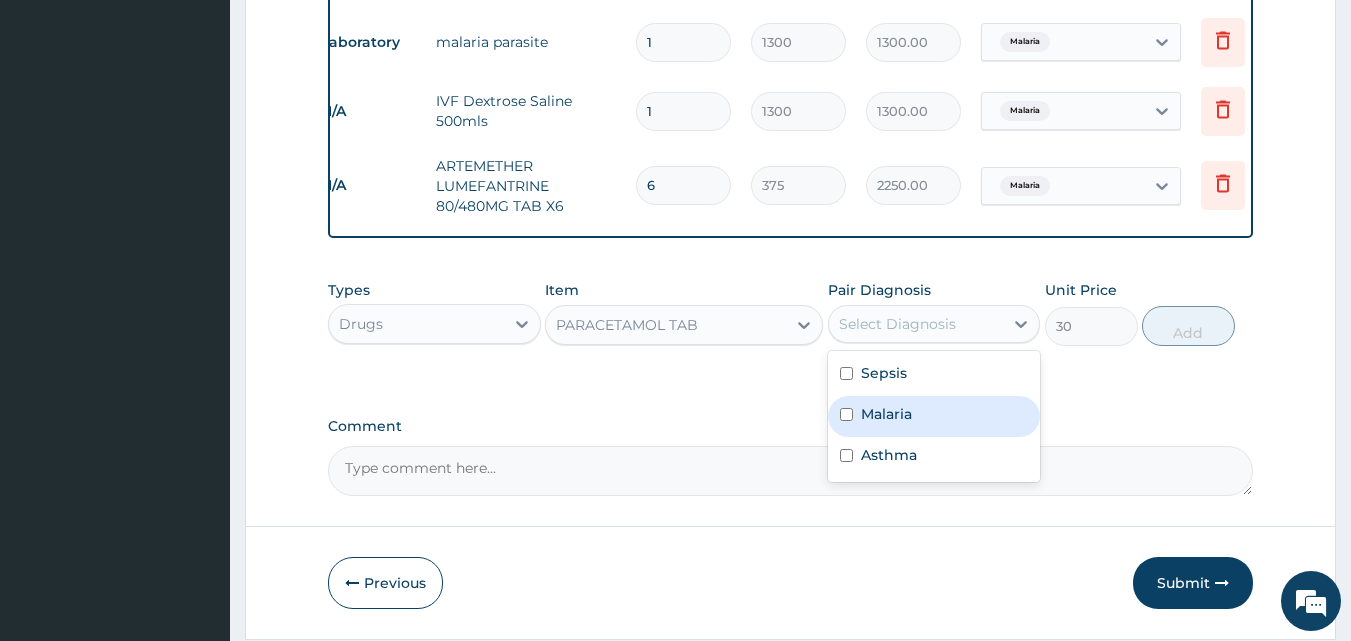 click at bounding box center [846, 414] 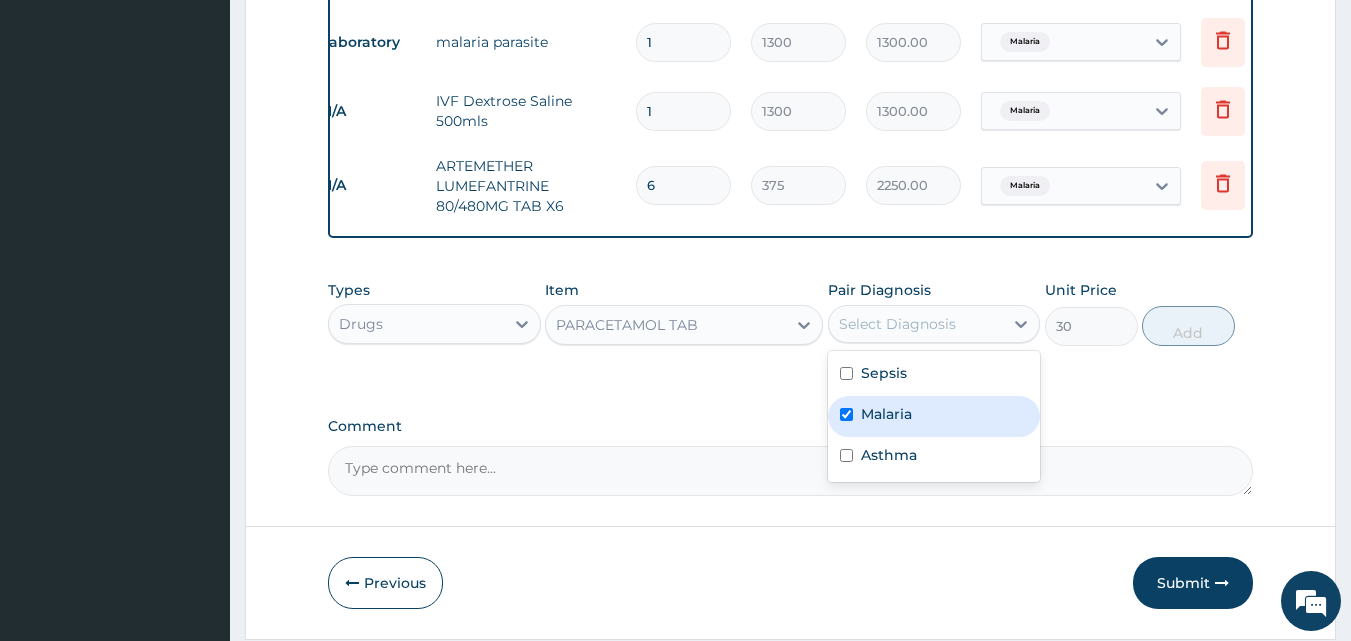 checkbox on "true" 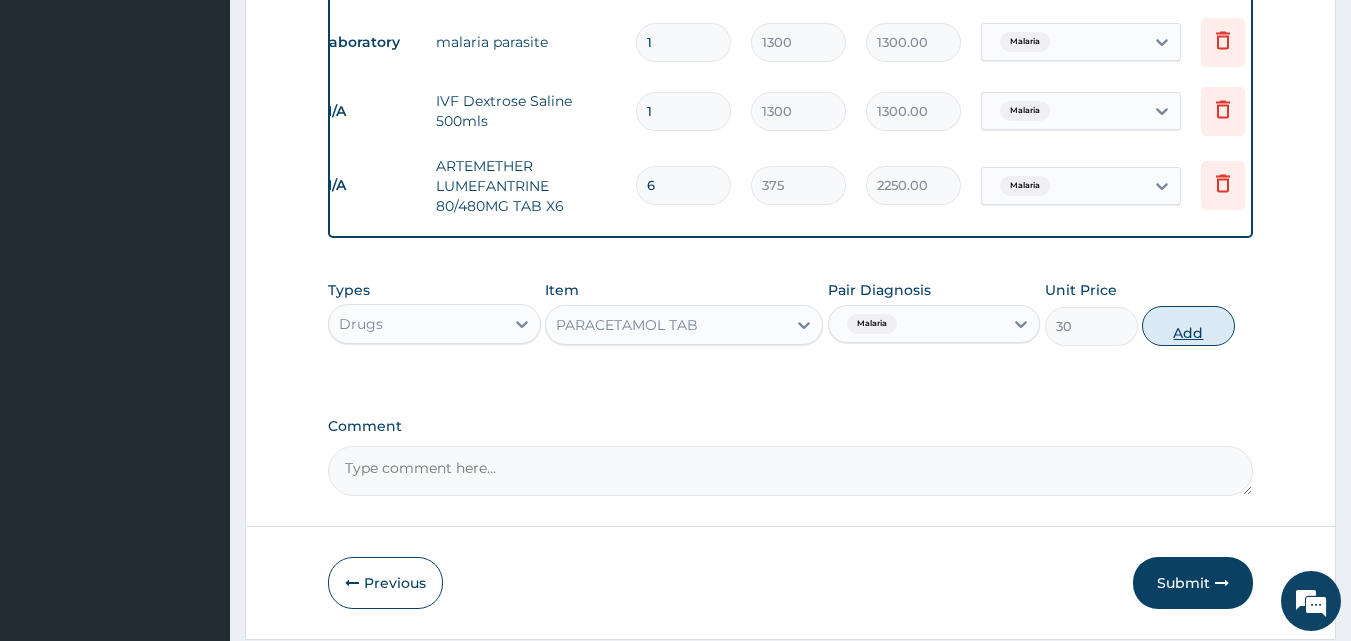 click on "Add" at bounding box center (1188, 326) 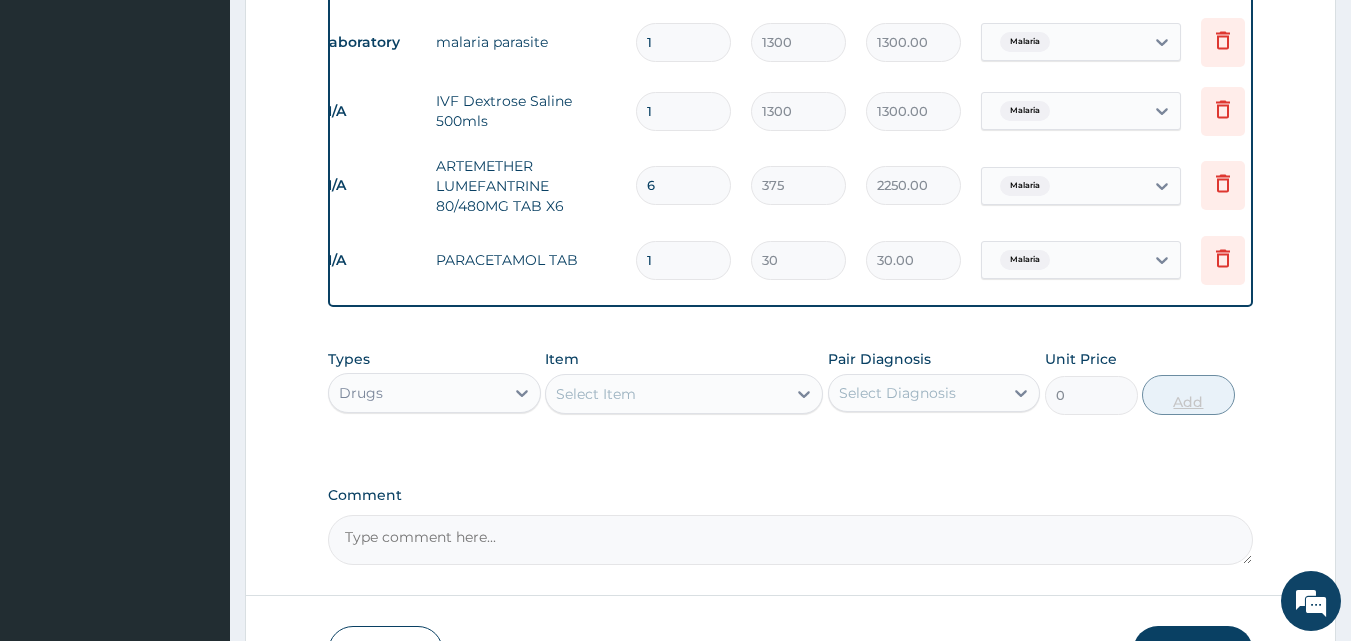 type 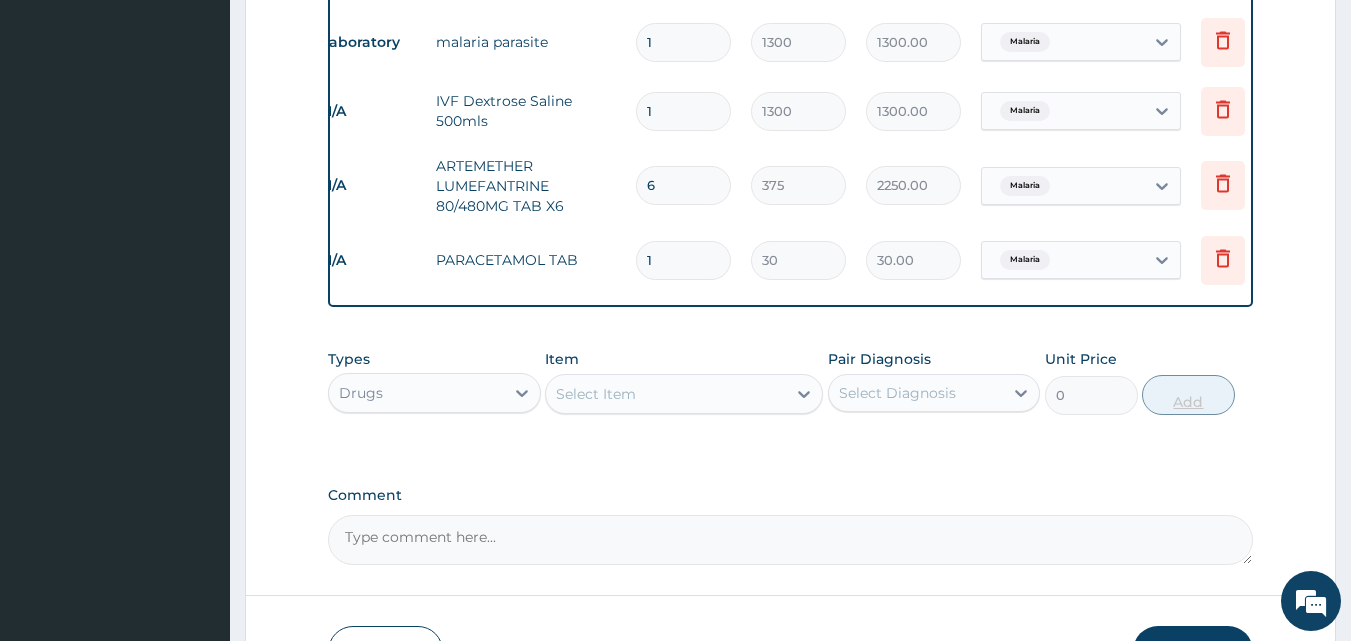 type on "0.00" 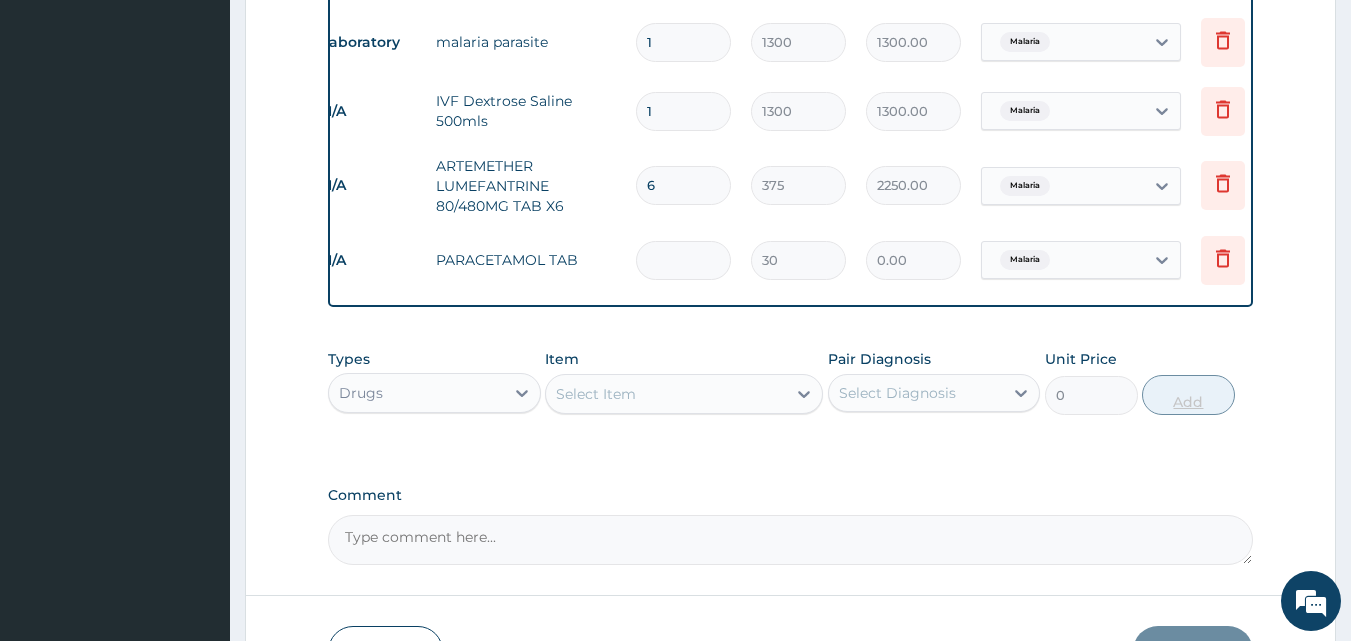 type on "2" 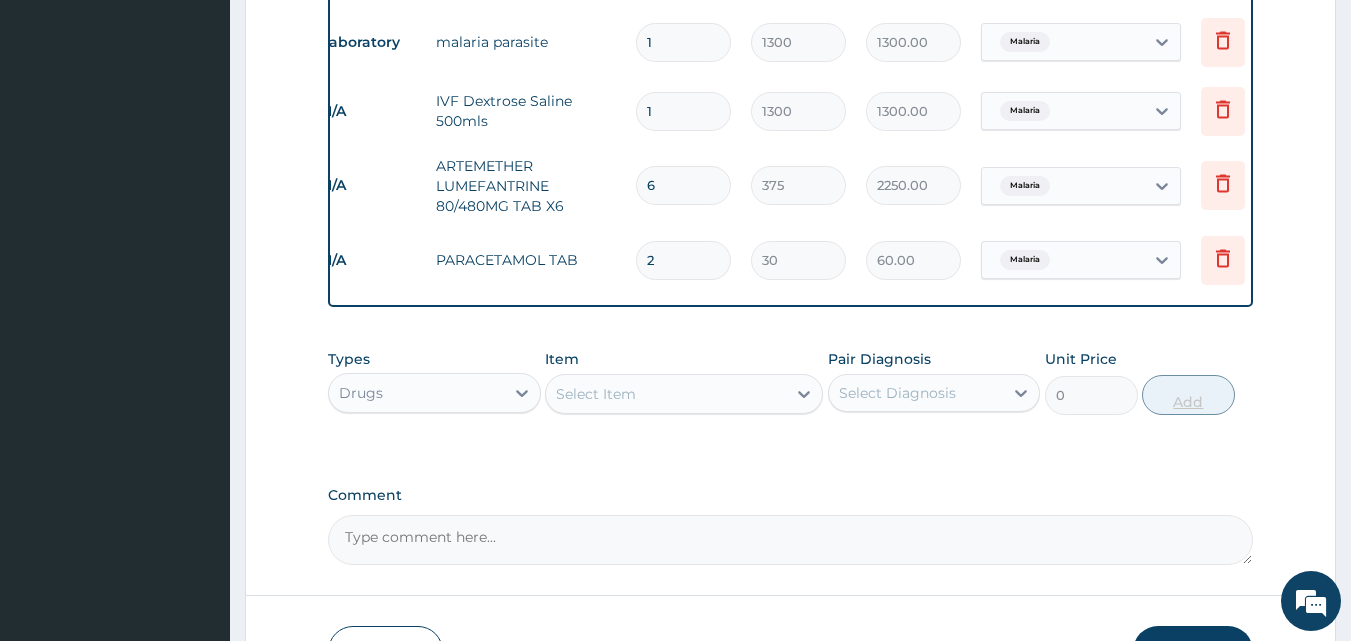 type on "20" 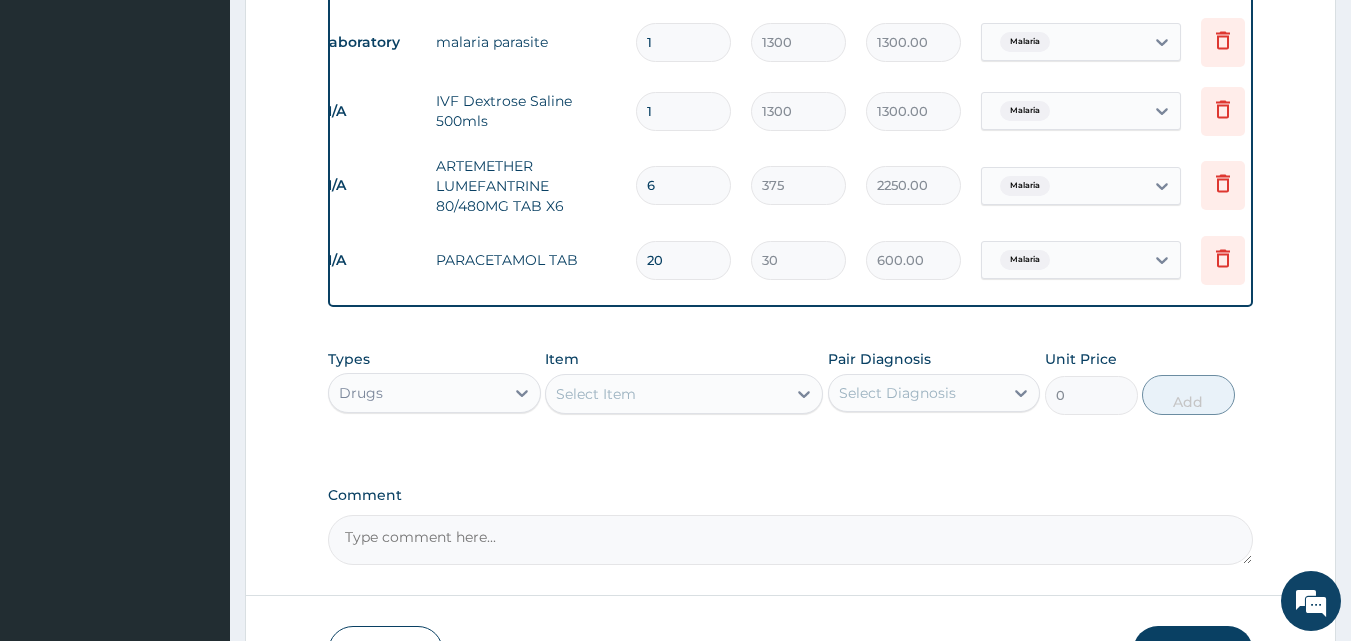 type on "20" 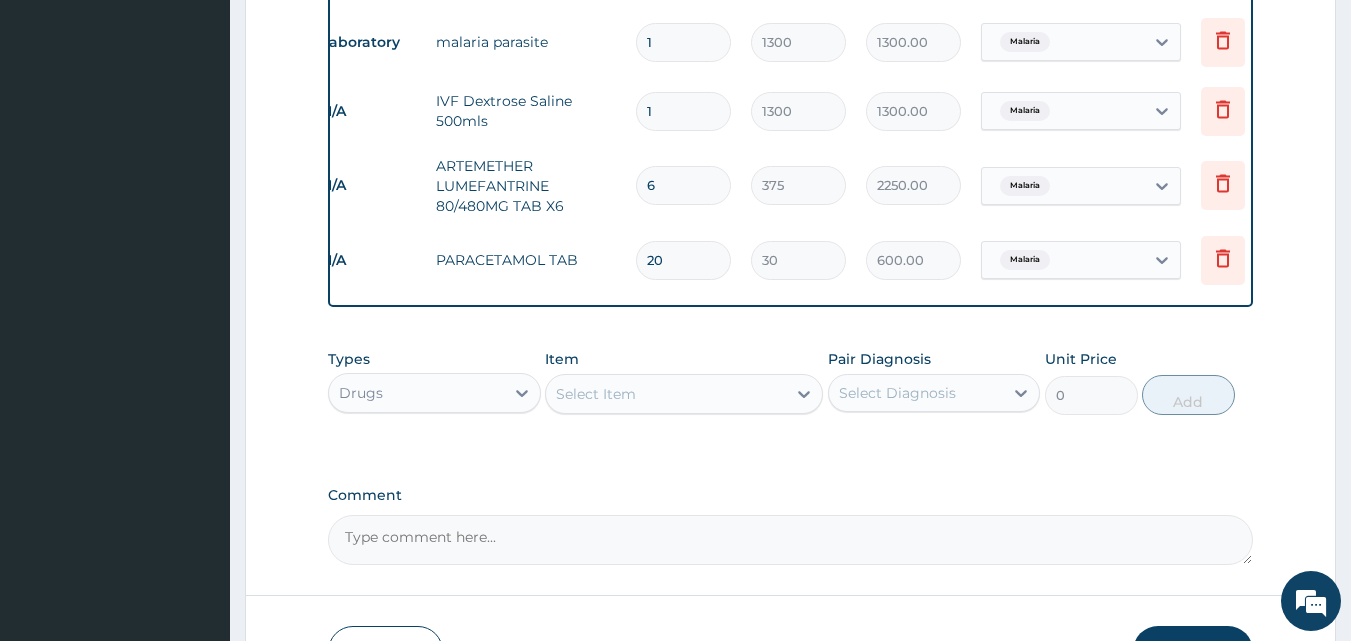 click on "Select Item" at bounding box center (596, 394) 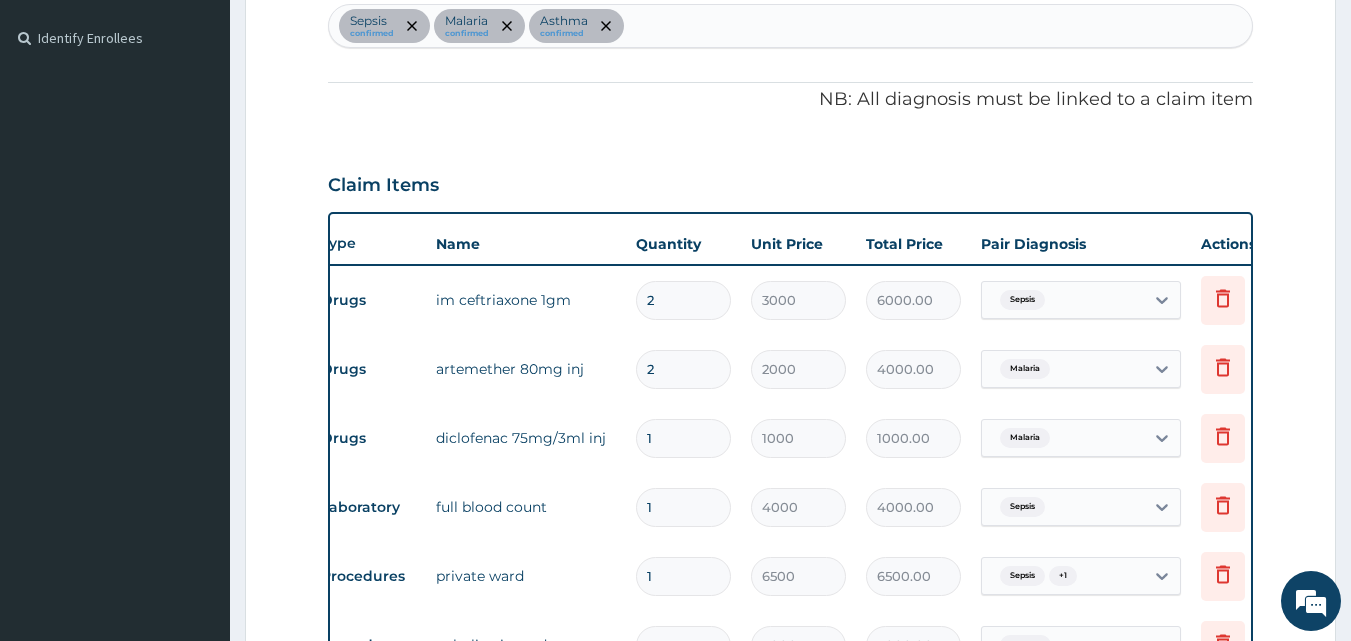 scroll, scrollTop: 492, scrollLeft: 0, axis: vertical 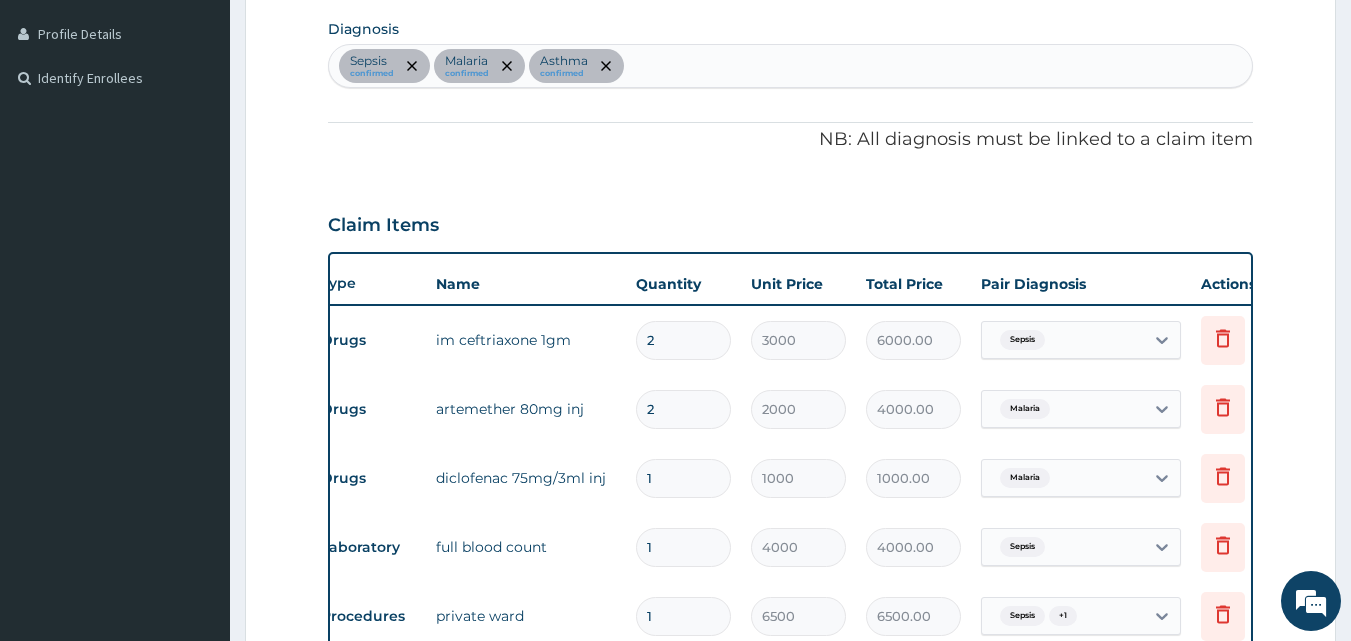 type on "LORA" 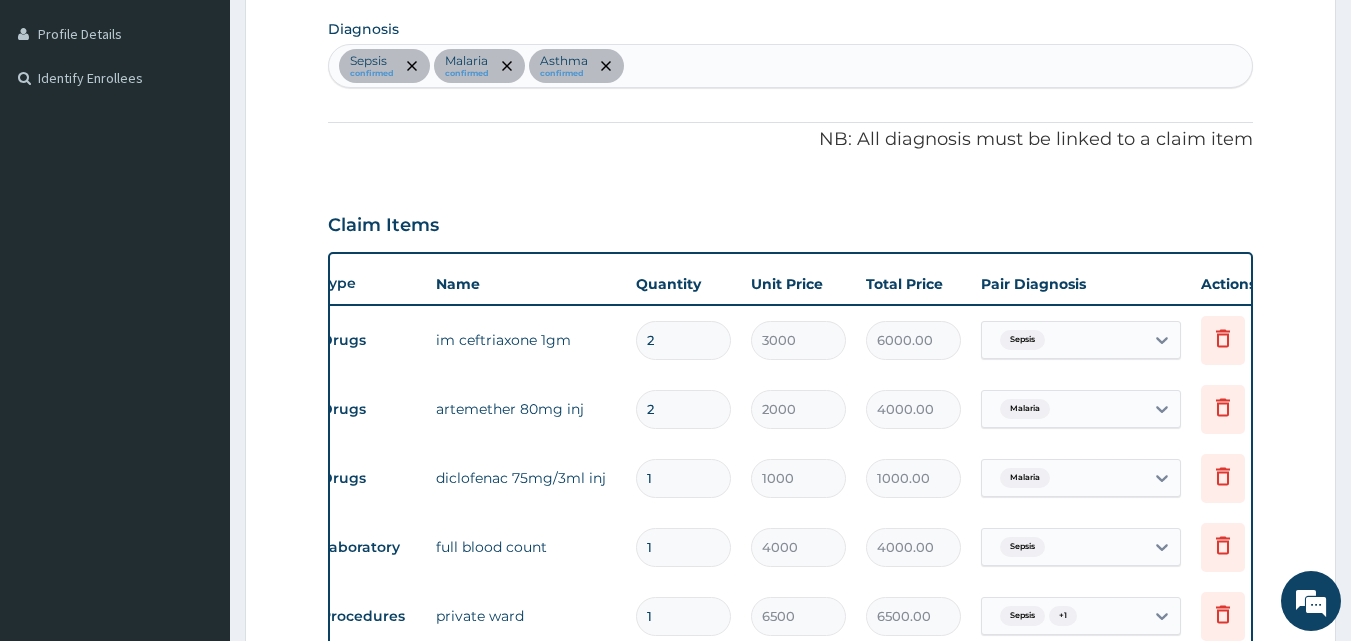 type 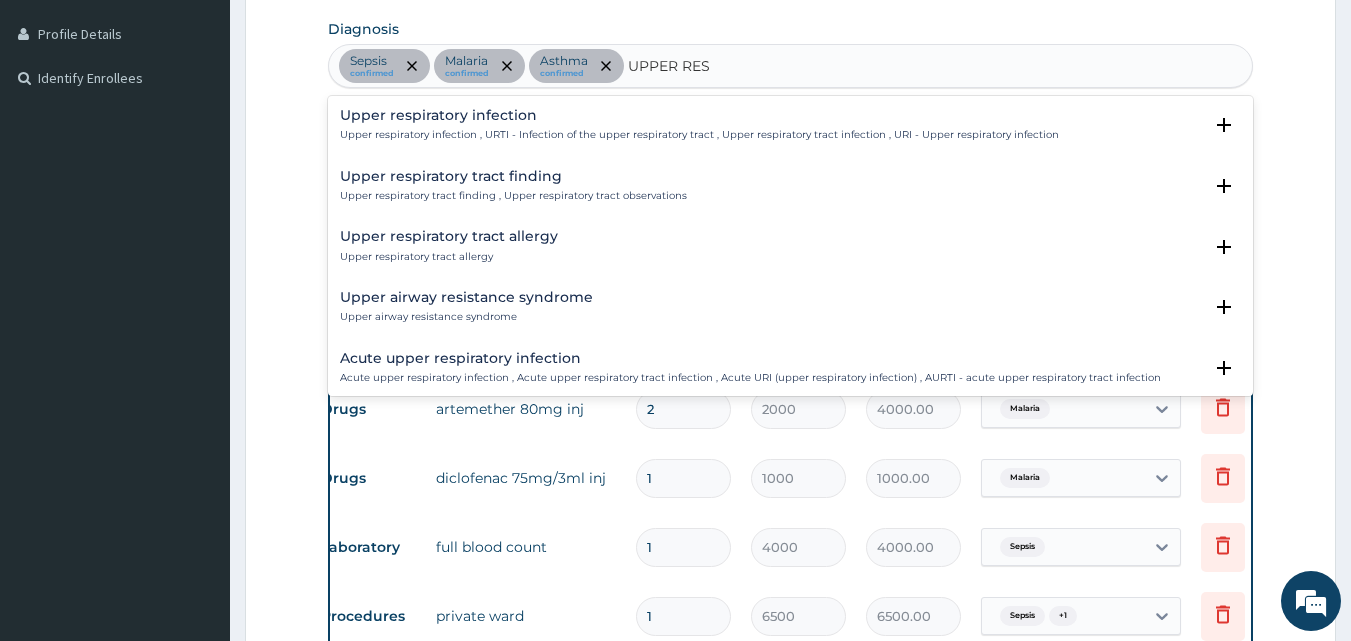 type on "UPPER RESP" 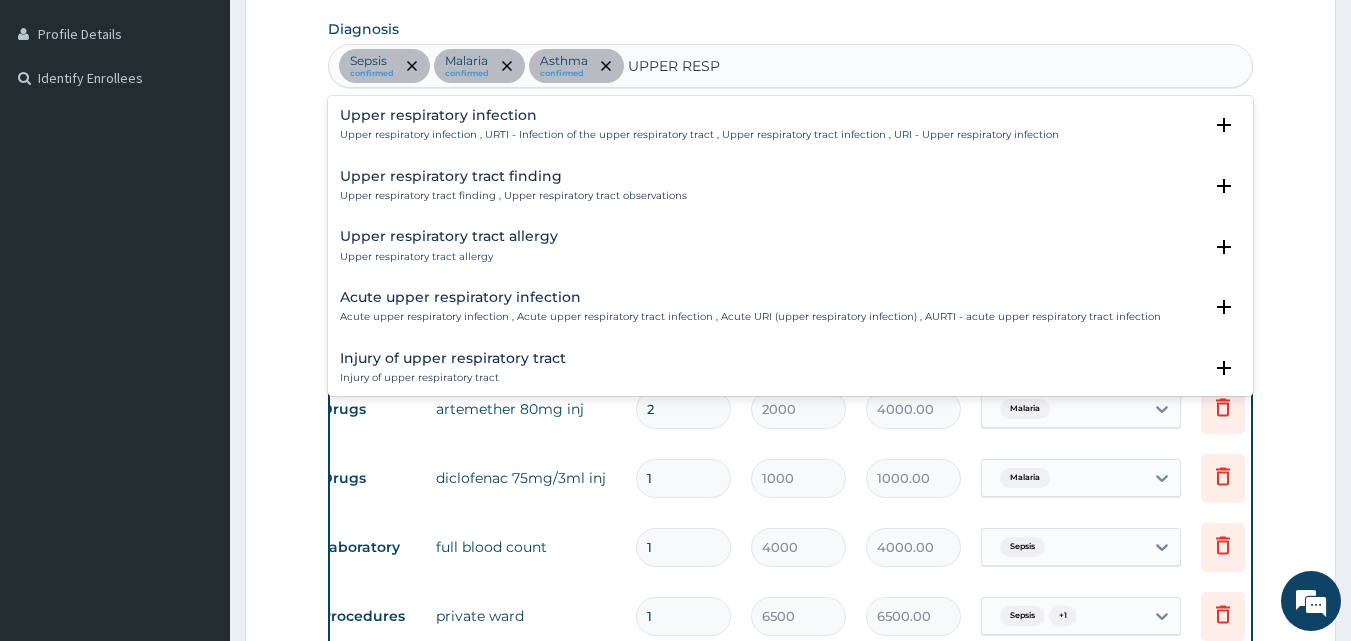 click on "Upper respiratory infection" at bounding box center [699, 115] 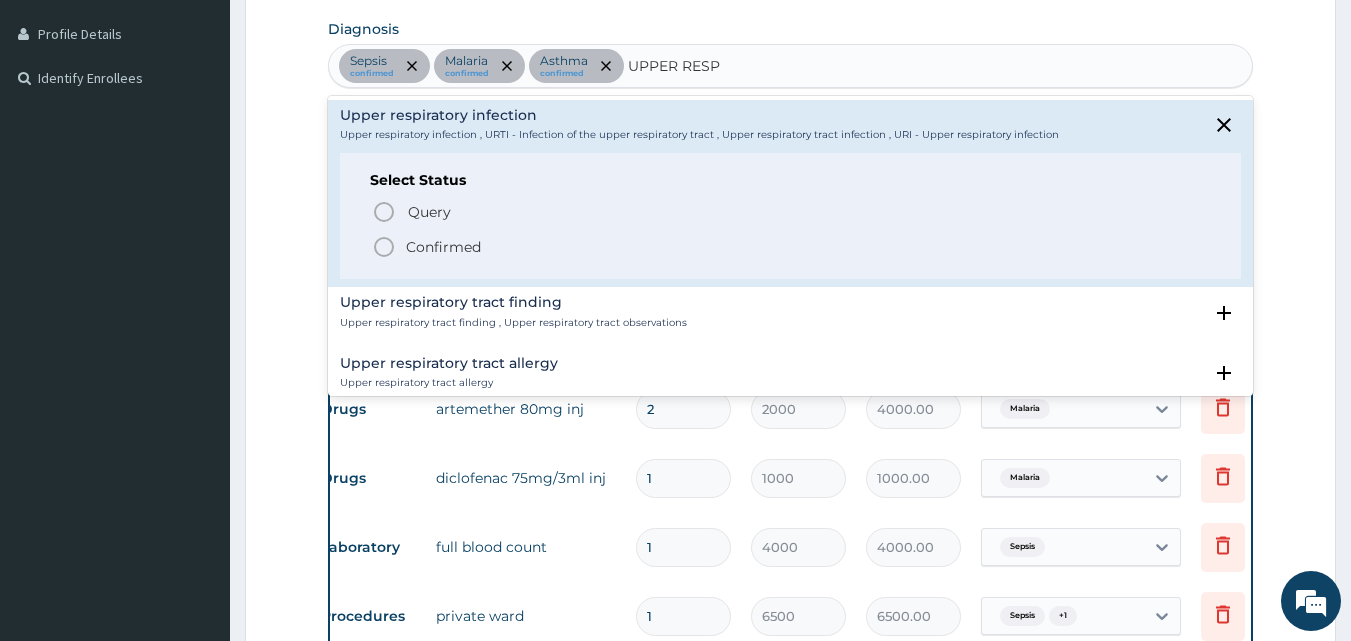 click 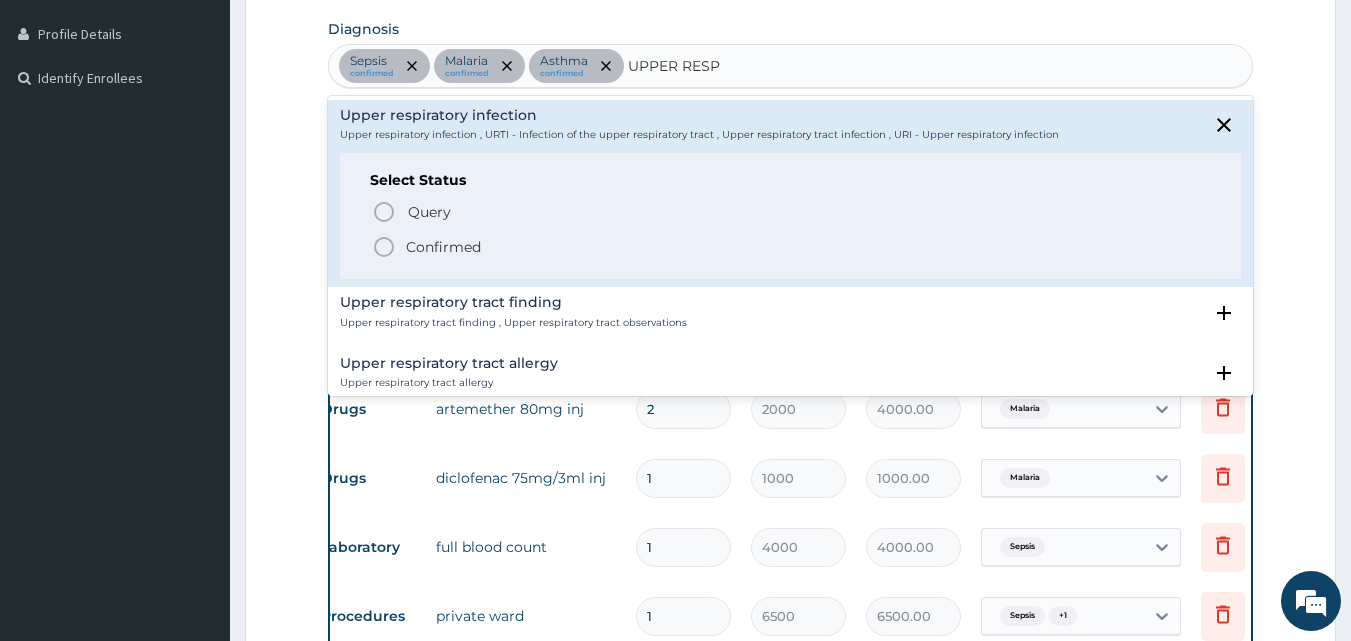 type 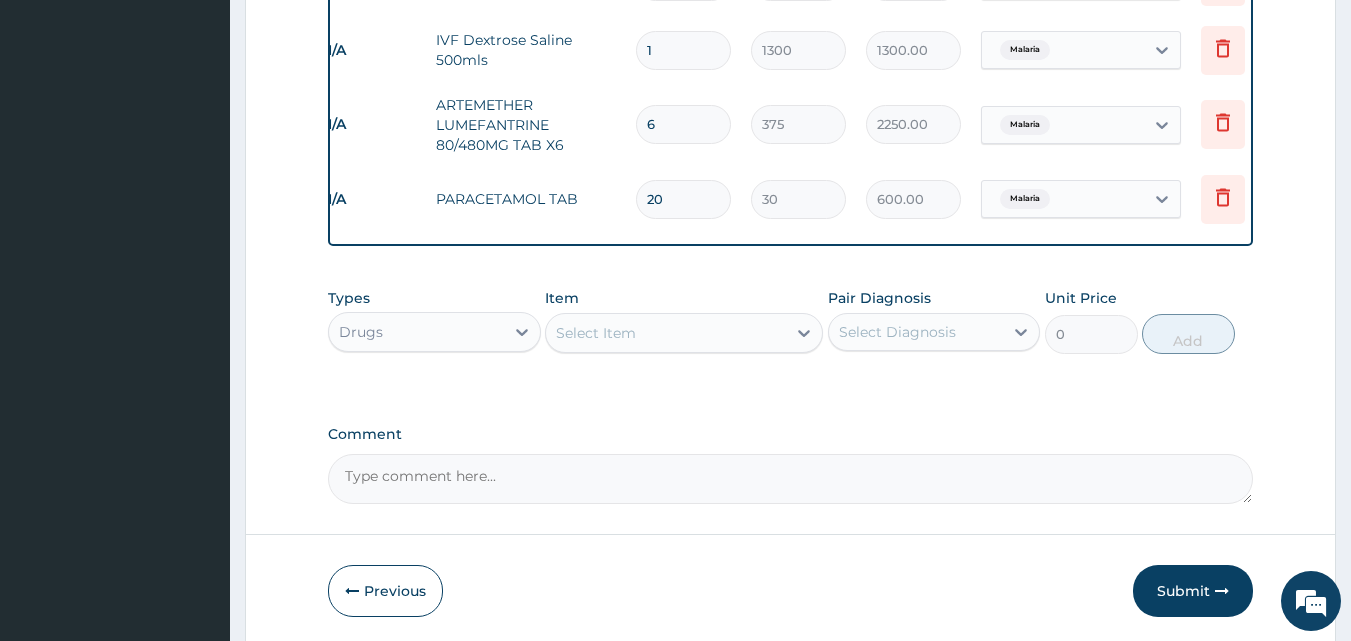 scroll, scrollTop: 1344, scrollLeft: 0, axis: vertical 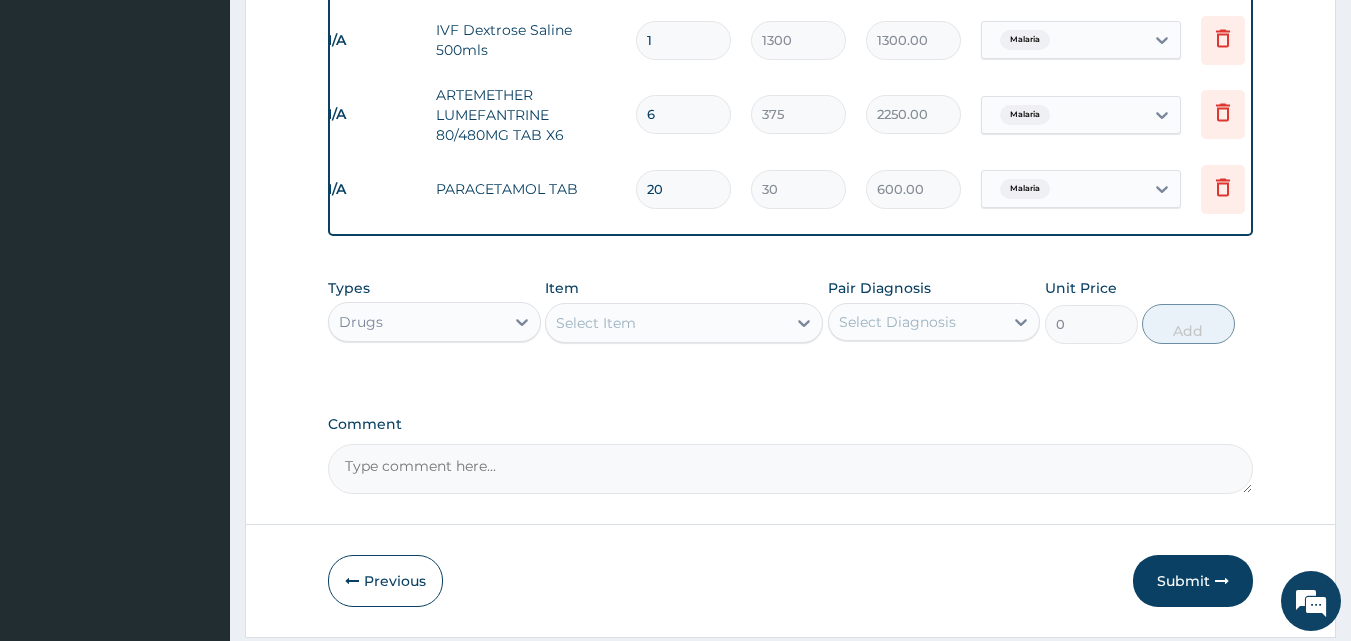 click on "Select Item" at bounding box center (596, 323) 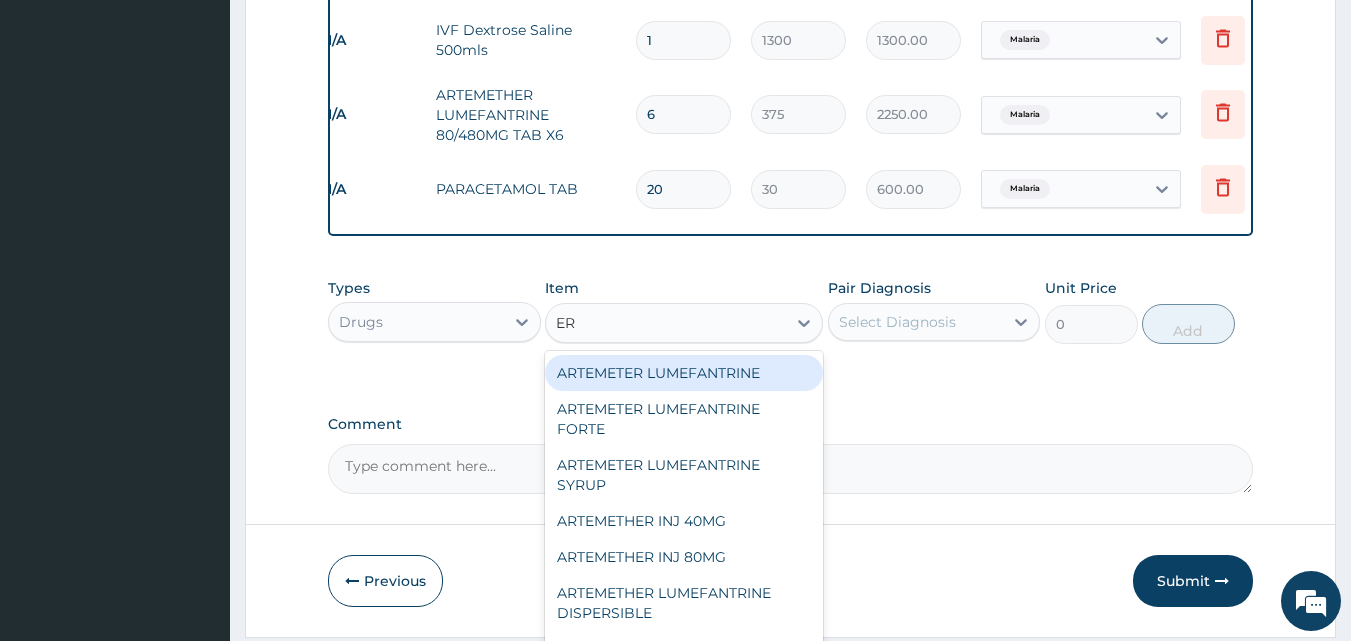 type on "ERY" 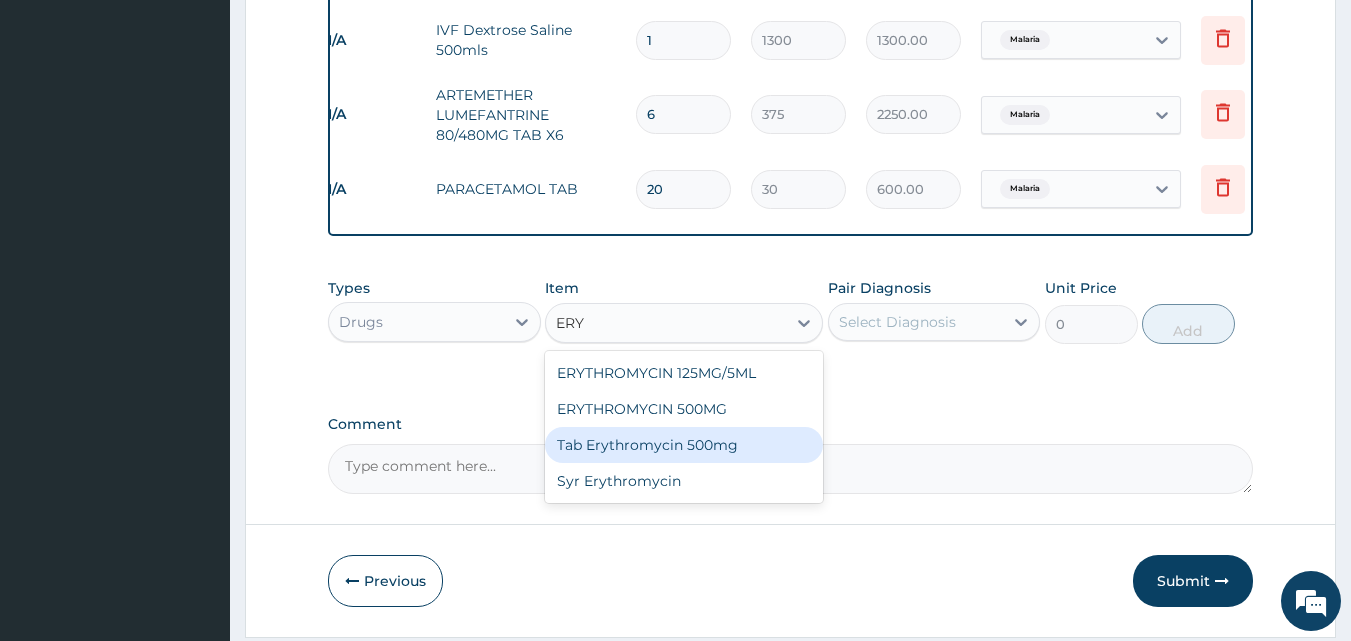 click on "Tab Erythromycin 500mg" at bounding box center [684, 445] 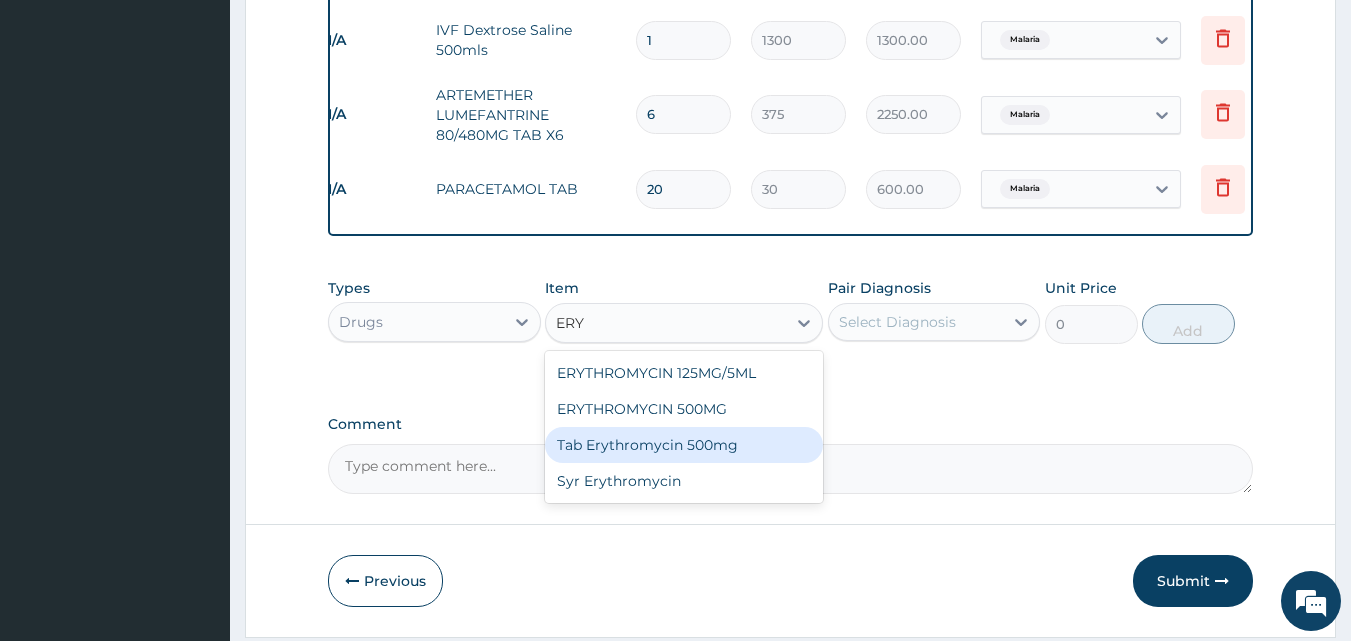 type 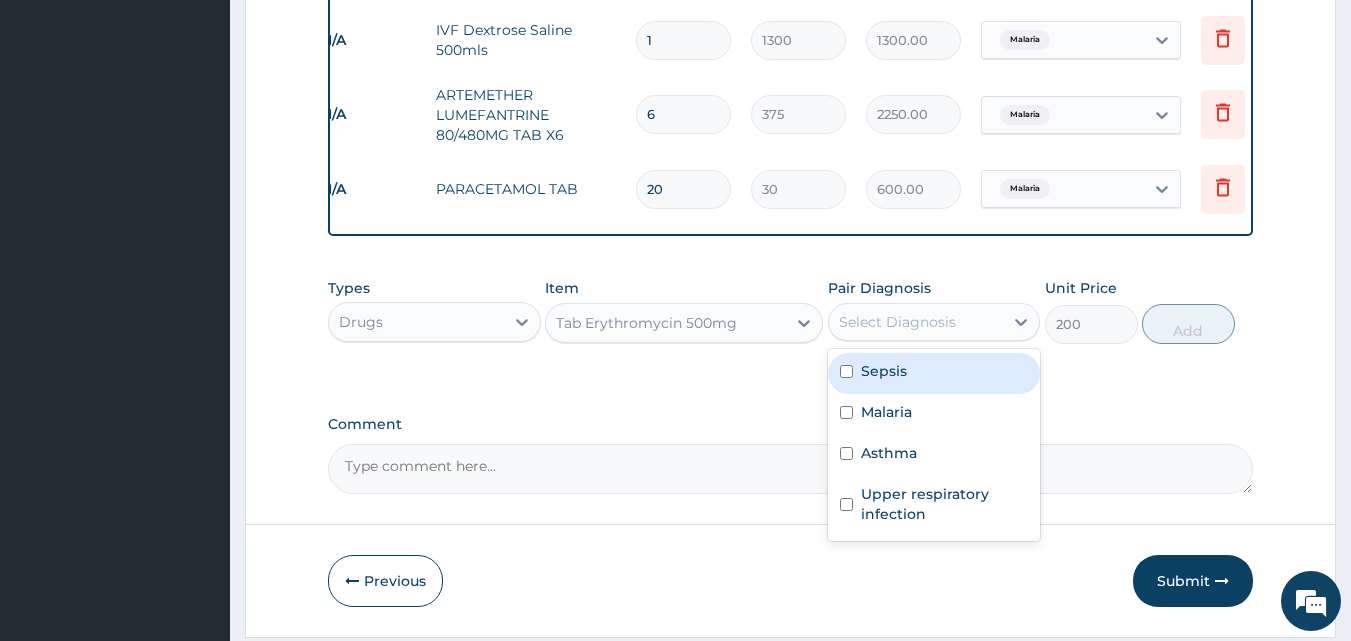 click on "Select Diagnosis" at bounding box center (897, 322) 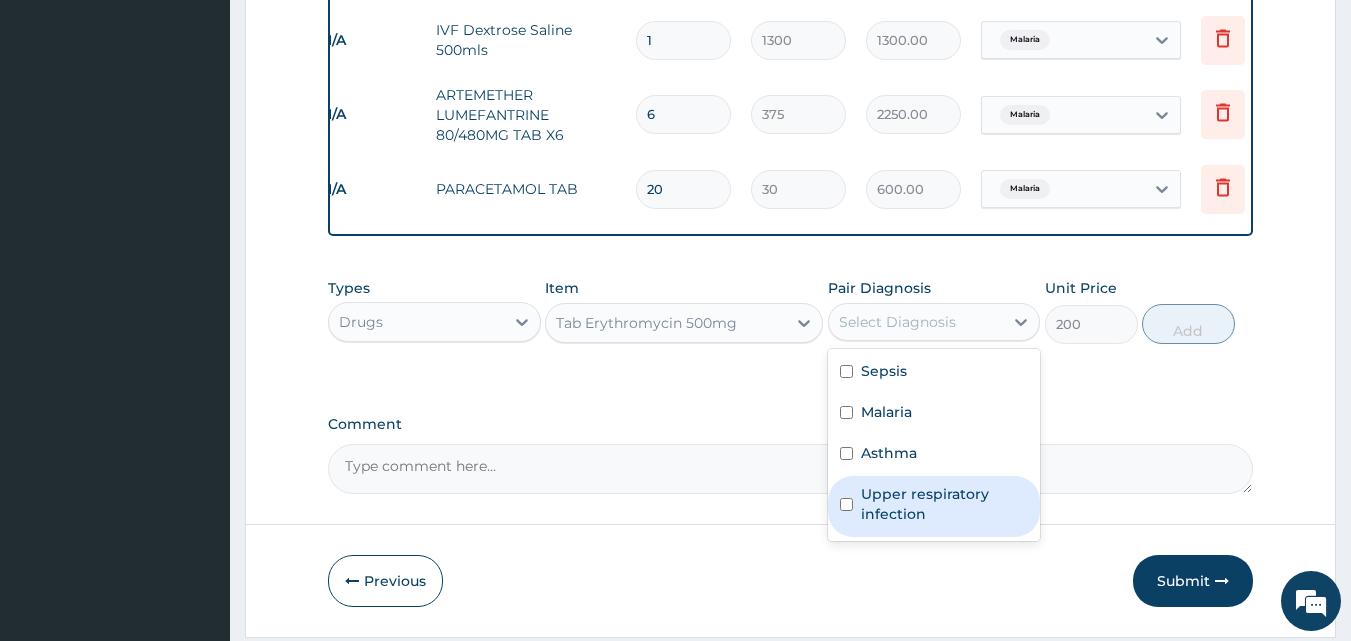 click at bounding box center [846, 504] 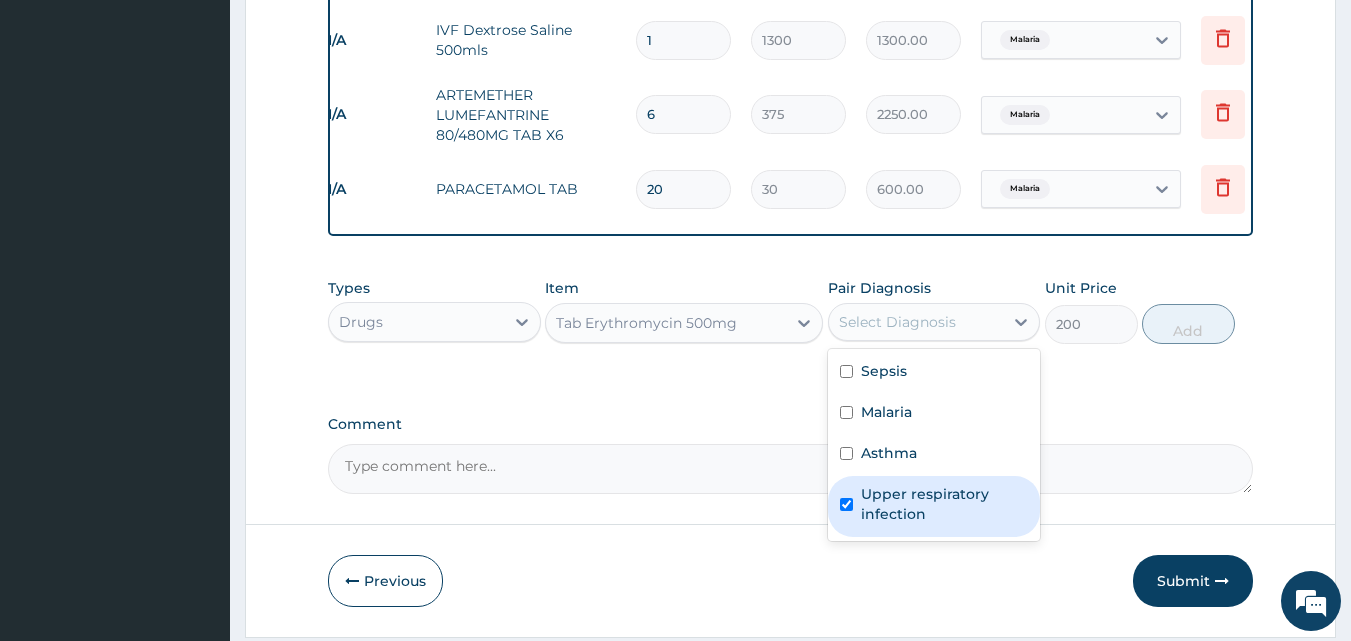 checkbox on "true" 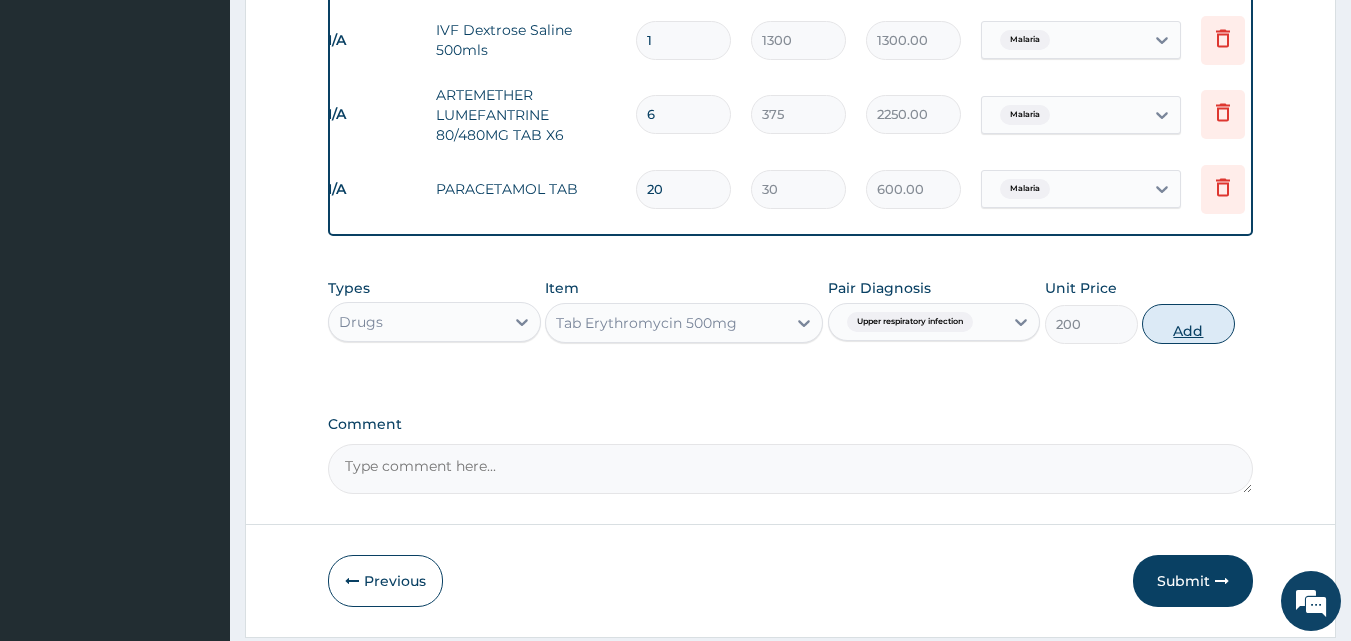 click on "Add" at bounding box center (1188, 324) 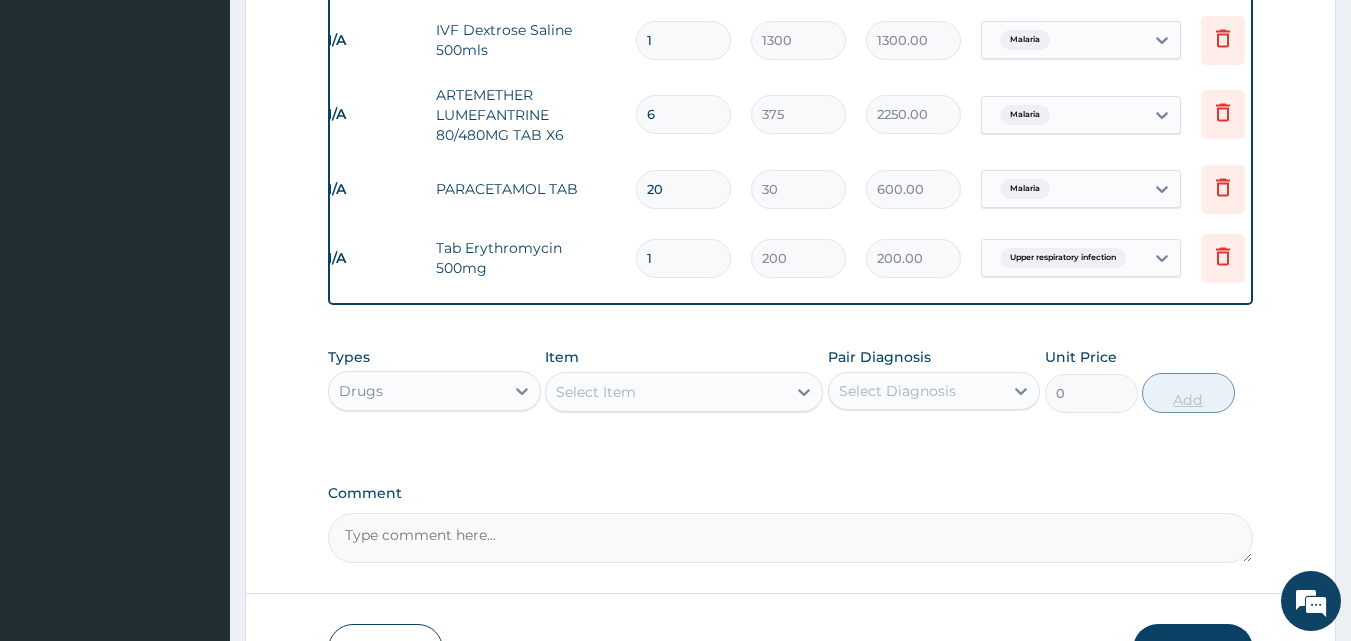 type 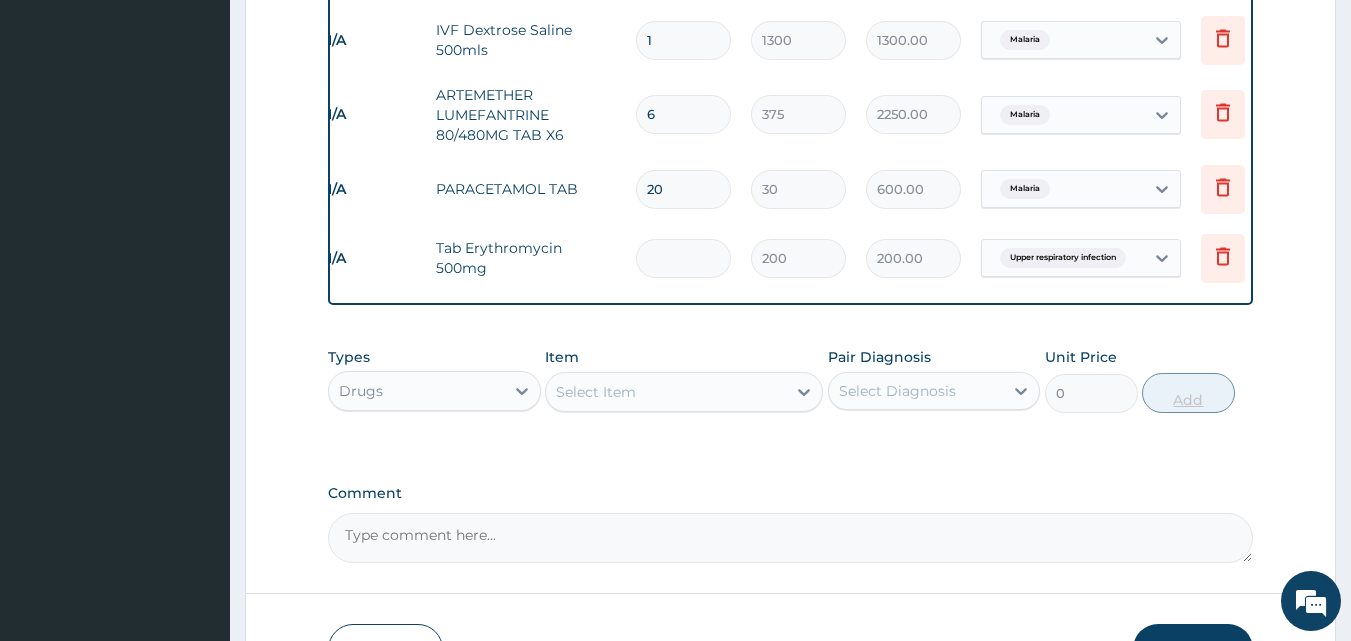 type on "0.00" 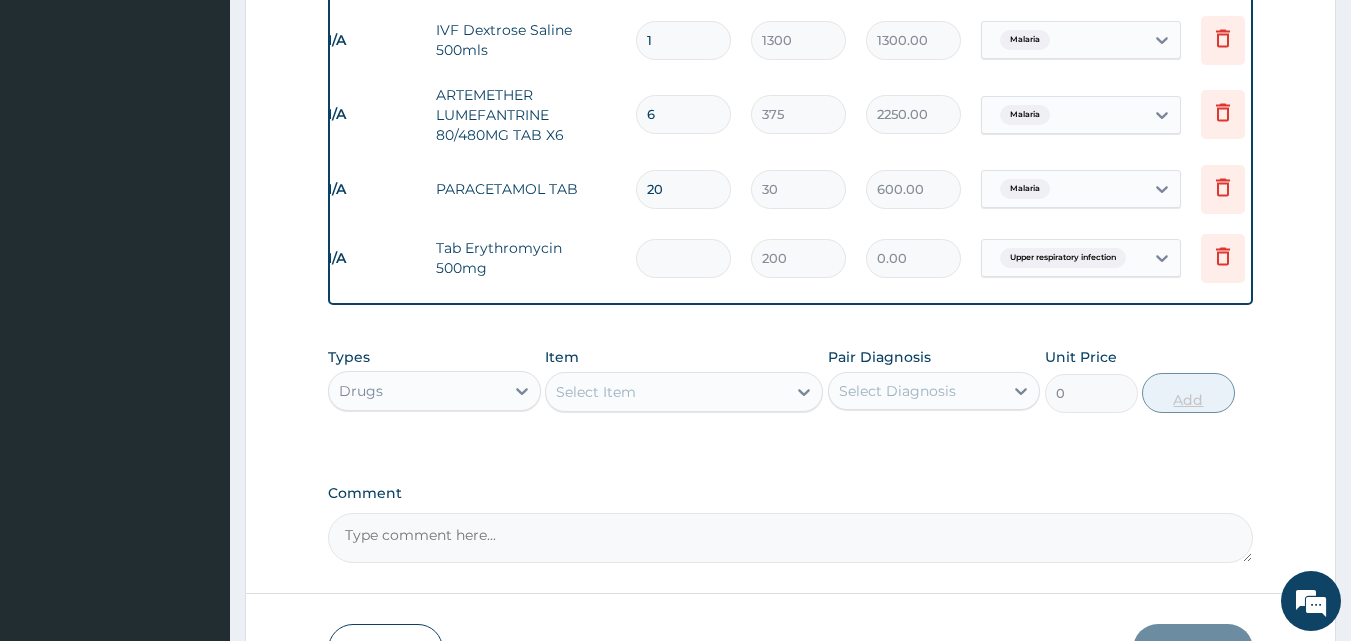 type on "1" 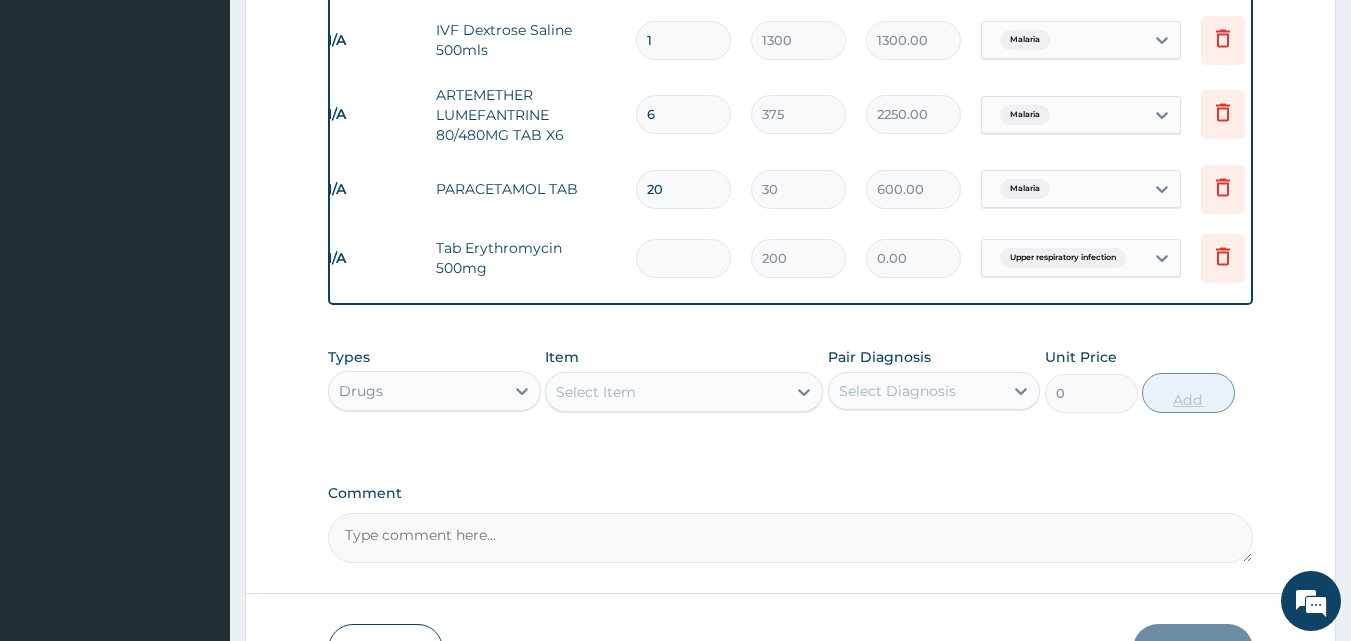 type on "200.00" 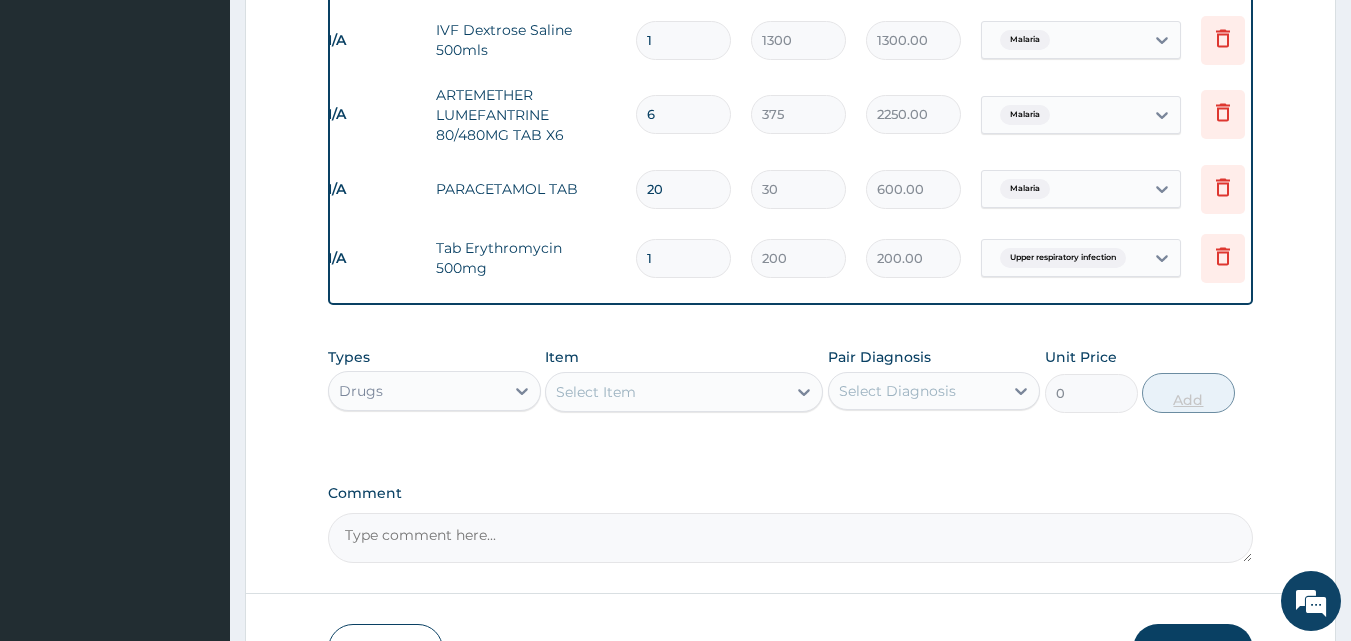 type on "15" 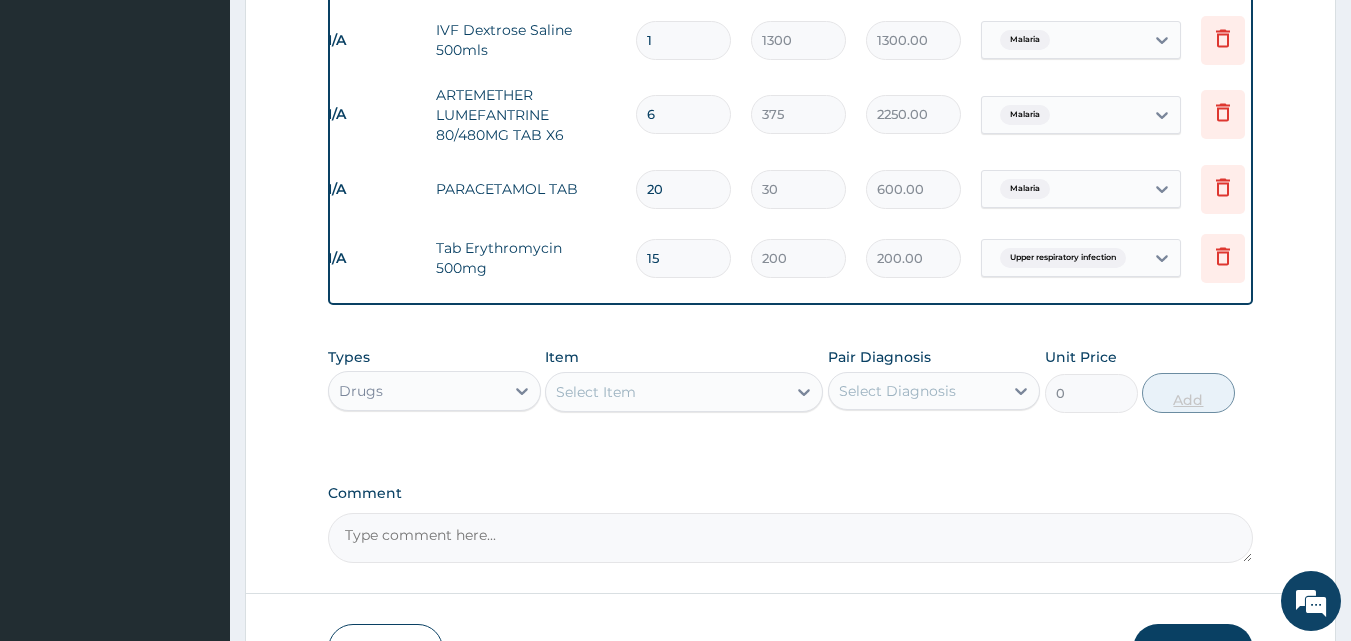 type on "3000.00" 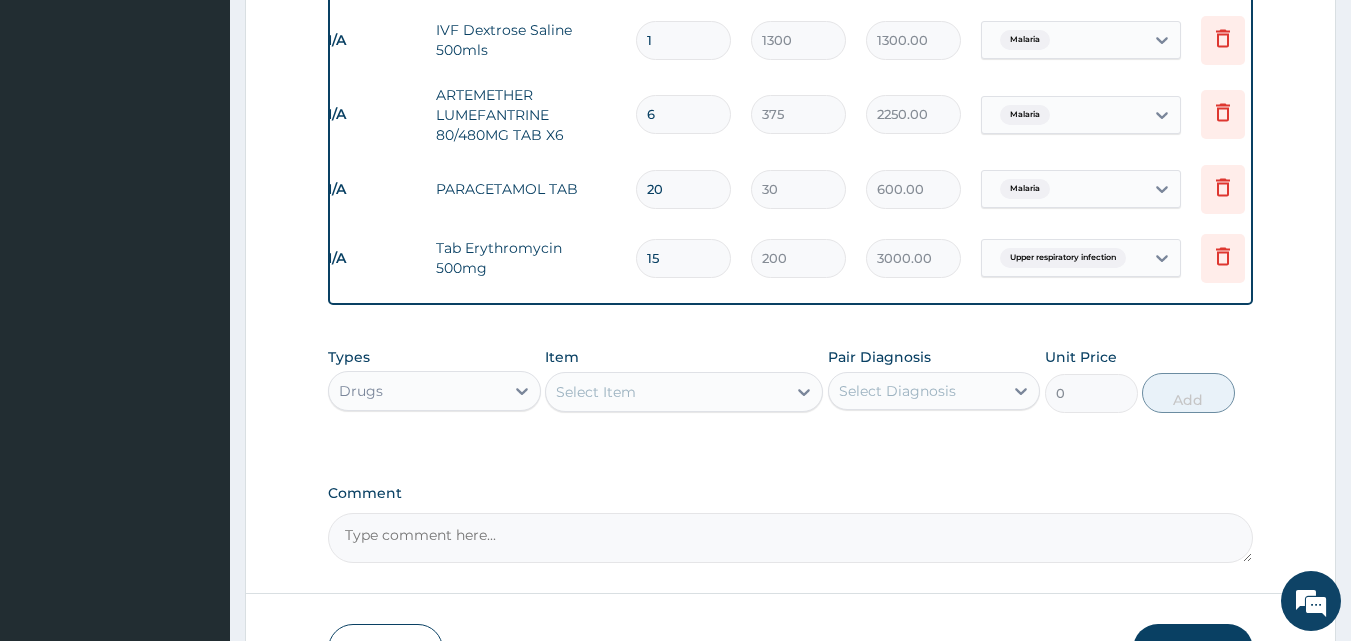 type on "15" 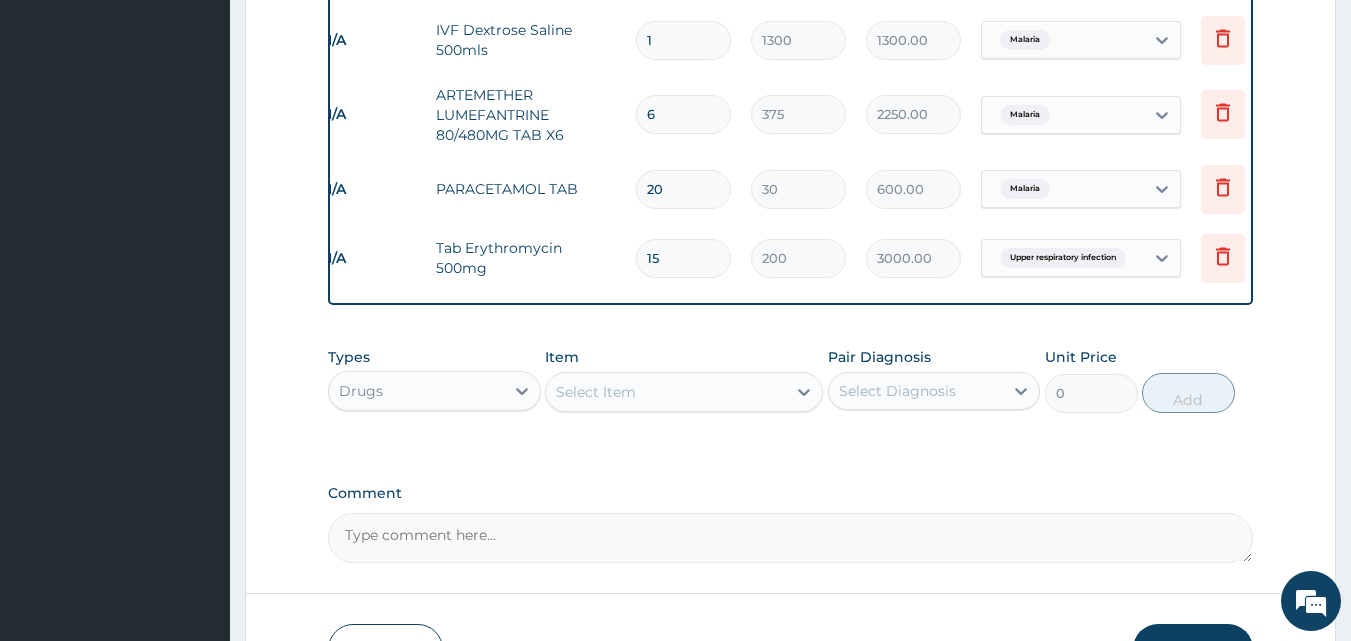 click on "Select Item" at bounding box center (596, 392) 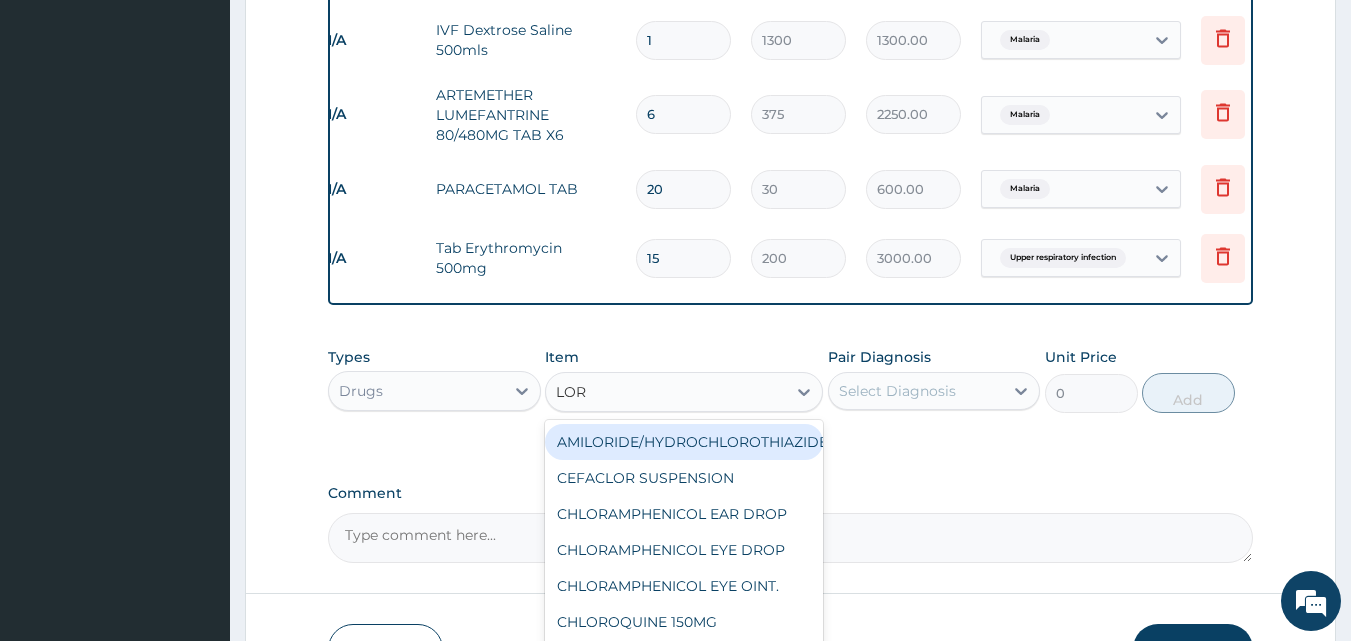 type on "LORA" 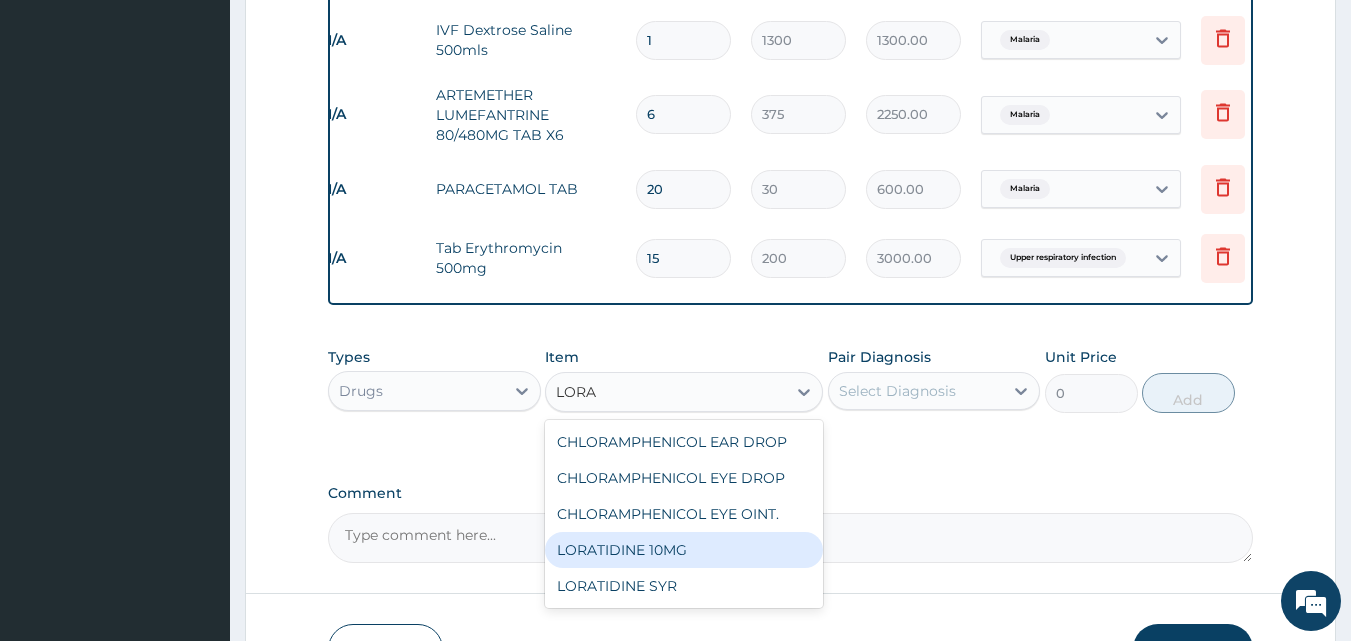 click on "LORATIDINE 10MG" at bounding box center (684, 550) 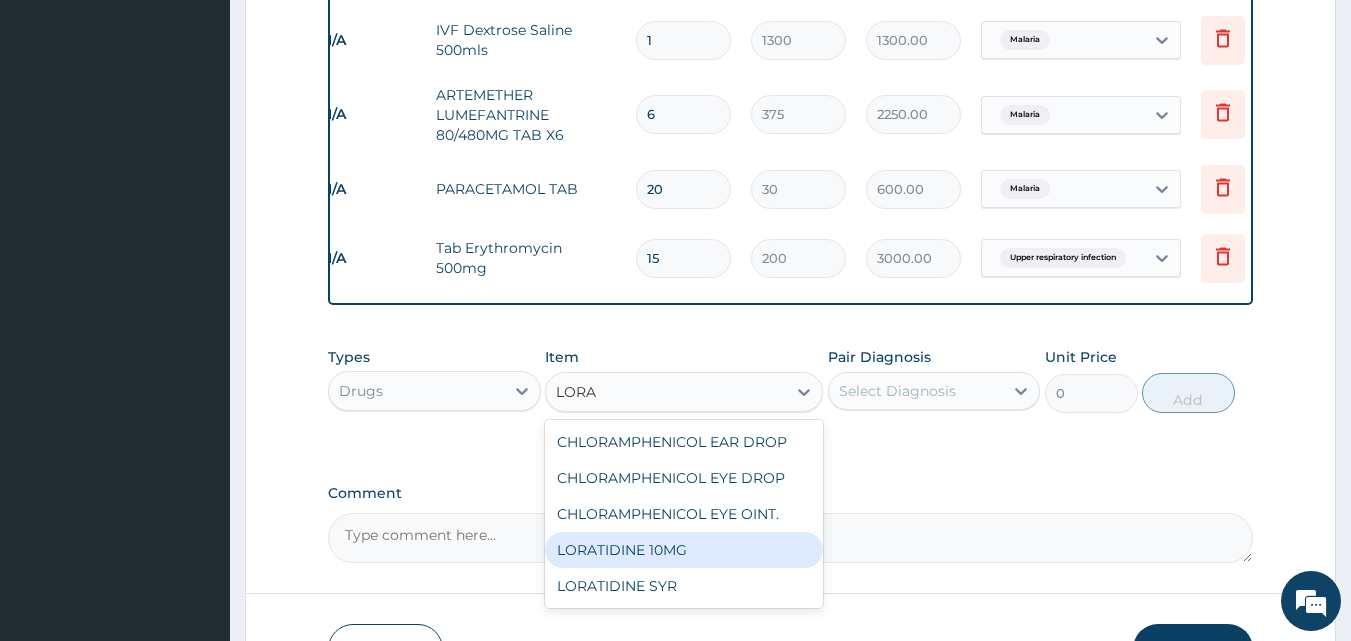 type 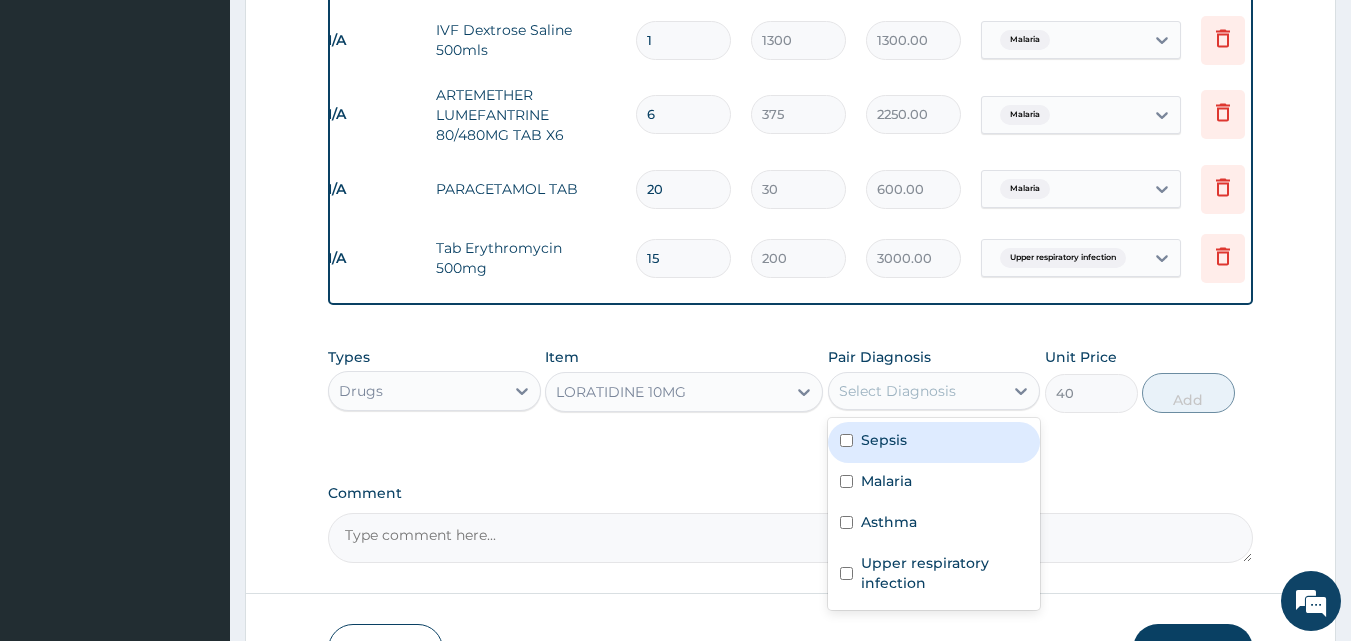click on "Select Diagnosis" at bounding box center [897, 391] 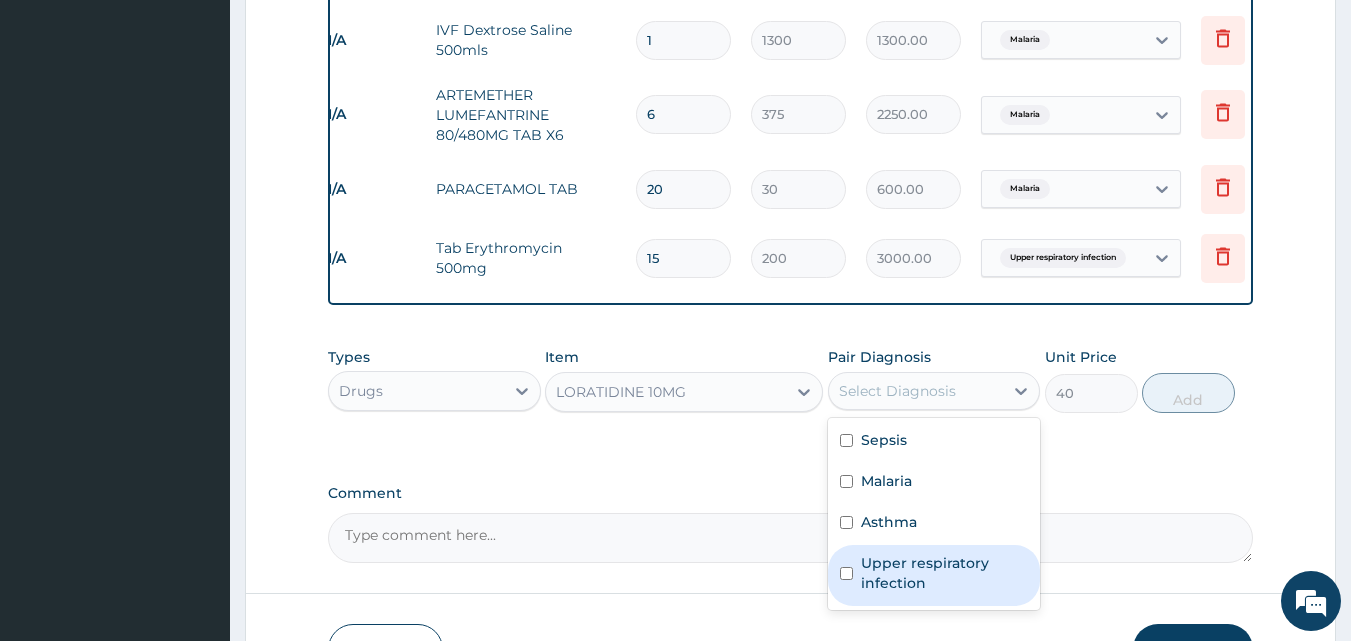 click at bounding box center [846, 573] 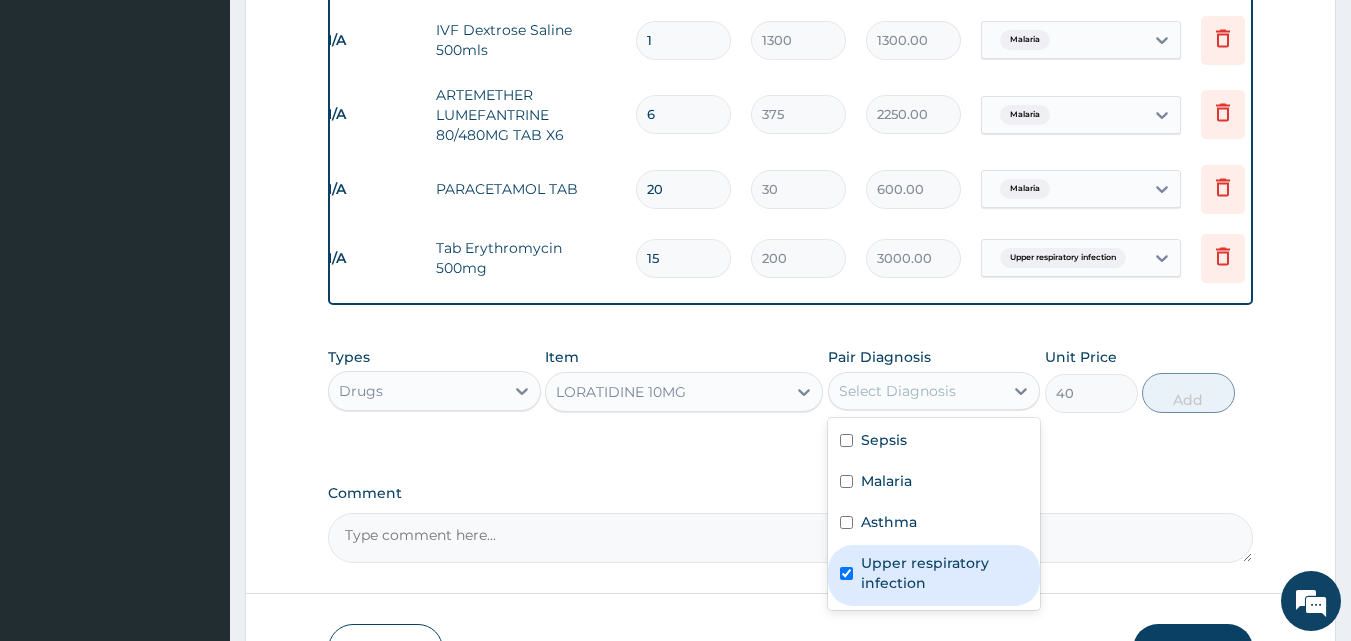 checkbox on "true" 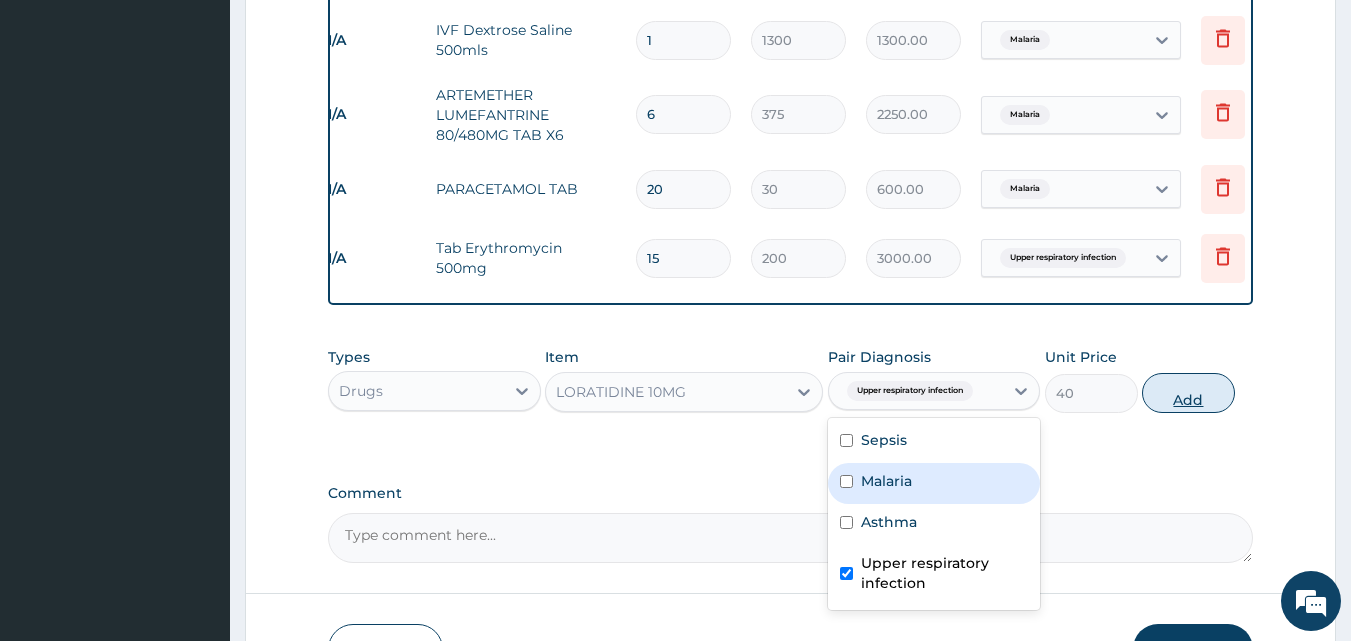 click on "Add" at bounding box center [1188, 393] 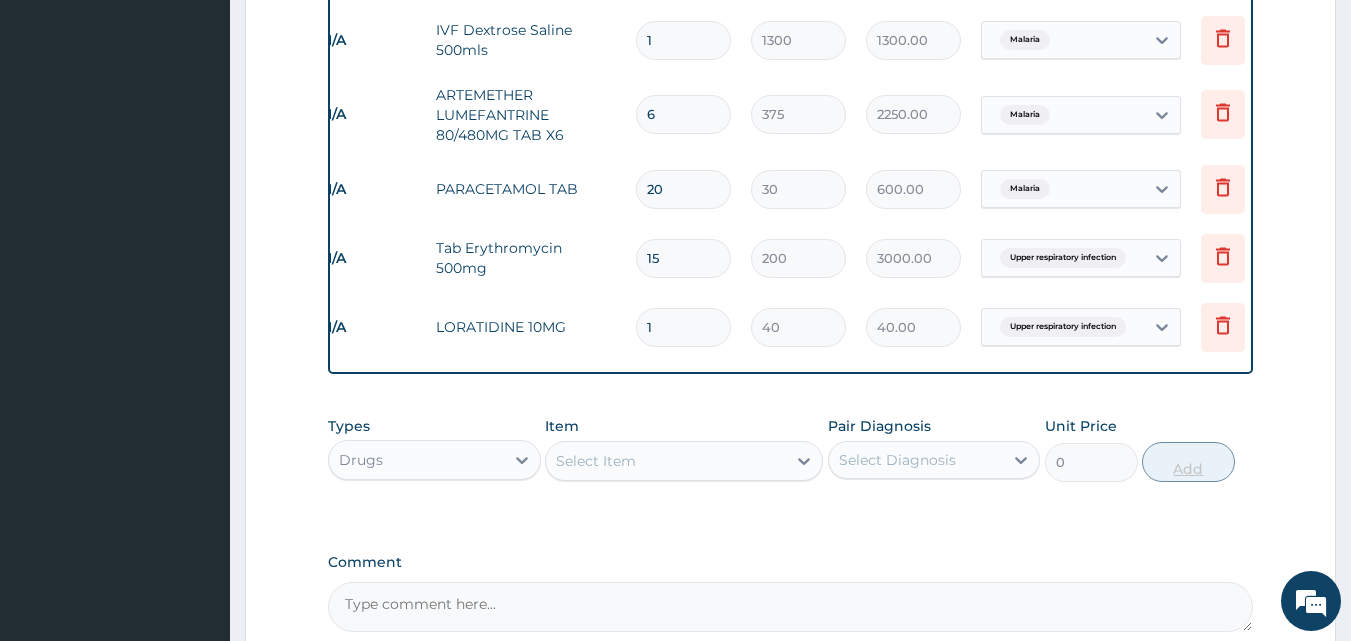 type 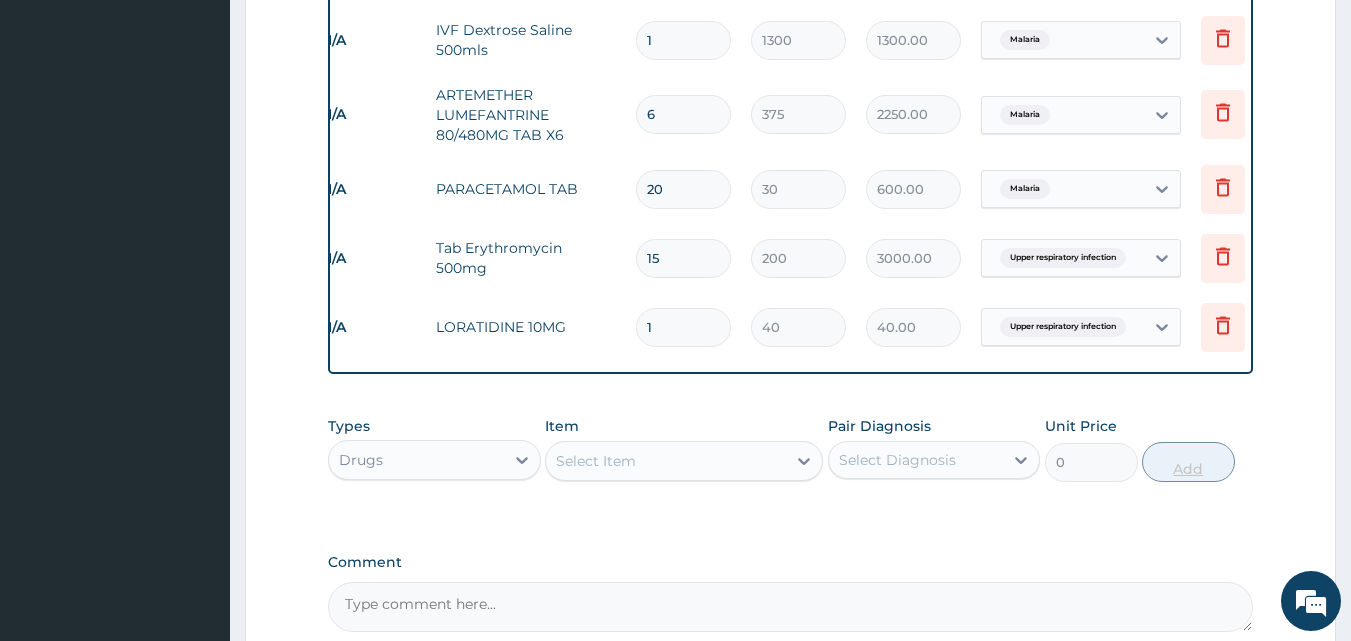 type on "0.00" 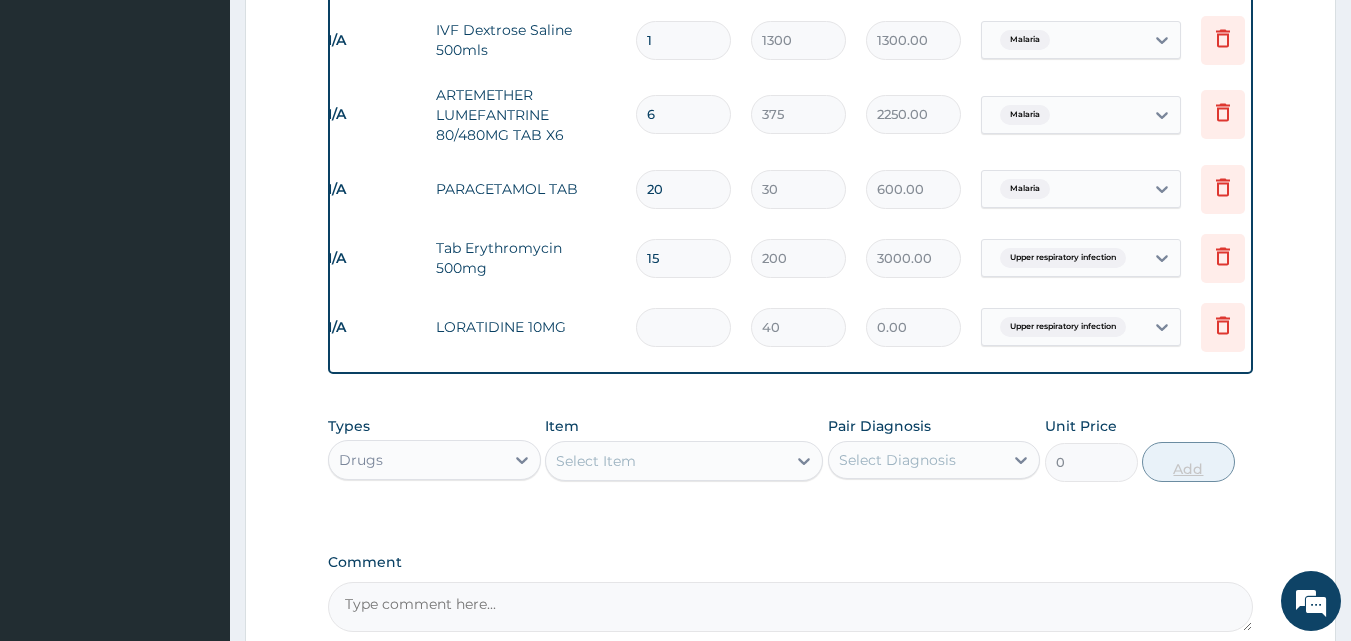 type on "5" 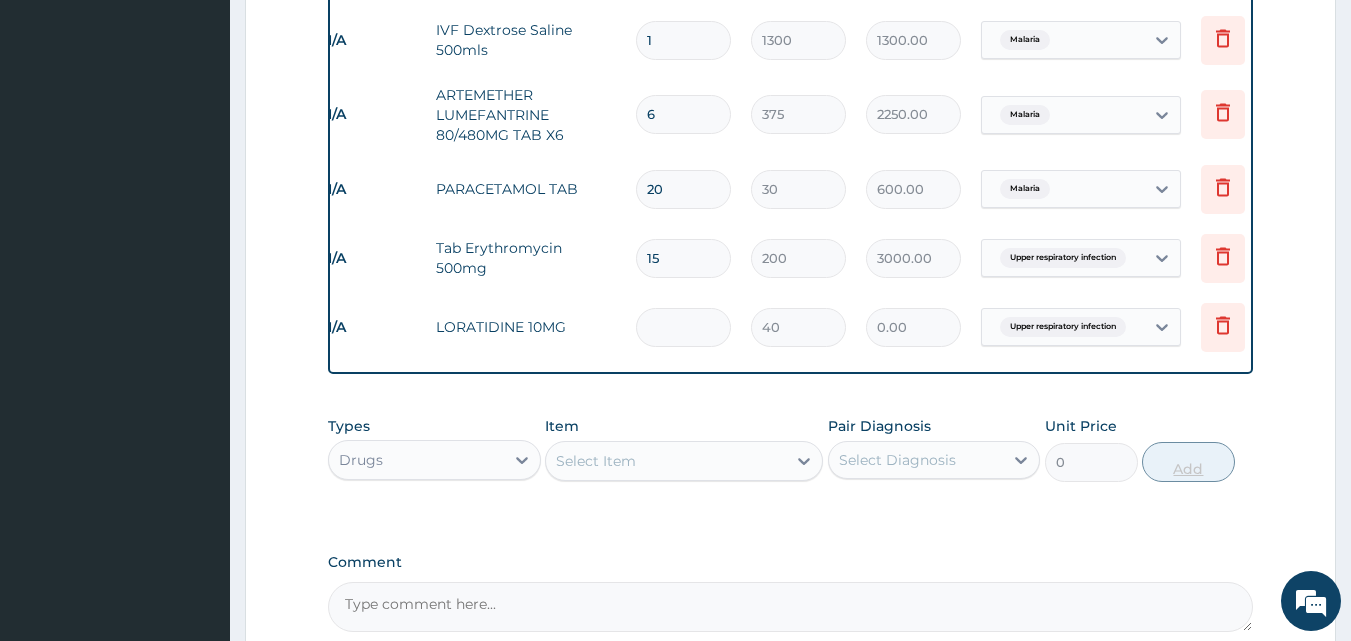 type on "200.00" 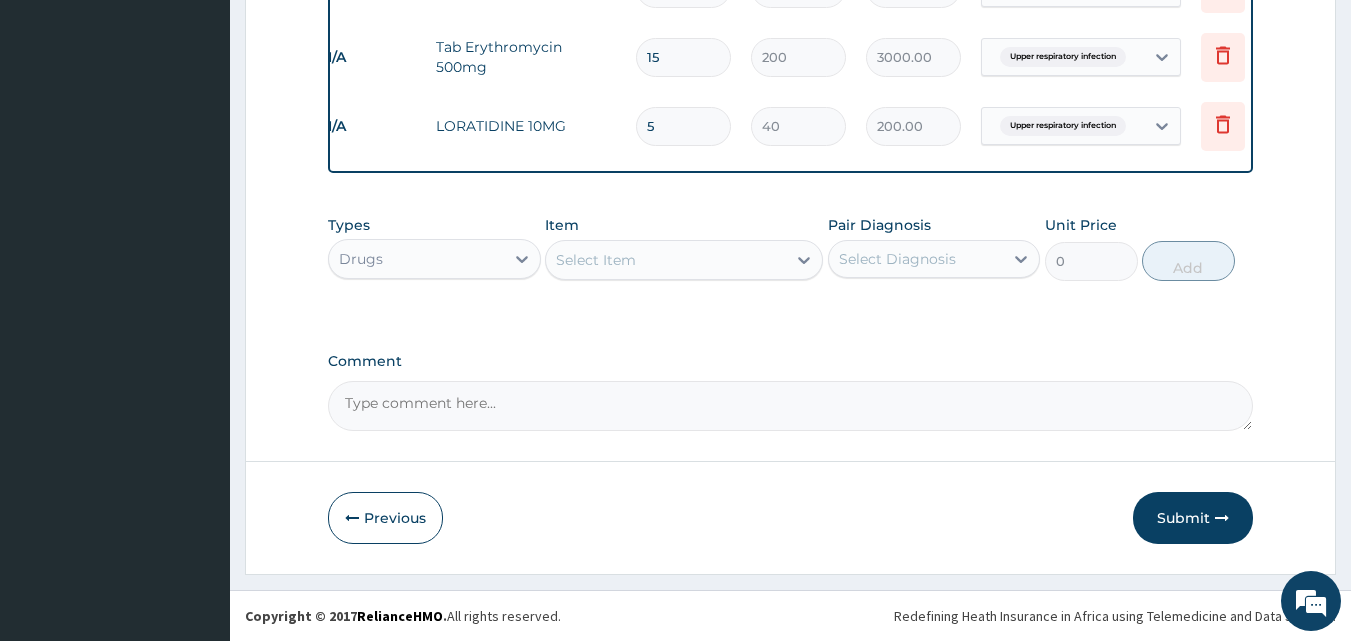 scroll, scrollTop: 1560, scrollLeft: 0, axis: vertical 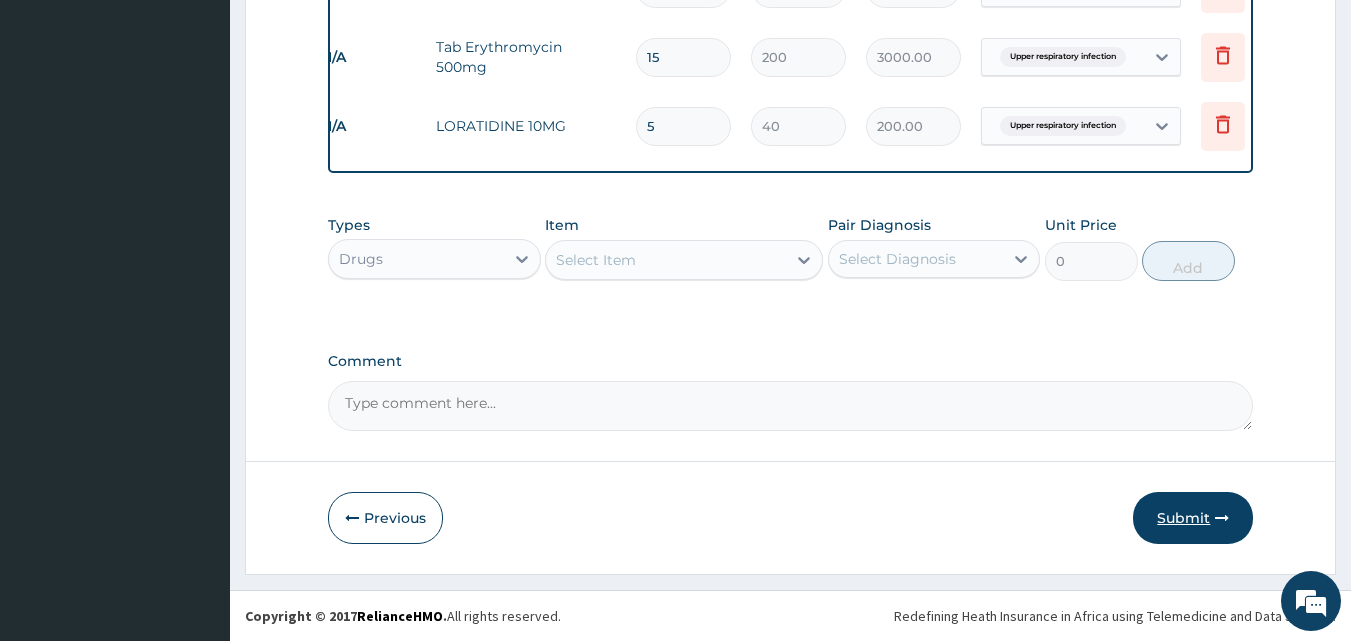 type on "5" 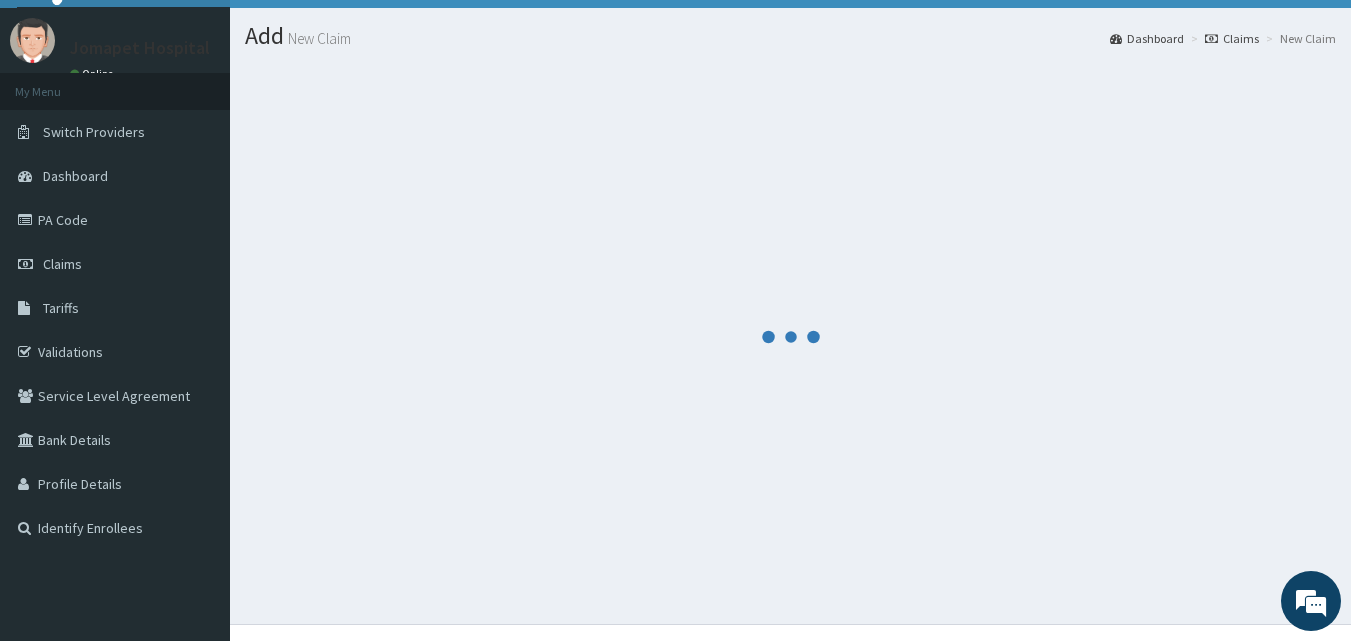 scroll, scrollTop: 0, scrollLeft: 0, axis: both 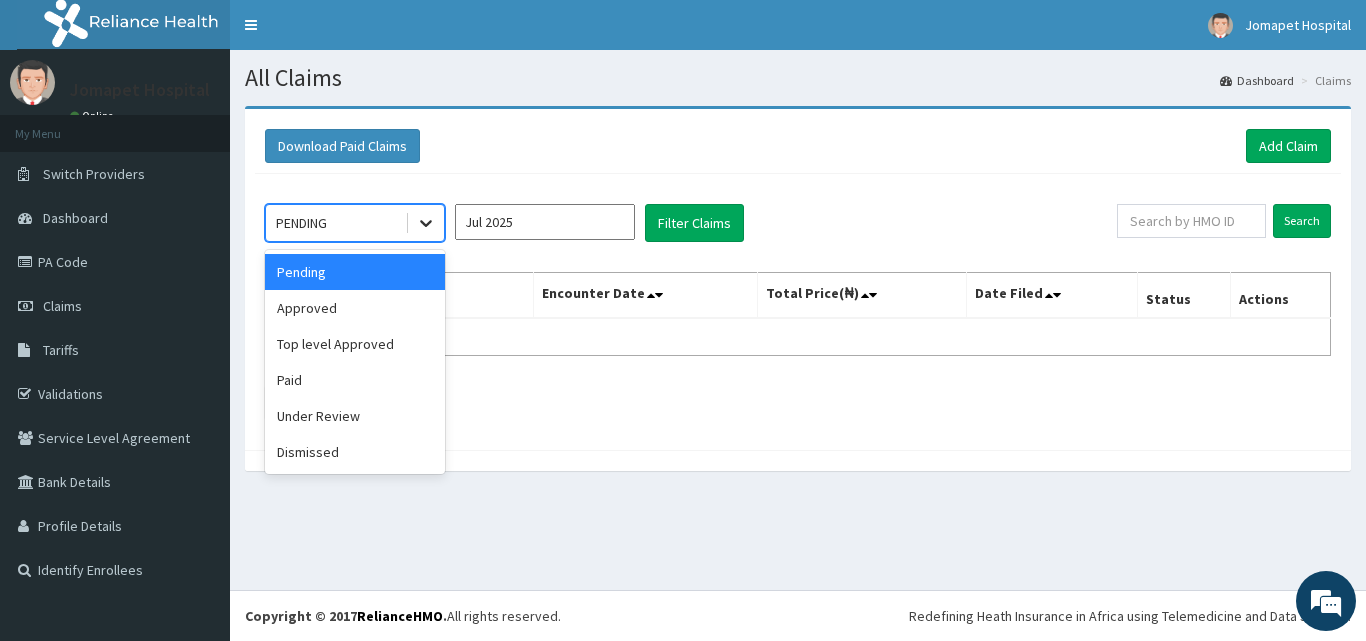click at bounding box center [426, 223] 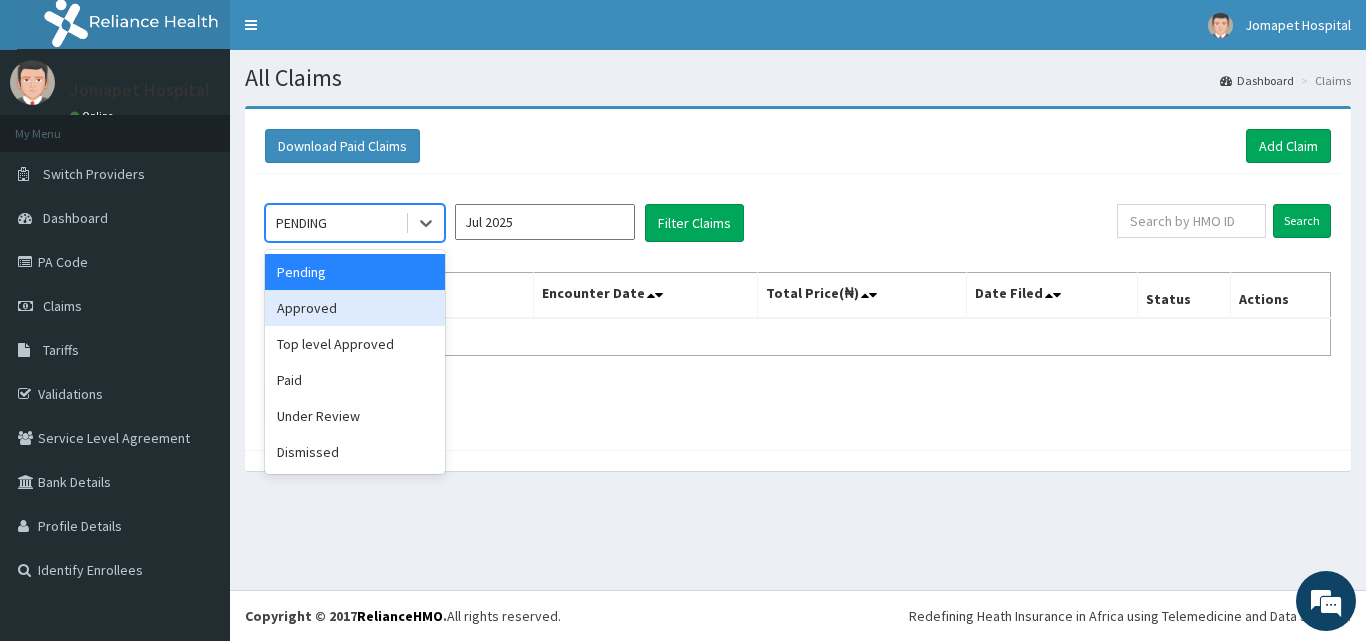 click on "Approved" at bounding box center (355, 308) 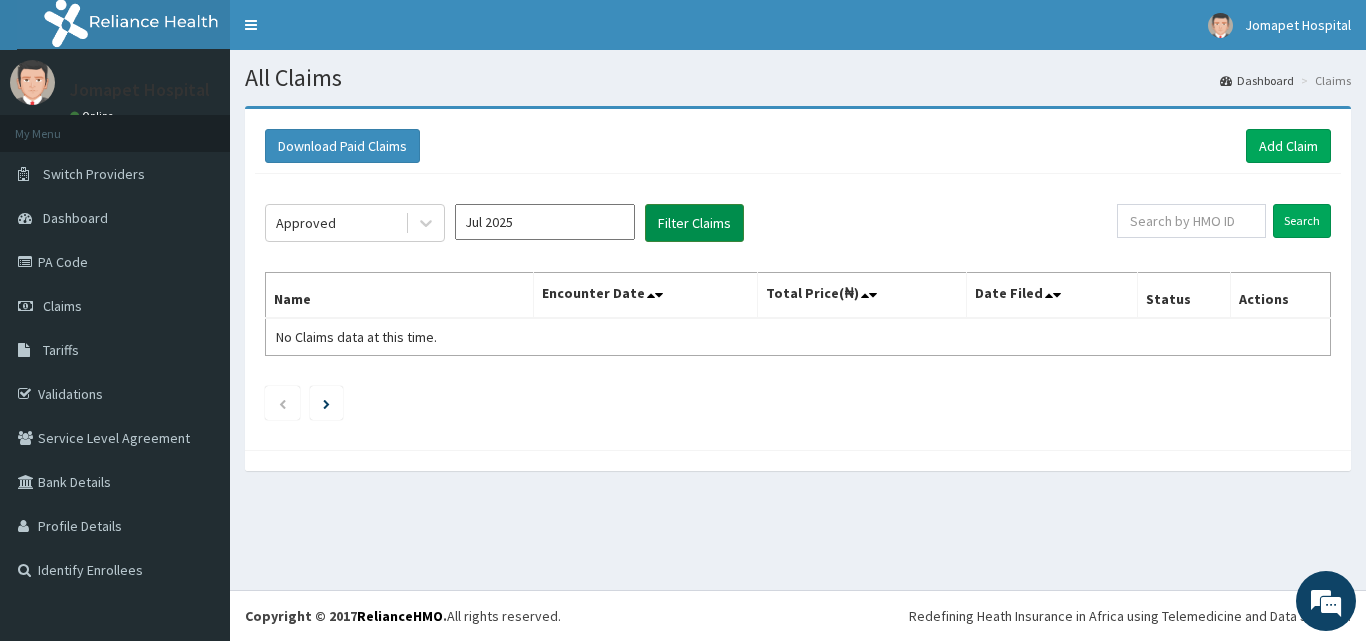 click on "Filter Claims" at bounding box center [694, 223] 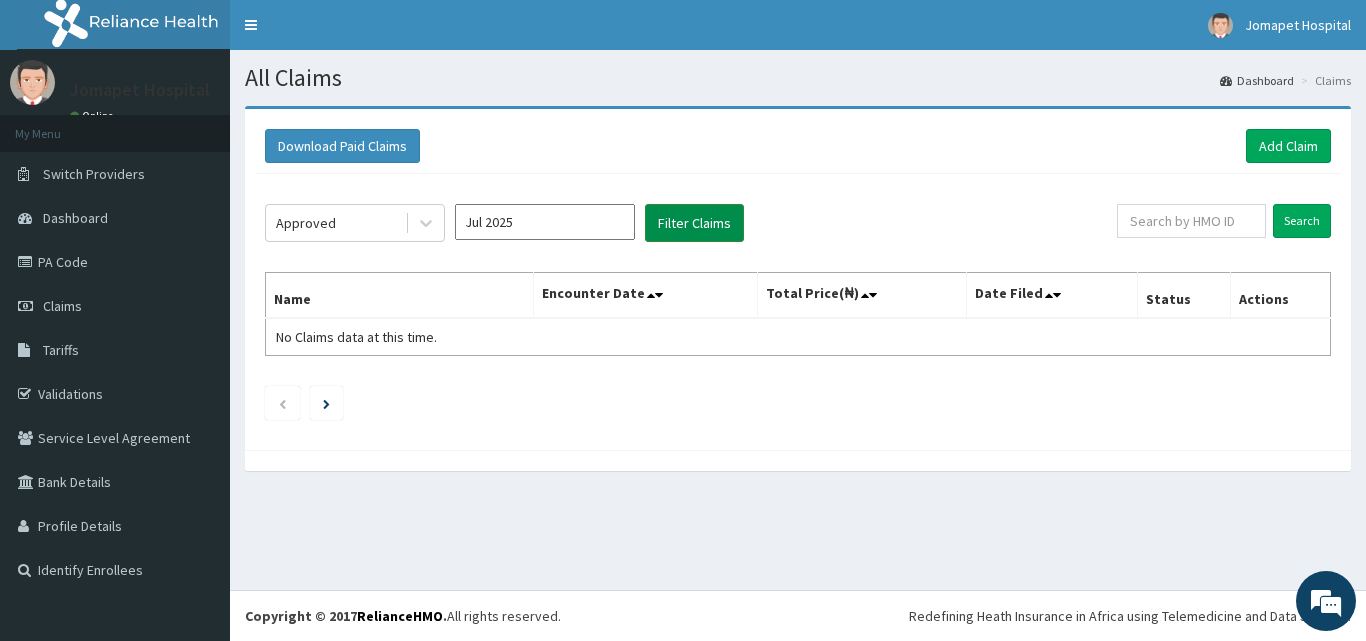 click on "Filter Claims" at bounding box center [694, 223] 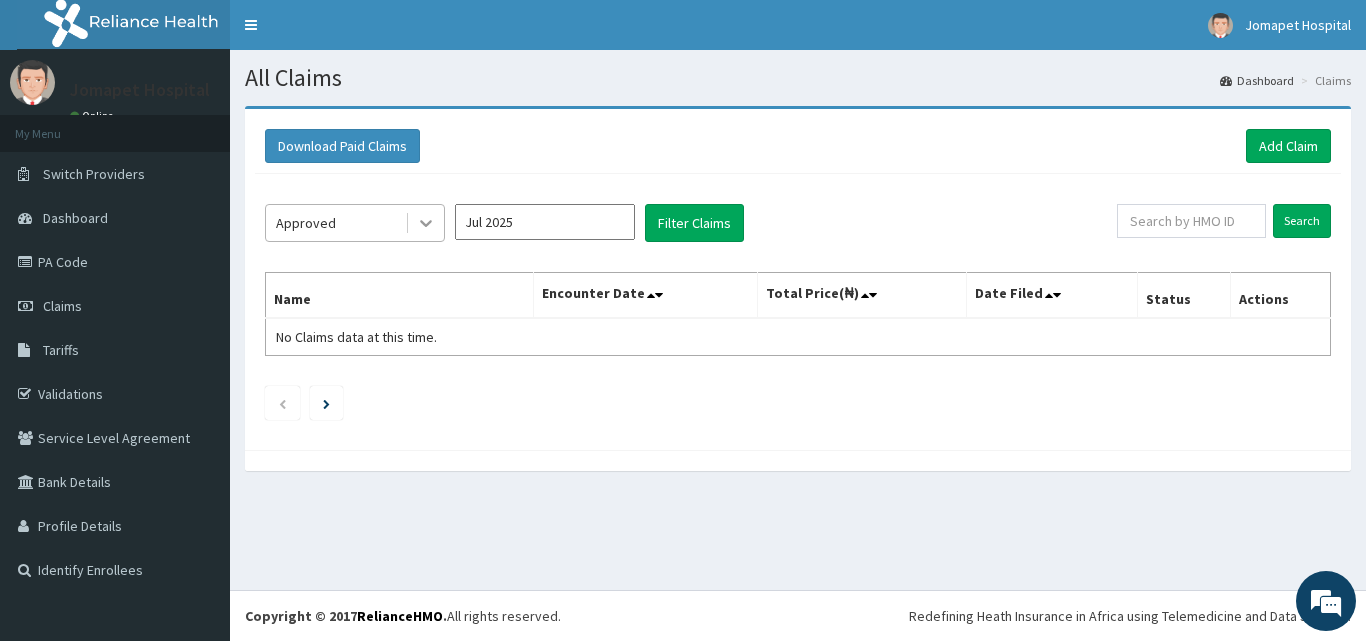 click 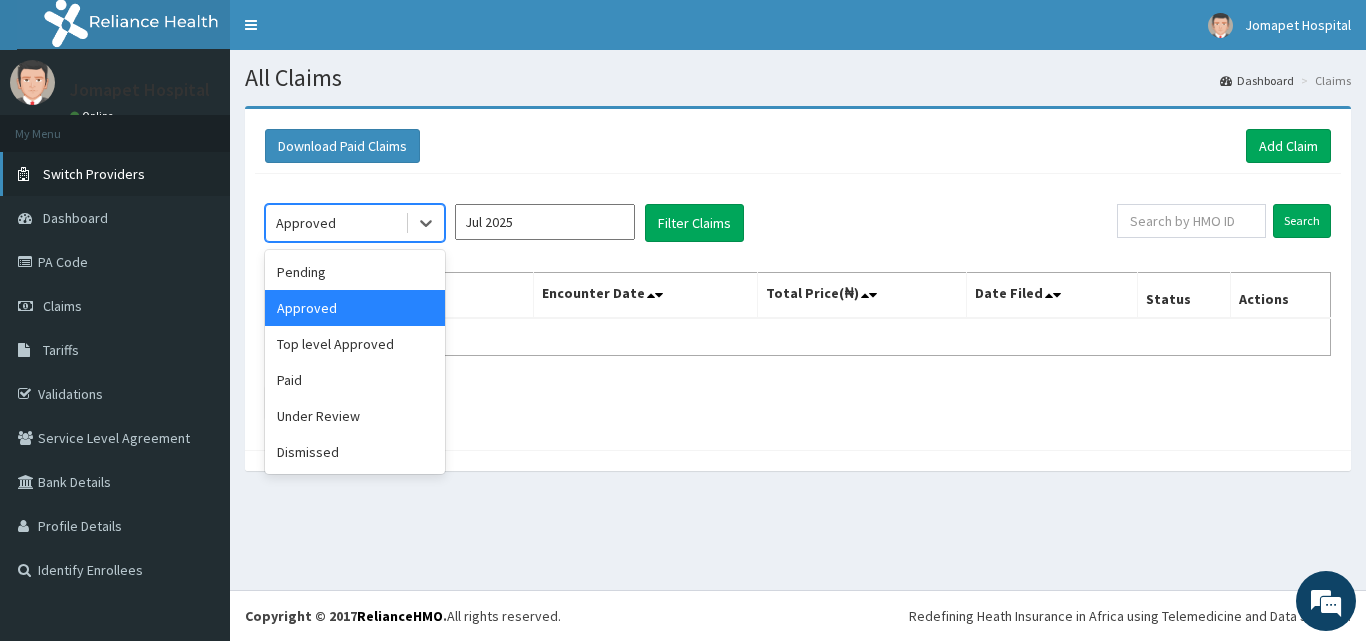 scroll, scrollTop: 0, scrollLeft: 0, axis: both 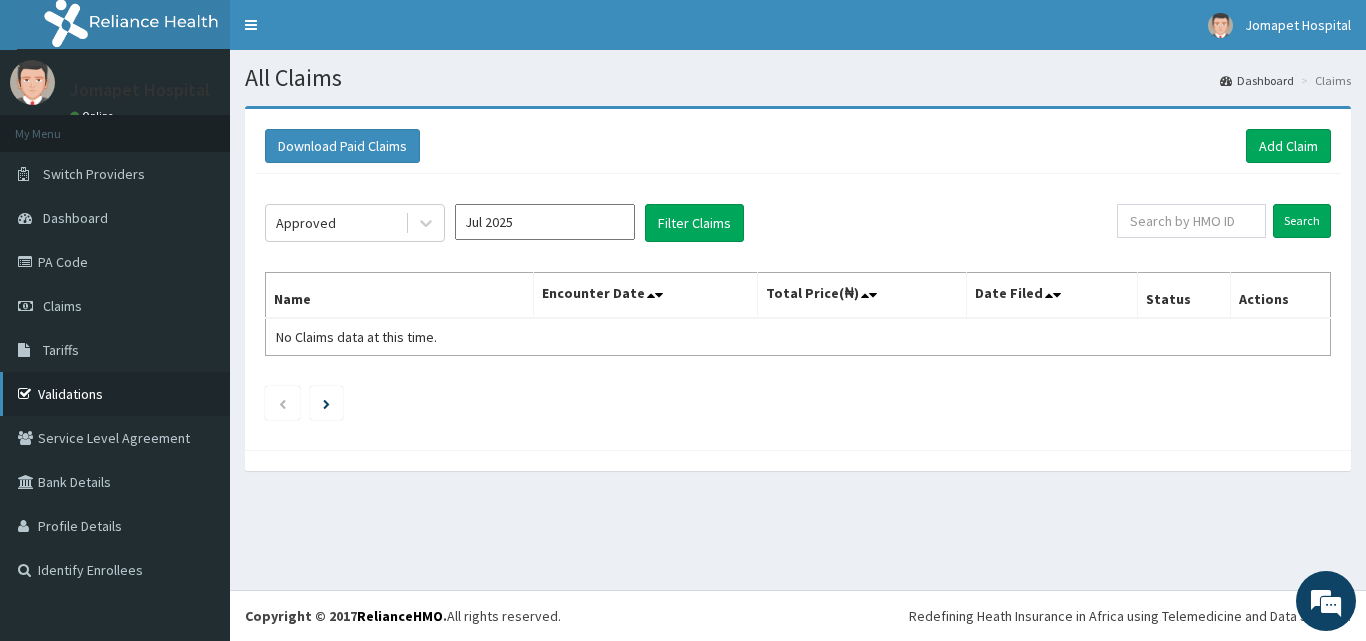 click on "Validations" at bounding box center [115, 394] 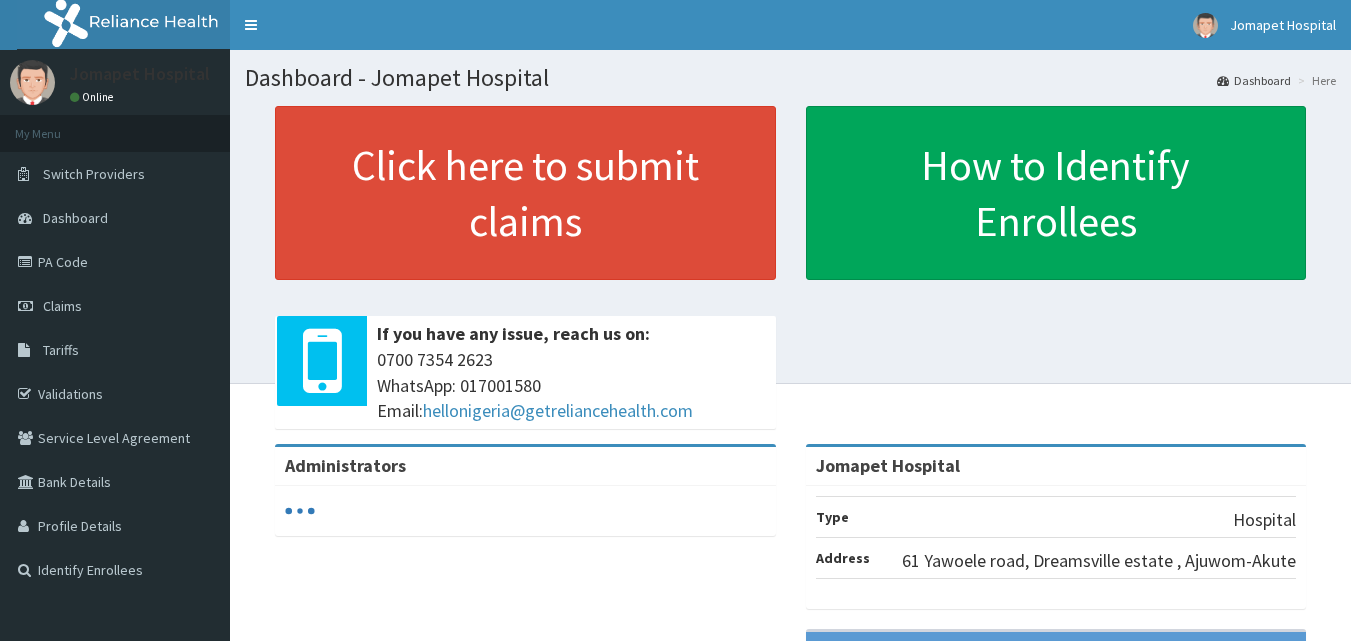scroll, scrollTop: 0, scrollLeft: 0, axis: both 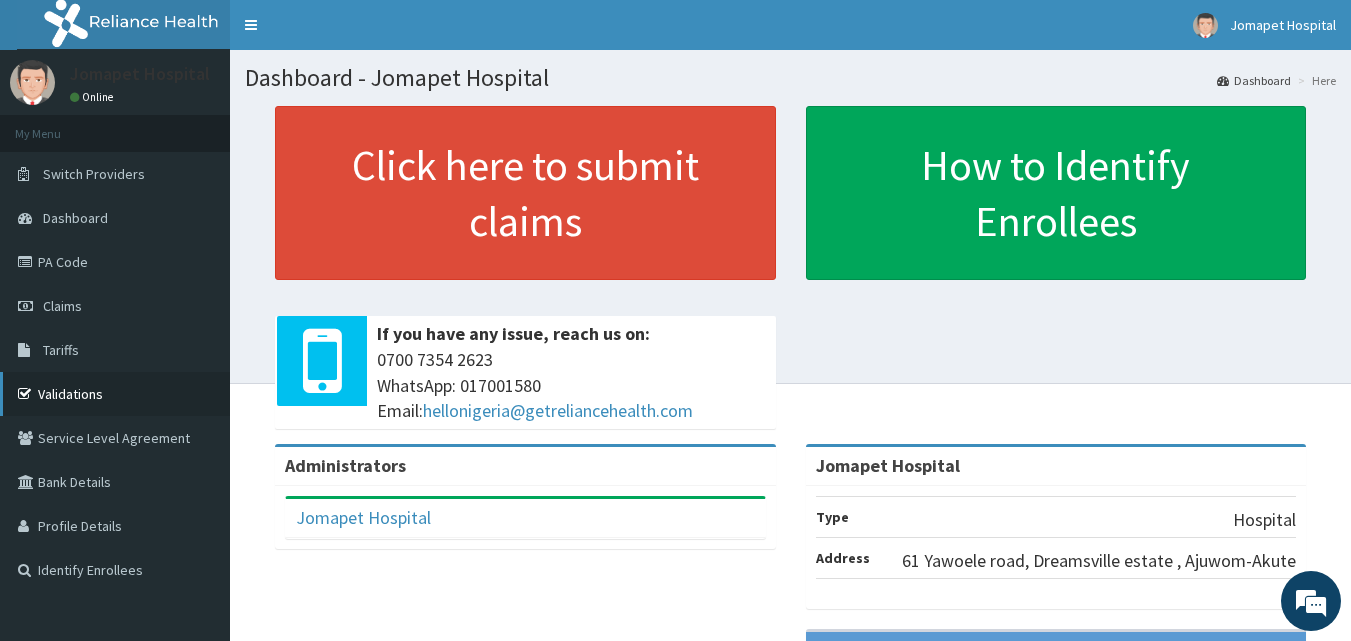 click on "Validations" at bounding box center (115, 394) 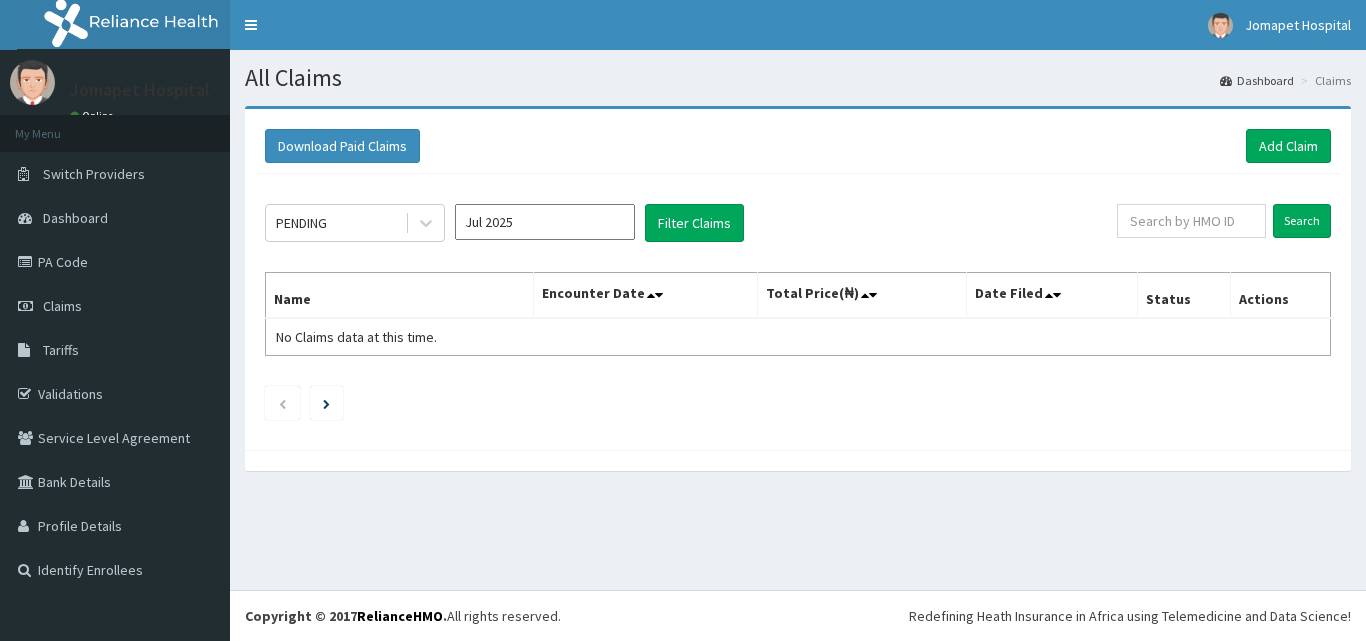 scroll, scrollTop: 0, scrollLeft: 0, axis: both 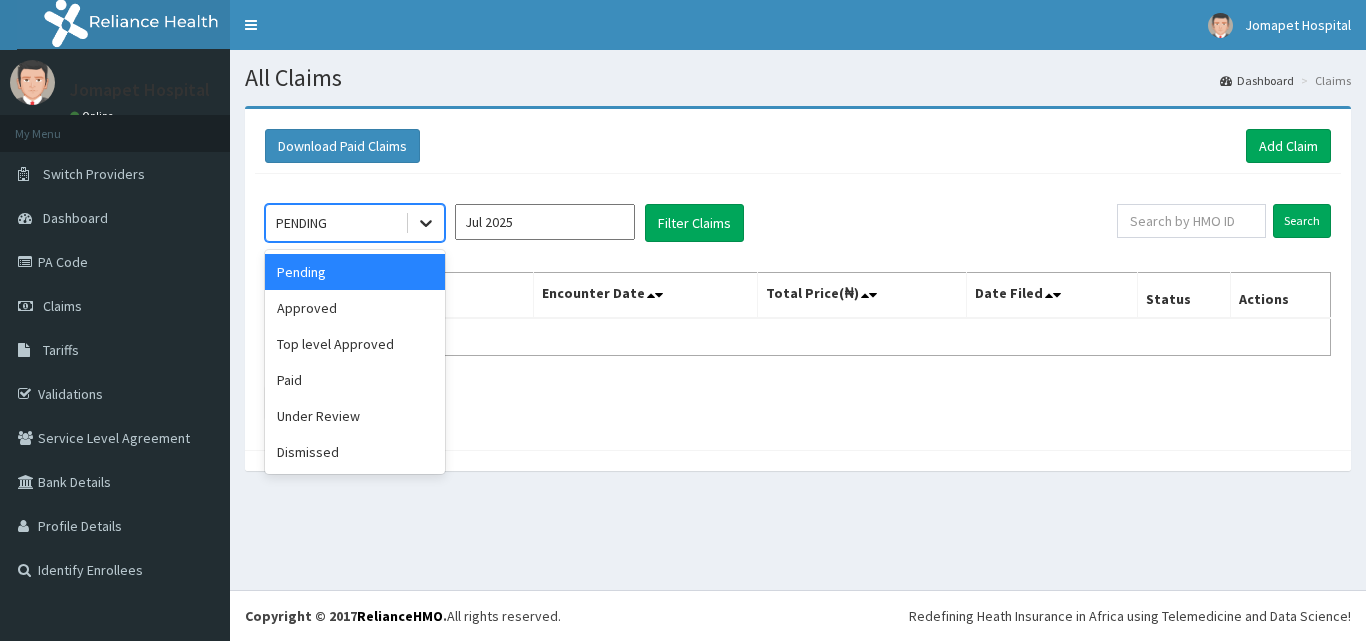 click 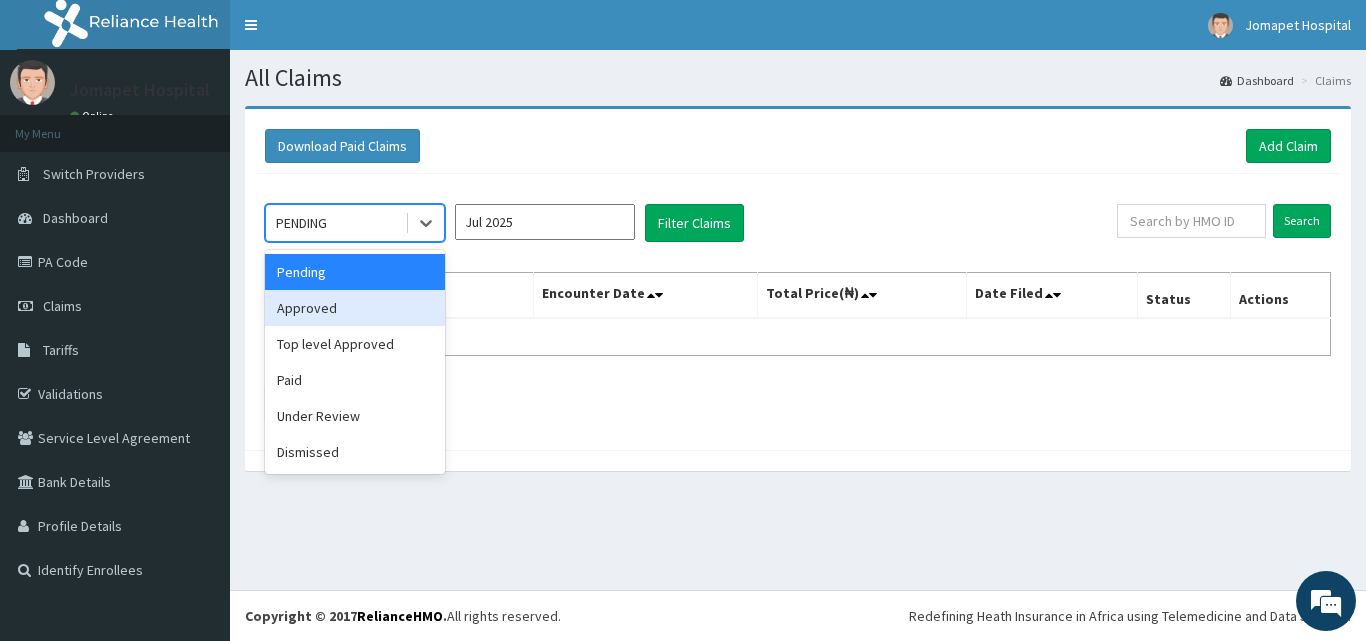 click on "Approved" at bounding box center [355, 308] 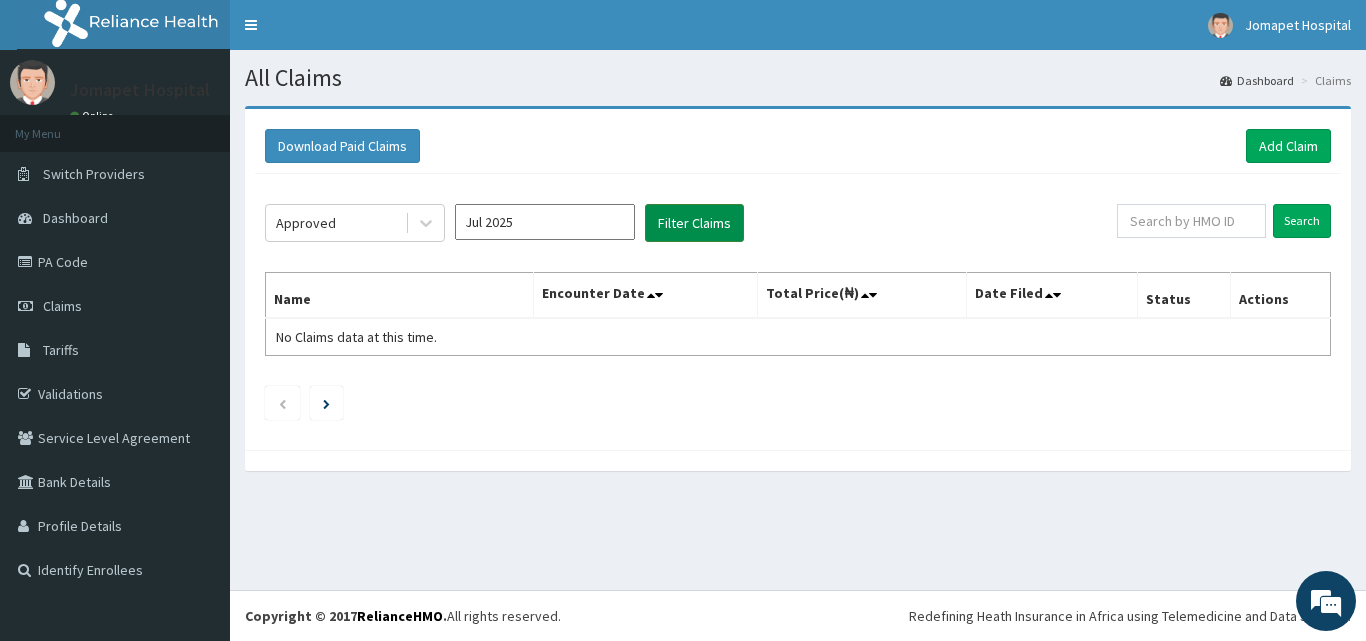 click on "Filter Claims" at bounding box center (694, 223) 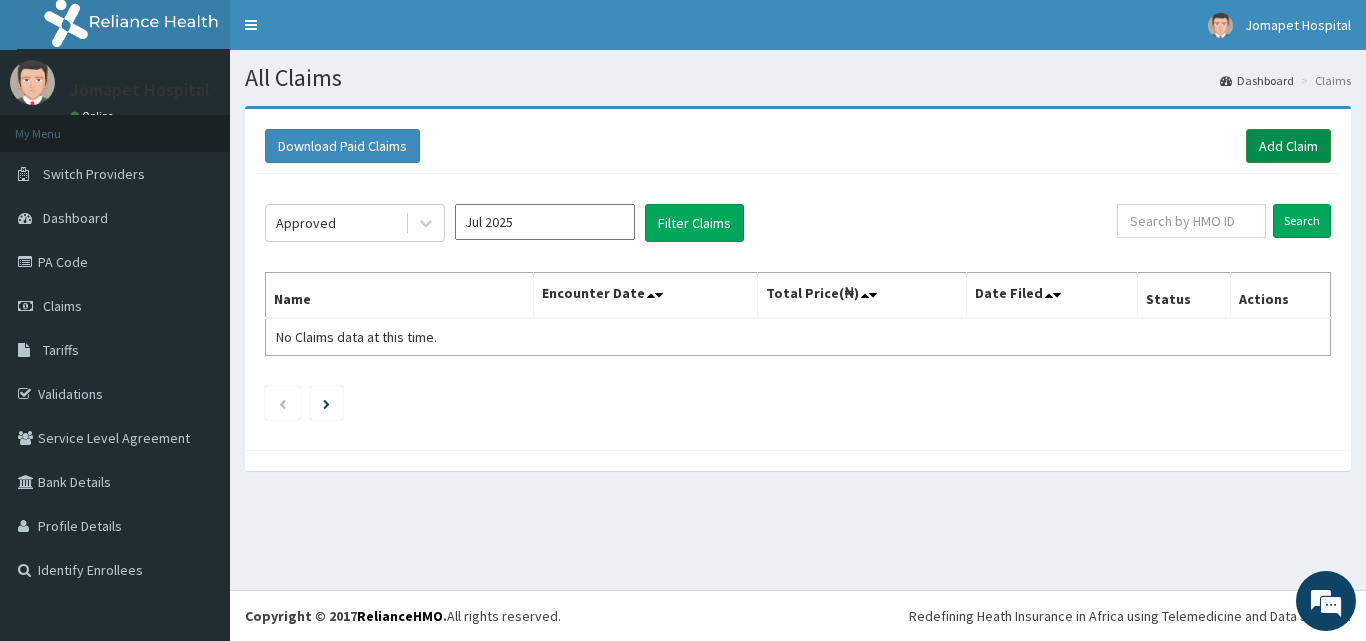 click on "Add Claim" at bounding box center (1288, 146) 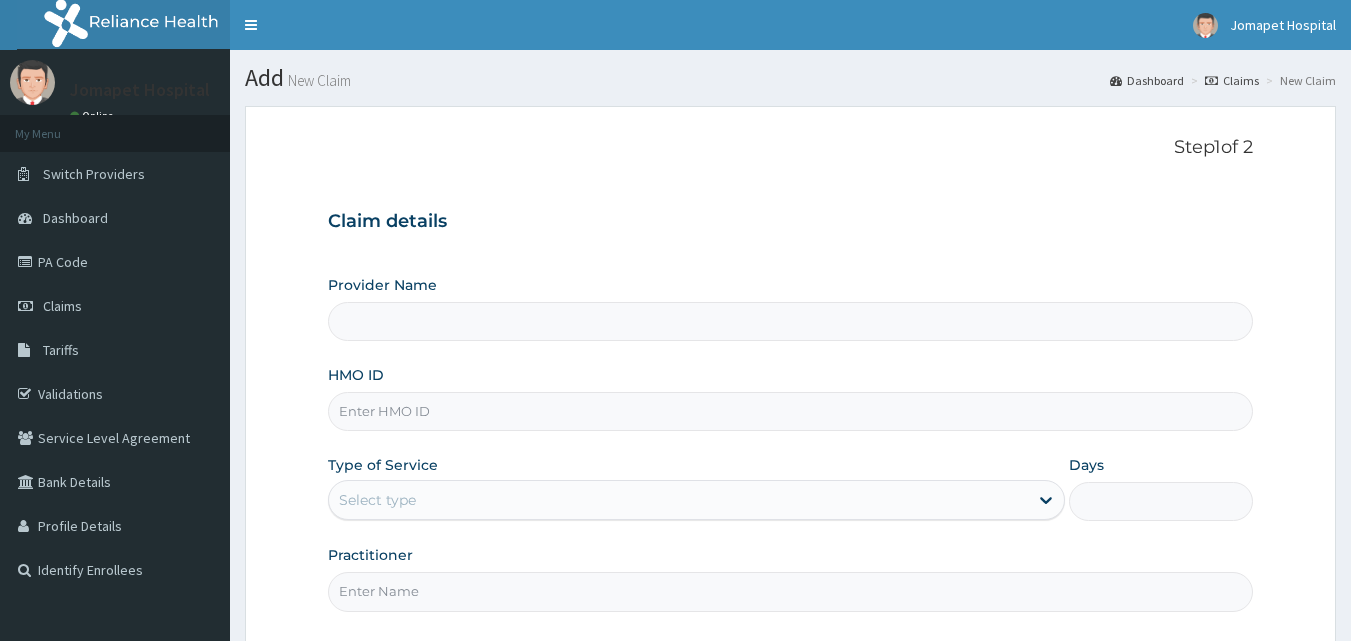 scroll, scrollTop: 0, scrollLeft: 0, axis: both 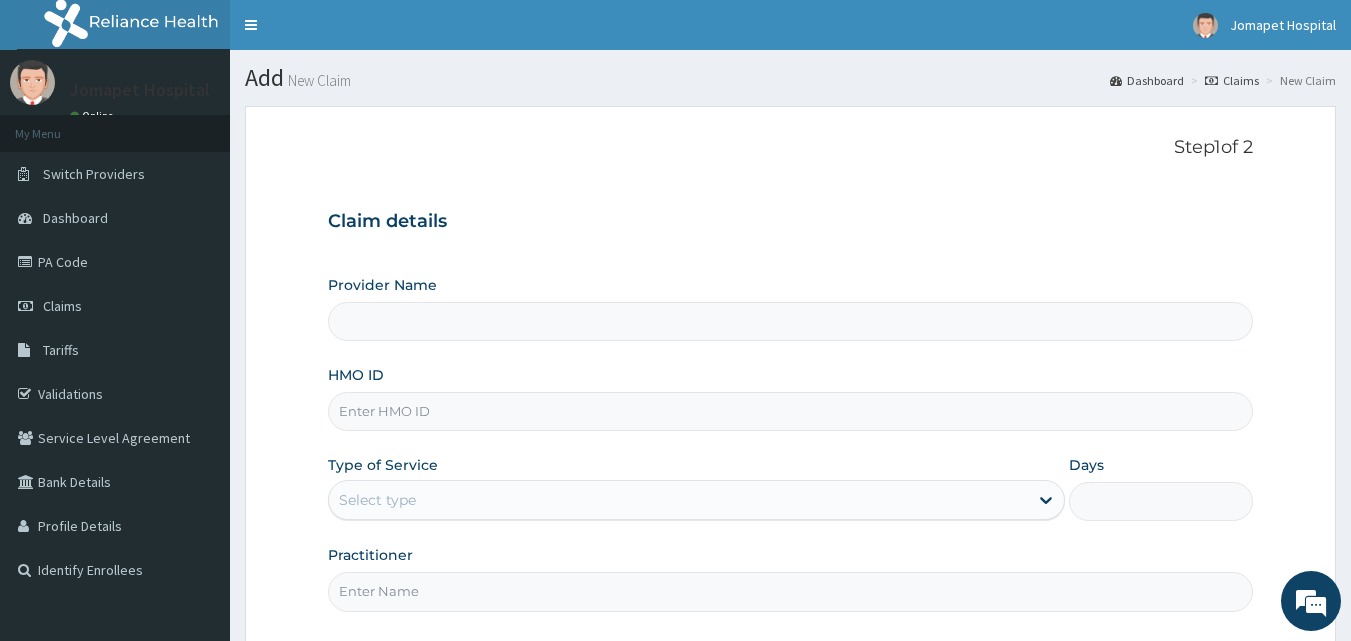 click on "HMO ID" at bounding box center [791, 411] 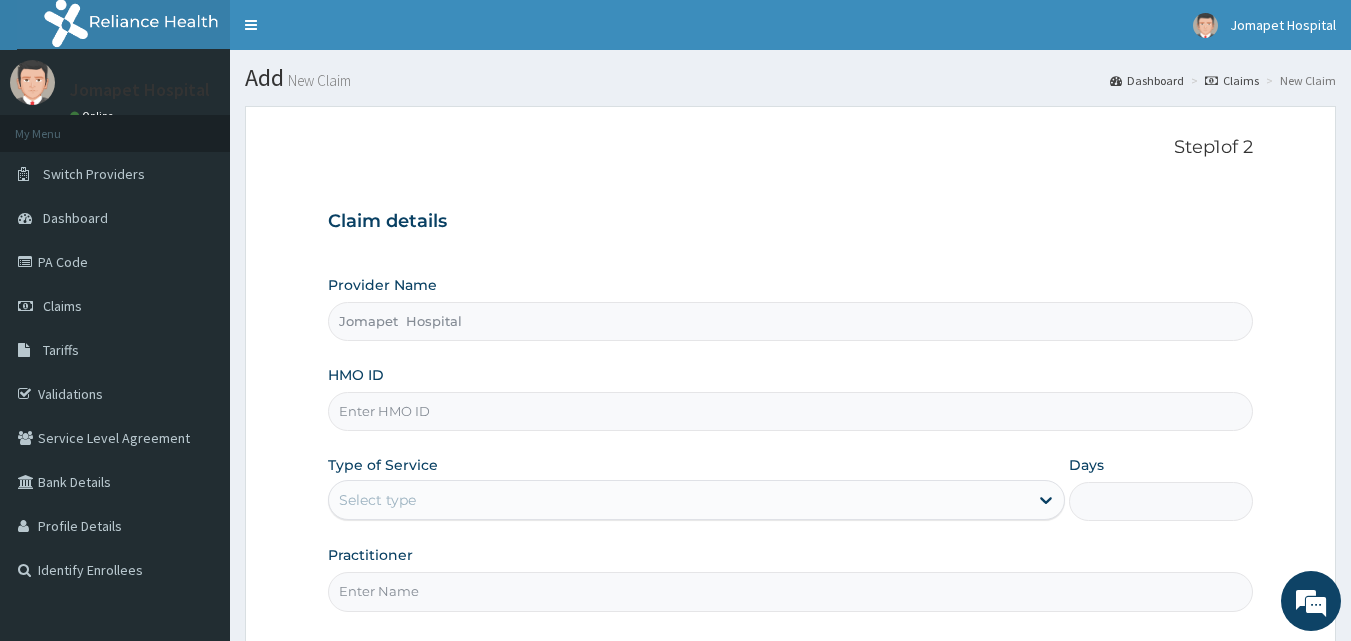 scroll, scrollTop: 0, scrollLeft: 0, axis: both 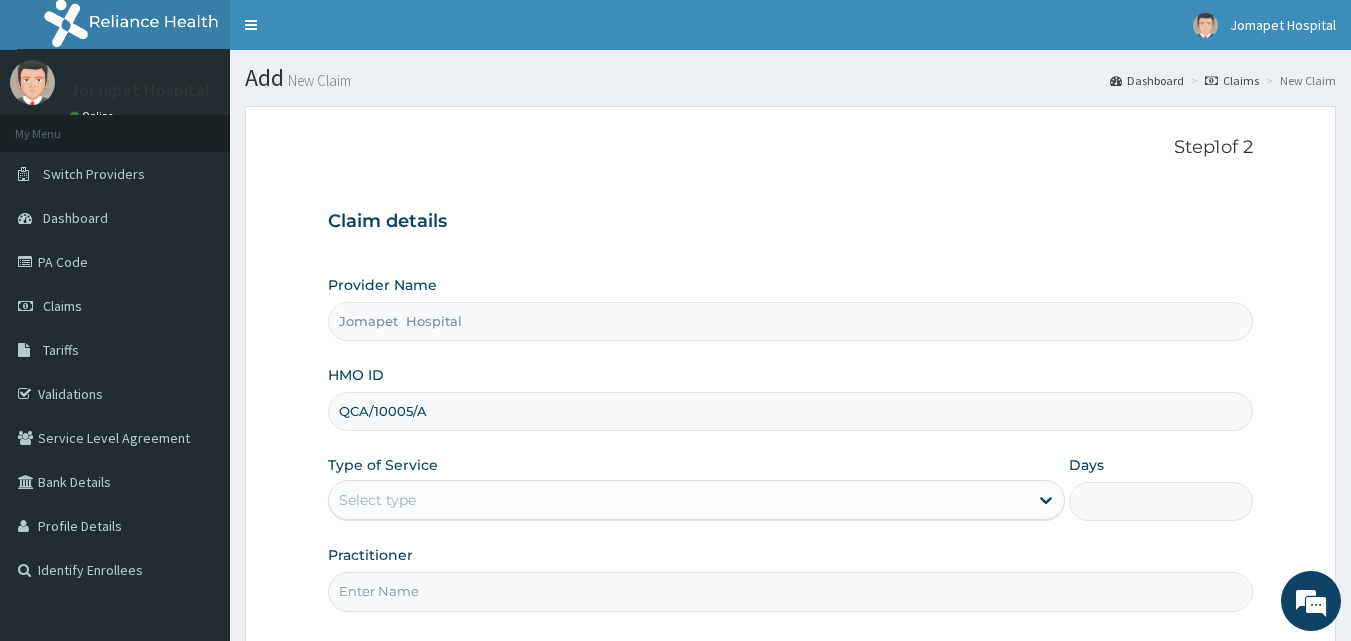 type on "QCA/10005/A" 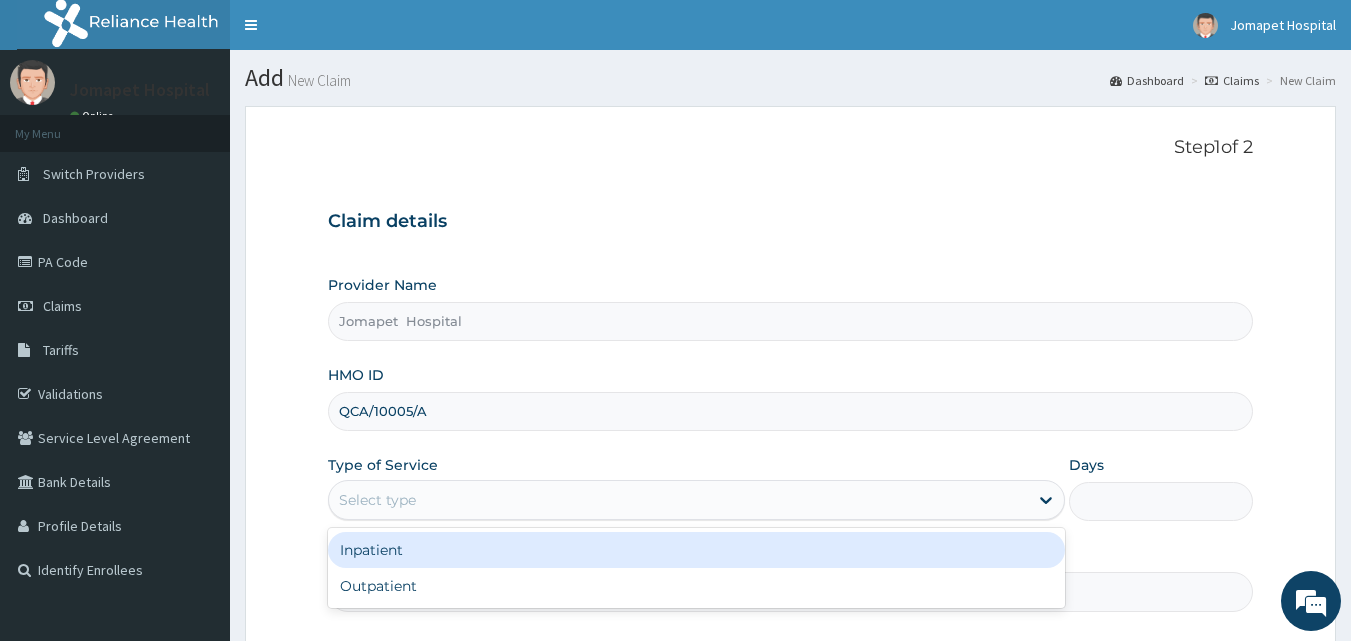 click on "Select type" at bounding box center (377, 500) 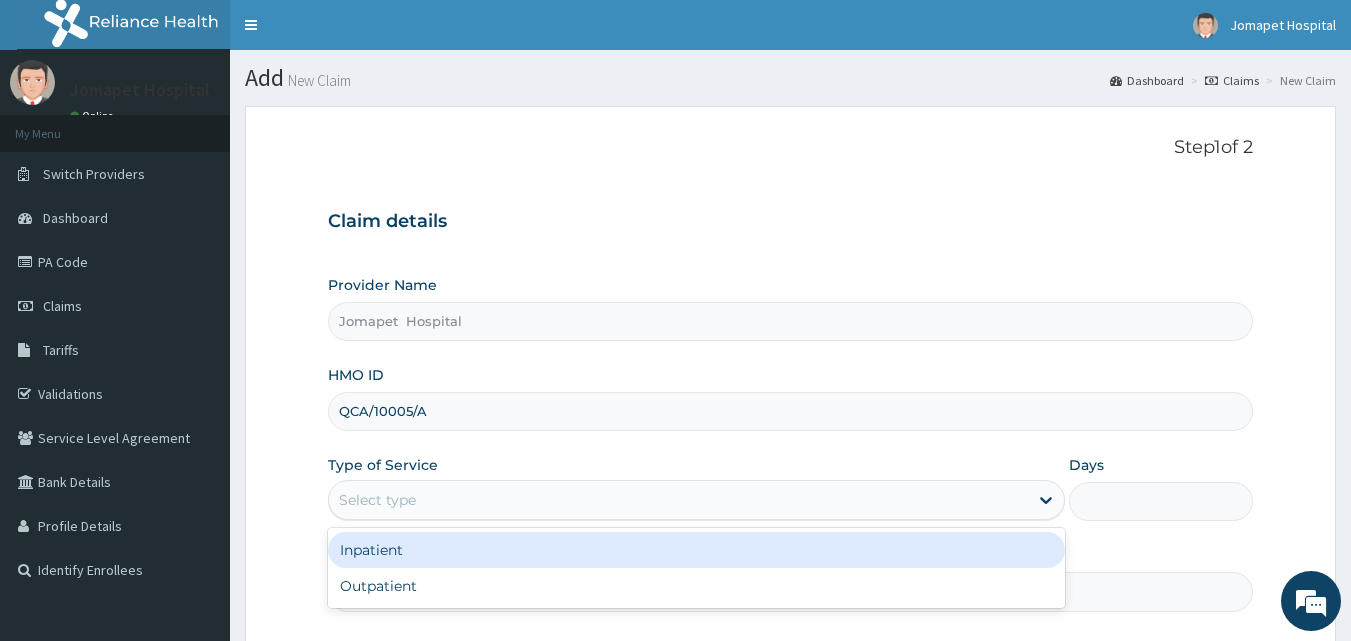 click on "Inpatient" at bounding box center [696, 550] 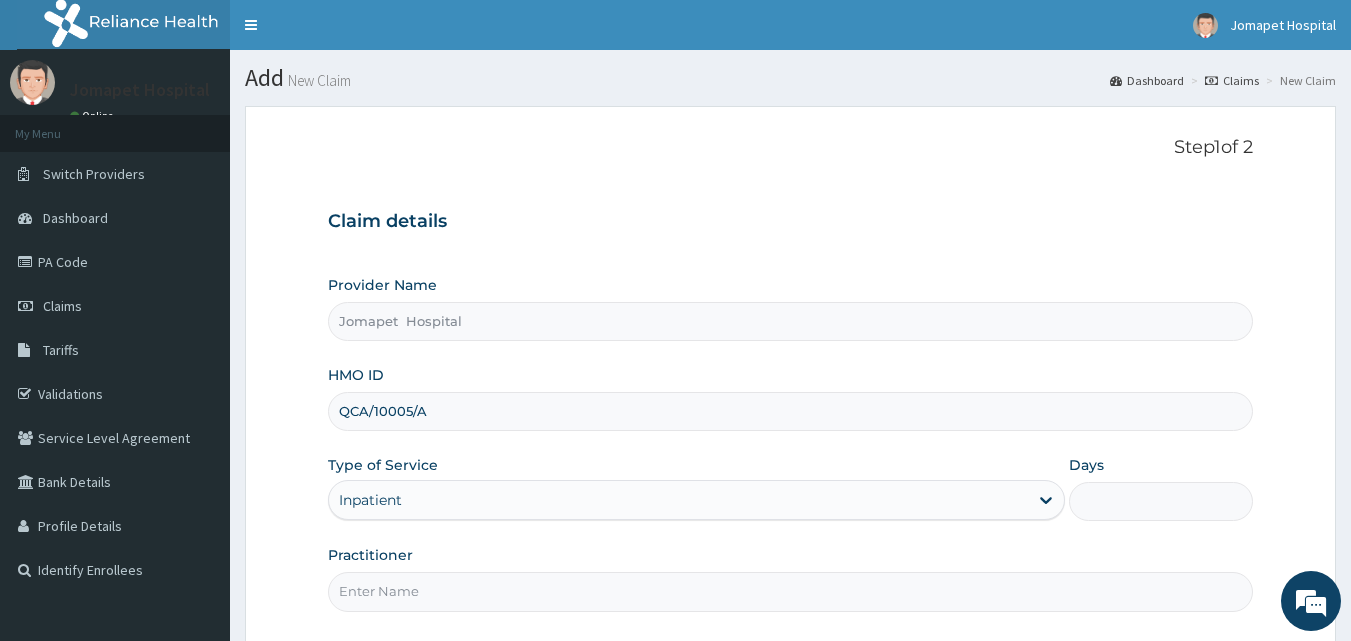 click on "Days" at bounding box center [1161, 501] 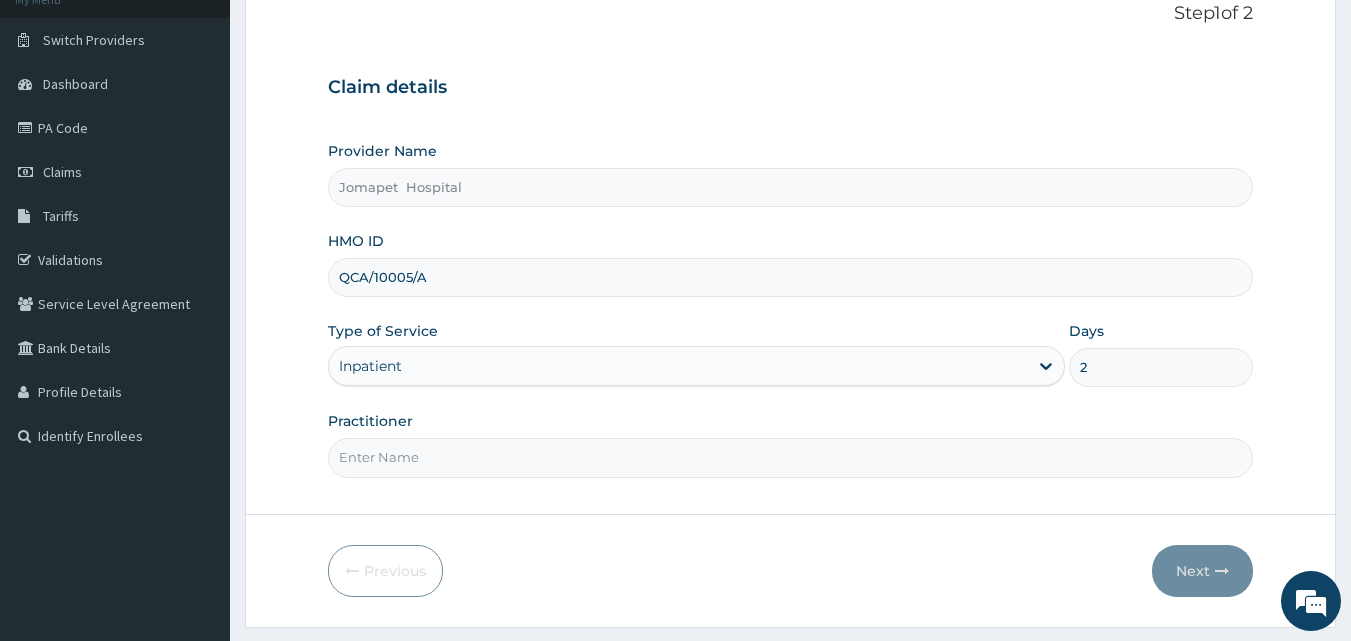 scroll, scrollTop: 187, scrollLeft: 0, axis: vertical 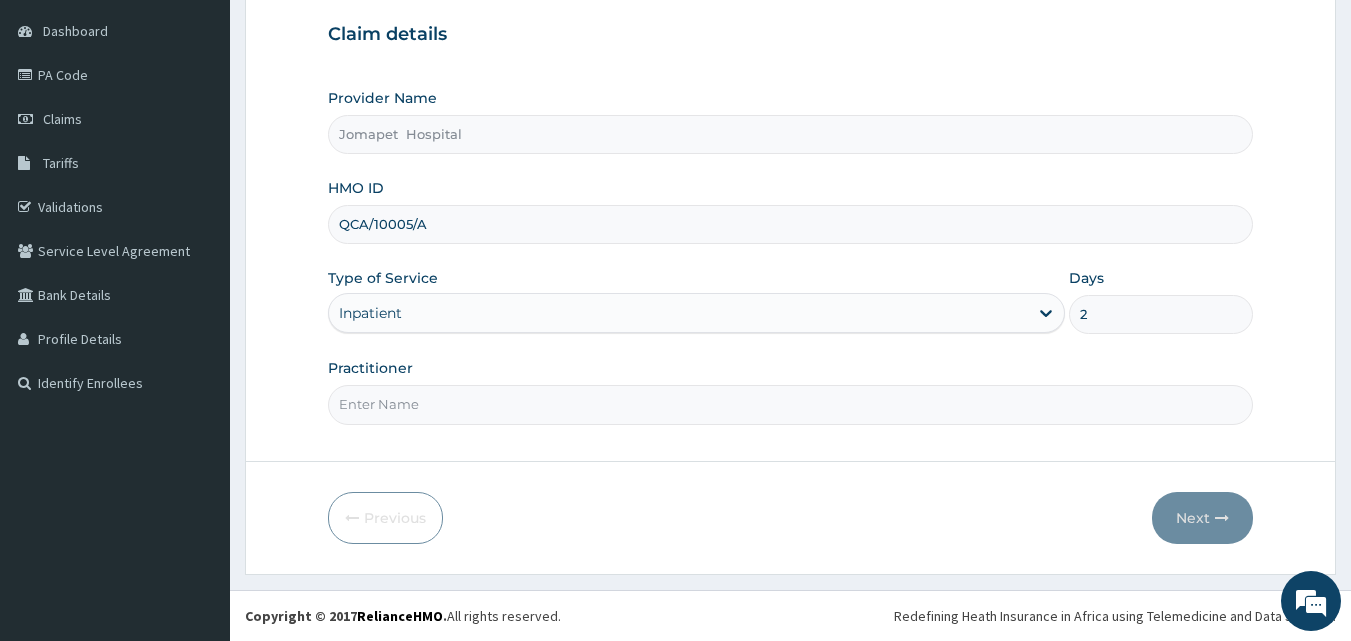 type on "2" 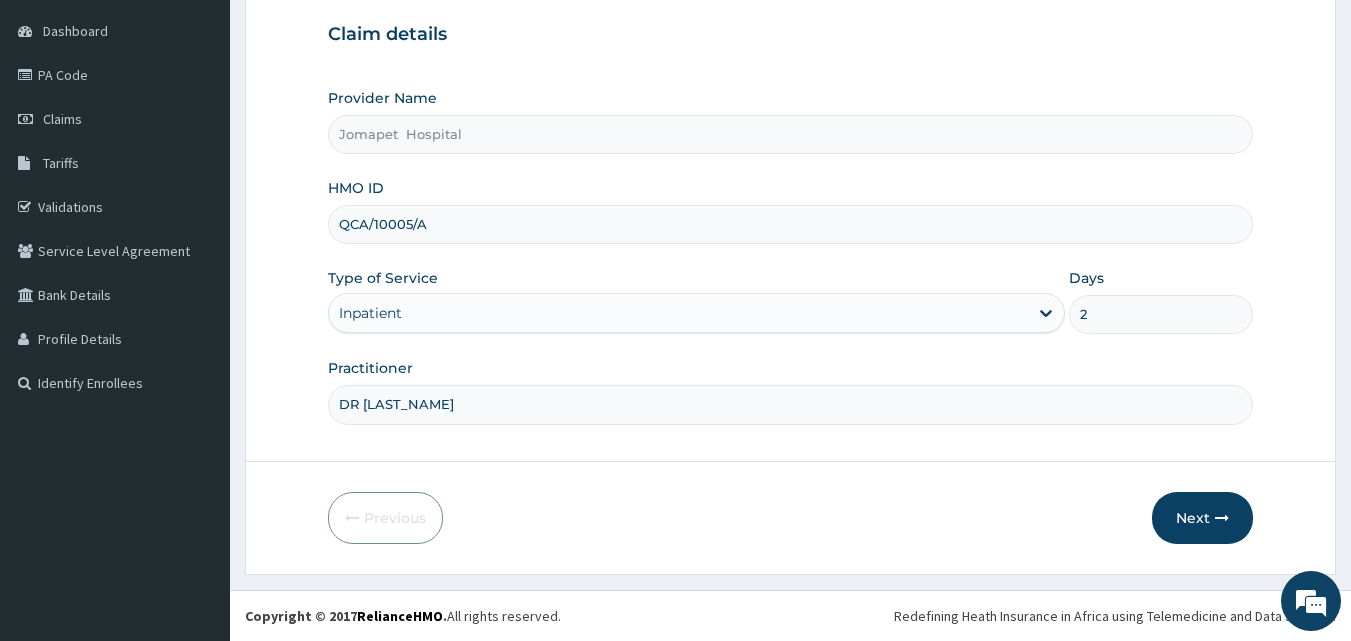 drag, startPoint x: 420, startPoint y: 428, endPoint x: 462, endPoint y: 458, distance: 51.613953 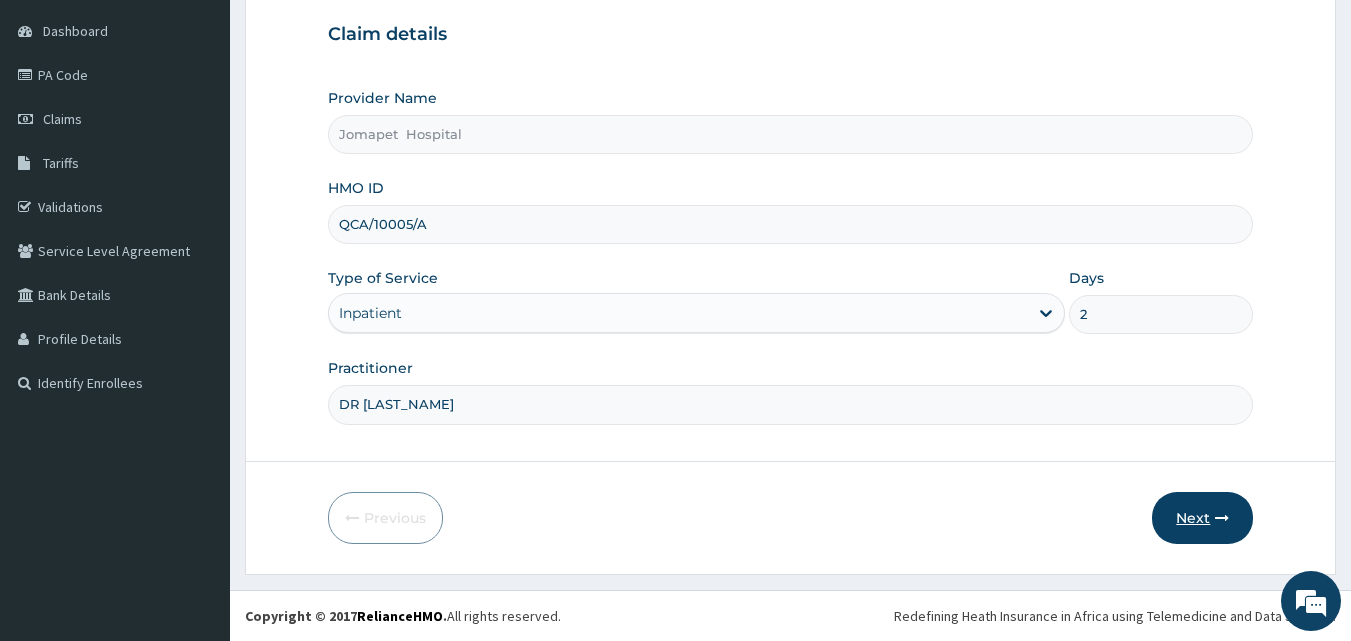 click on "Next" at bounding box center [1202, 518] 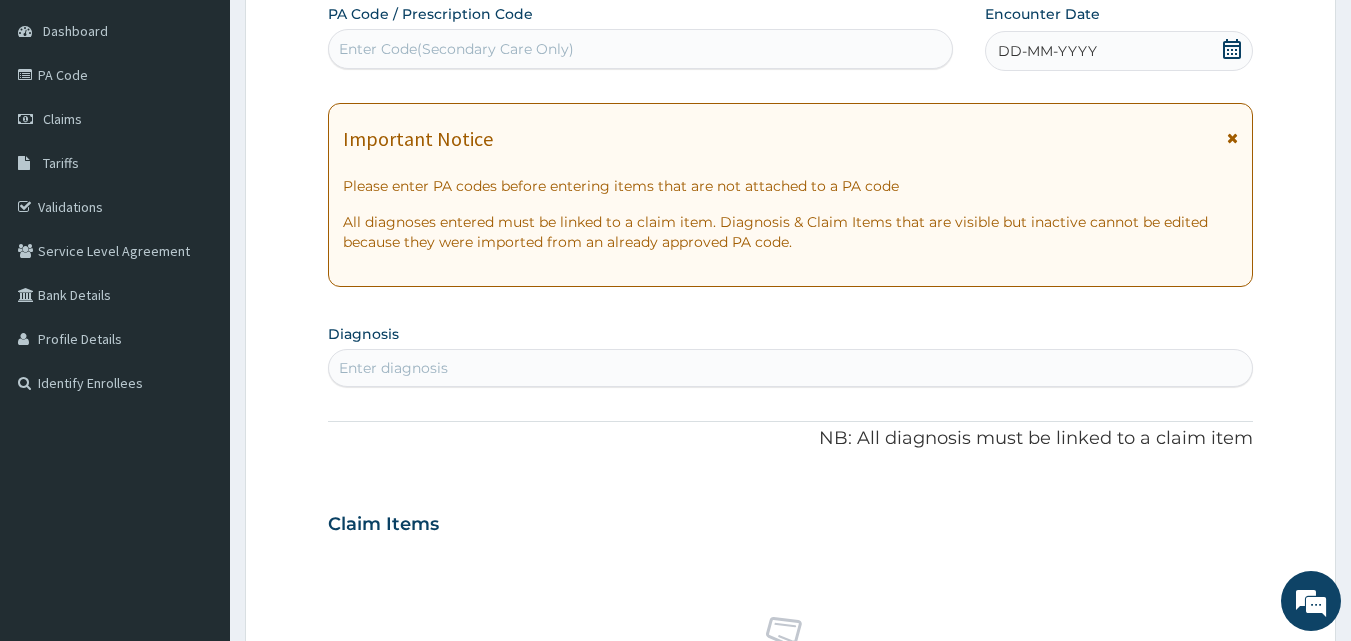 click on "Enter Code(Secondary Care Only)" at bounding box center [456, 49] 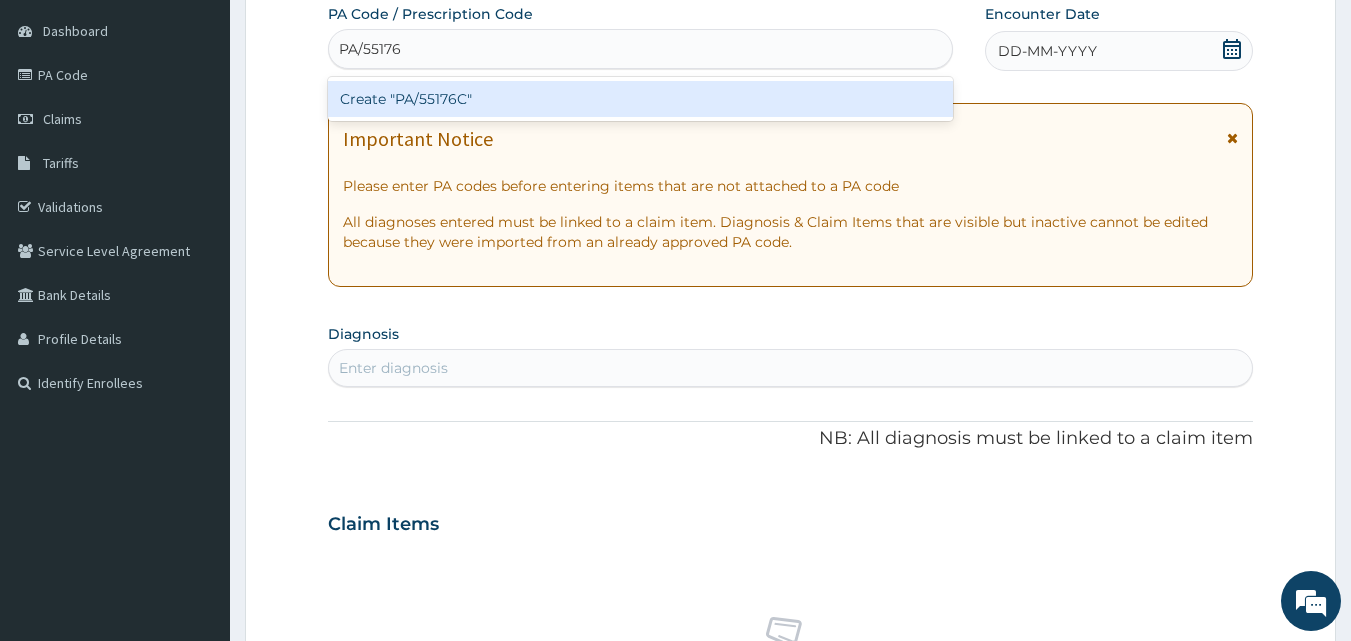 type on "PA/55176C" 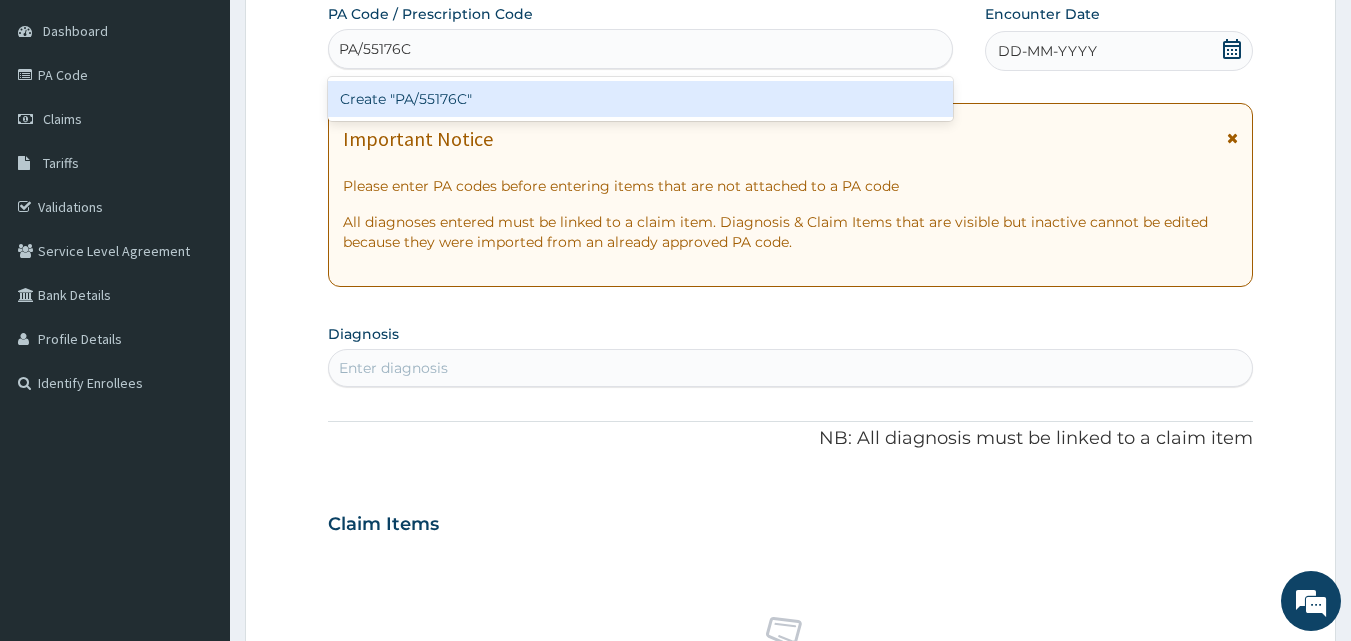 click on "Create "PA/55176C"" at bounding box center [641, 99] 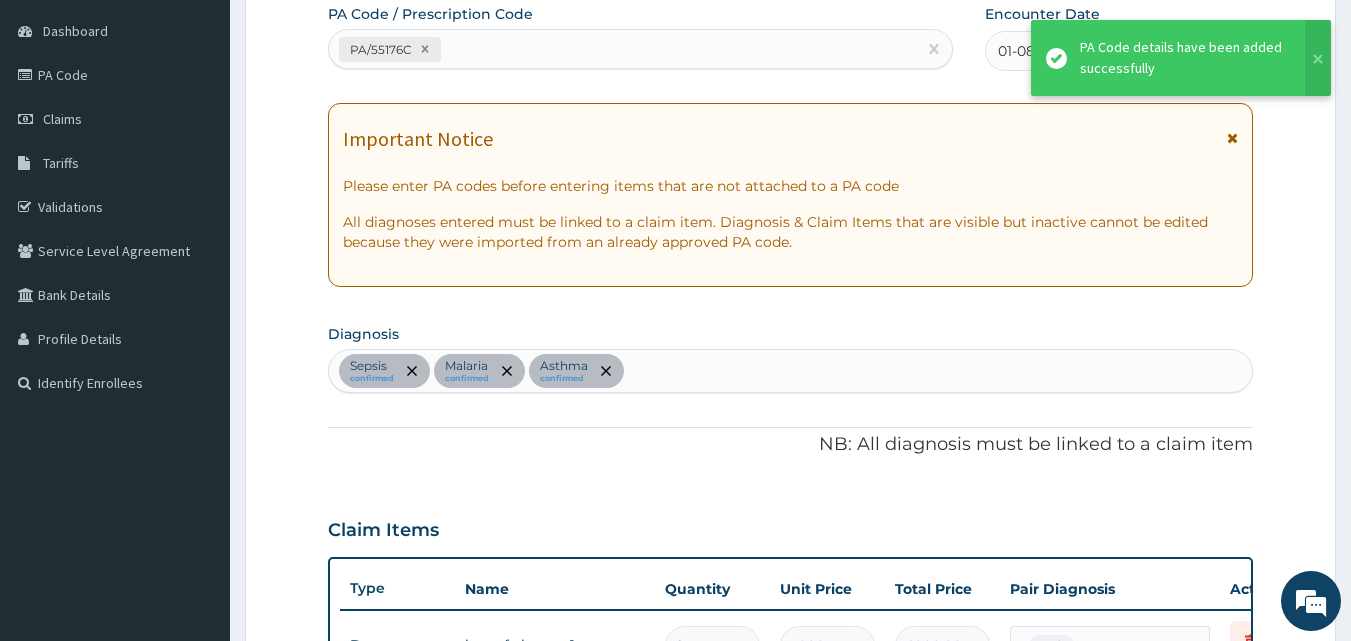 scroll, scrollTop: 995, scrollLeft: 0, axis: vertical 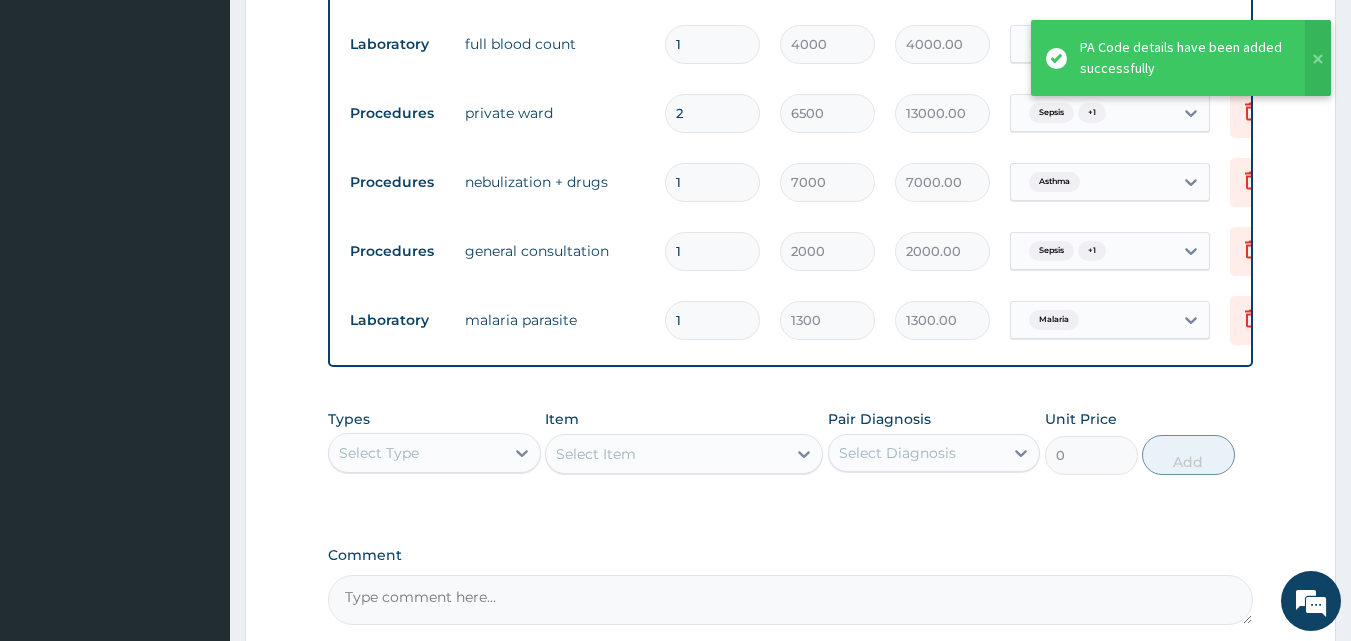 click on "2" at bounding box center (712, 113) 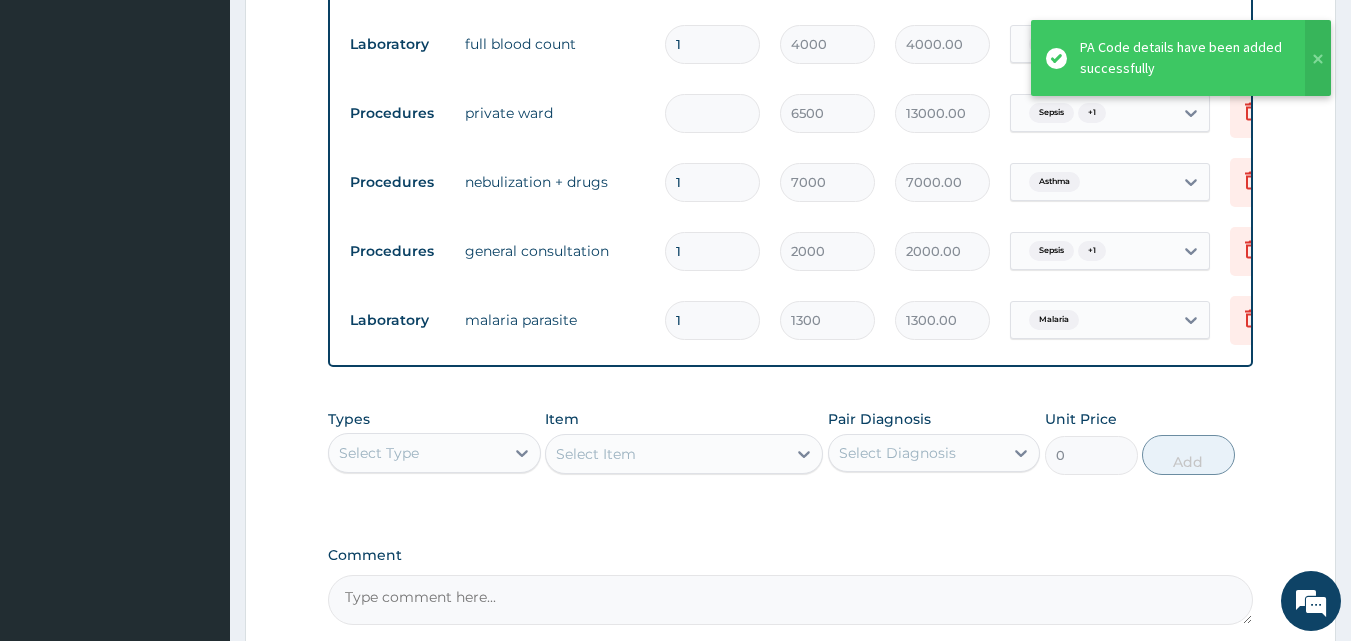 type on "0.00" 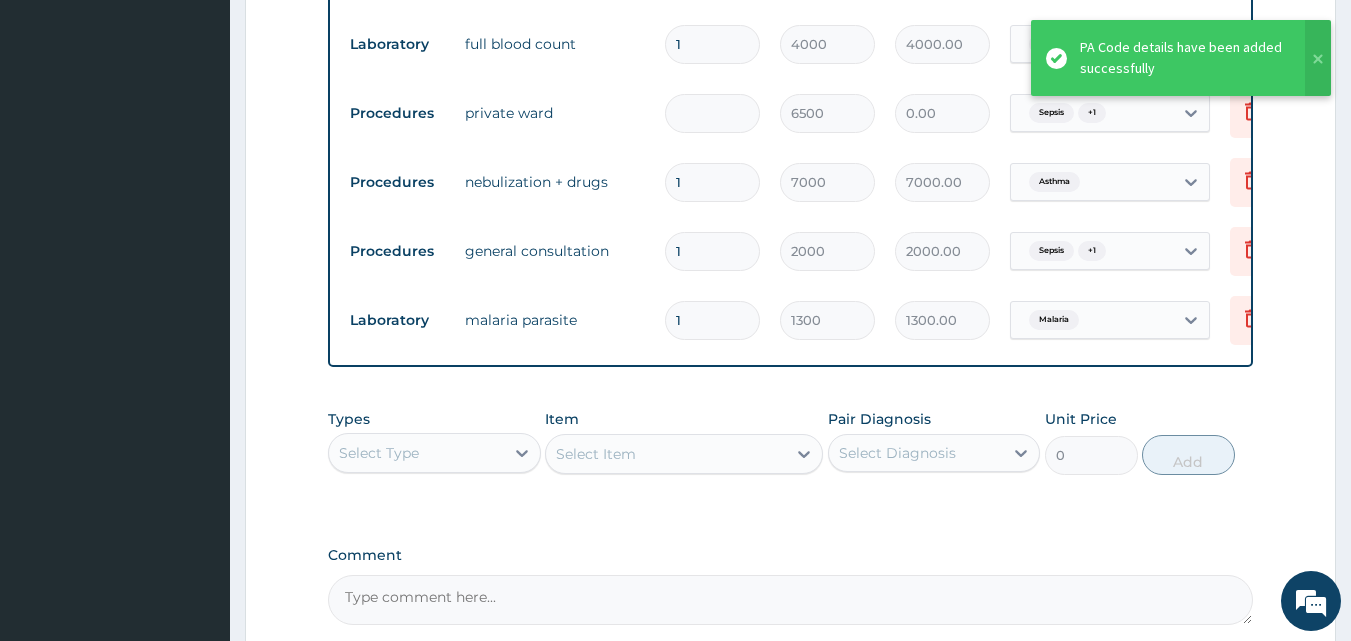 type on "1" 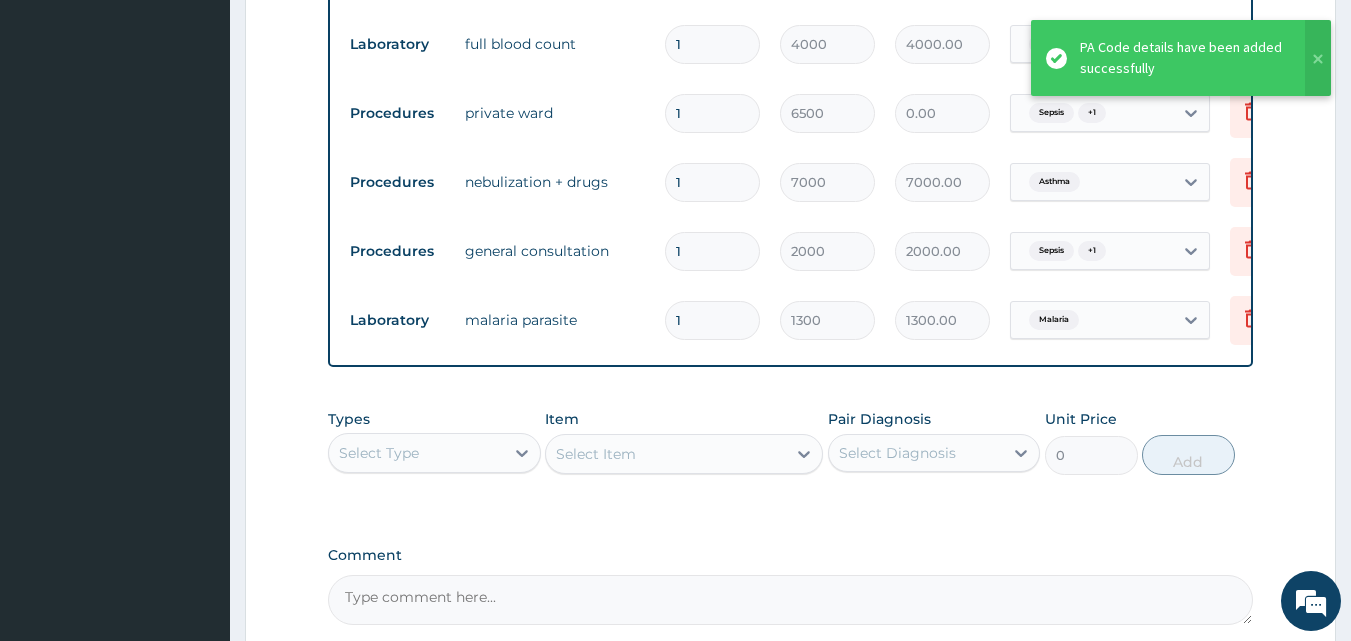 type on "6500.00" 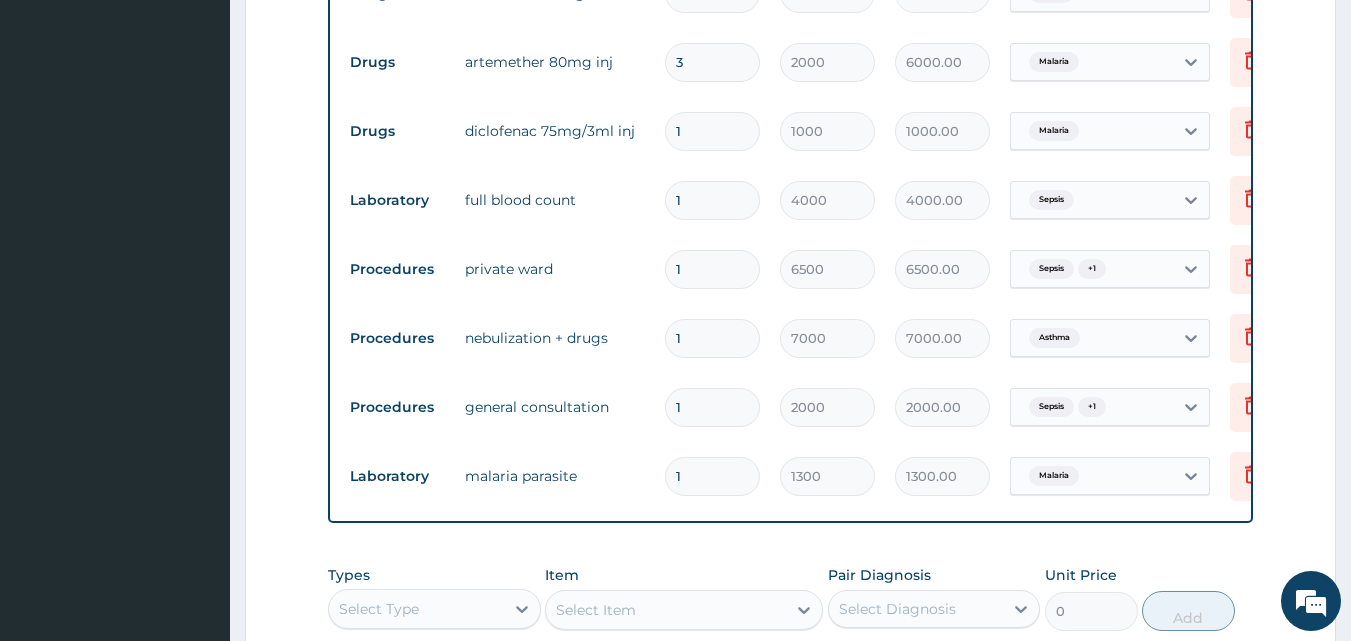 scroll, scrollTop: 835, scrollLeft: 0, axis: vertical 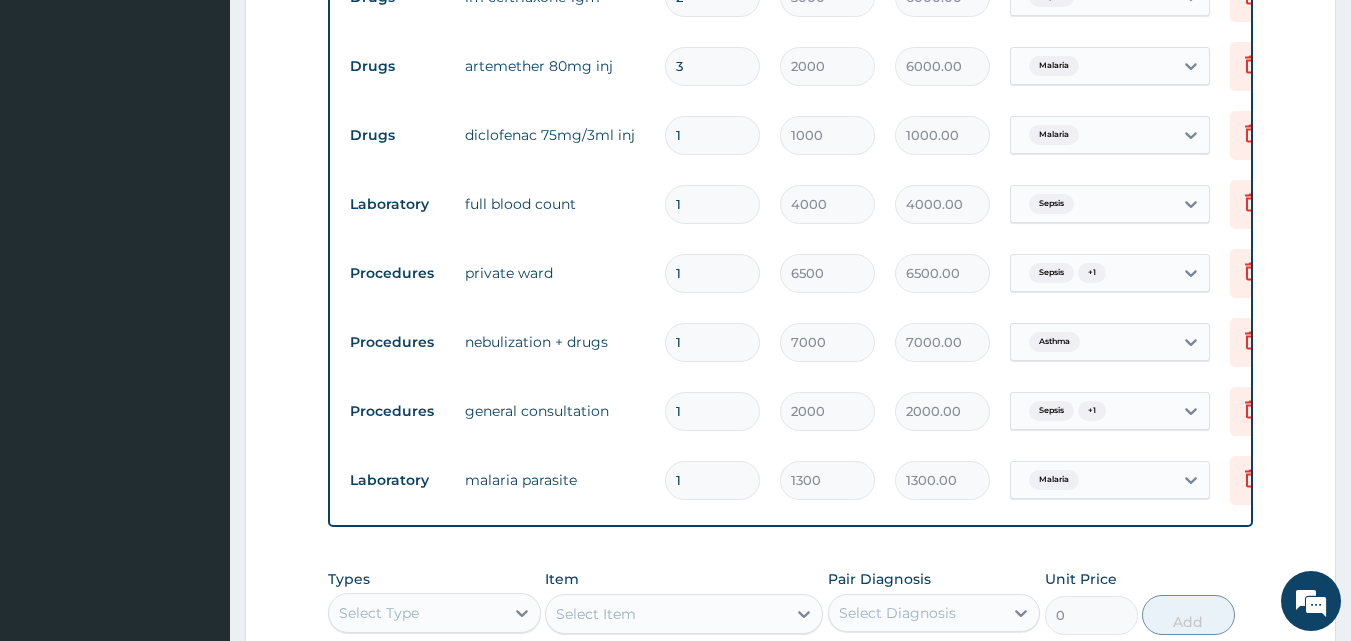 type on "1" 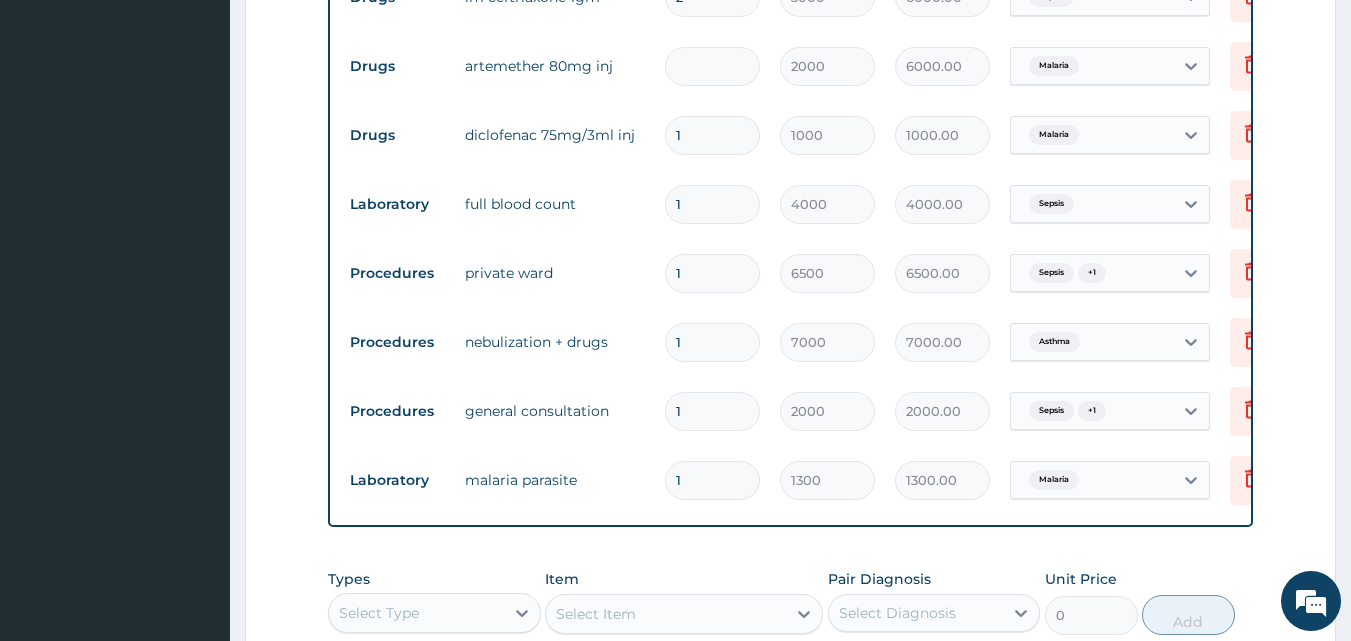 type on "0.00" 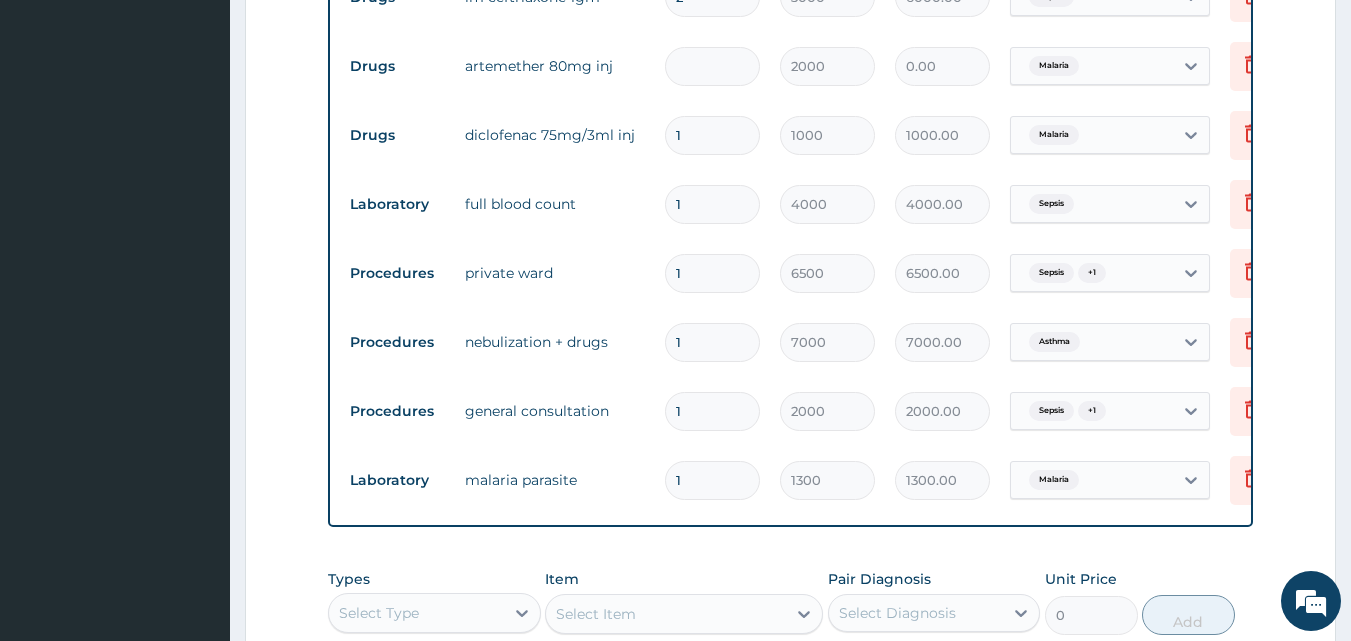type on "2" 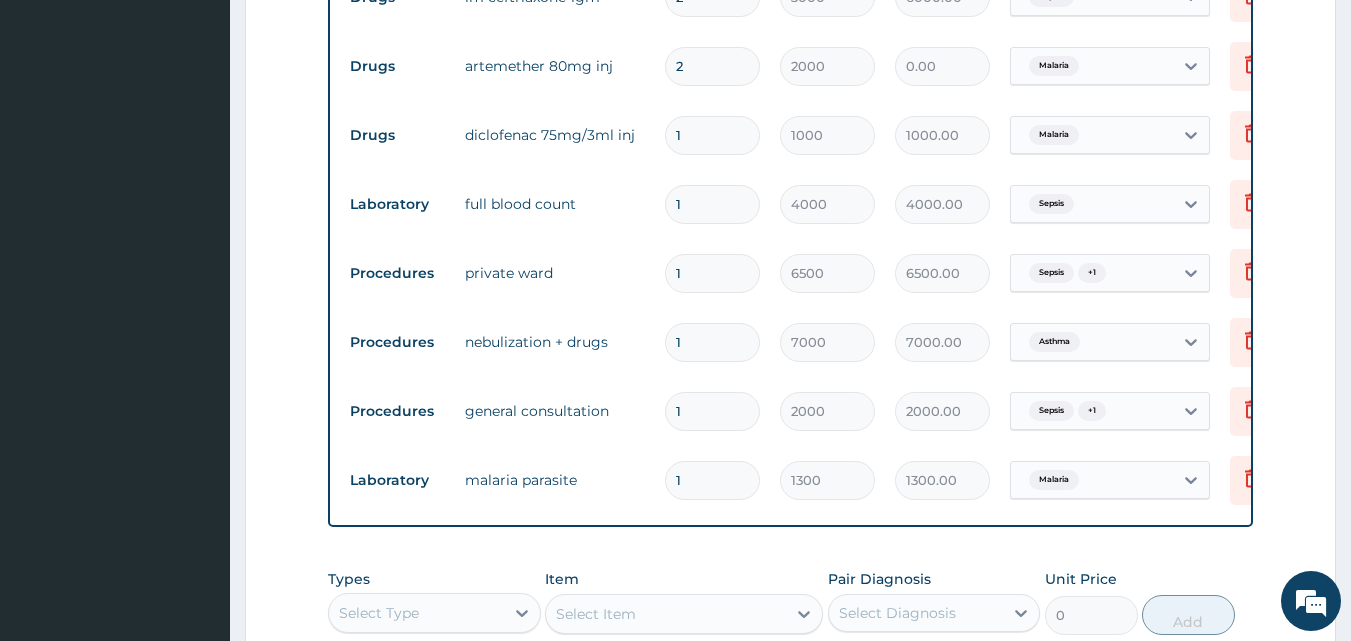 type on "4000.00" 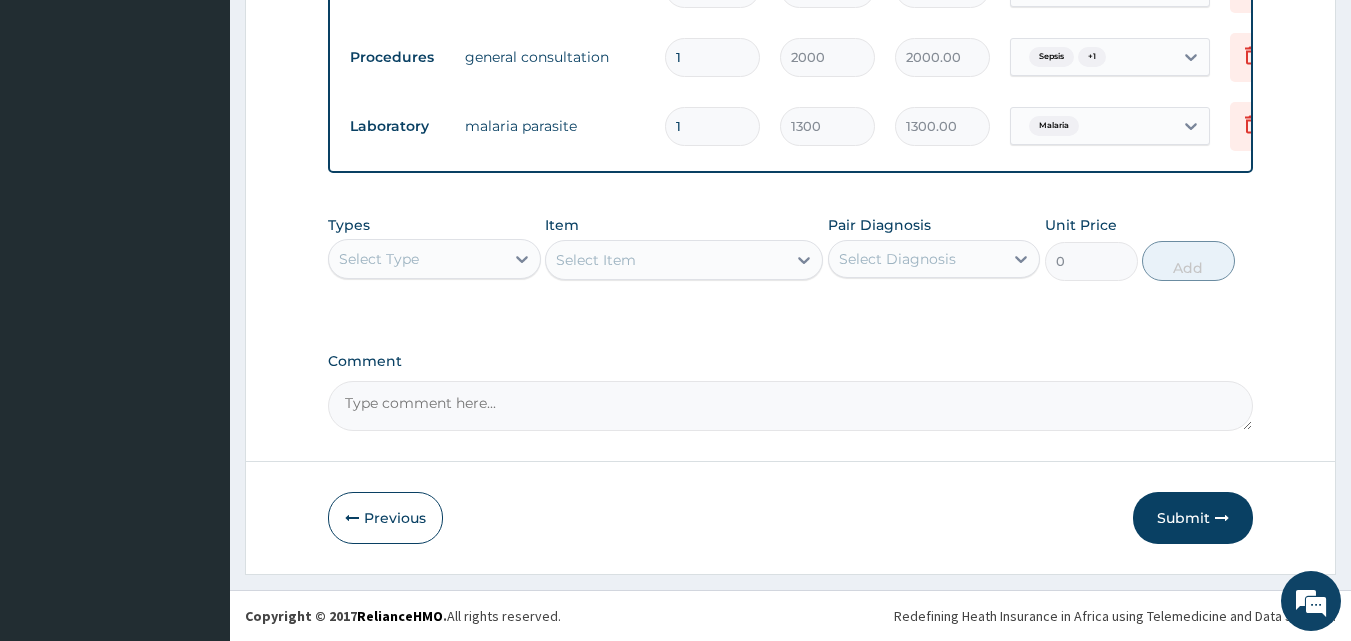 scroll, scrollTop: 1204, scrollLeft: 0, axis: vertical 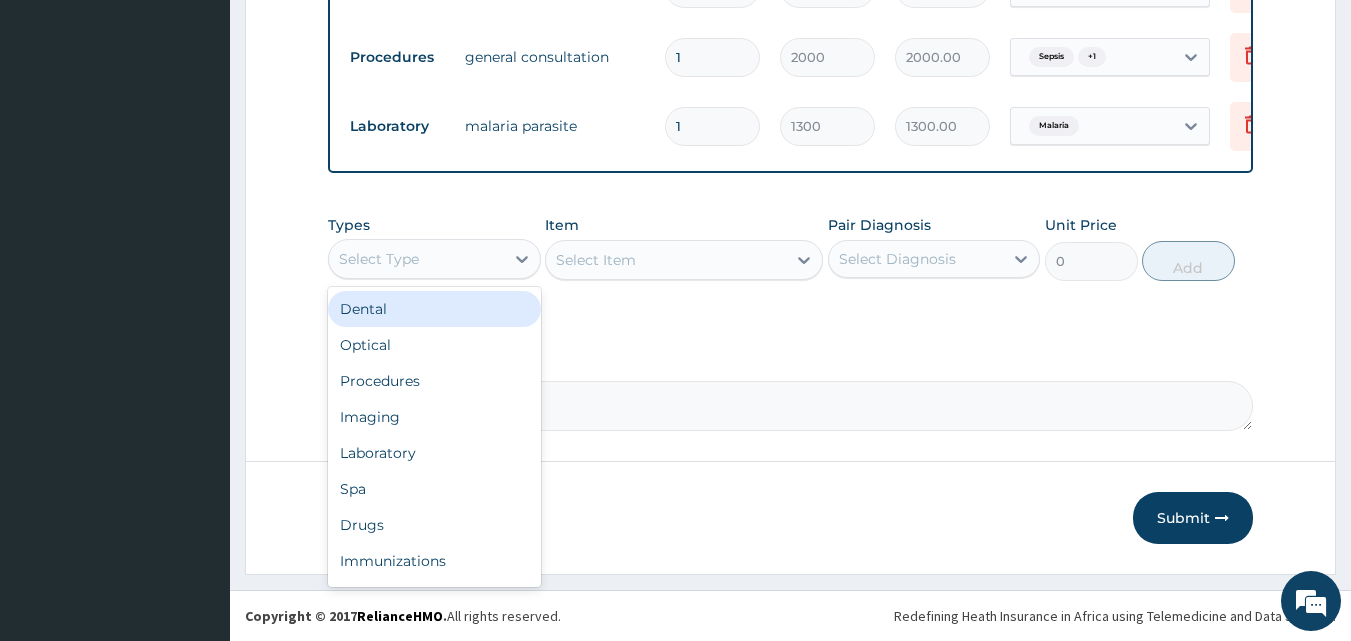 click on "Select Type" at bounding box center (416, 259) 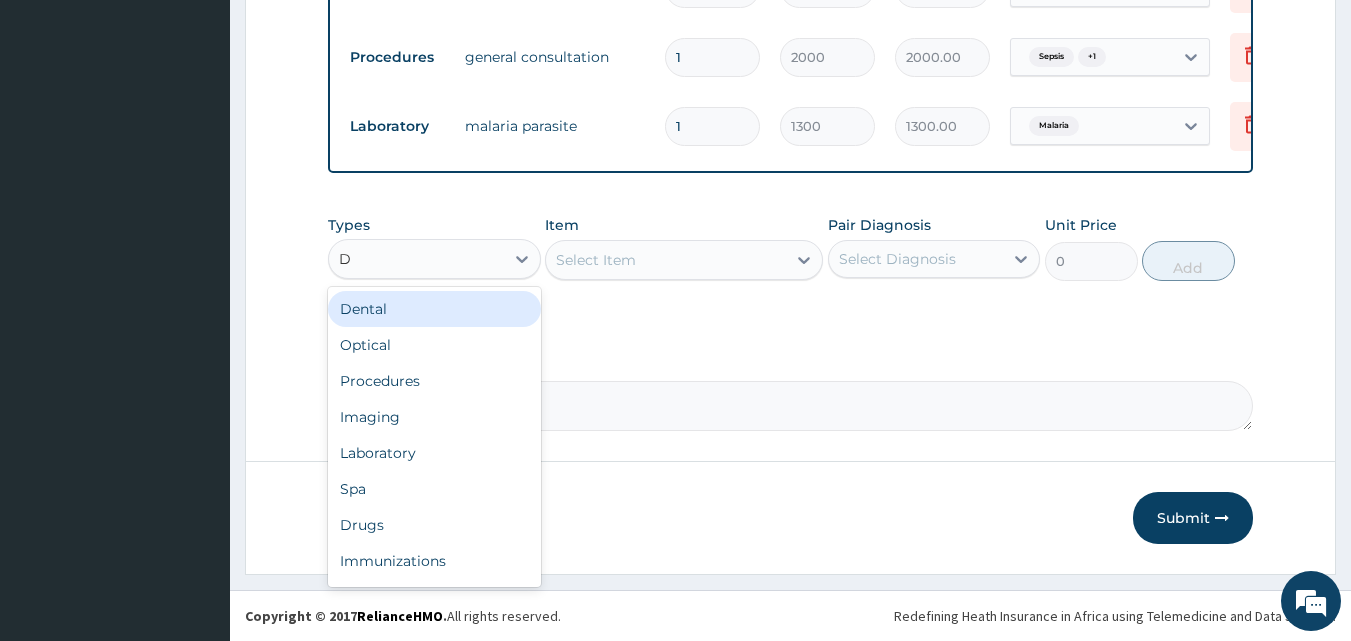type on "DR" 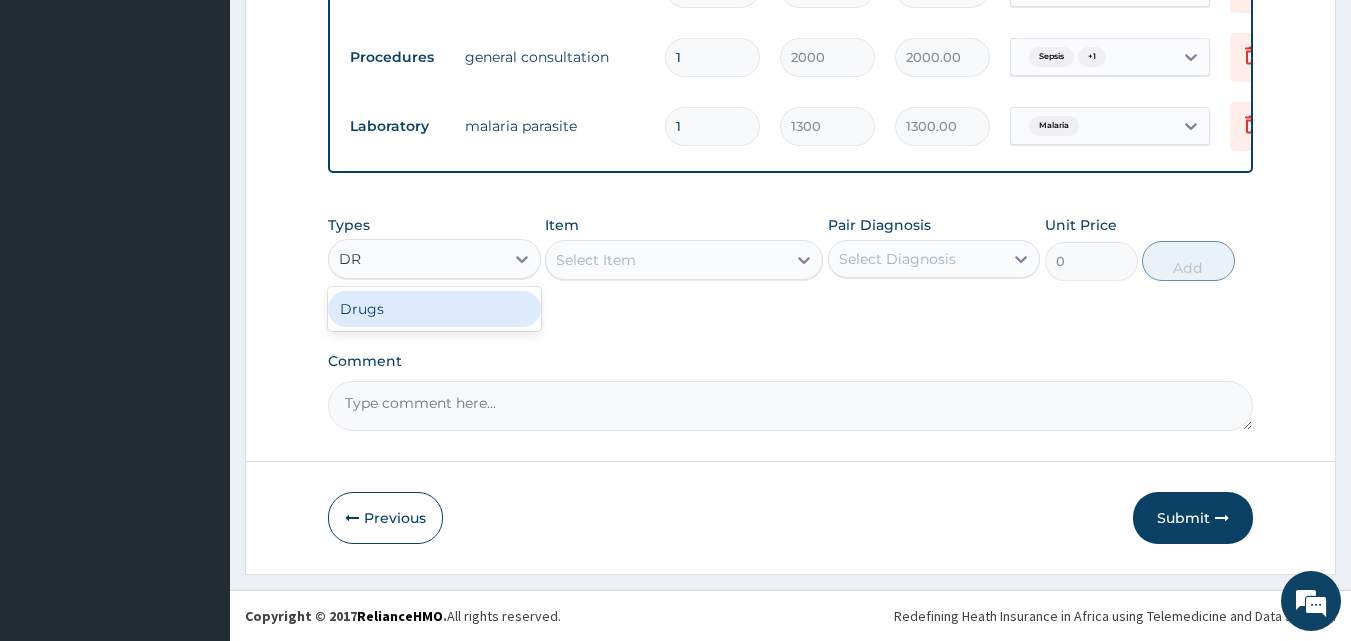click on "Drugs" at bounding box center [434, 309] 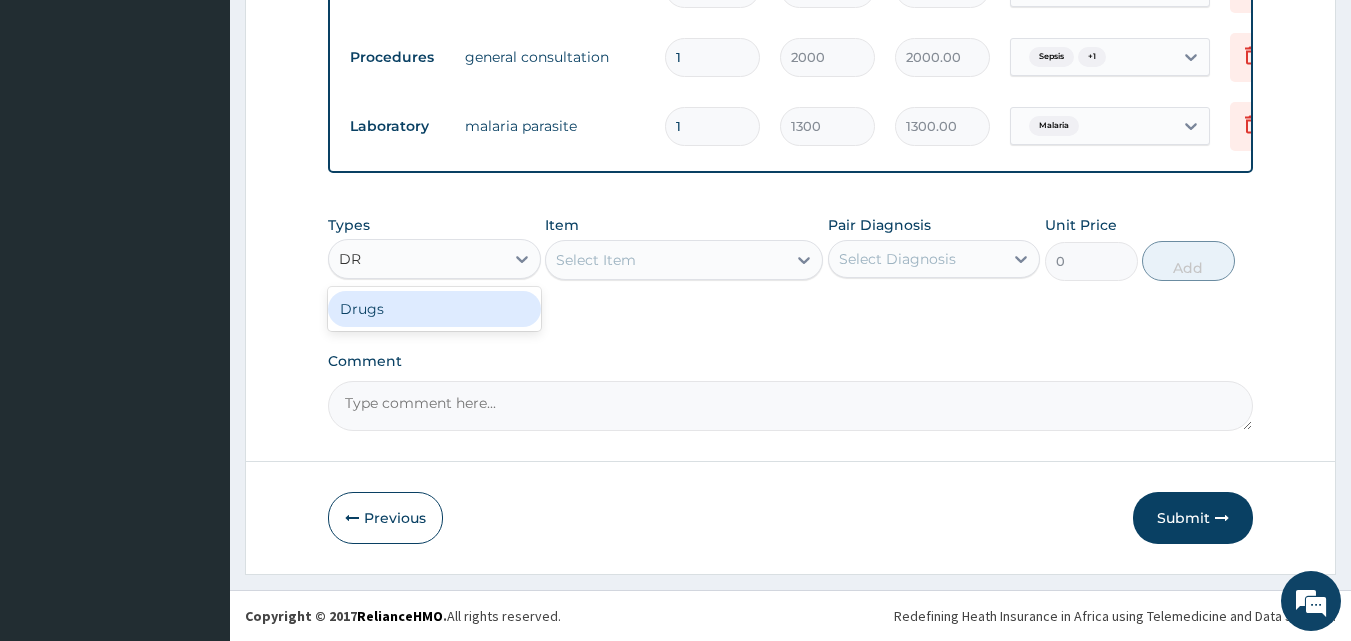 type 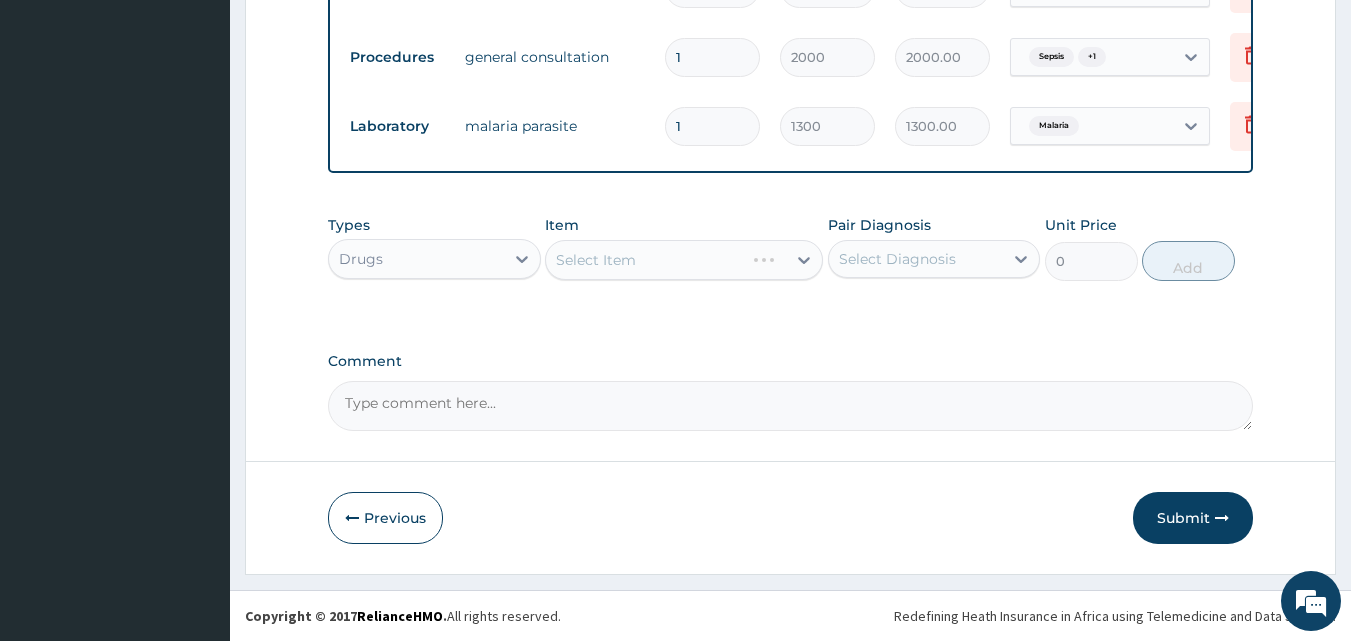 click on "Select Item" at bounding box center [684, 260] 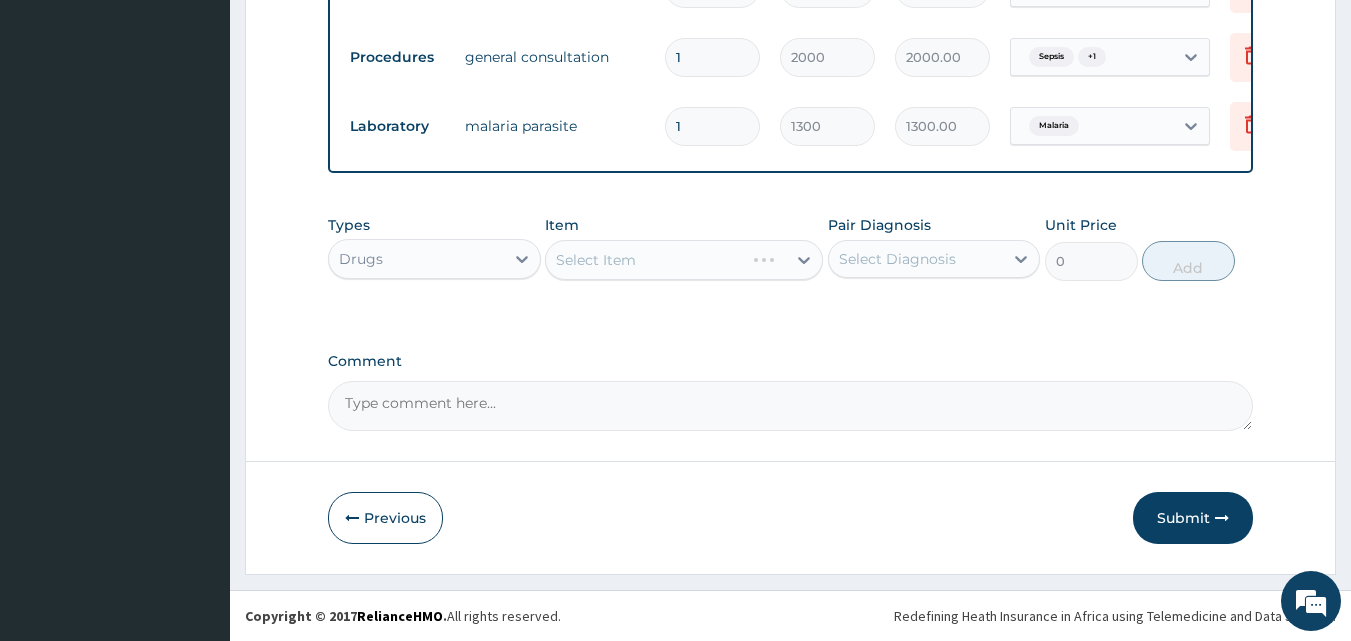 click on "Select Item" at bounding box center [684, 260] 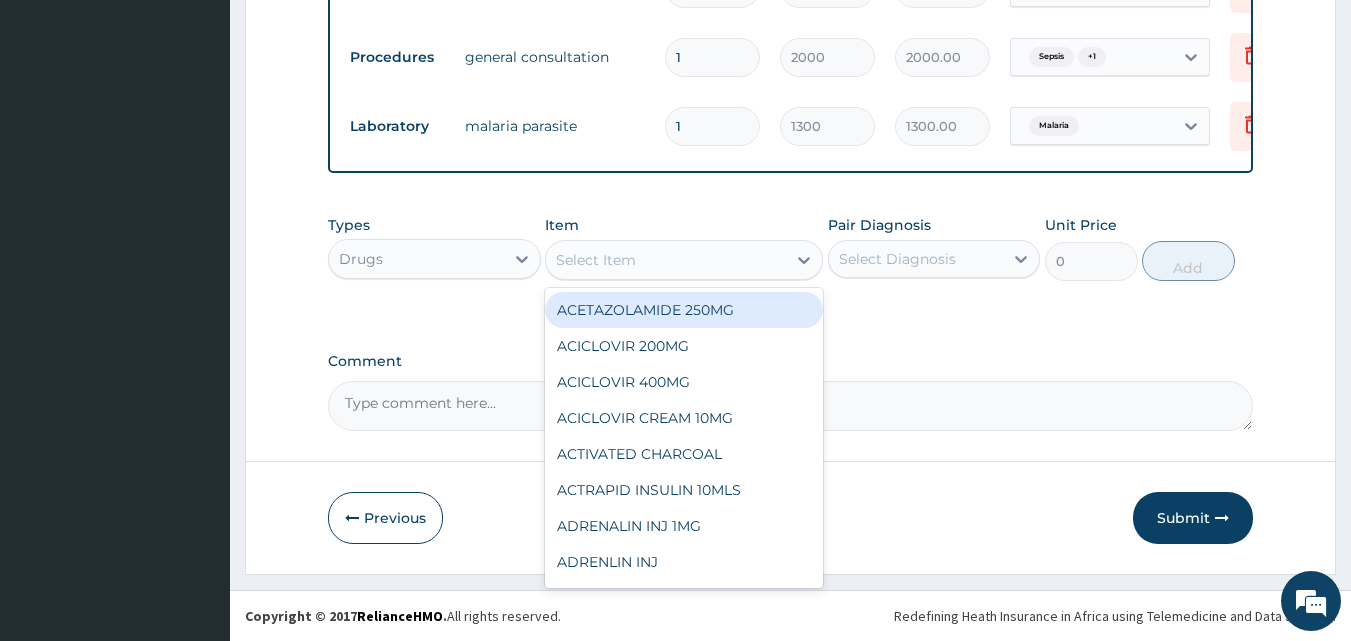 click on "Select Item" at bounding box center (596, 260) 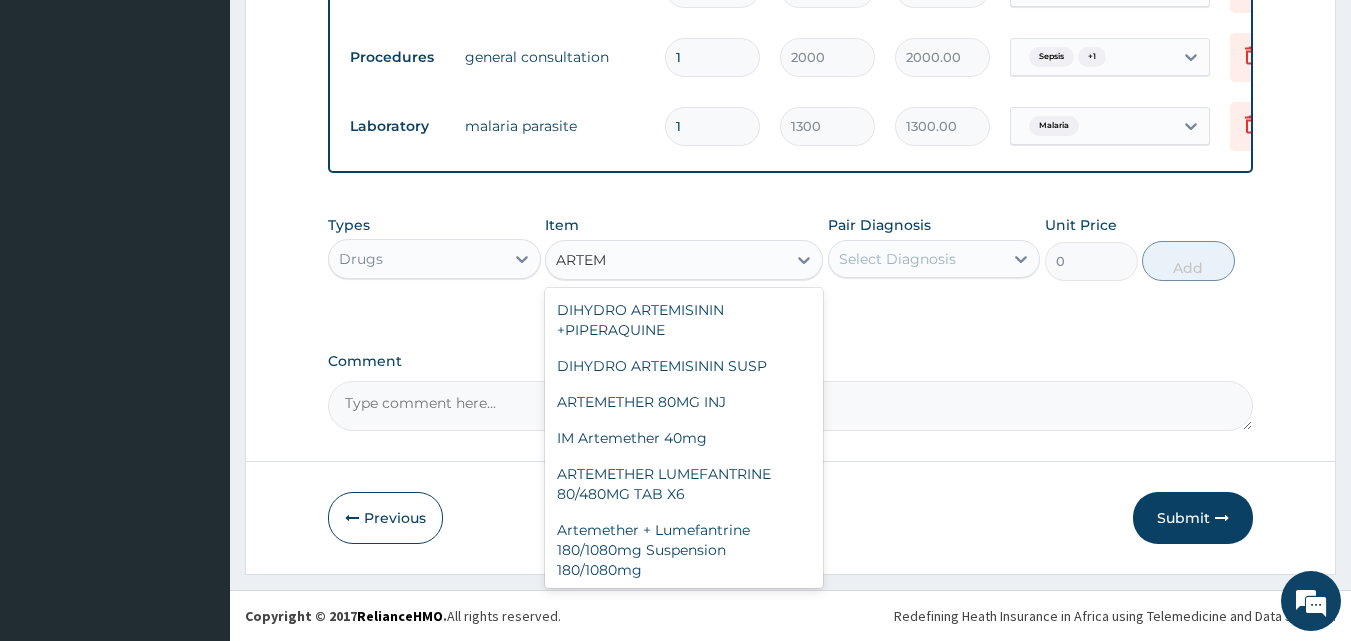 scroll, scrollTop: 280, scrollLeft: 0, axis: vertical 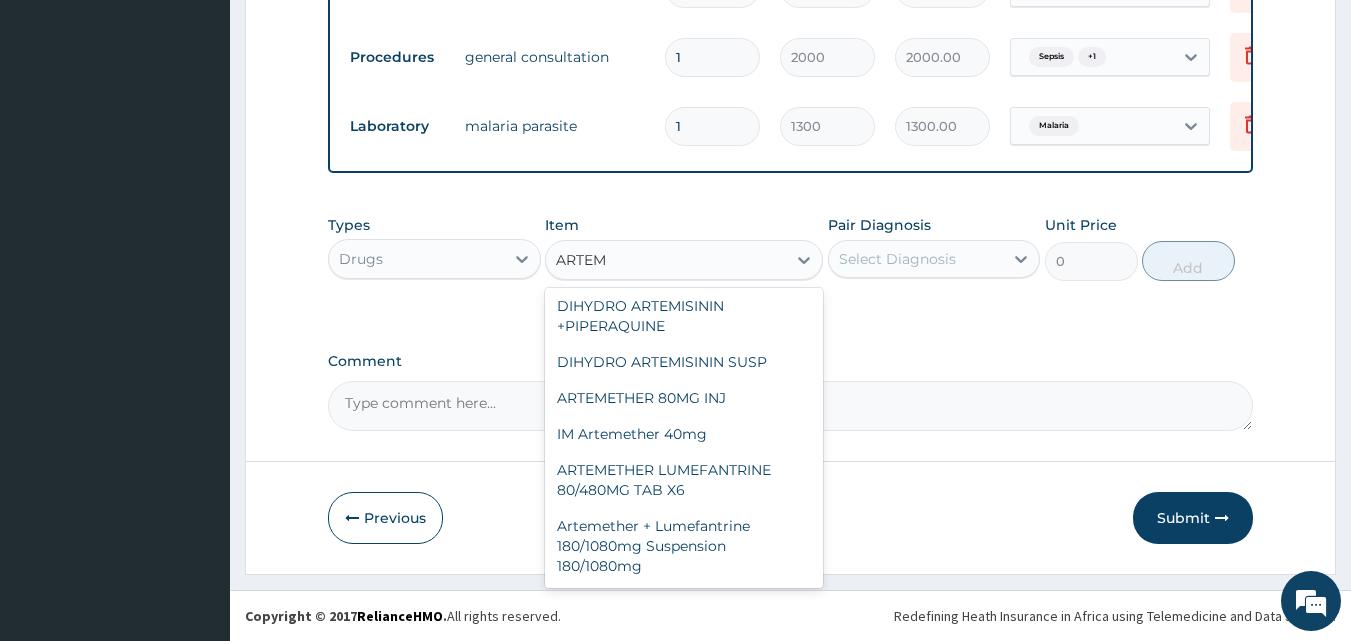 type on "ARTEM" 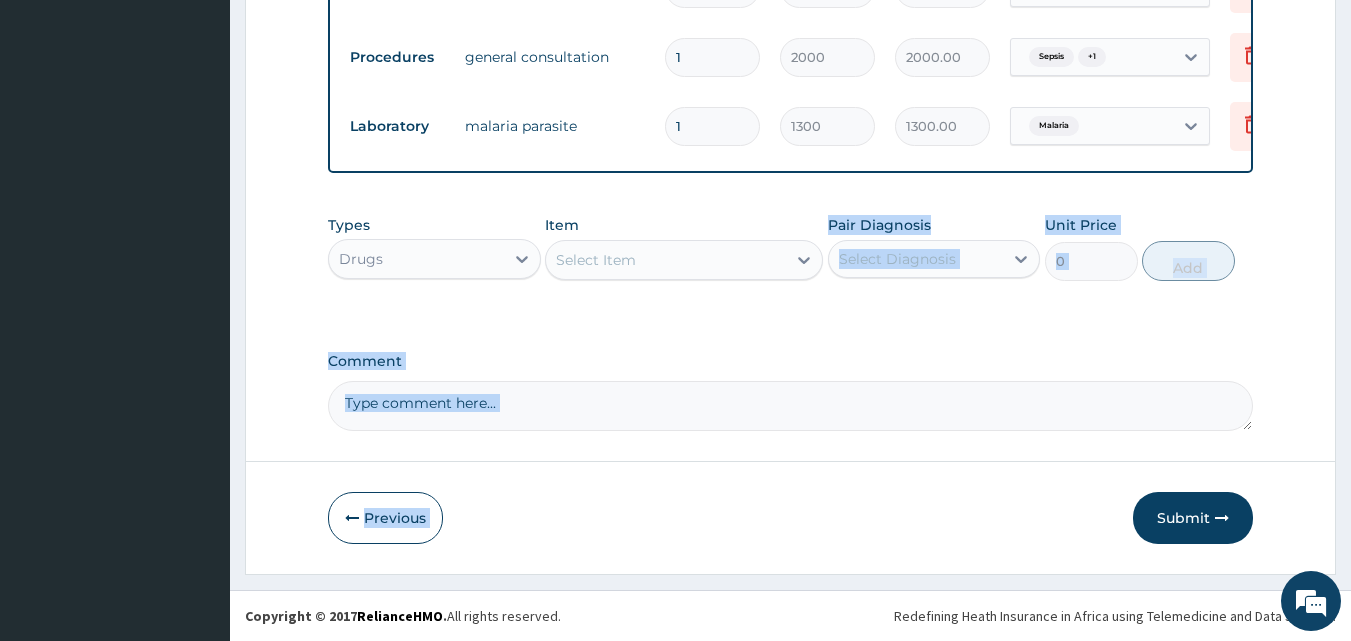 drag, startPoint x: 815, startPoint y: 363, endPoint x: 625, endPoint y: 281, distance: 206.9396 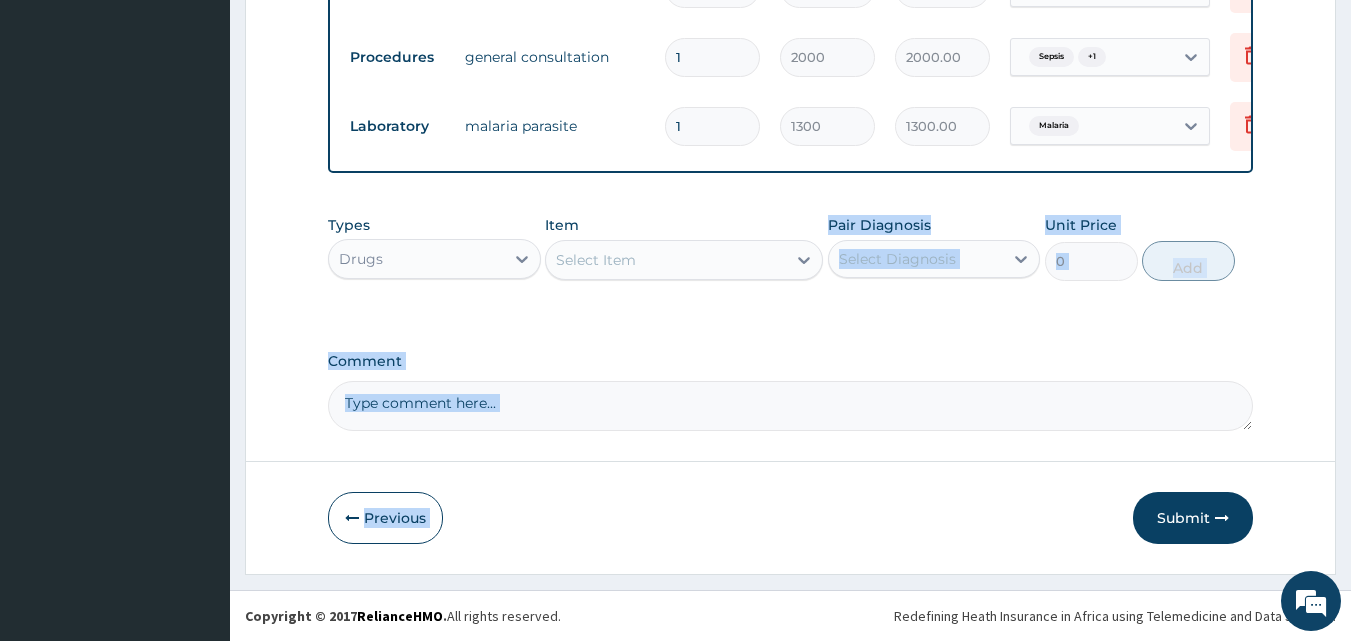click on "Step  2  of 2 PA Code / Prescription Code PA/55176C Encounter Date 01-08-2025 Important Notice Please enter PA codes before entering items that are not attached to a PA code   All diagnoses entered must be linked to a claim item. Diagnosis & Claim Items that are visible but inactive cannot be edited because they were imported from an already approved PA code. Diagnosis Sepsis confirmed Malaria confirmed Asthma confirmed NB: All diagnosis must be linked to a claim item Claim Items Type Name Quantity Unit Price Total Price Pair Diagnosis Actions Drugs im ceftriaxone 1gm 2 3000 6000.00 Sepsis Delete Drugs artemether 80mg inj 2 2000 4000.00 Malaria Delete Drugs diclofenac 75mg/3ml inj 1 1000 1000.00 Malaria Delete Laboratory full blood count  1 4000 4000.00 Sepsis Delete Procedures private ward 1 6500 6500.00 Sepsis  + 1 Delete Procedures nebulization + drugs 1 7000 7000.00 Asthma Delete Procedures general consultation 1 2000 2000.00 Sepsis  + 1 Delete Laboratory malaria parasite  1 1300 1300.00 Malaria Delete 0" at bounding box center (790, -255) 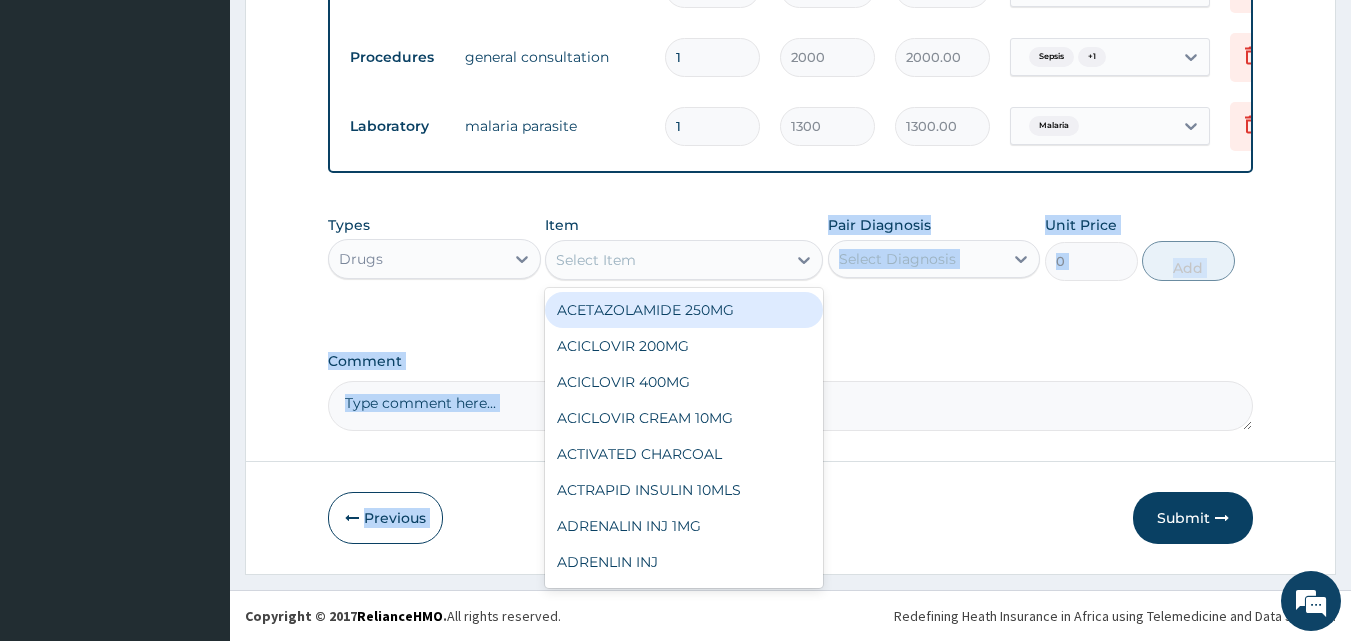 click on "Select Item" at bounding box center [596, 260] 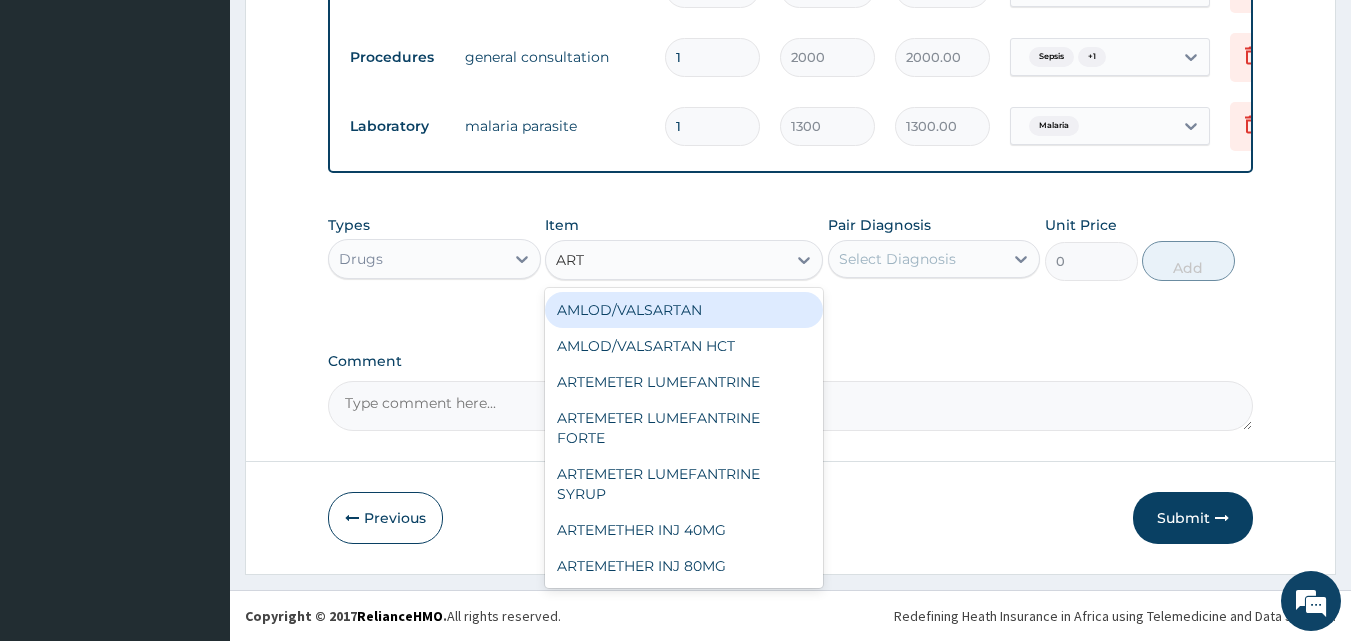 type on "ARTE" 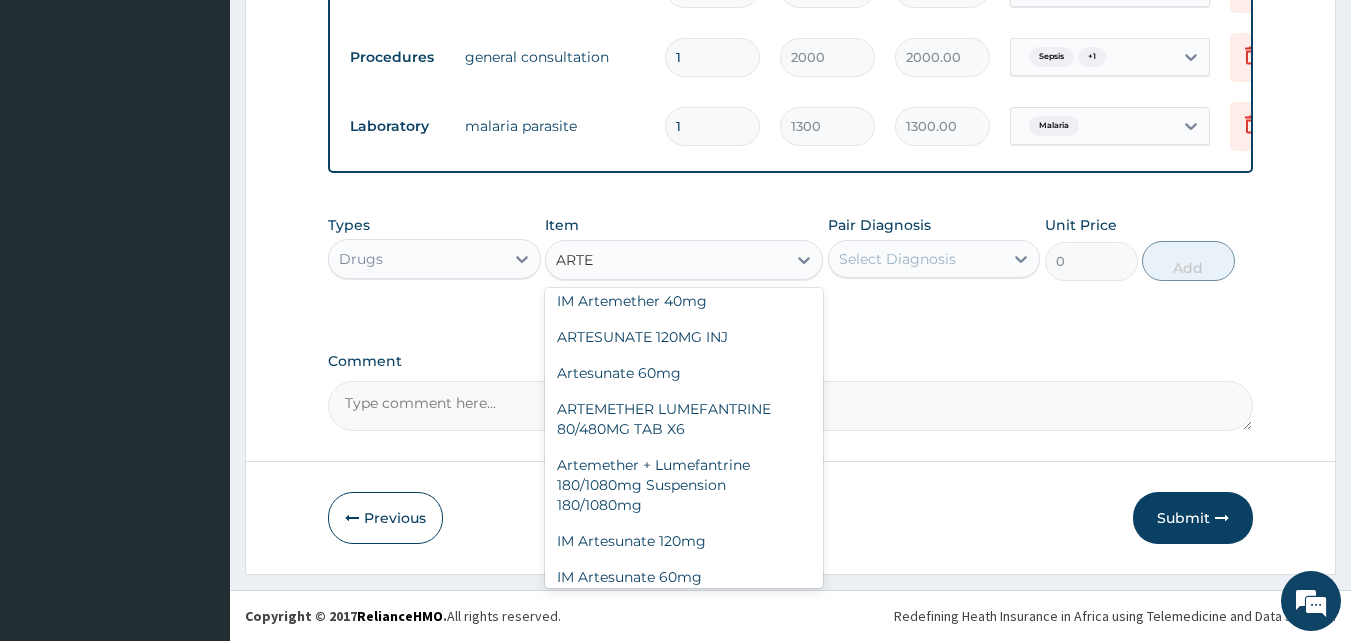 scroll, scrollTop: 640, scrollLeft: 0, axis: vertical 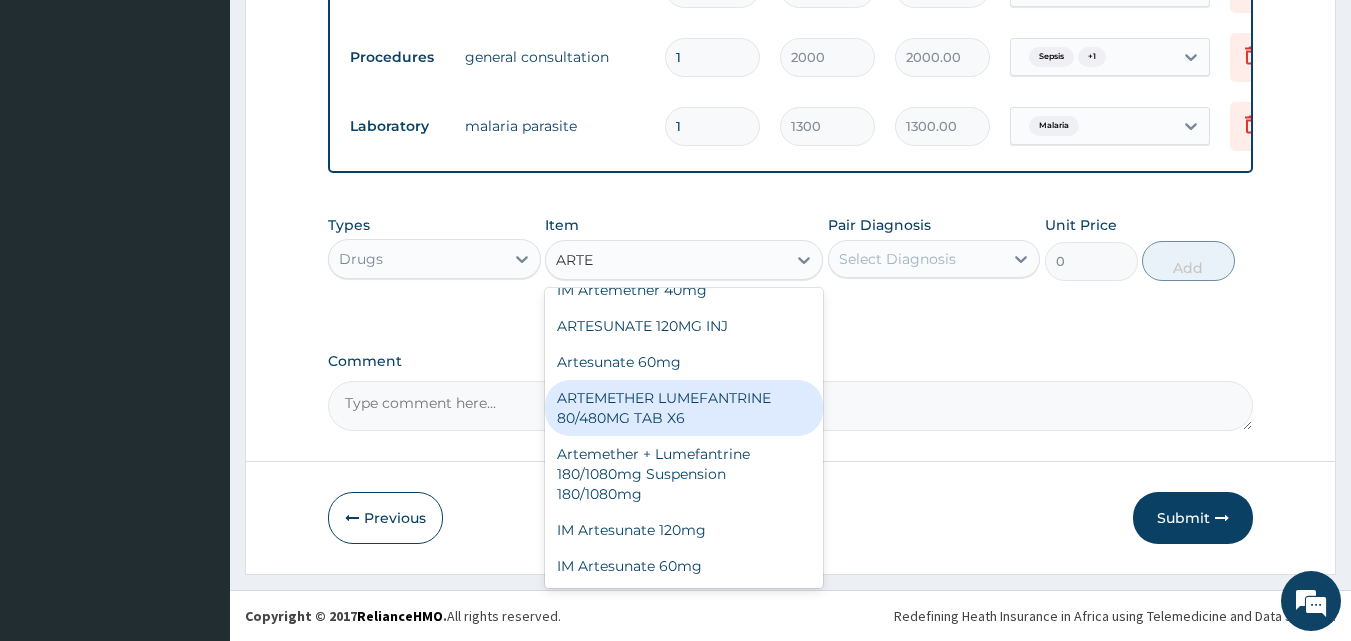 click on "ARTEMETHER LUMEFANTRINE 80/480MG TAB X6" at bounding box center (684, 408) 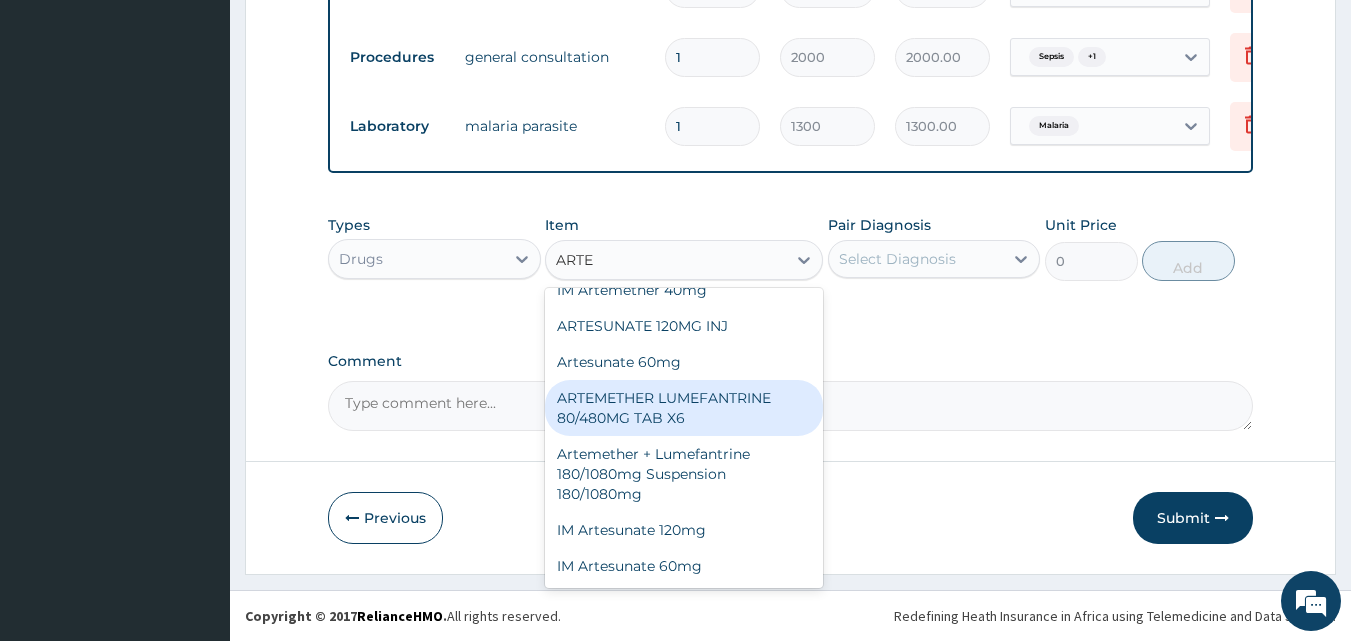 type 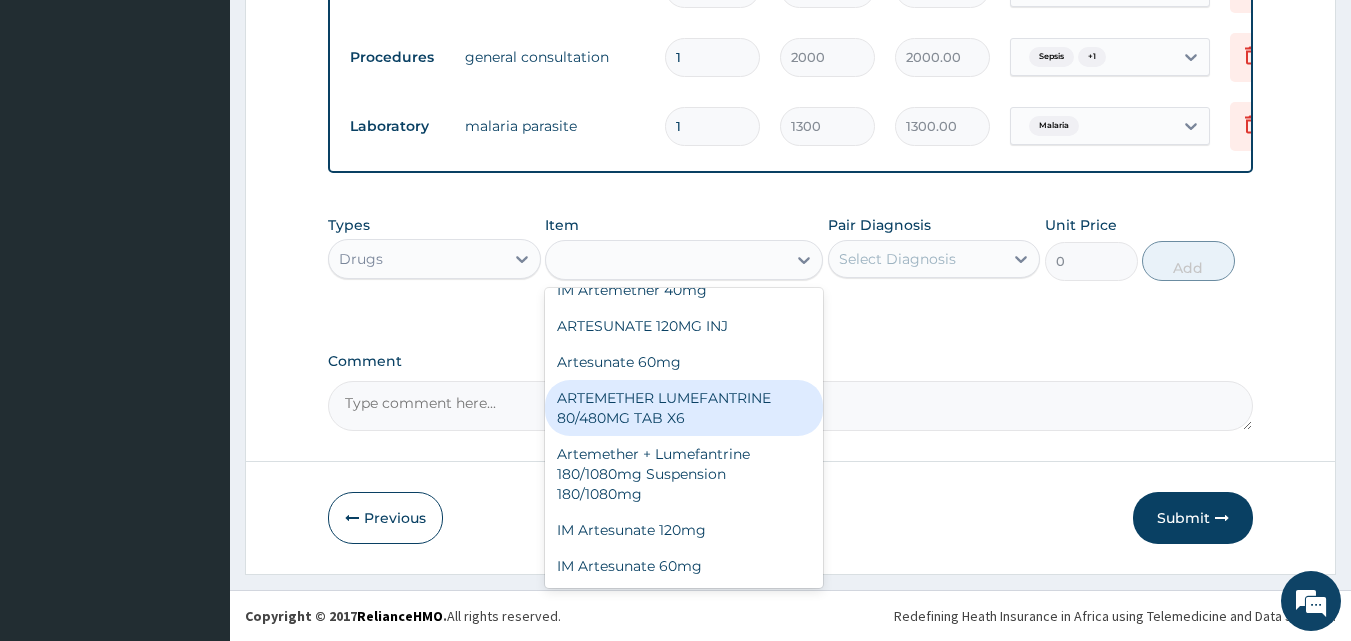type on "375" 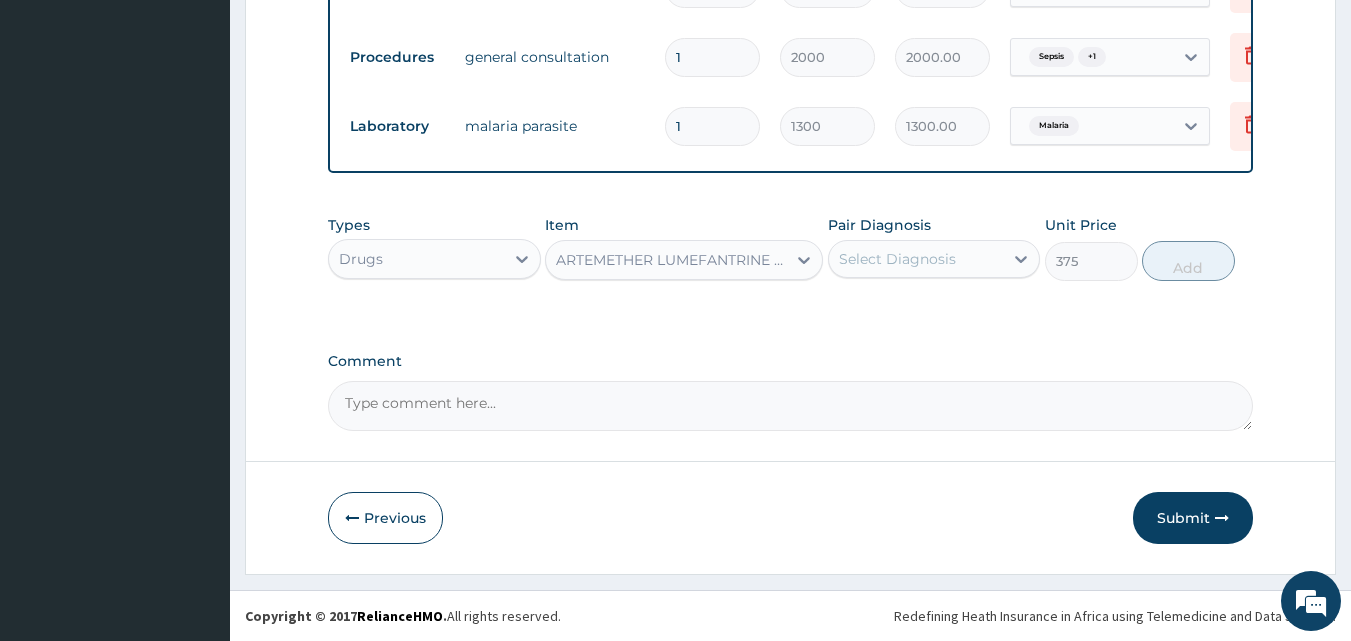 click on "Select Diagnosis" at bounding box center (897, 259) 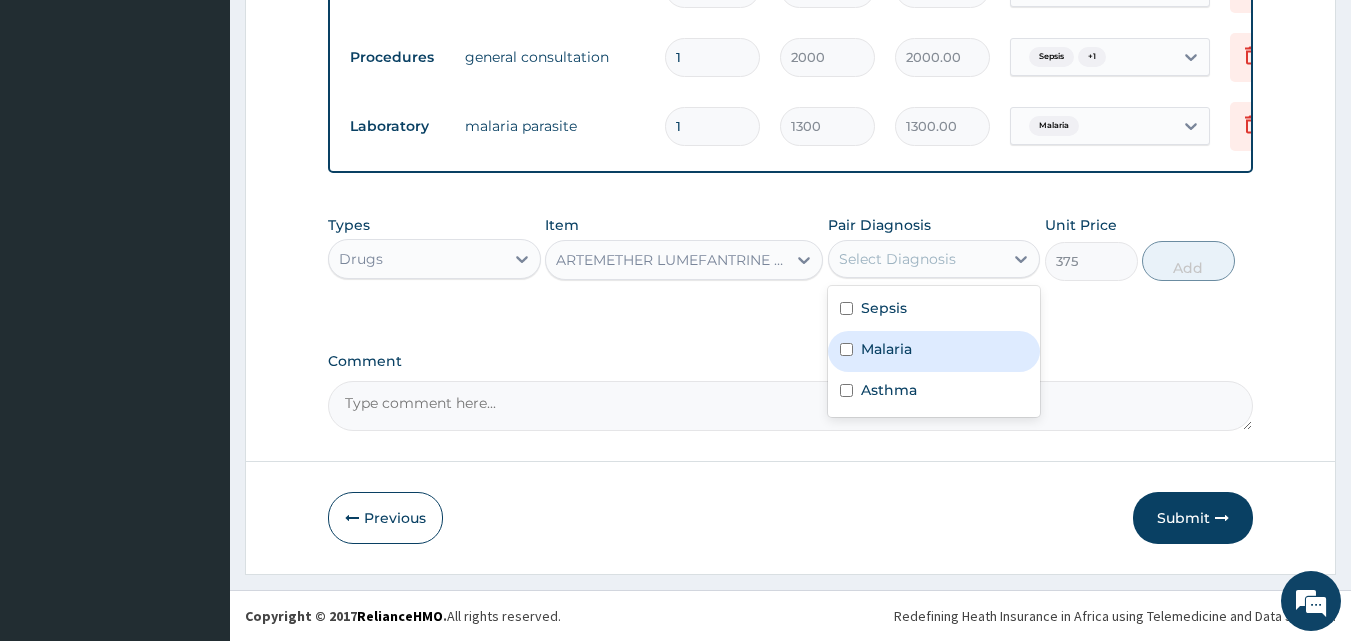 click at bounding box center [846, 349] 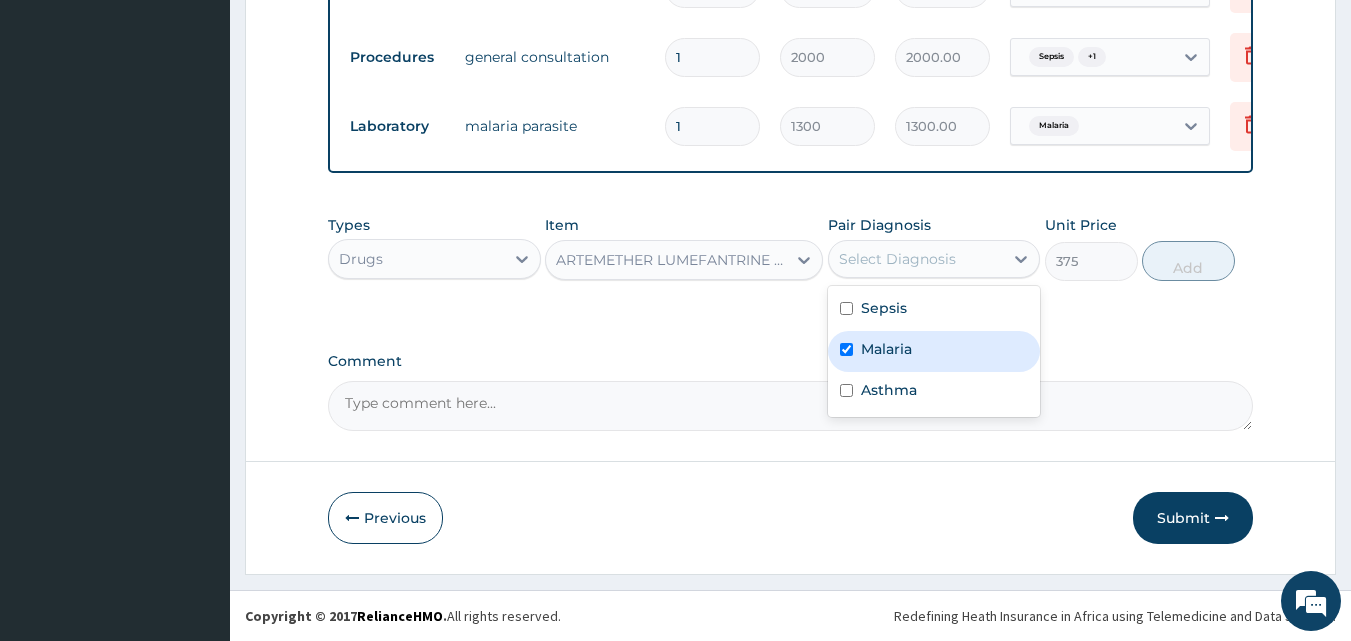checkbox on "true" 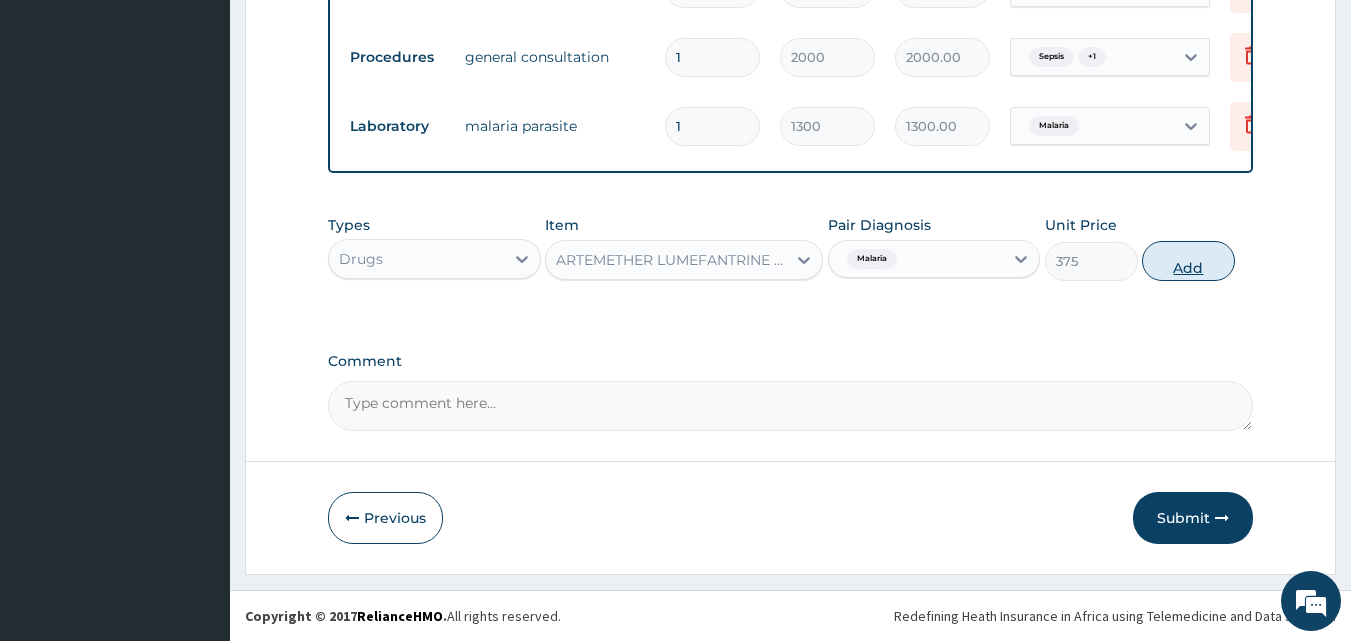 click on "Add" at bounding box center [1188, 261] 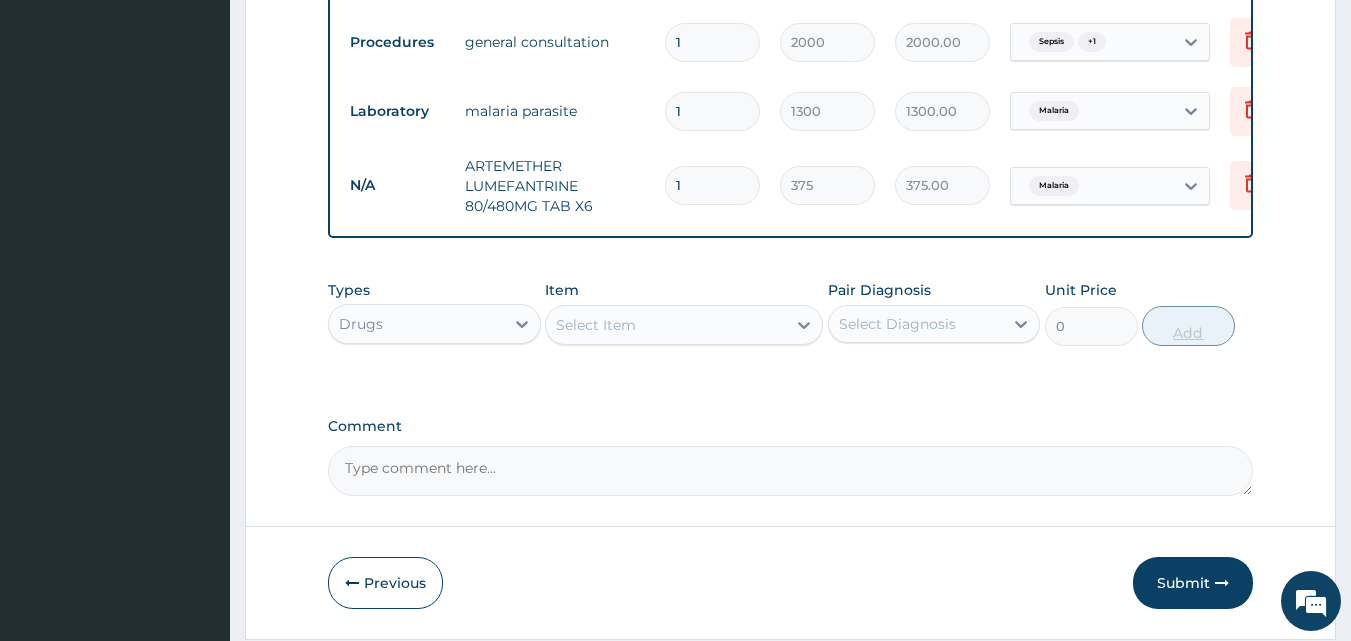 type 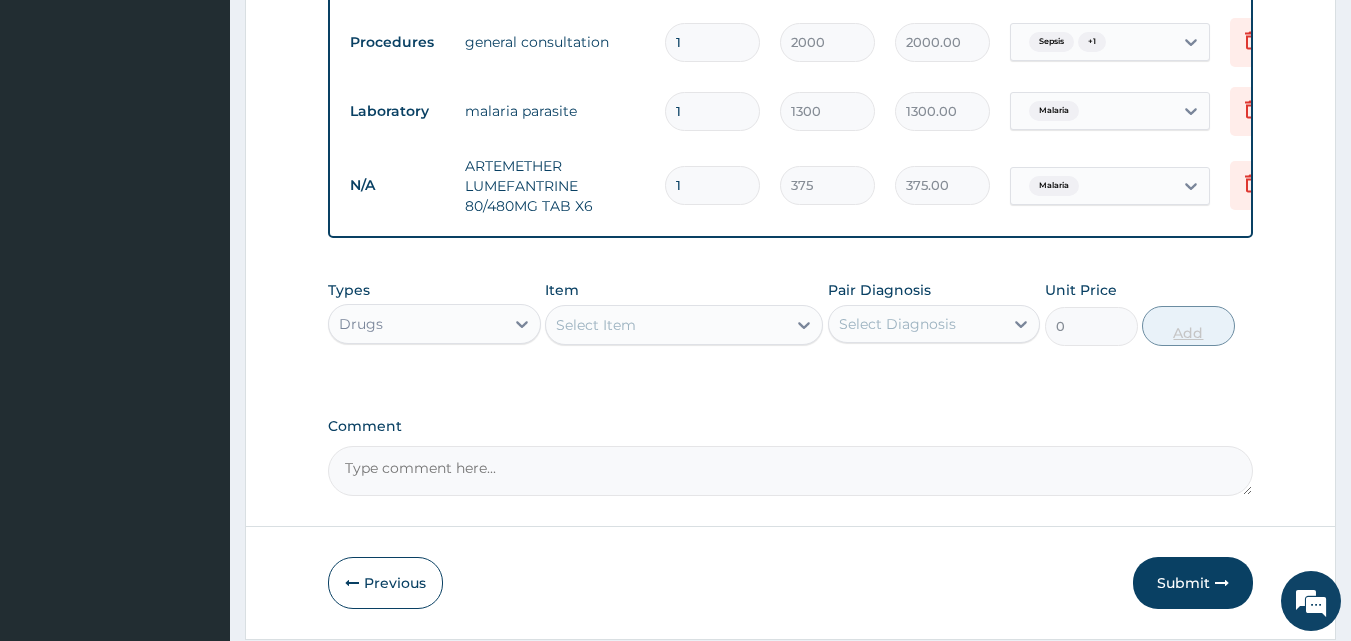 type on "0.00" 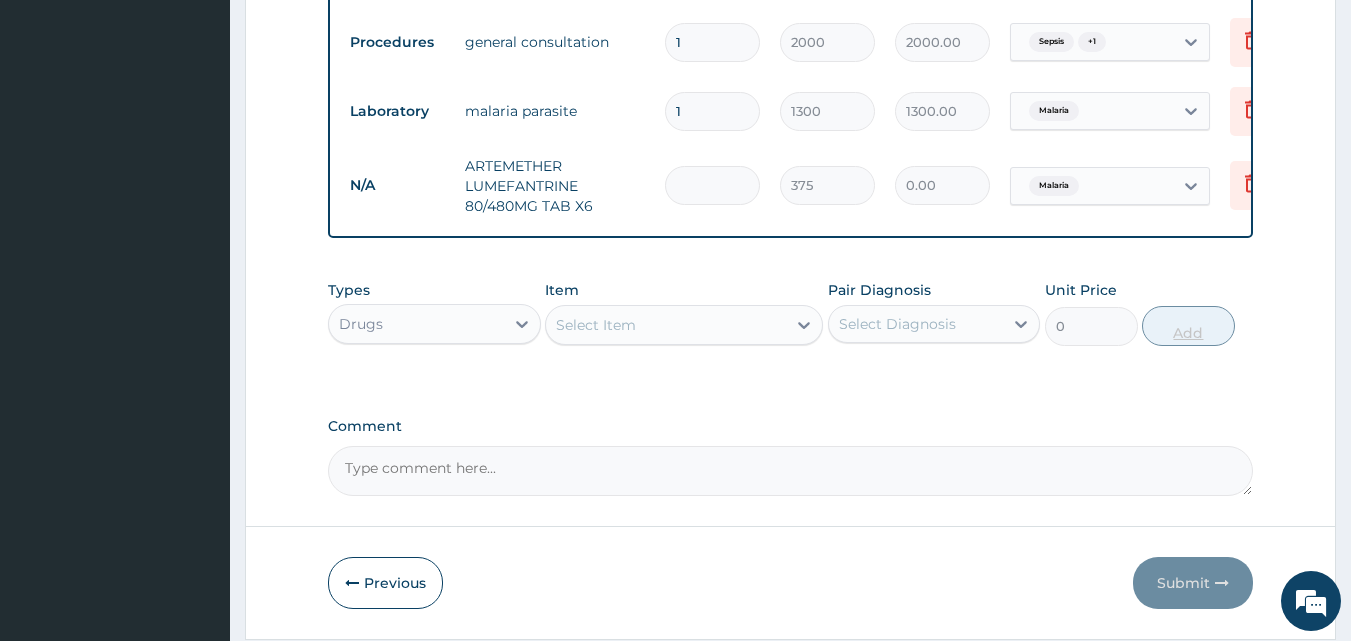 type on "6" 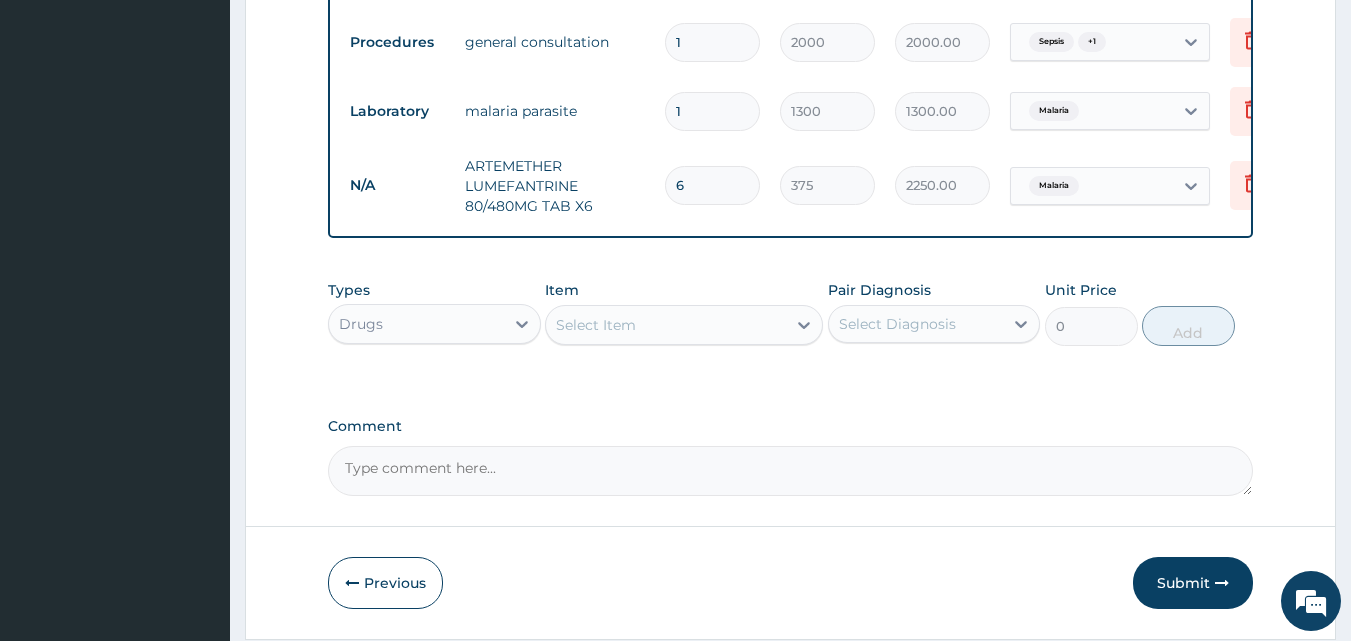 type on "6" 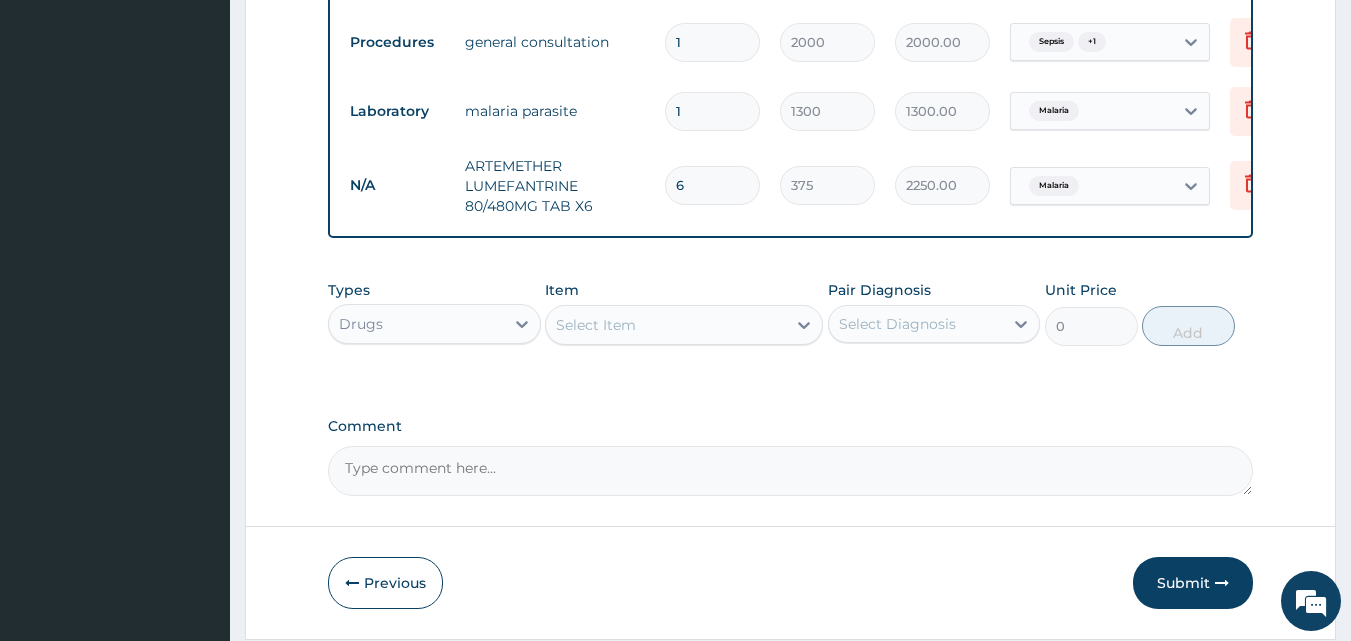 click on "Select Item" at bounding box center [596, 325] 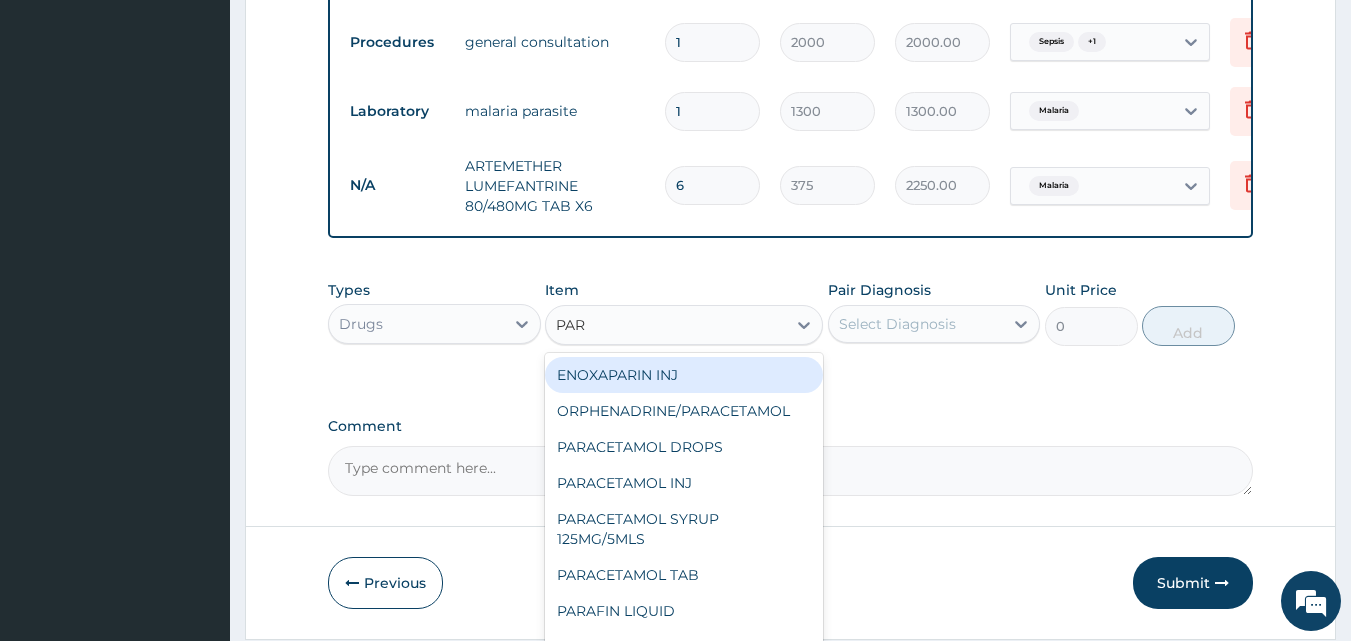 type on "PARA" 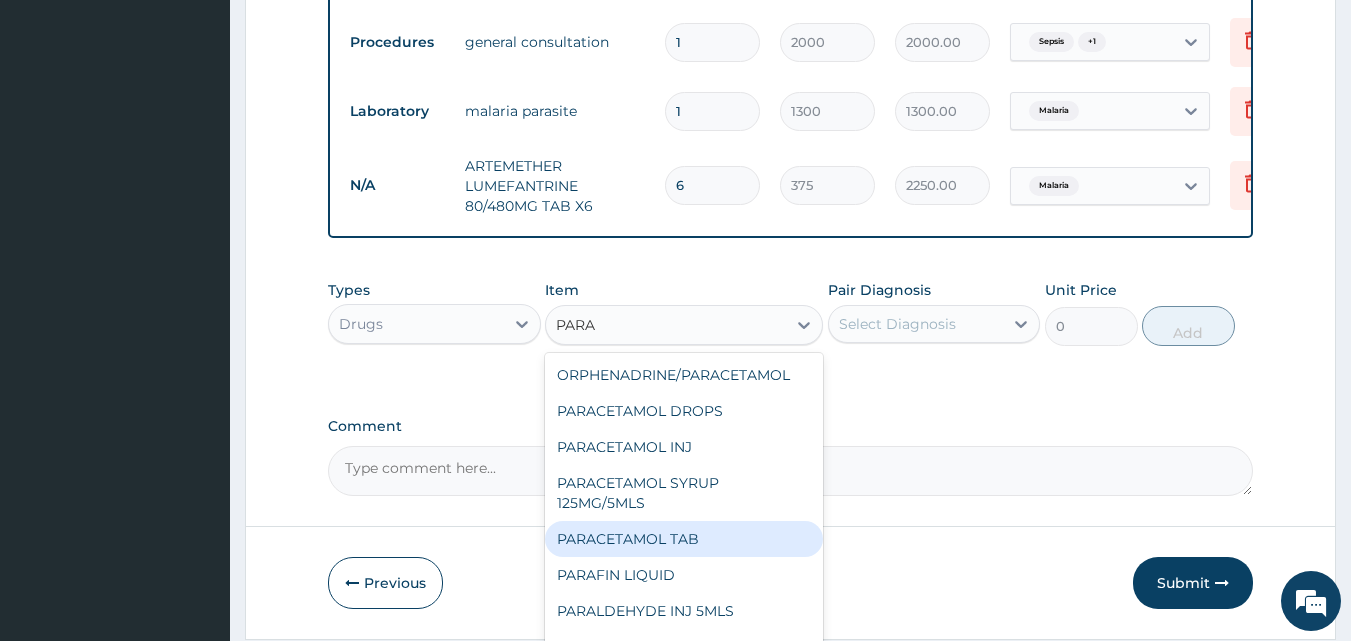 click on "PARACETAMOL TAB" at bounding box center (684, 539) 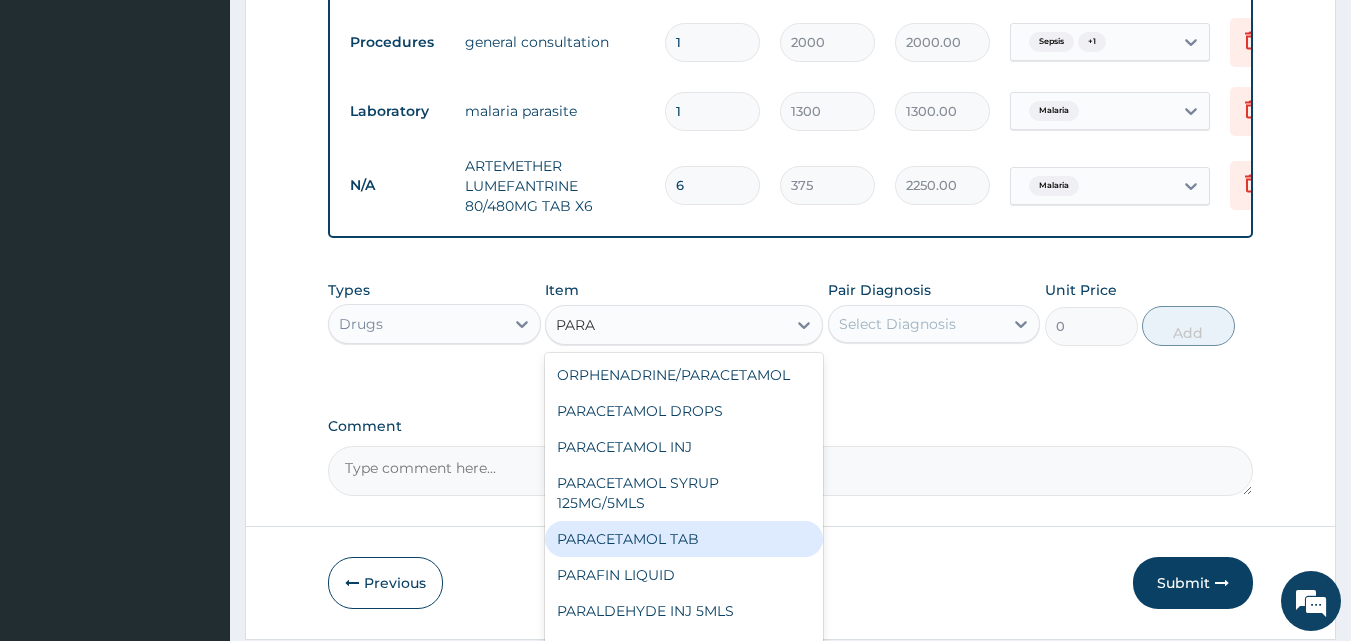 type 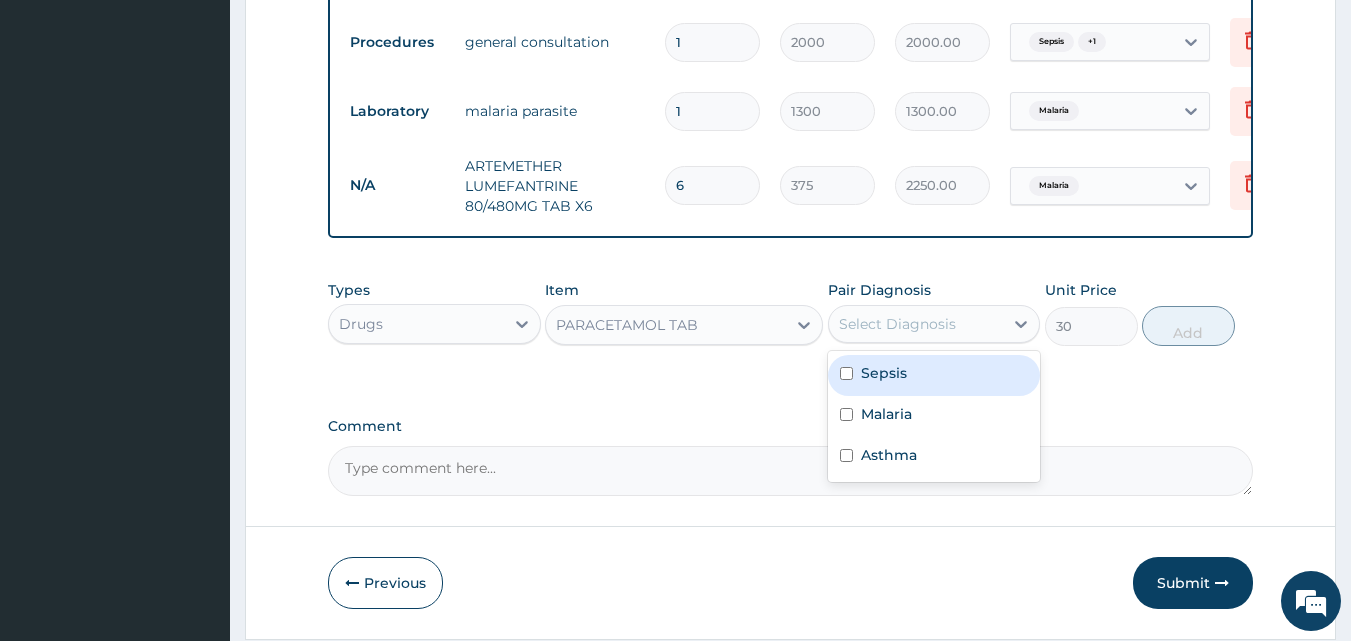 click on "Select Diagnosis" at bounding box center (897, 324) 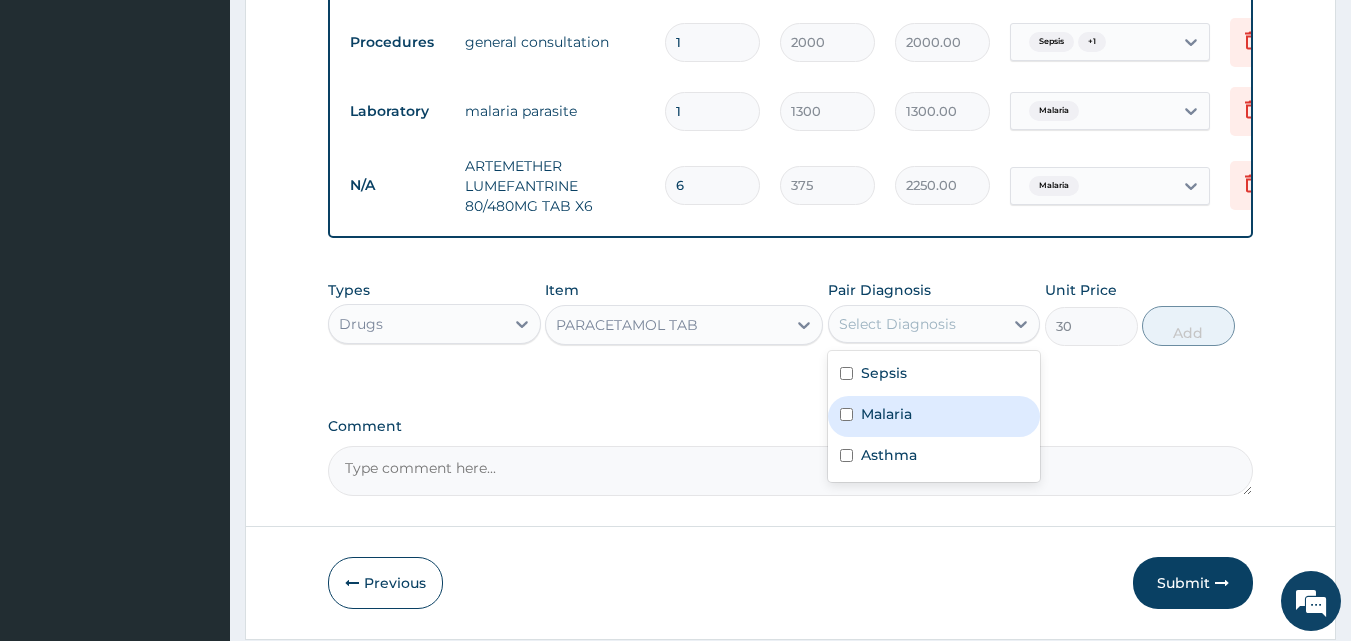 click at bounding box center [846, 414] 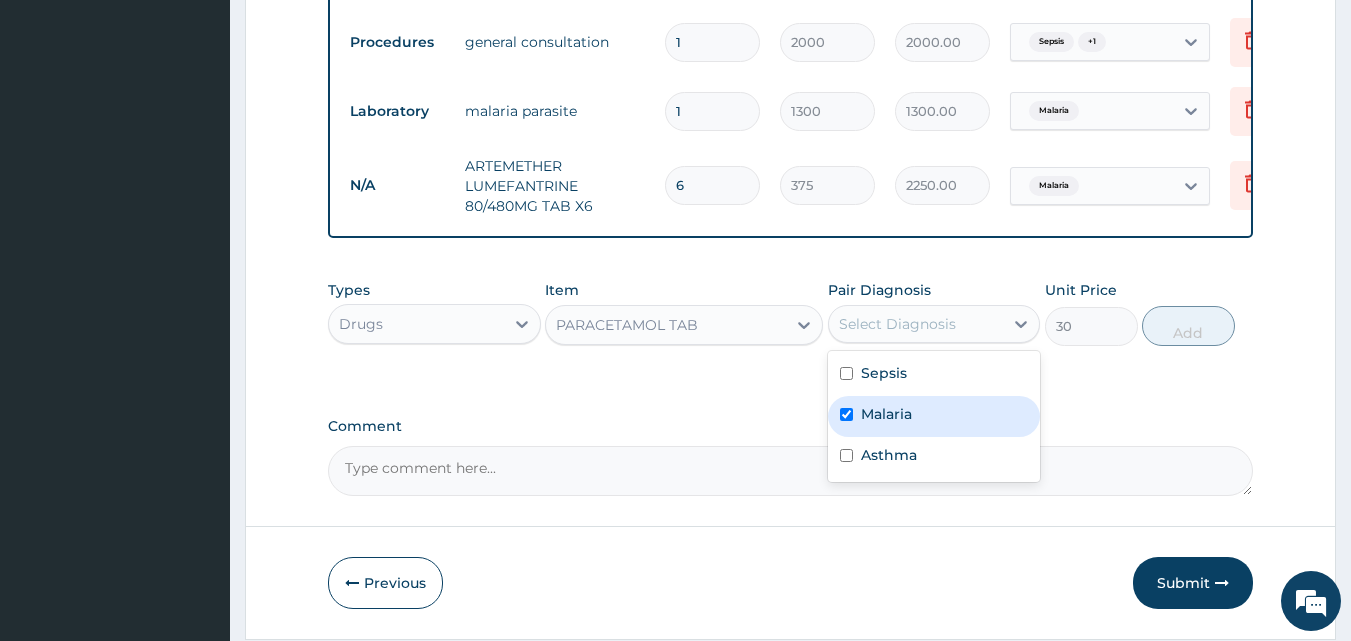 checkbox on "true" 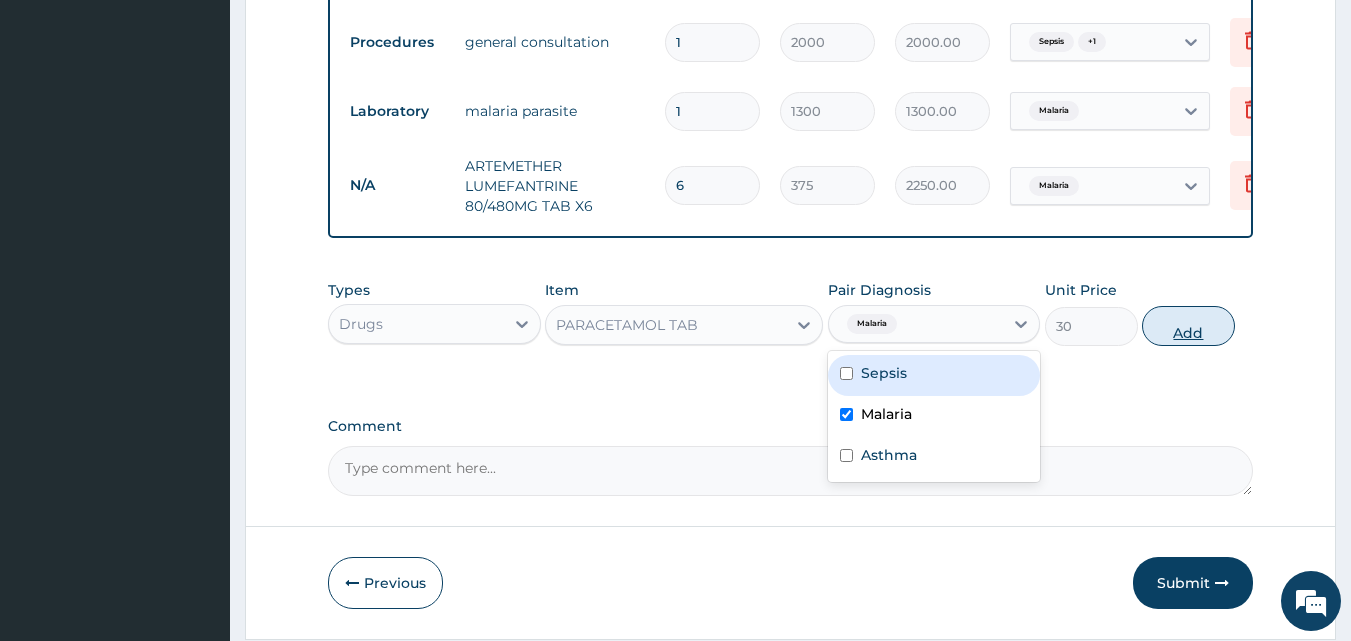 click on "Add" at bounding box center (1188, 326) 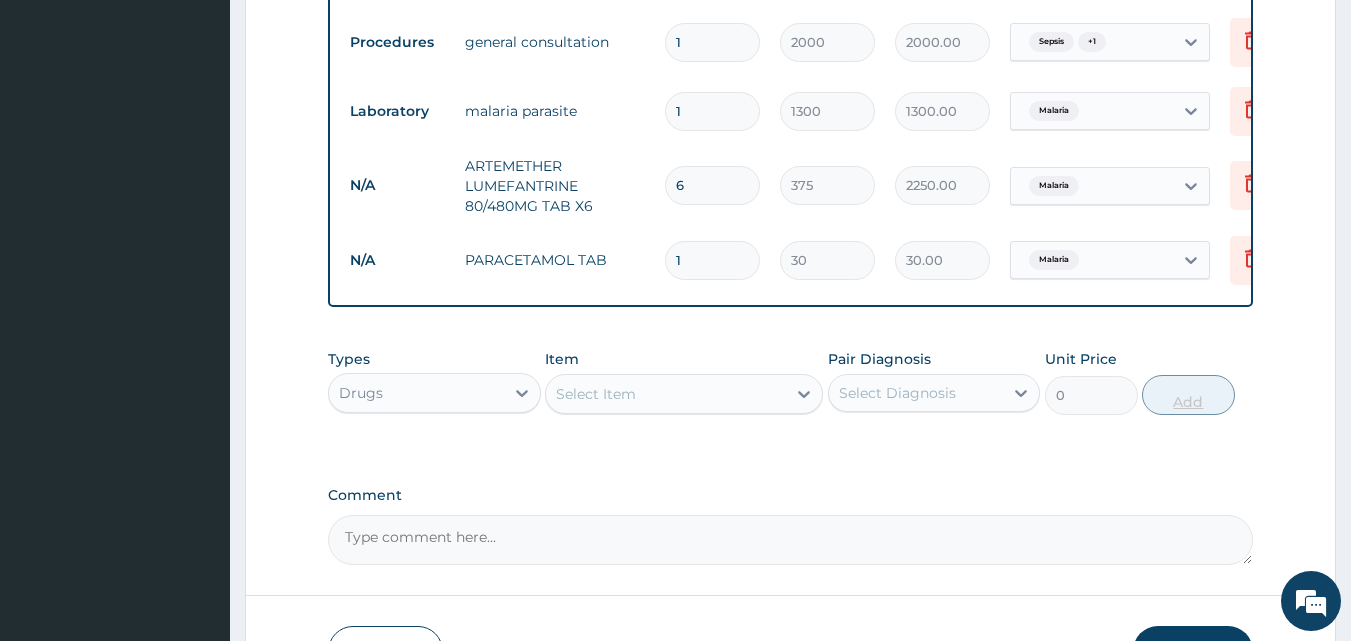 type 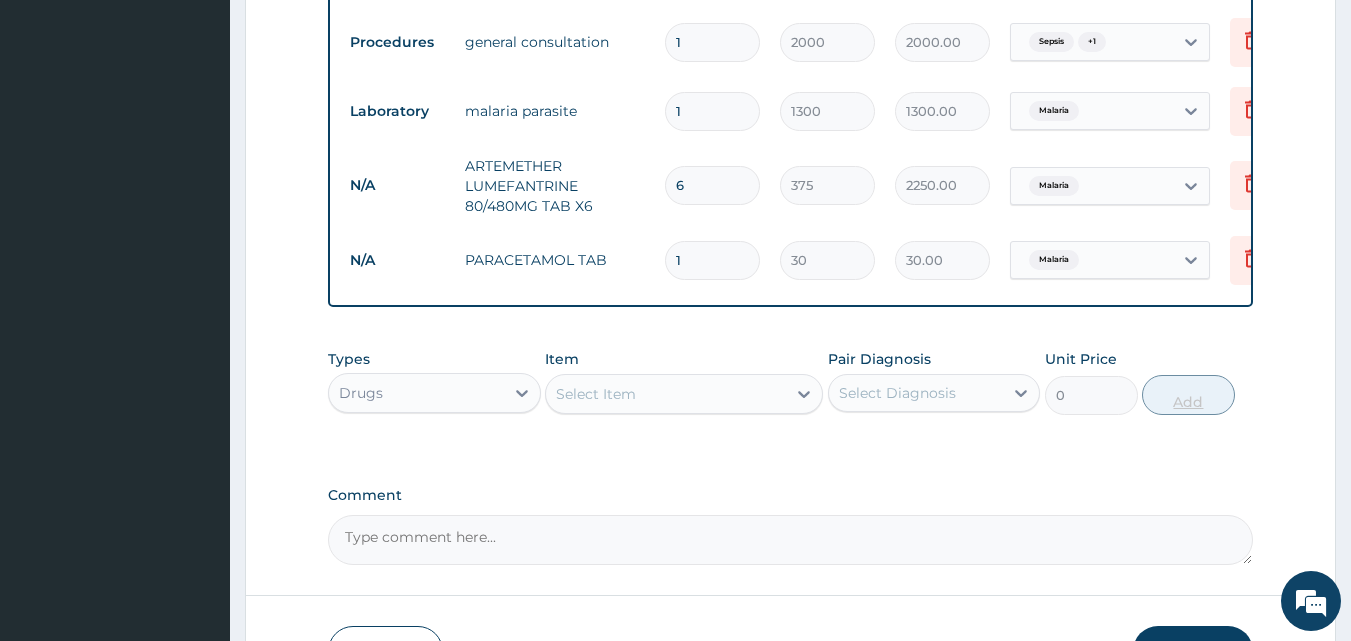 type on "0.00" 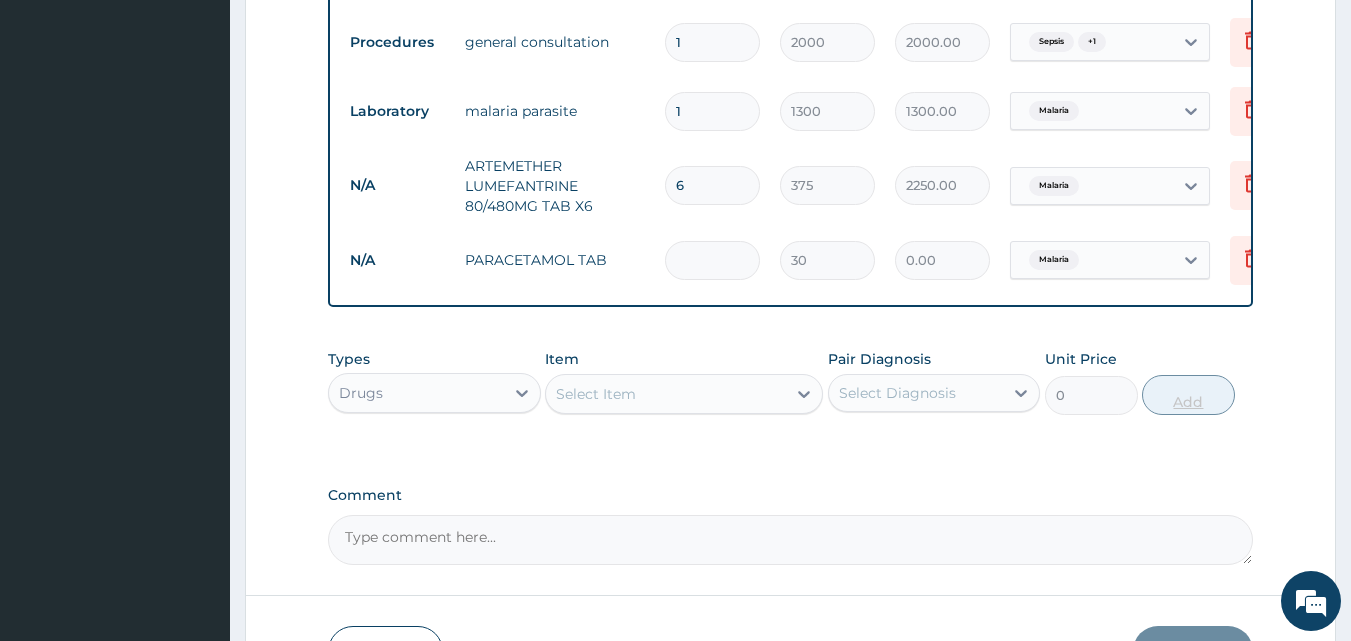 type on "2" 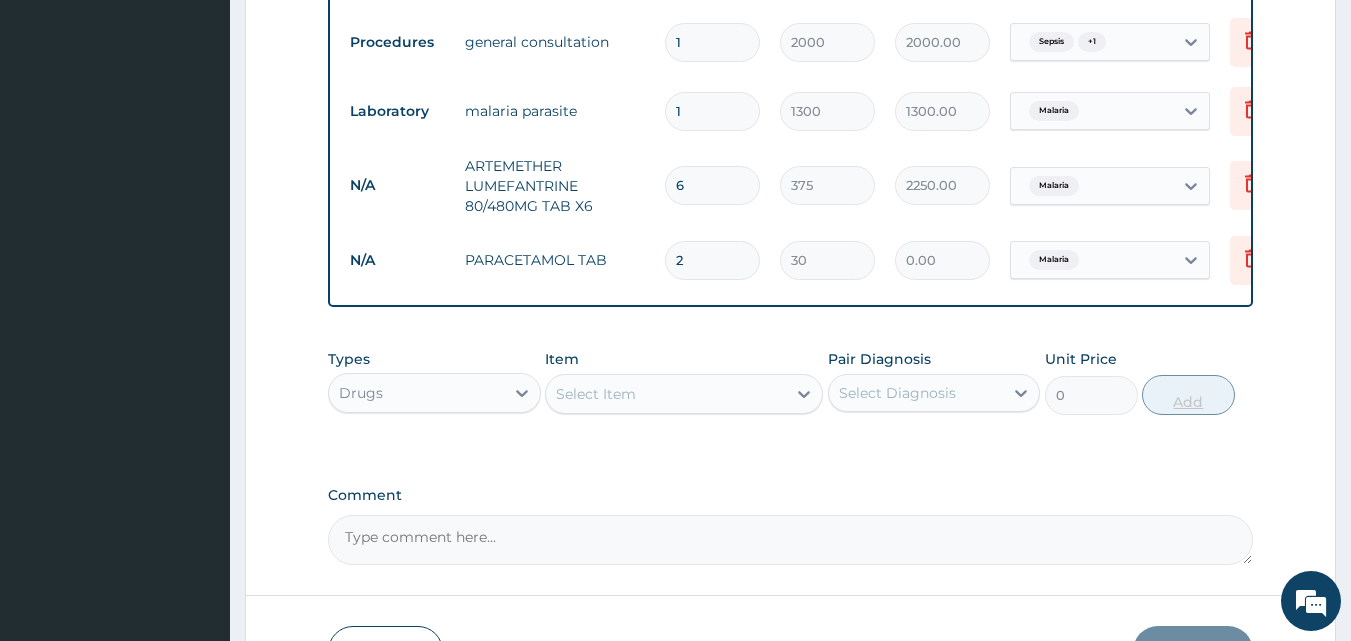 type on "60.00" 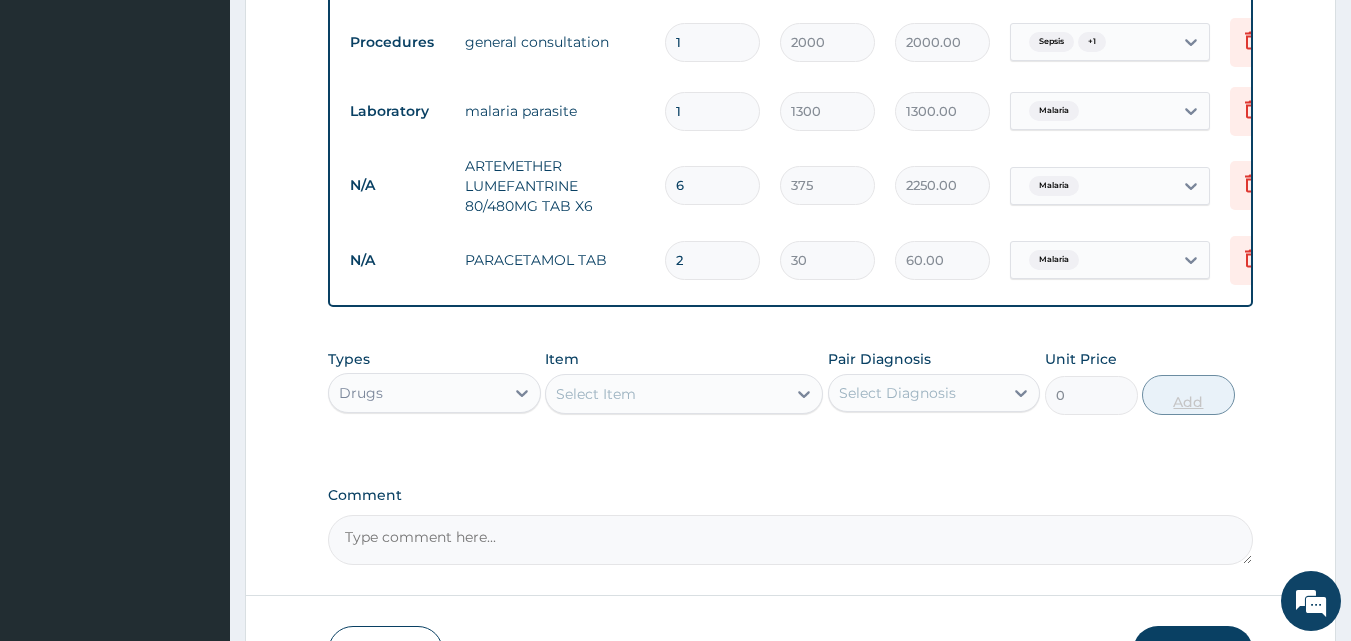 type on "20" 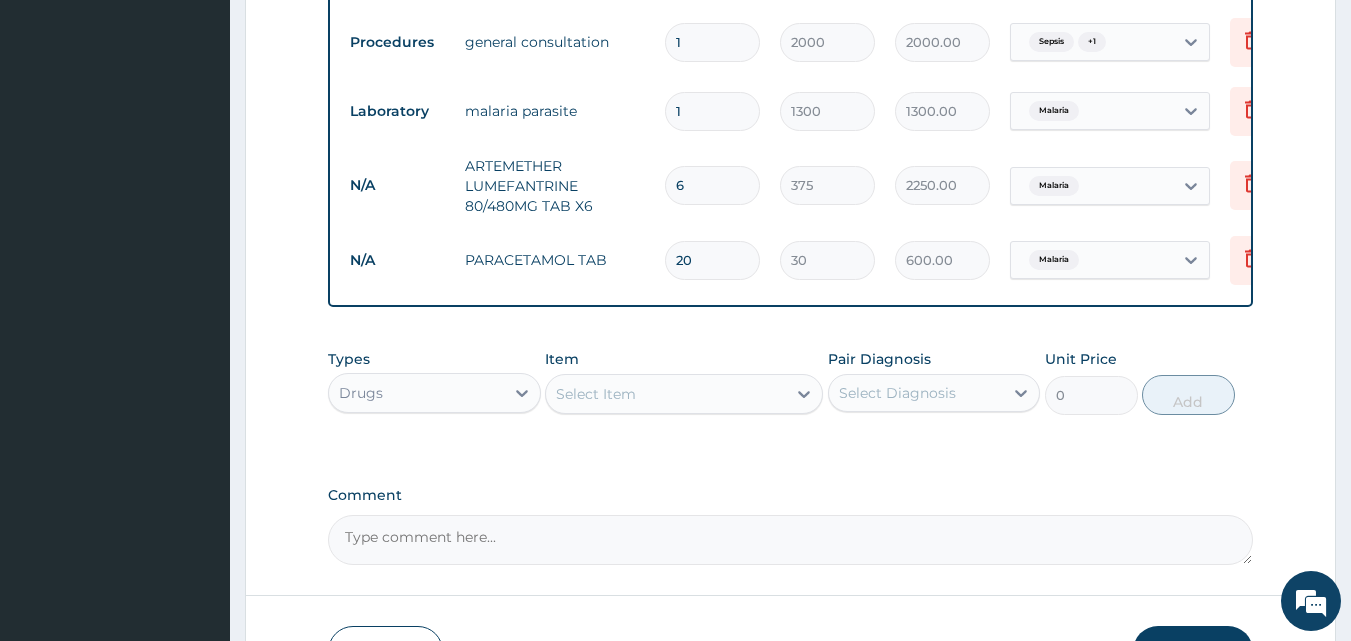 type on "20" 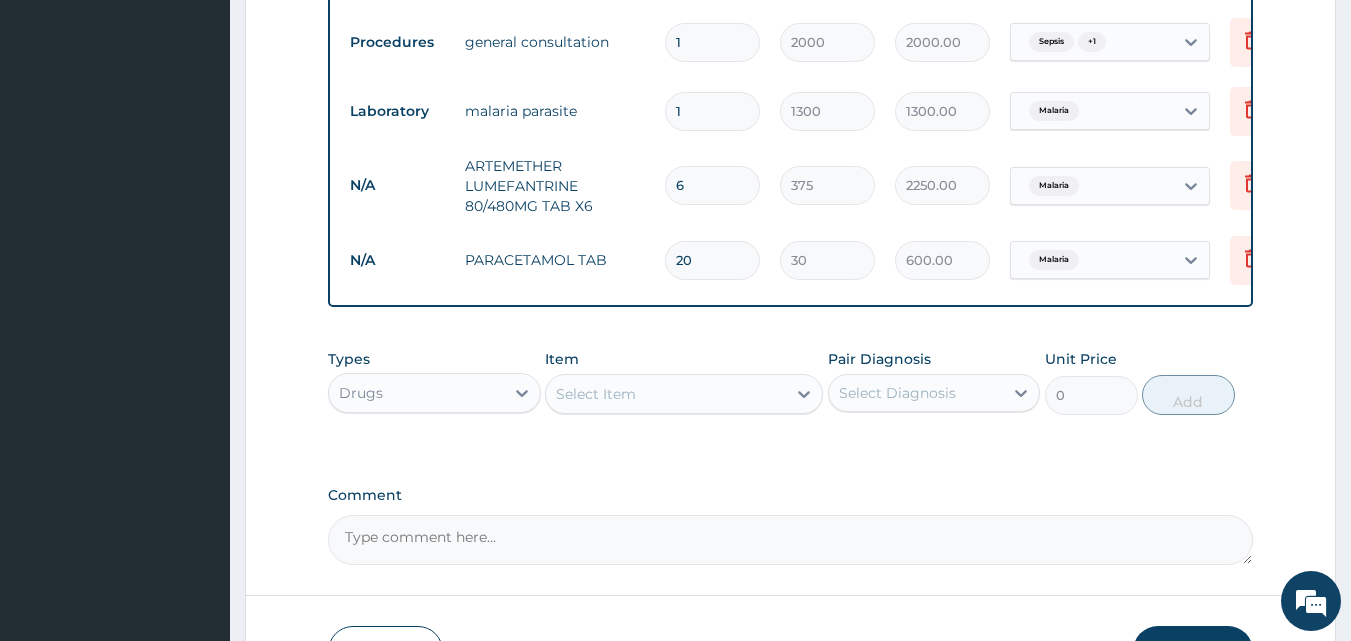 click on "Select Item" at bounding box center [666, 394] 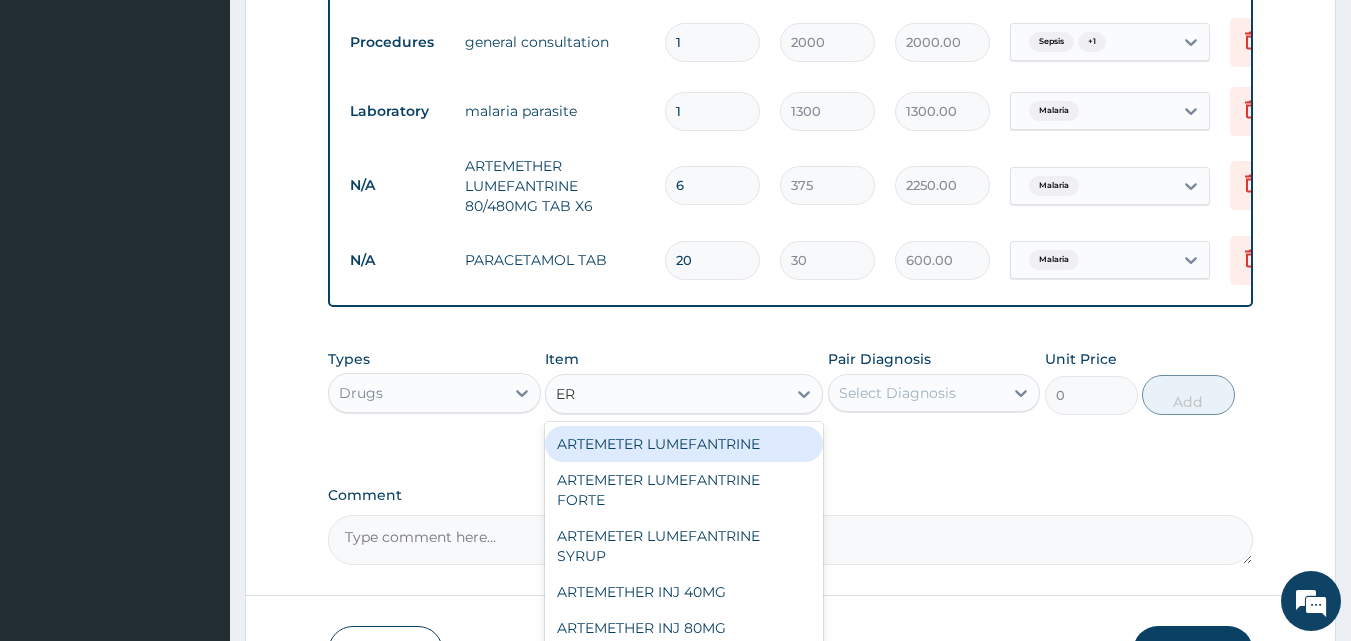 type on "ERY" 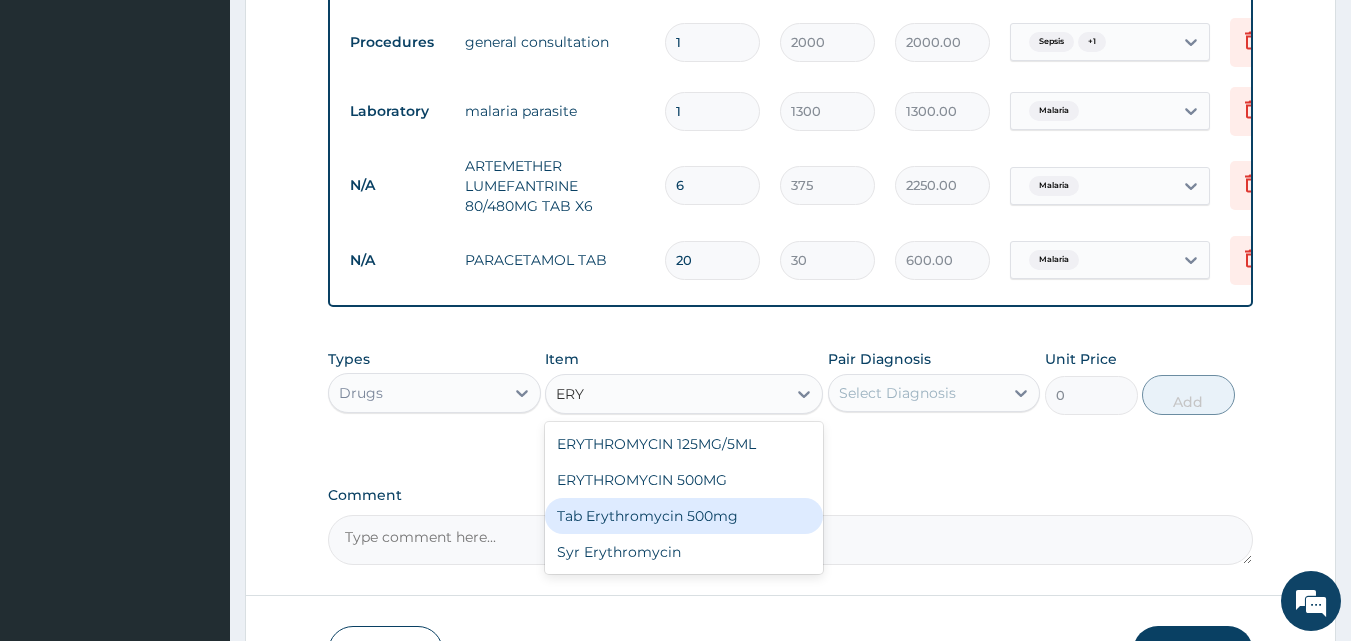 click on "Tab Erythromycin 500mg" at bounding box center (684, 516) 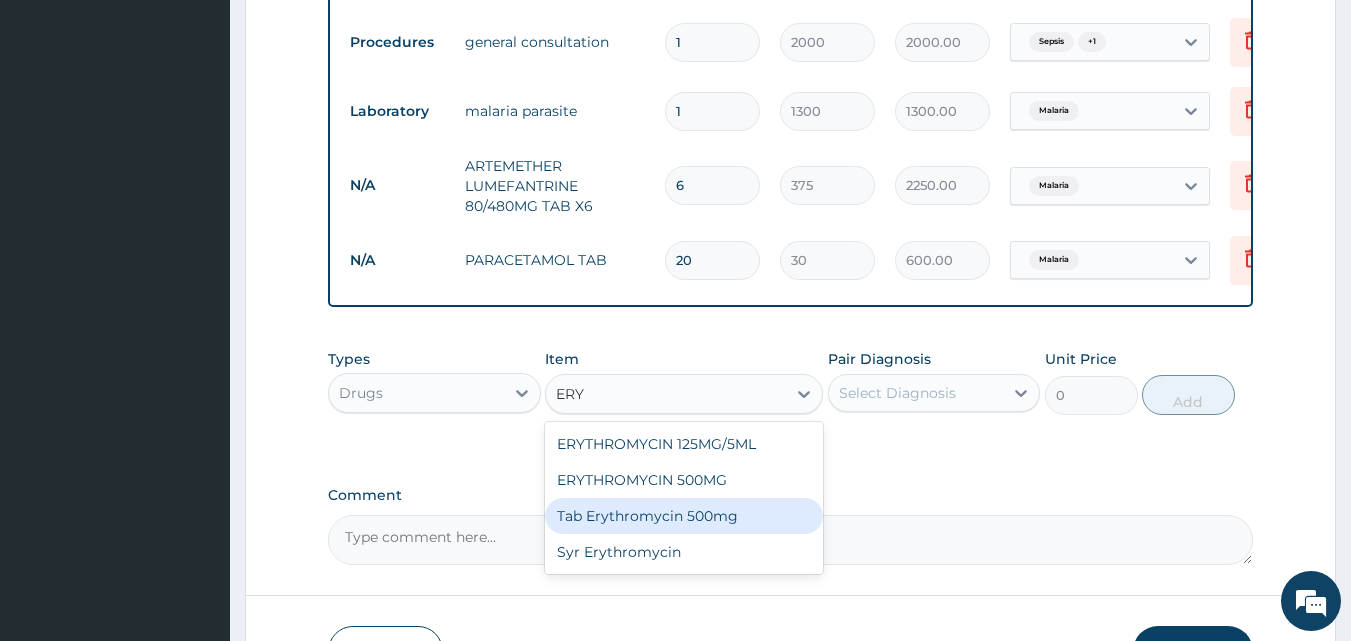 type 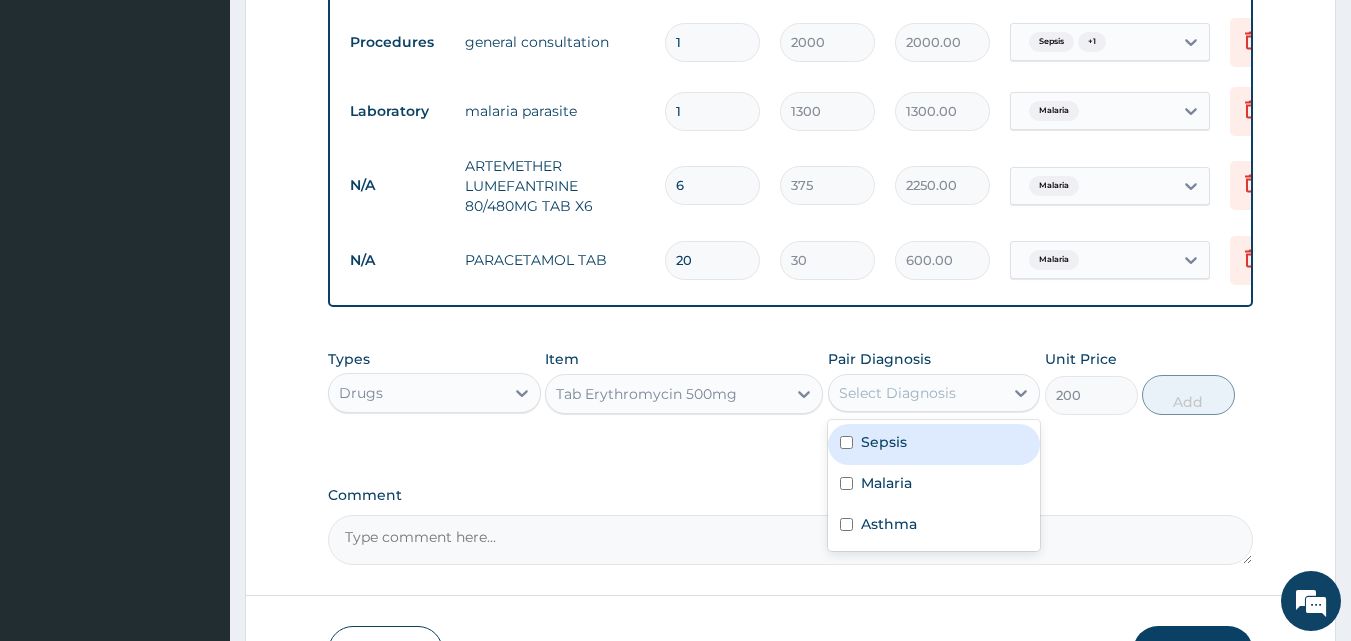 click on "Select Diagnosis" at bounding box center (897, 393) 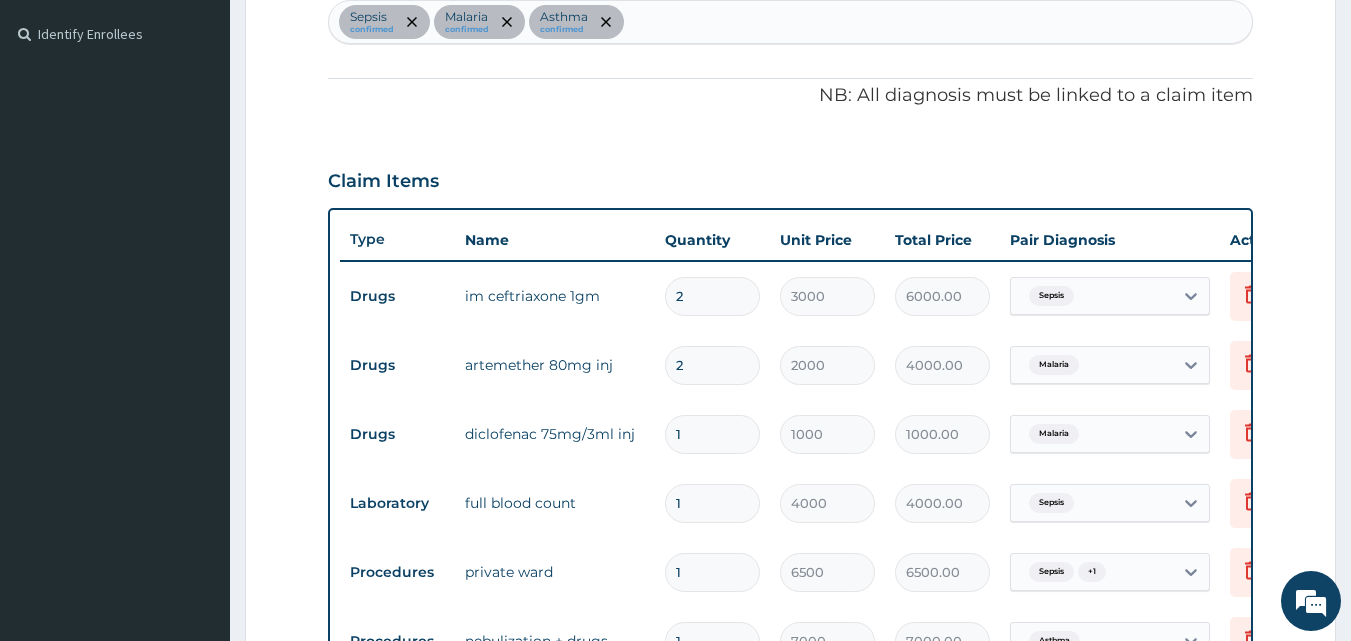 scroll, scrollTop: 524, scrollLeft: 0, axis: vertical 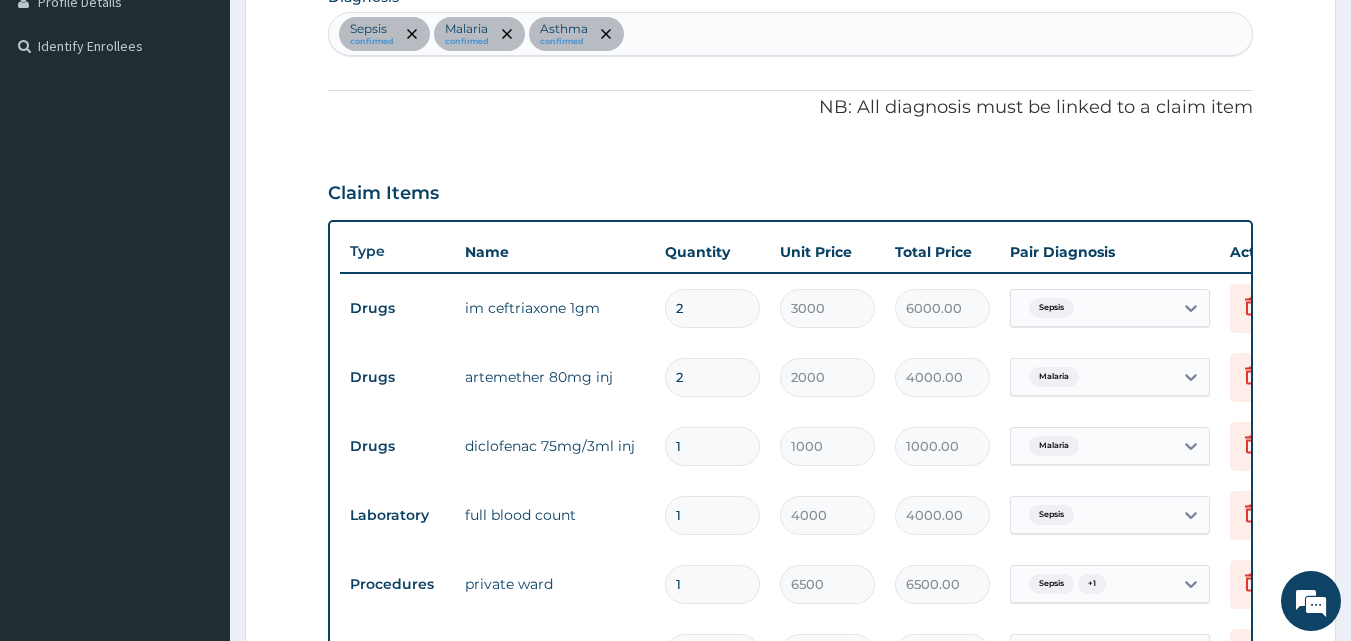 click on "Sepsis confirmed Malaria confirmed Asthma confirmed" at bounding box center (791, 34) 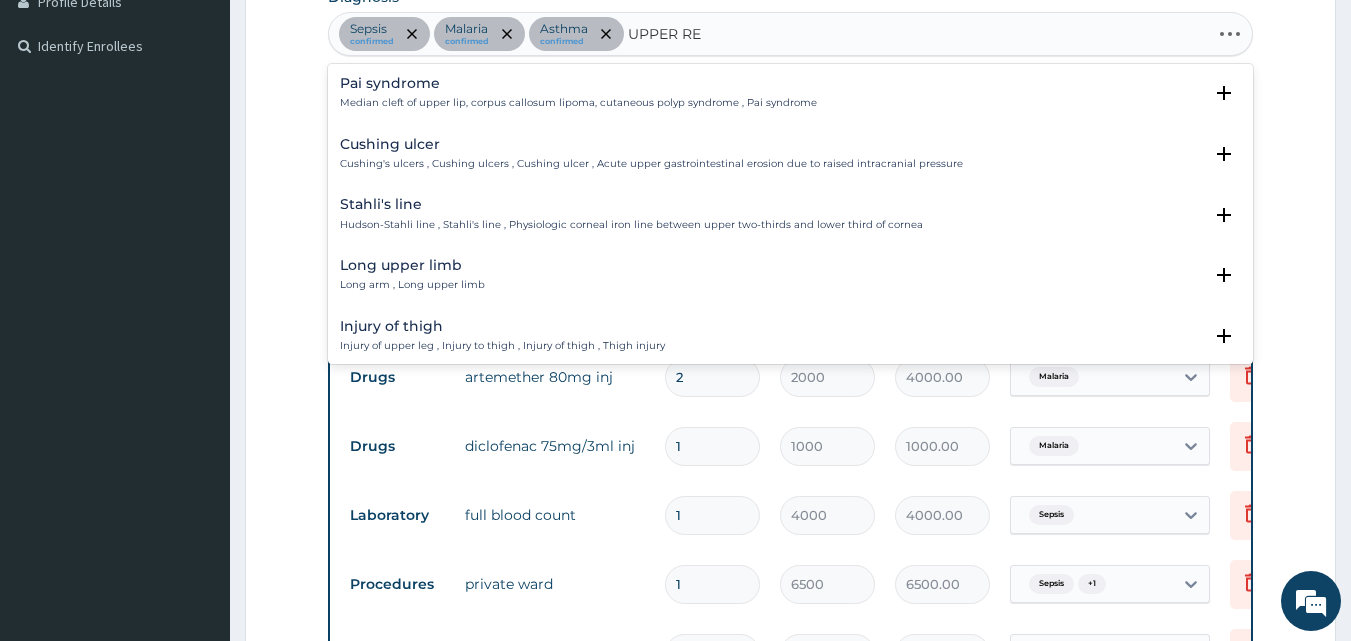 type on "UPPER RES" 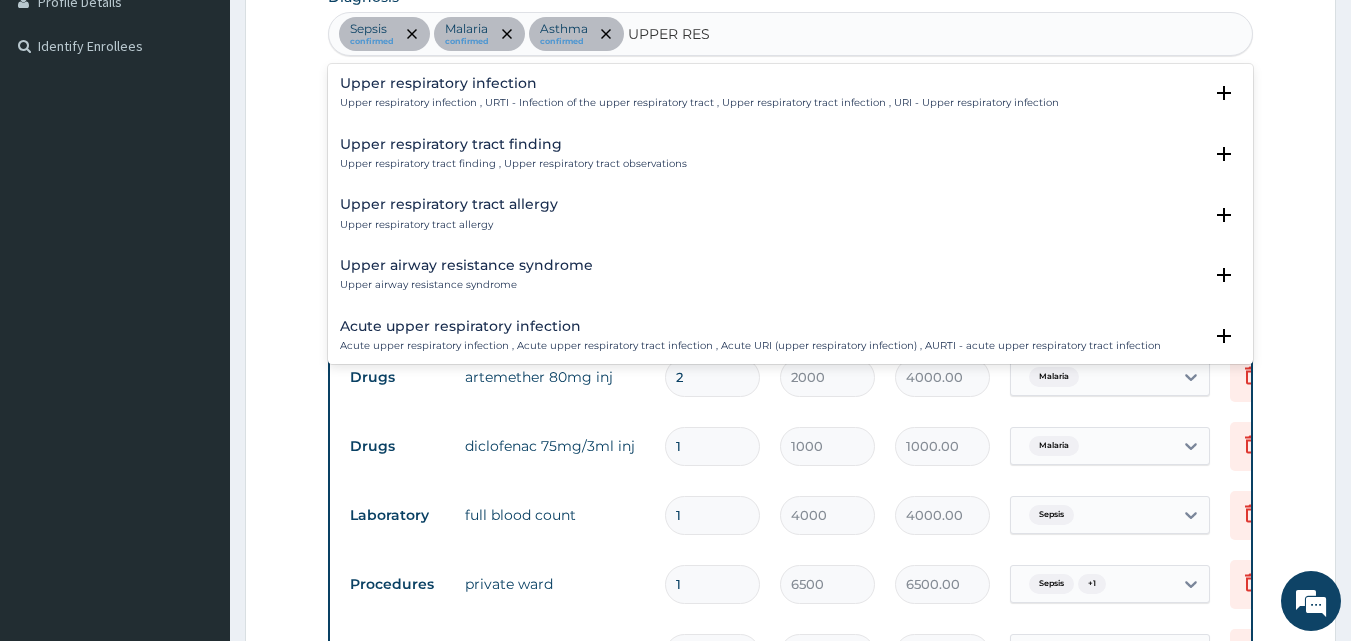 click on "Upper respiratory infection" at bounding box center (699, 83) 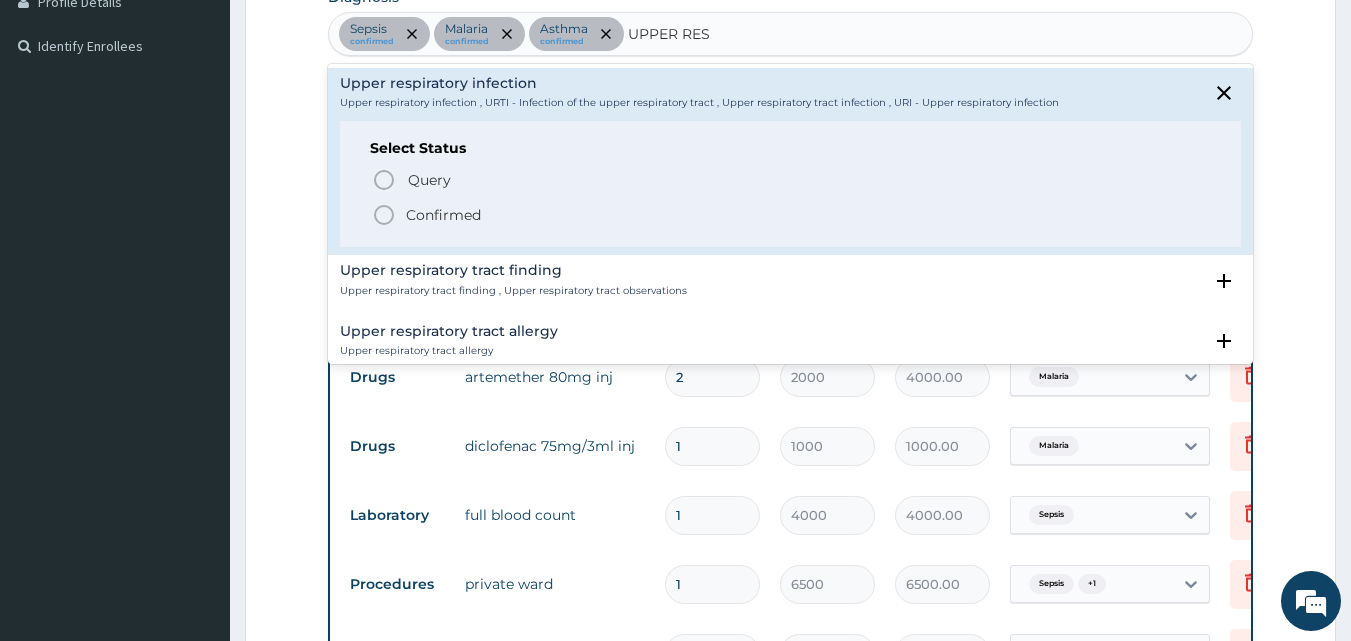 click 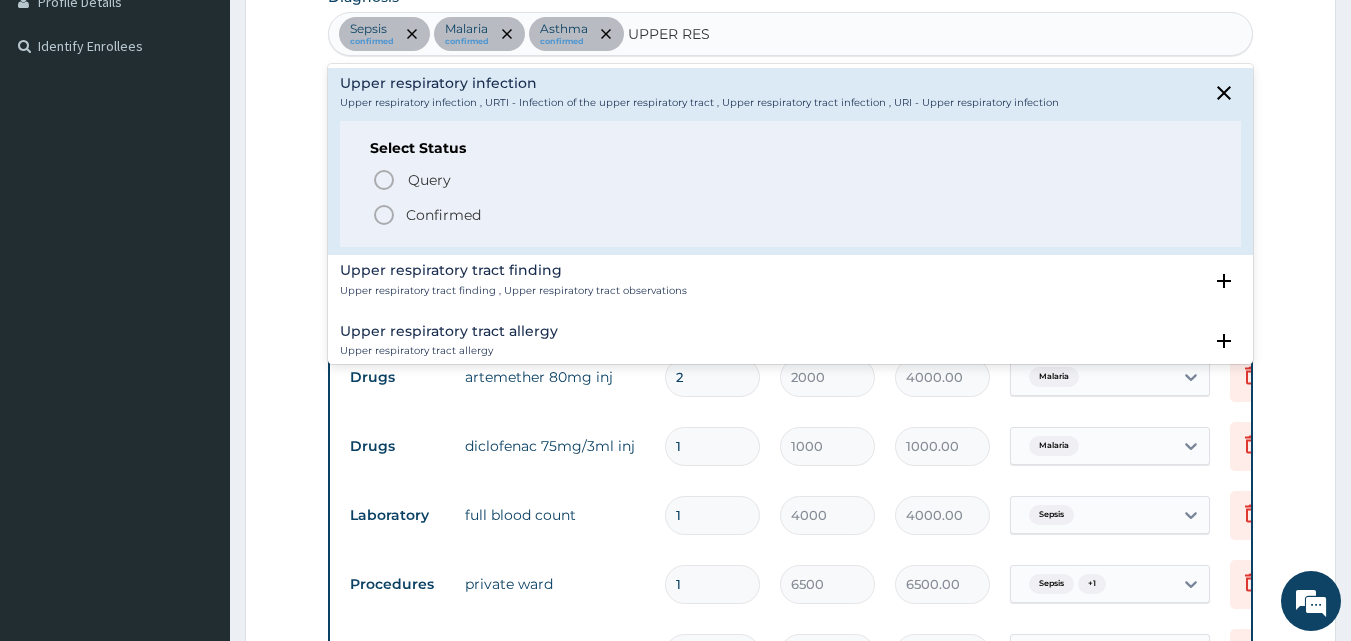type 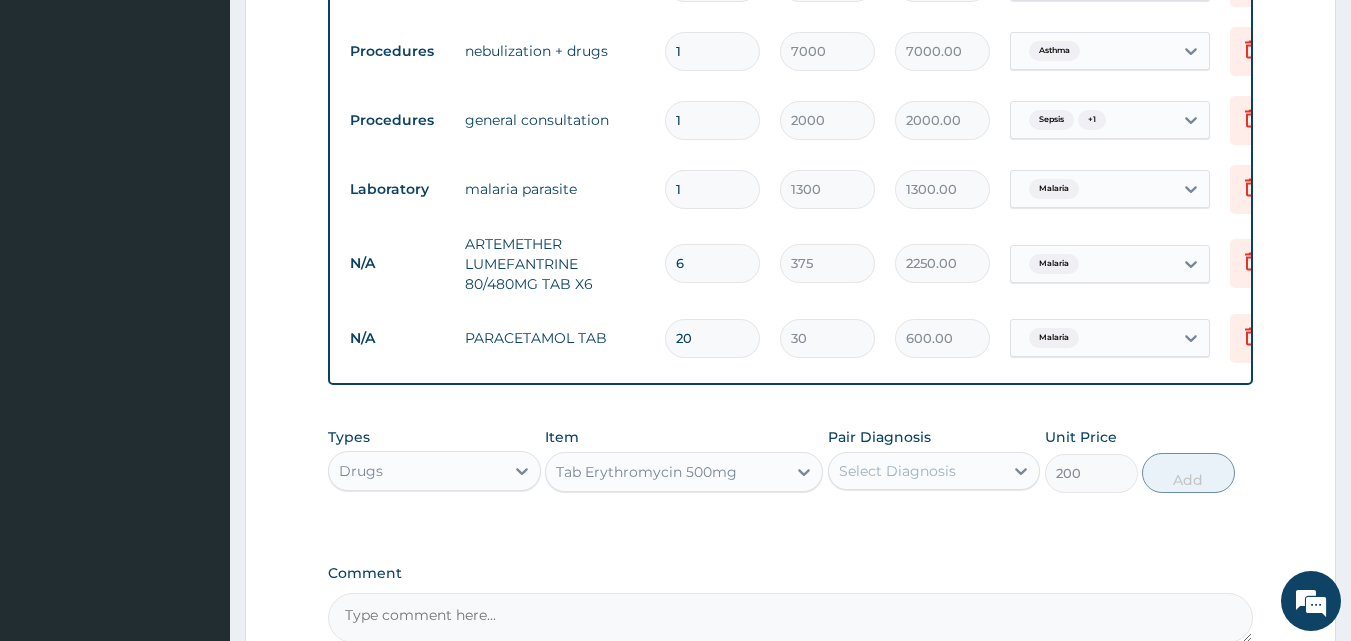 scroll, scrollTop: 1232, scrollLeft: 0, axis: vertical 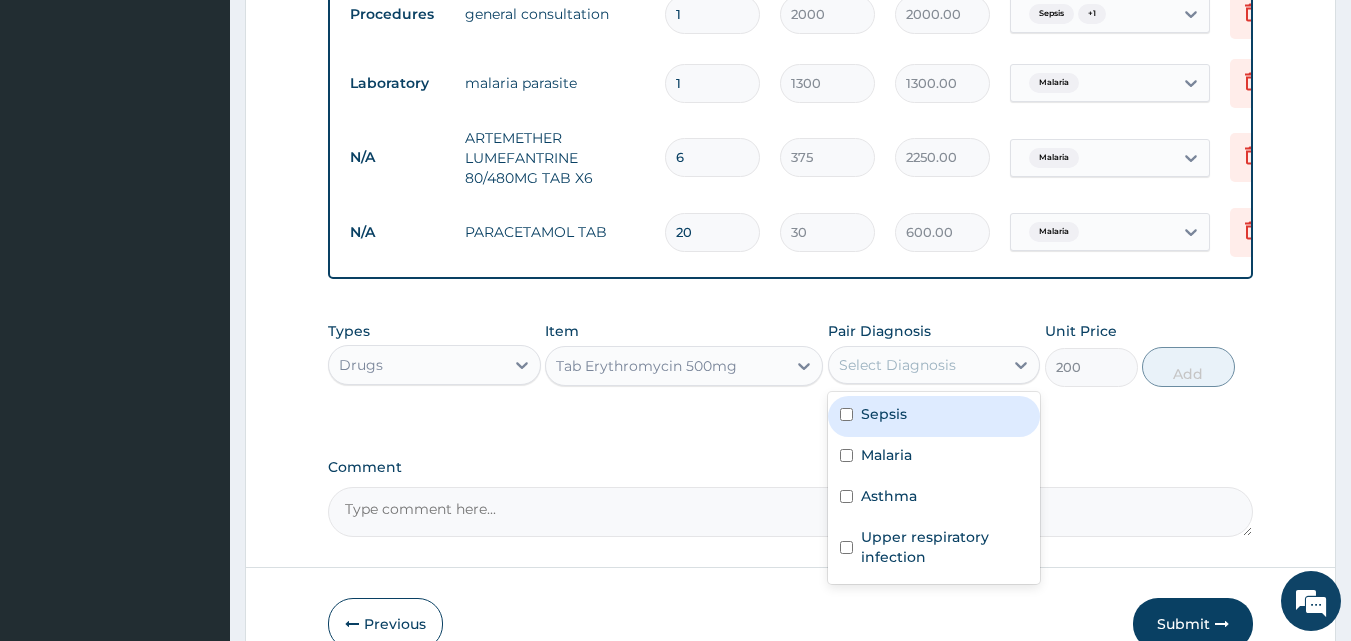 click on "Select Diagnosis" at bounding box center (897, 365) 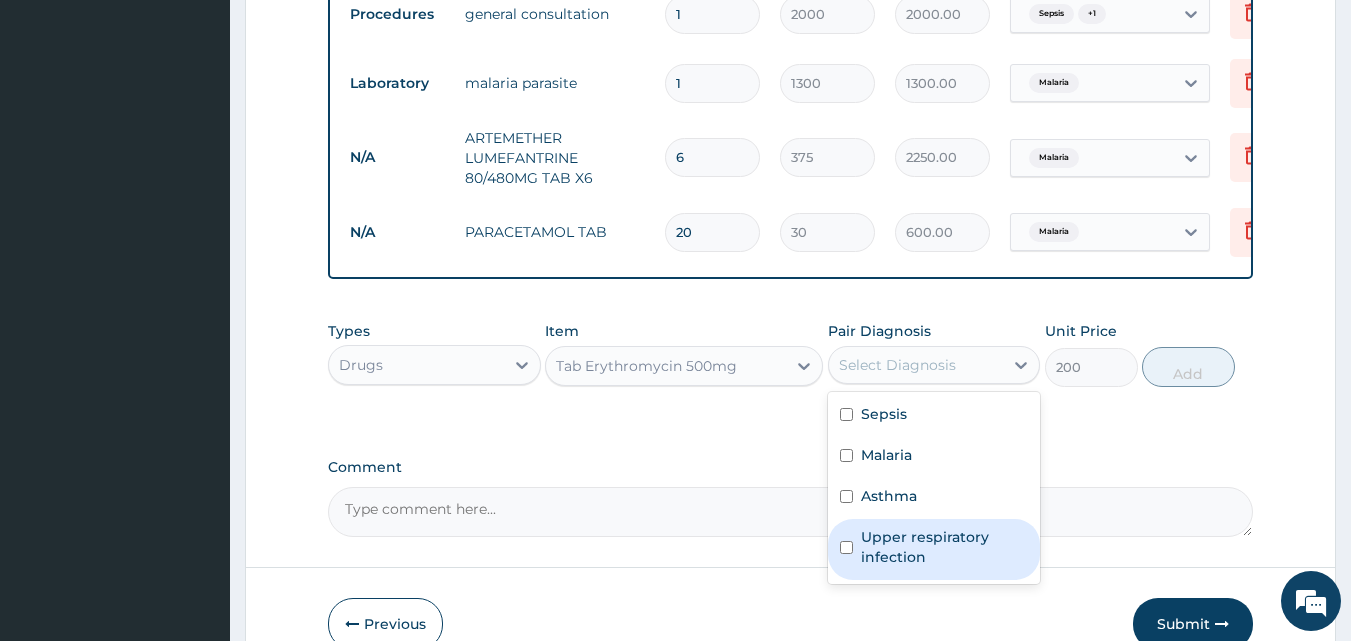 click at bounding box center [846, 547] 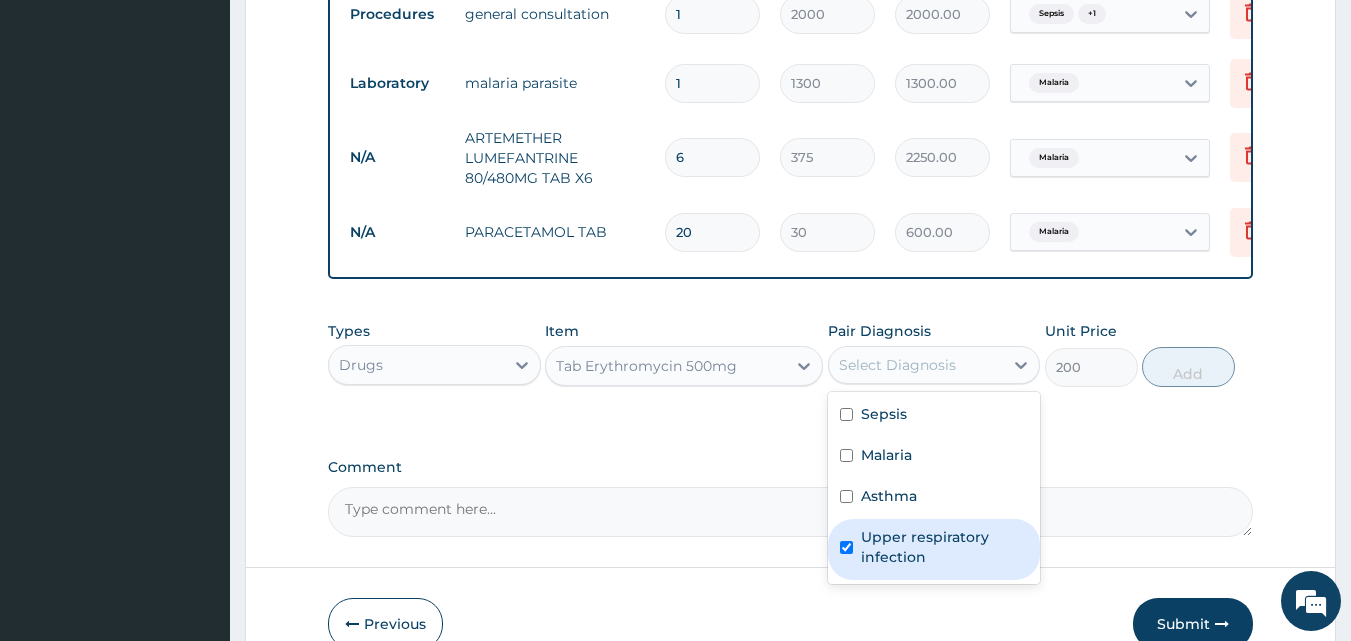 checkbox on "true" 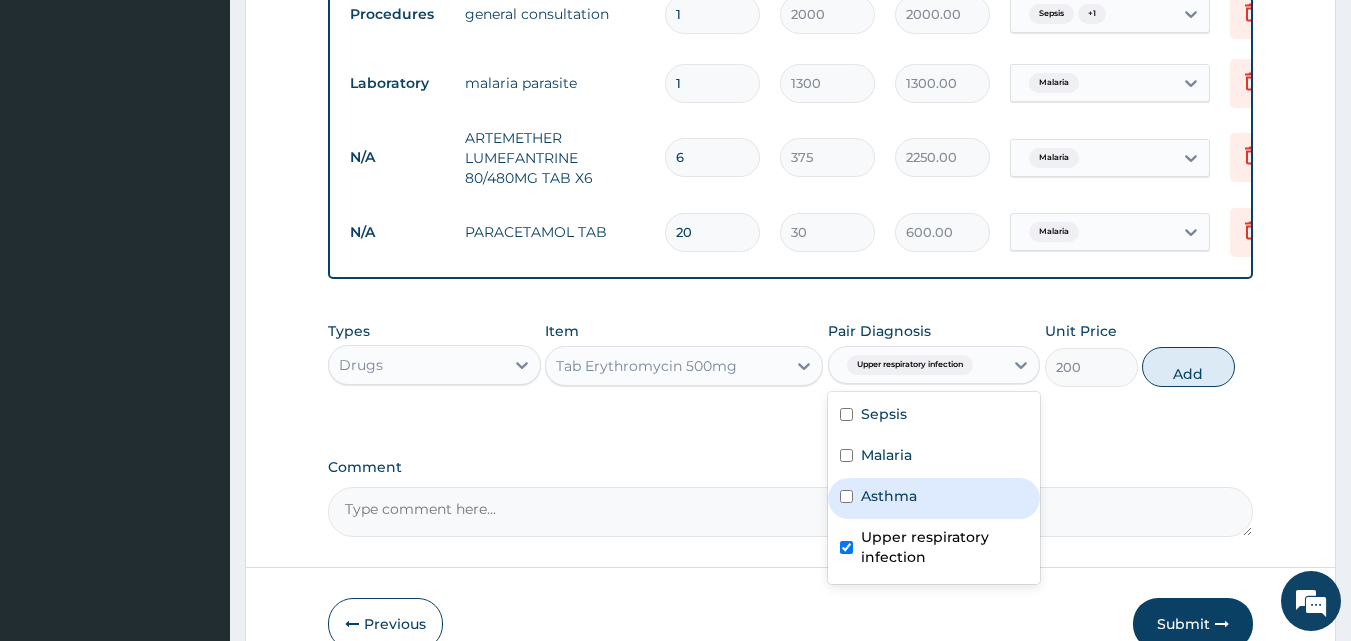 click at bounding box center (846, 496) 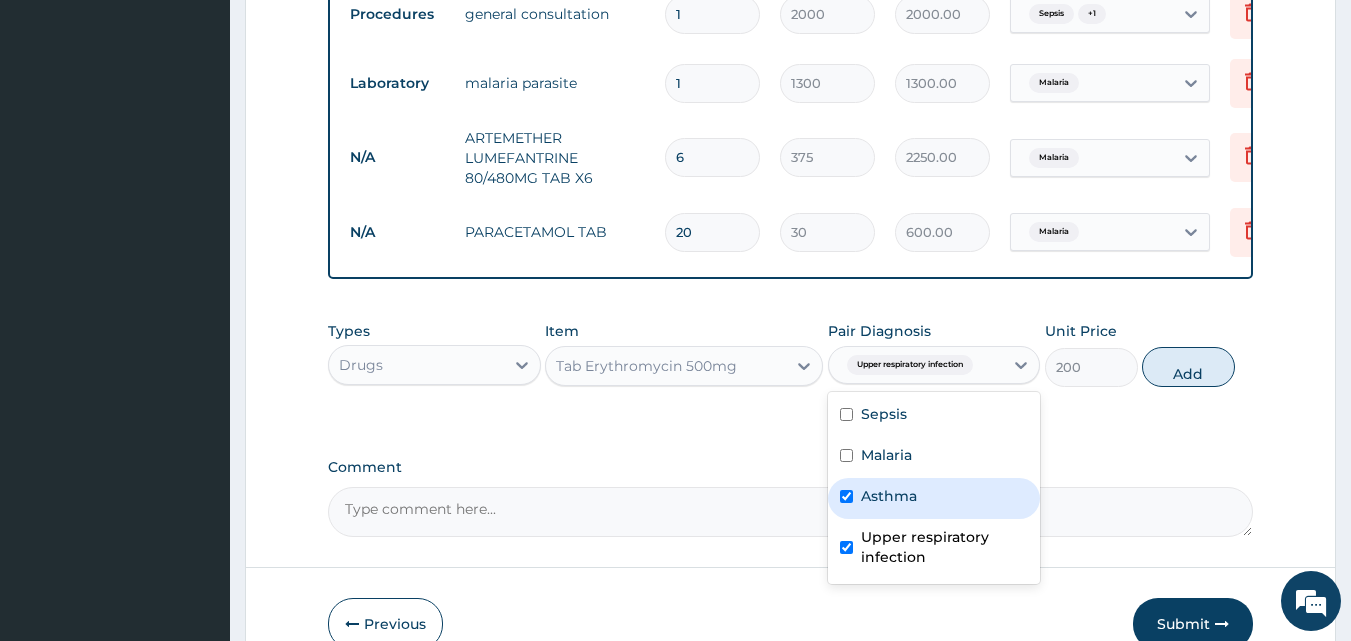 checkbox on "true" 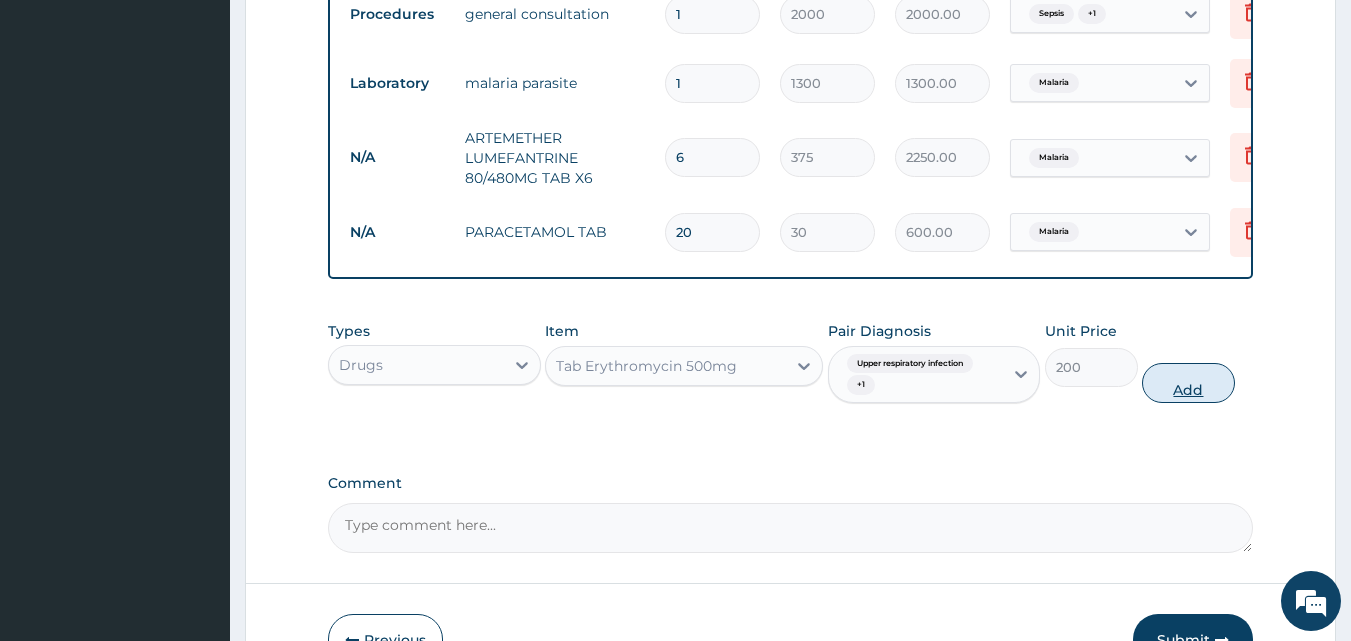 click on "Add" at bounding box center (1188, 383) 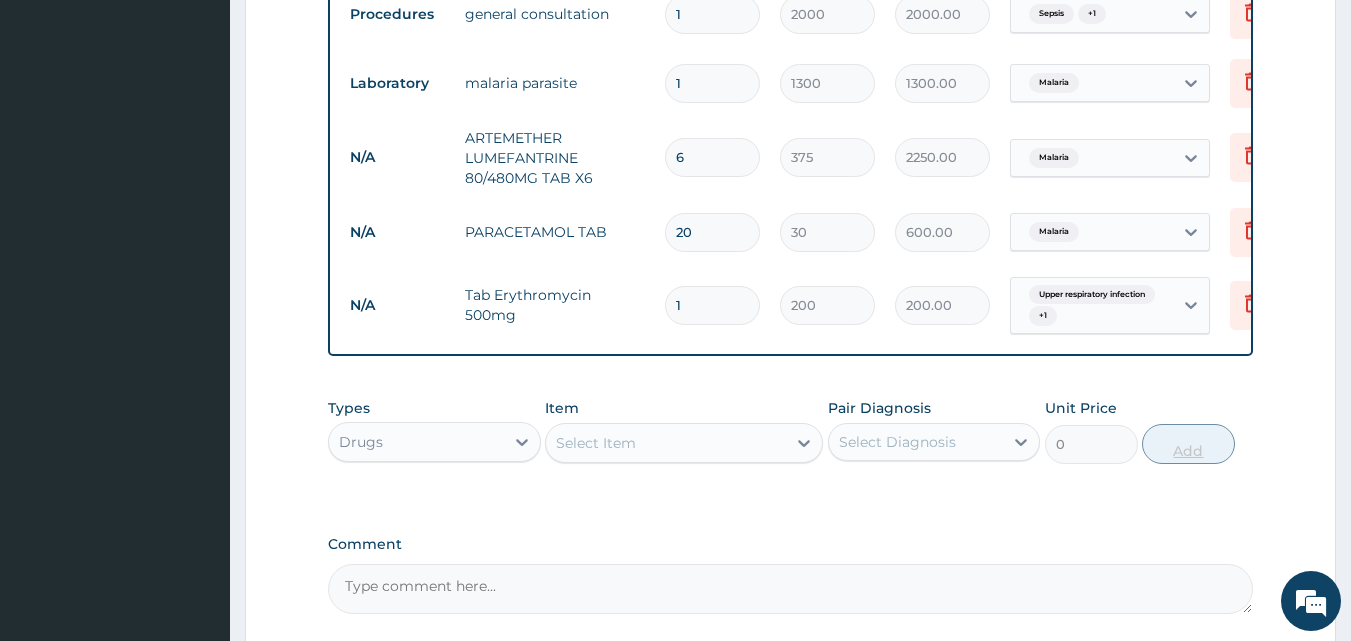 type on "15" 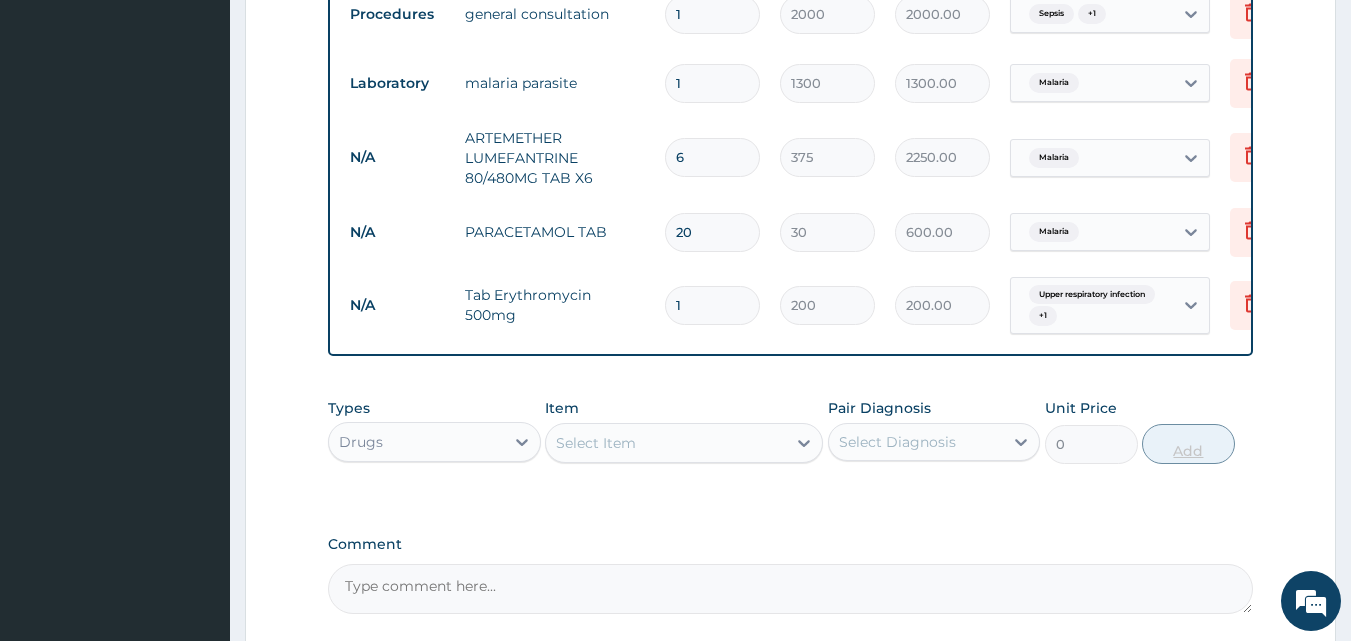 type on "3000.00" 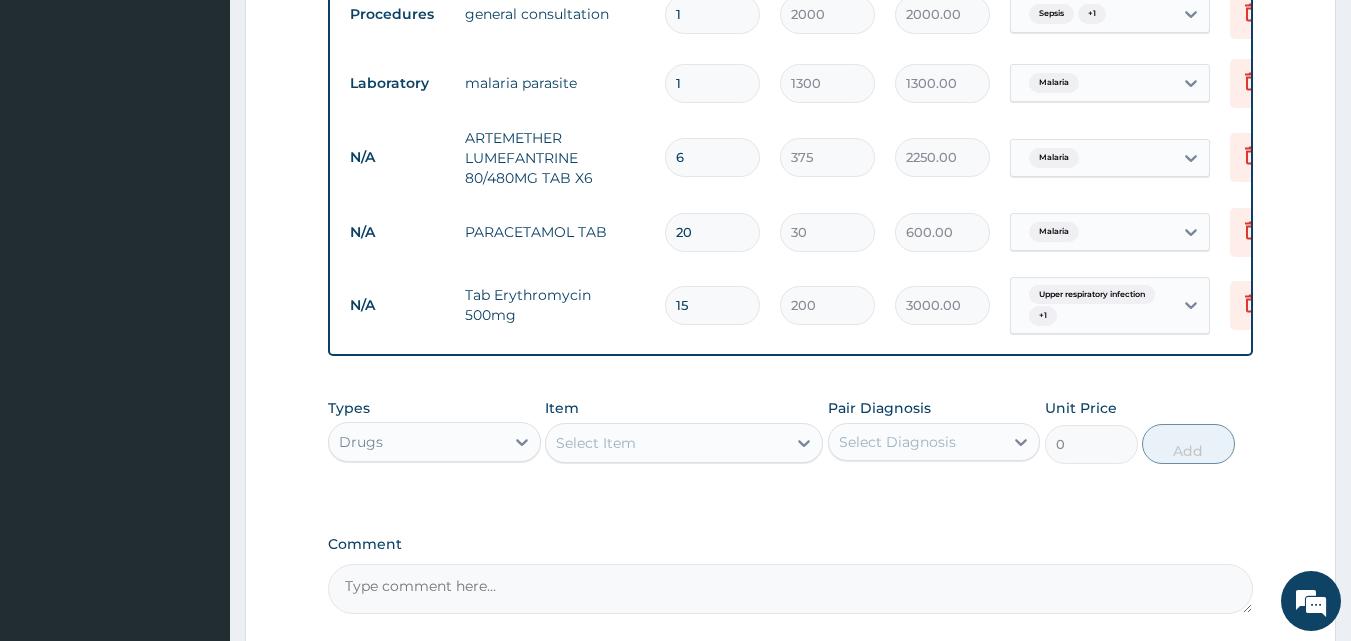 type on "15" 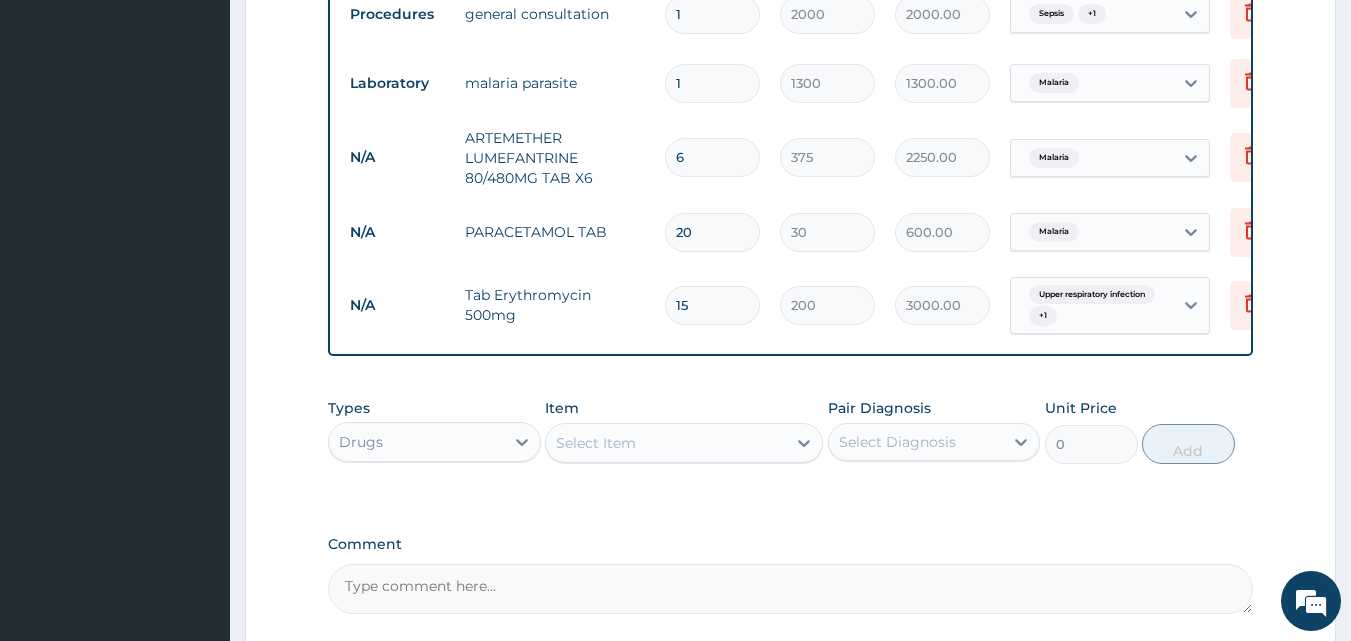 click on "Select Item" at bounding box center (666, 443) 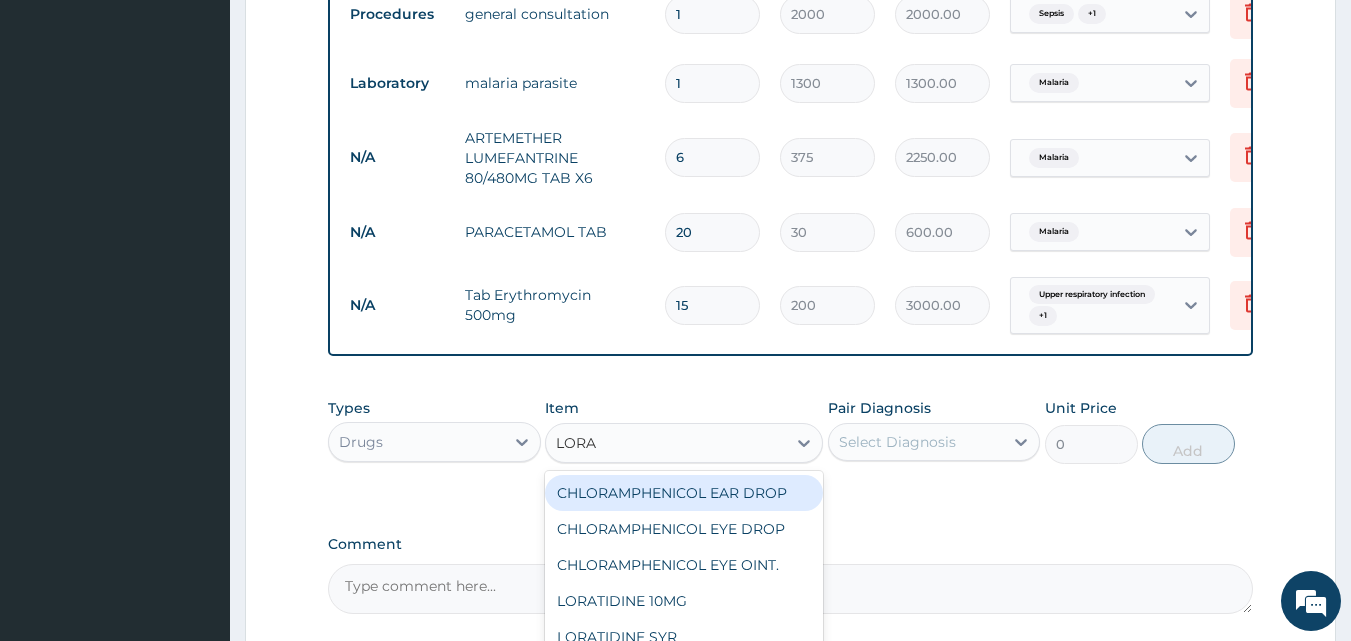 type on "LORAT" 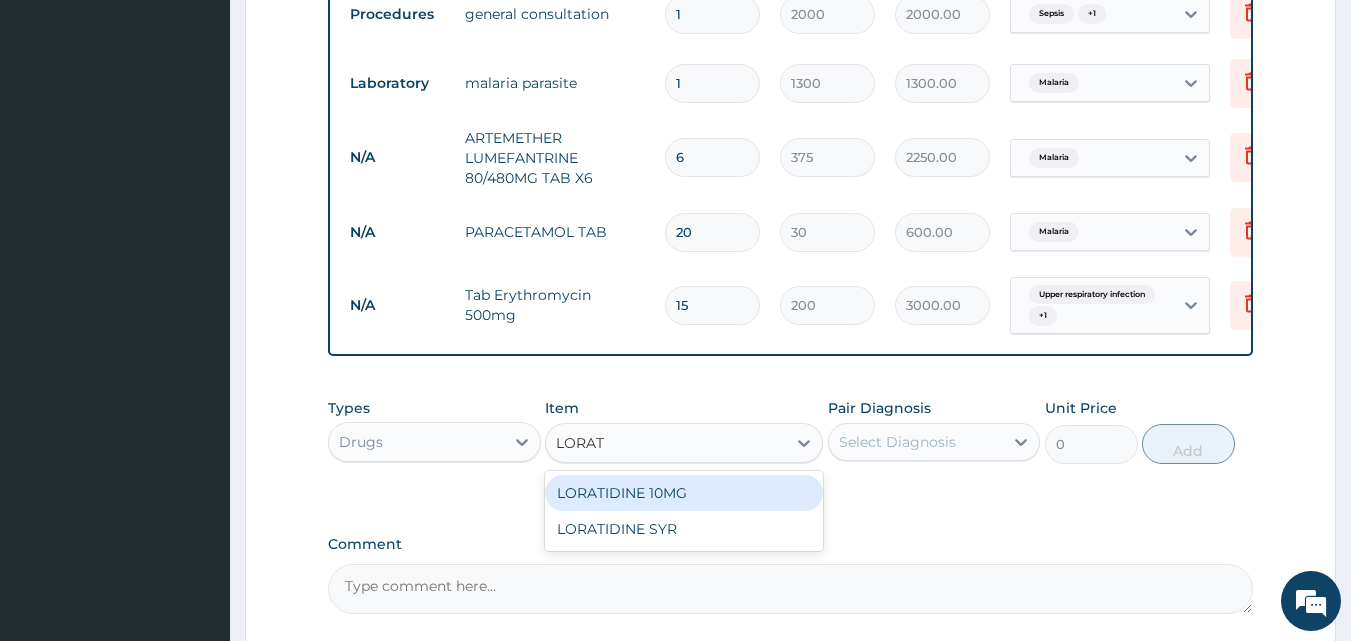 click on "LORATIDINE 10MG" at bounding box center [684, 493] 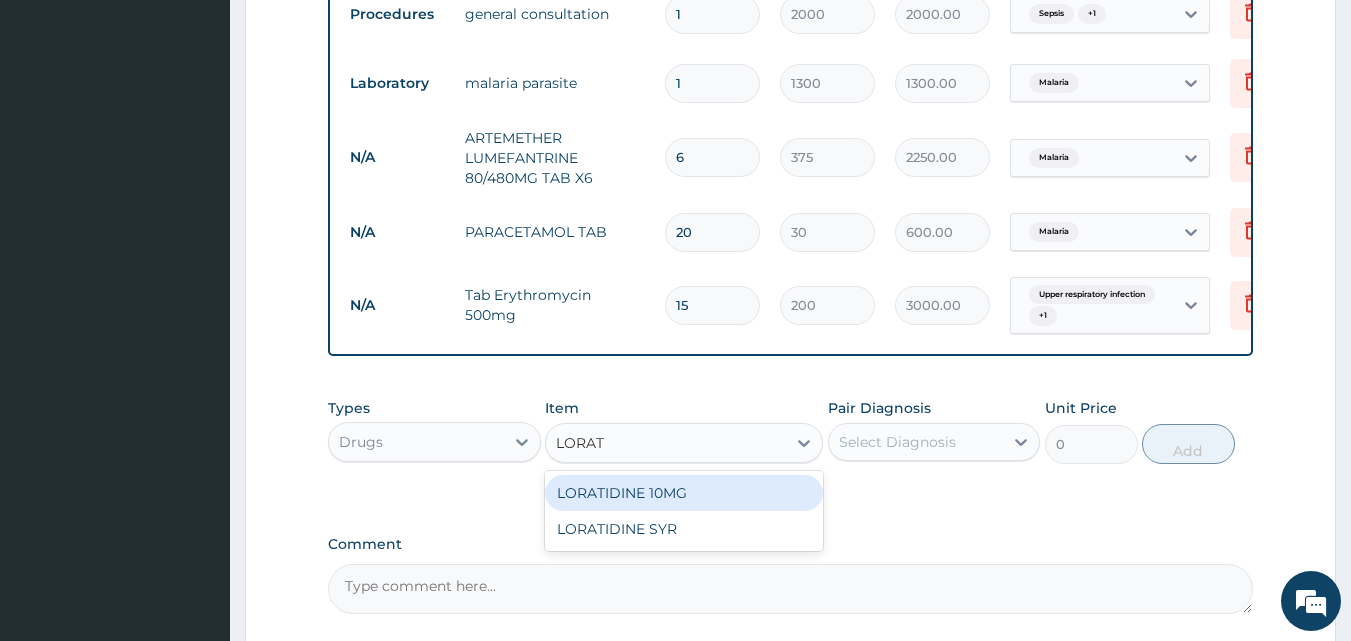 type 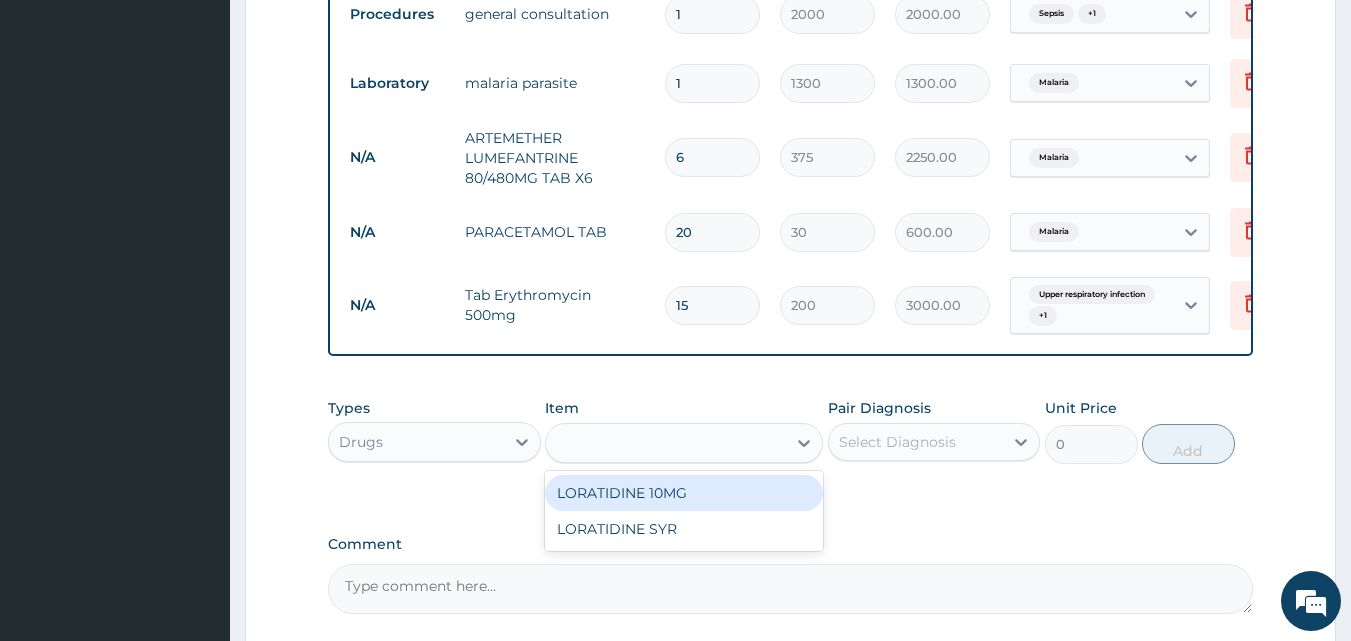 type on "40" 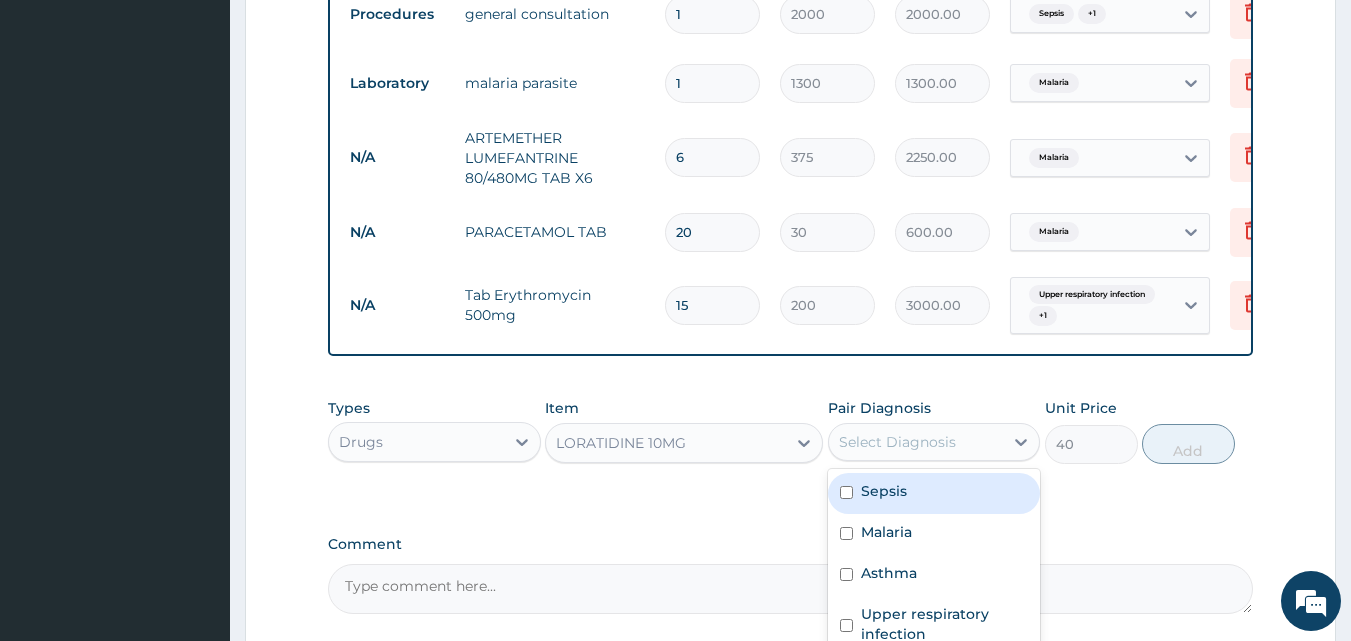 click on "Select Diagnosis" at bounding box center [897, 442] 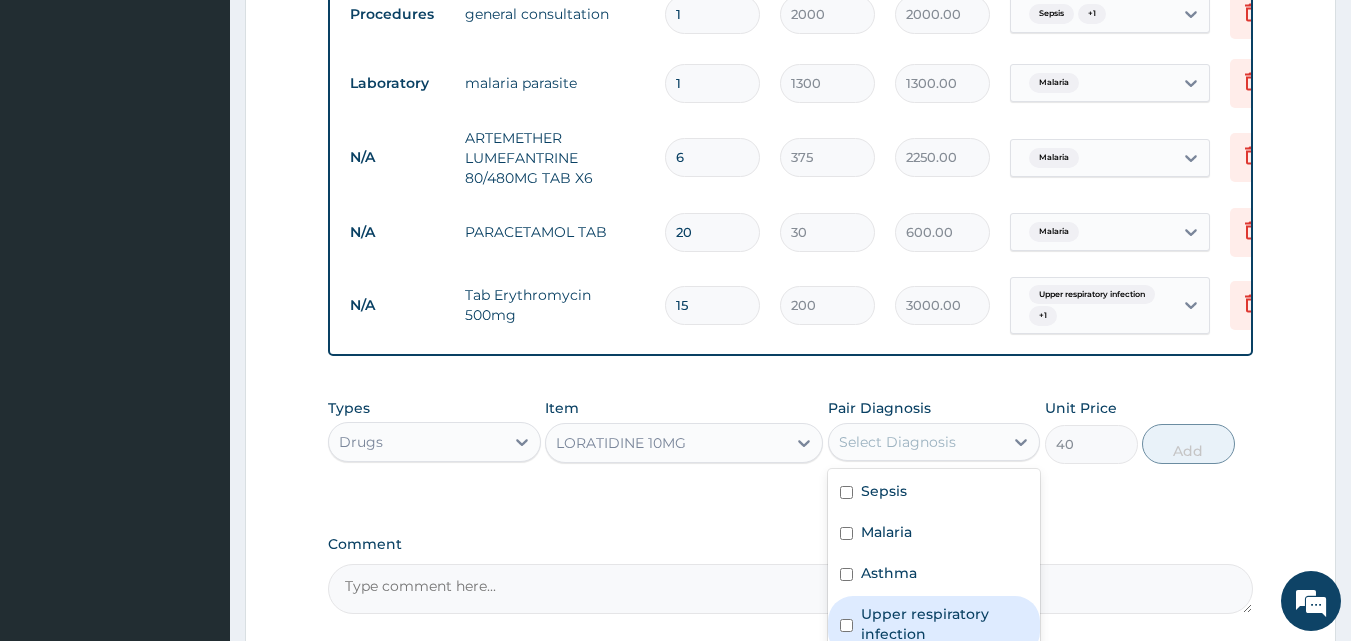 click on "Upper respiratory infection" at bounding box center [934, 626] 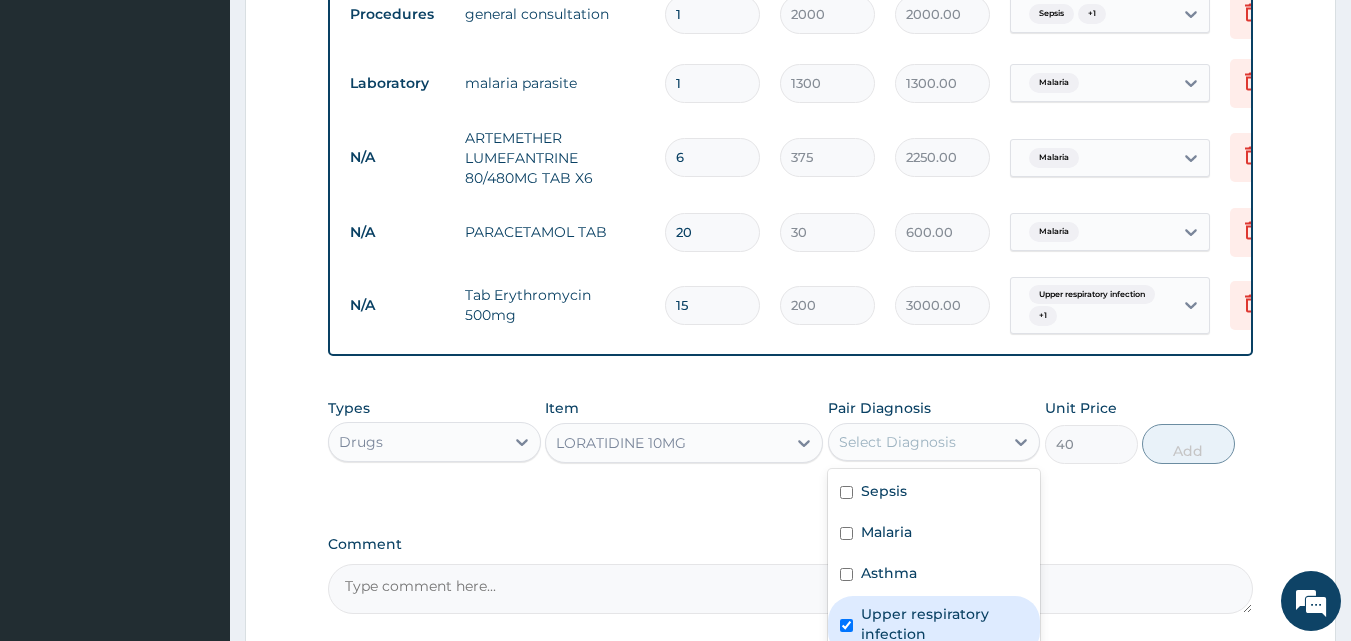 checkbox on "true" 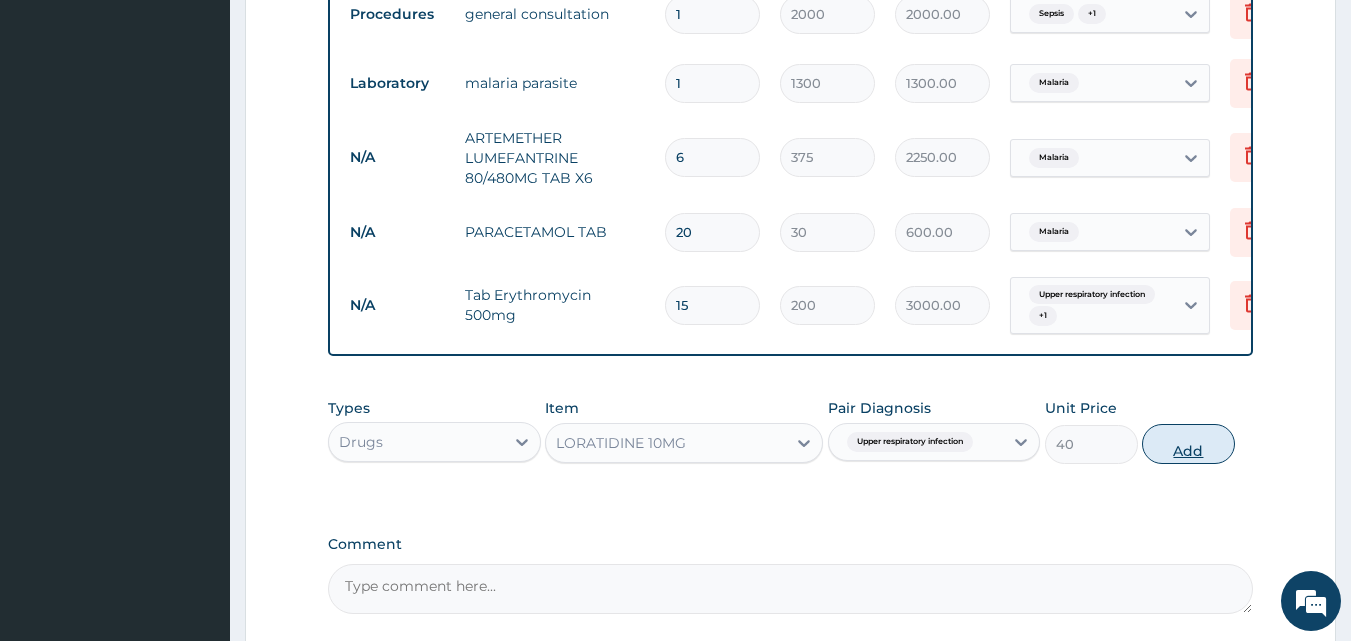 click on "Add" at bounding box center (1188, 444) 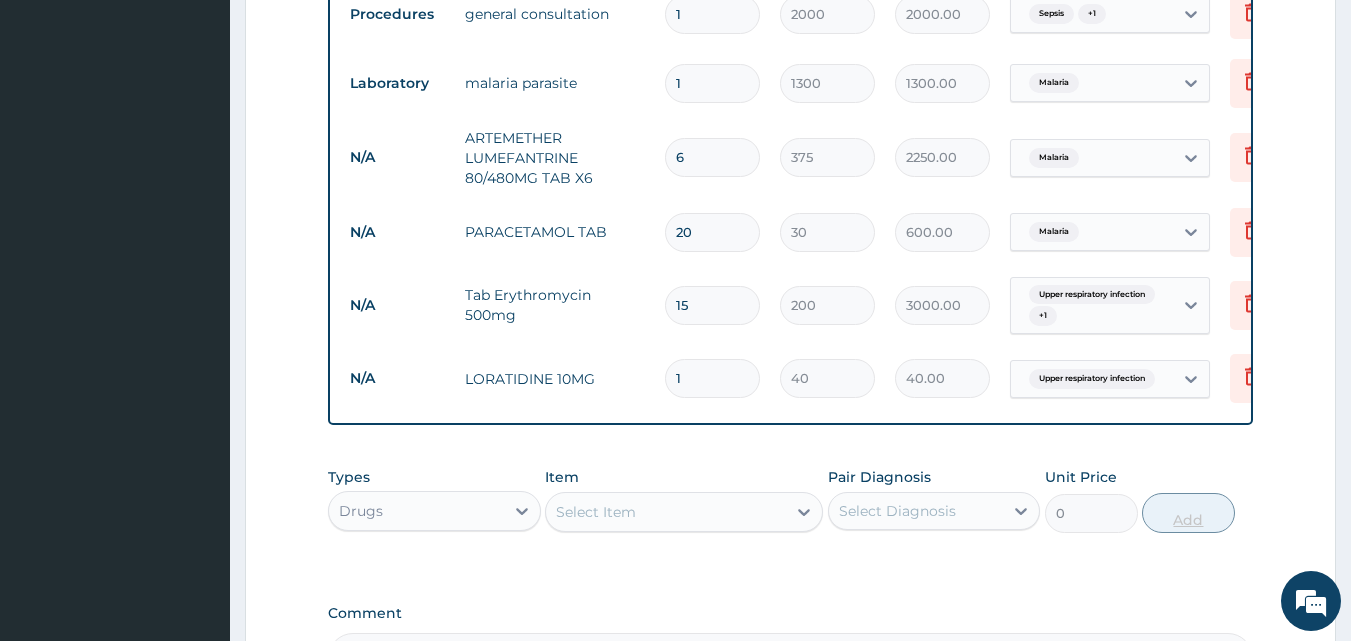 type 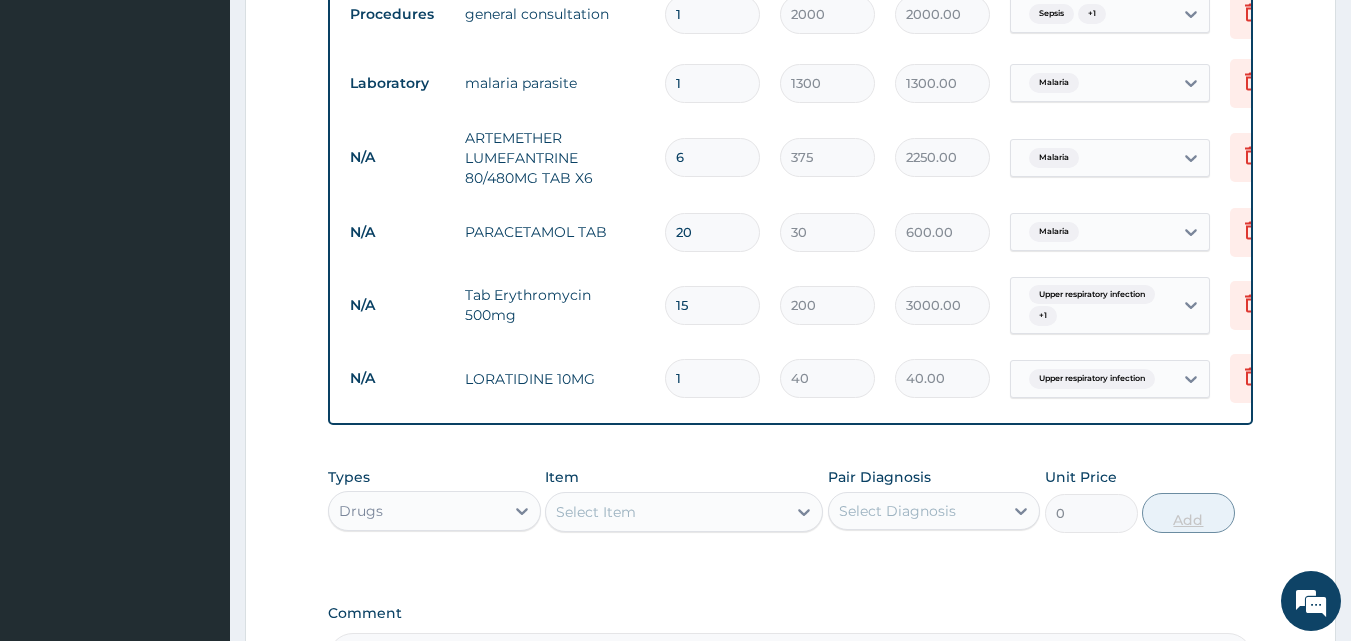 type on "0.00" 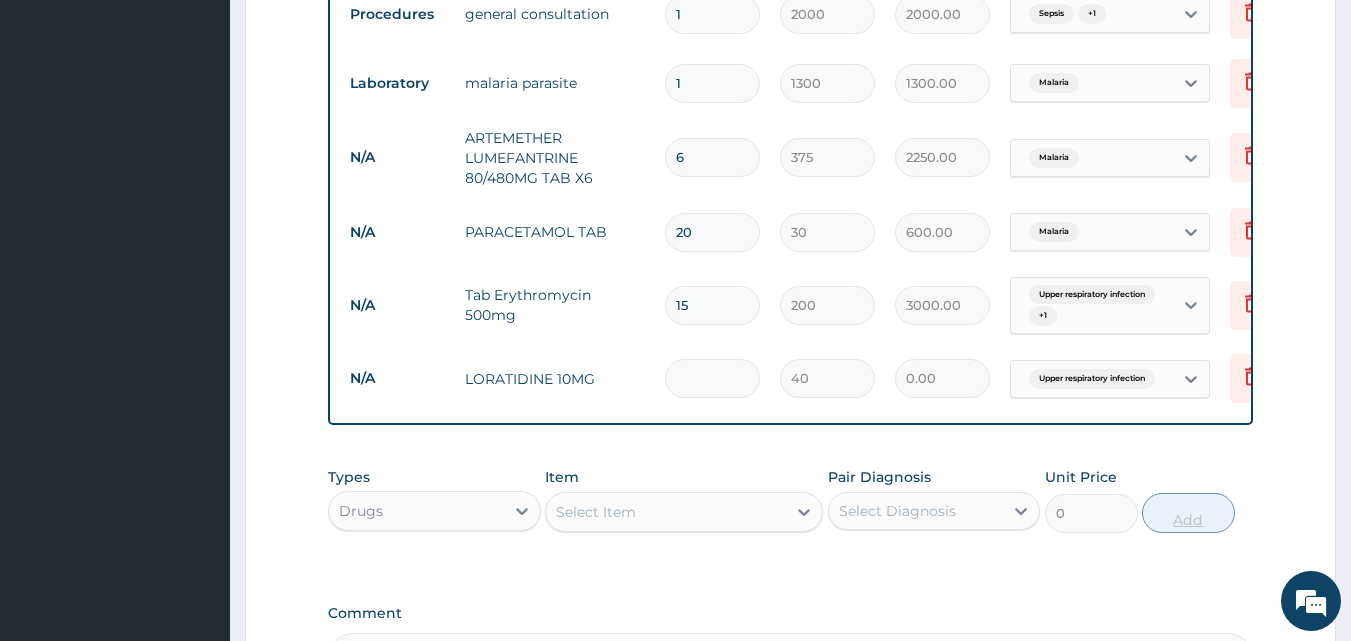 type on "5" 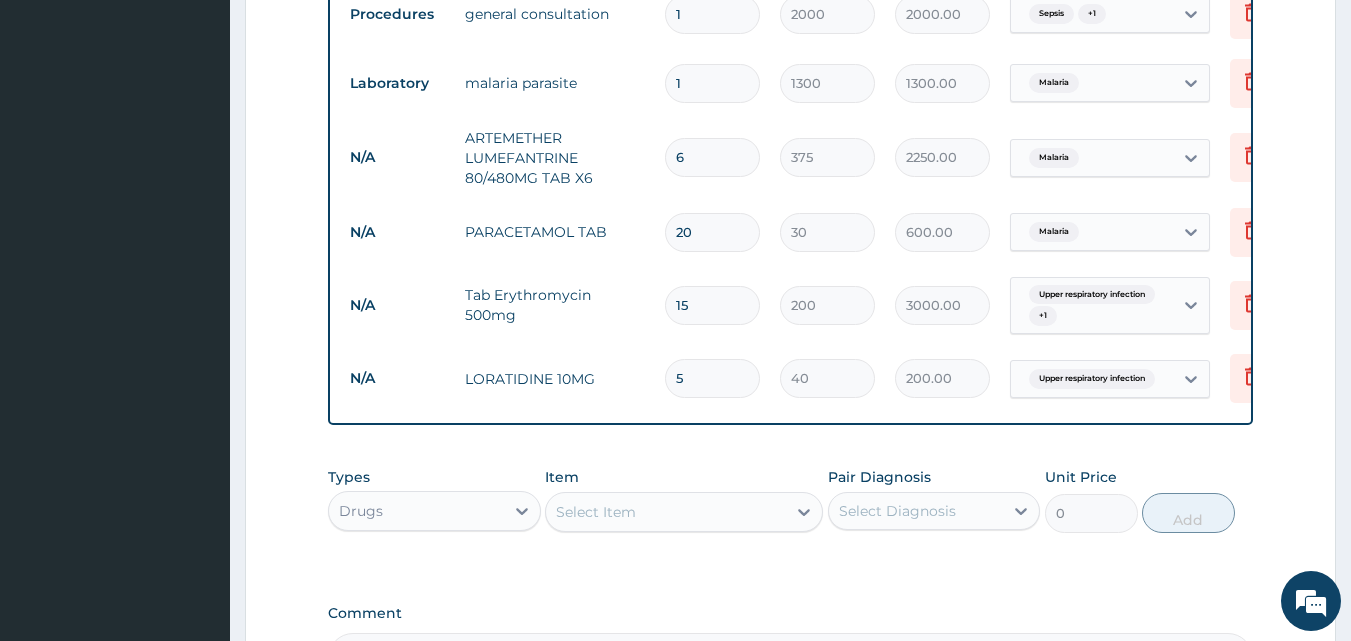type on "5" 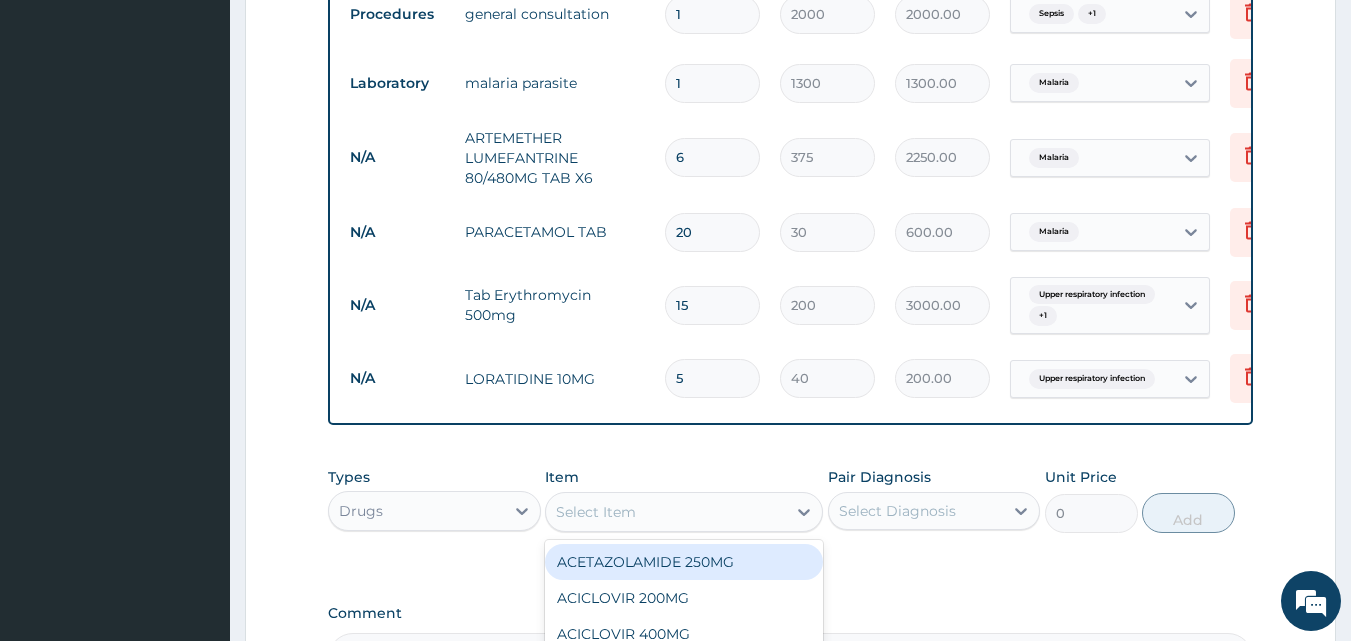 click on "Select Item" at bounding box center (596, 512) 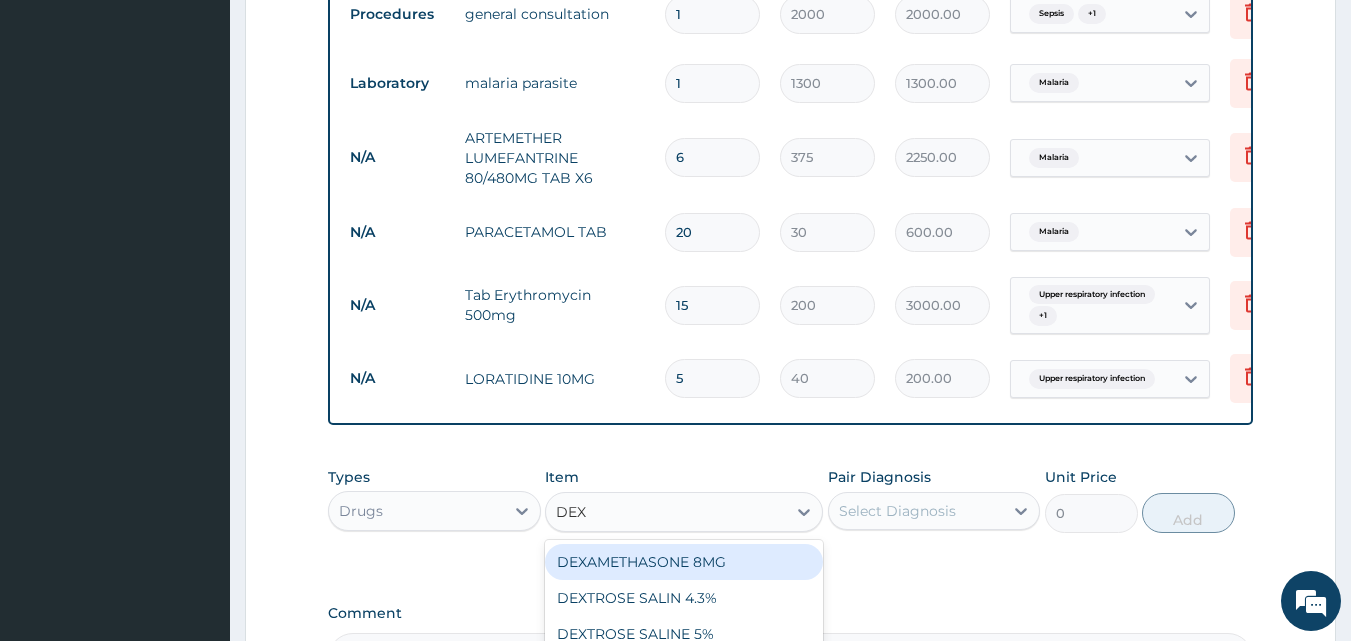 type on "DEXT" 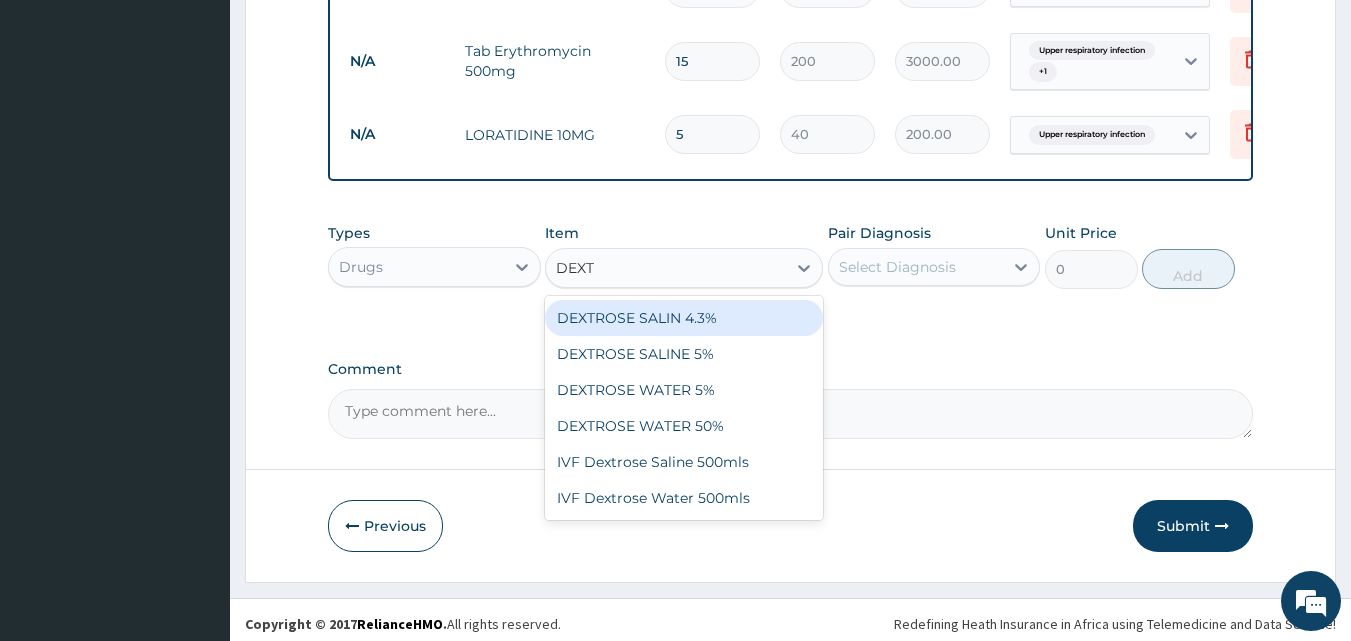 scroll, scrollTop: 1499, scrollLeft: 0, axis: vertical 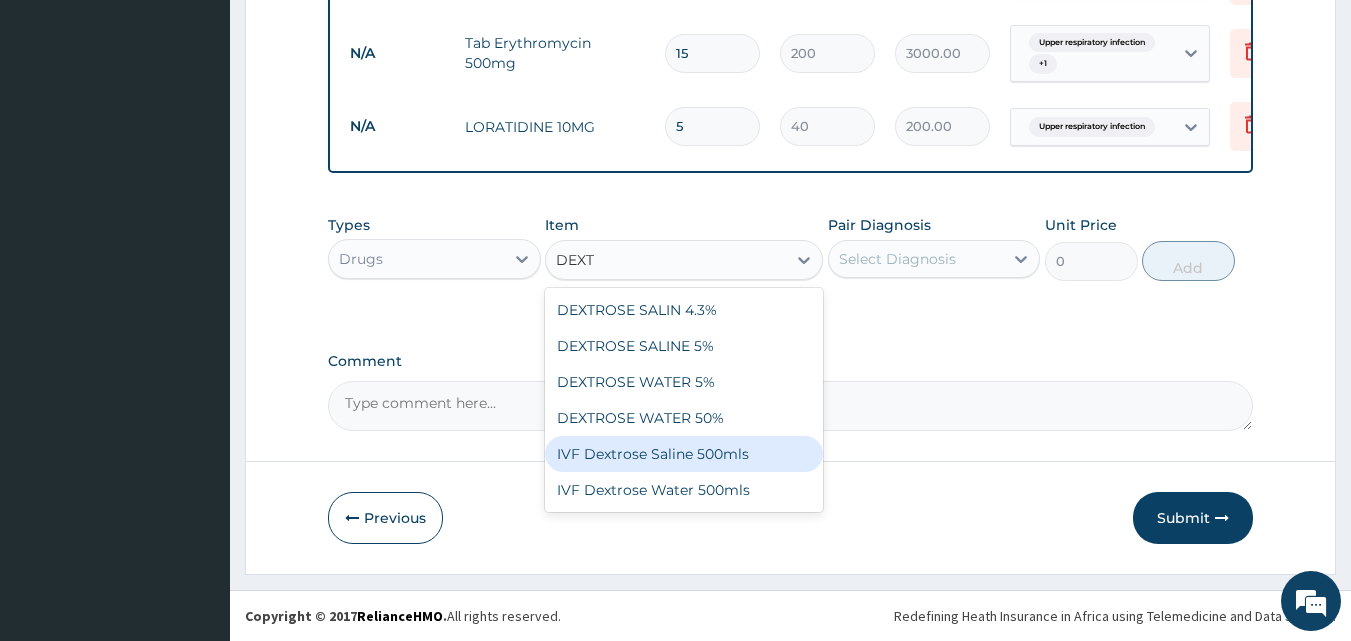 click on "IVF Dextrose Saline 500mls" at bounding box center (684, 454) 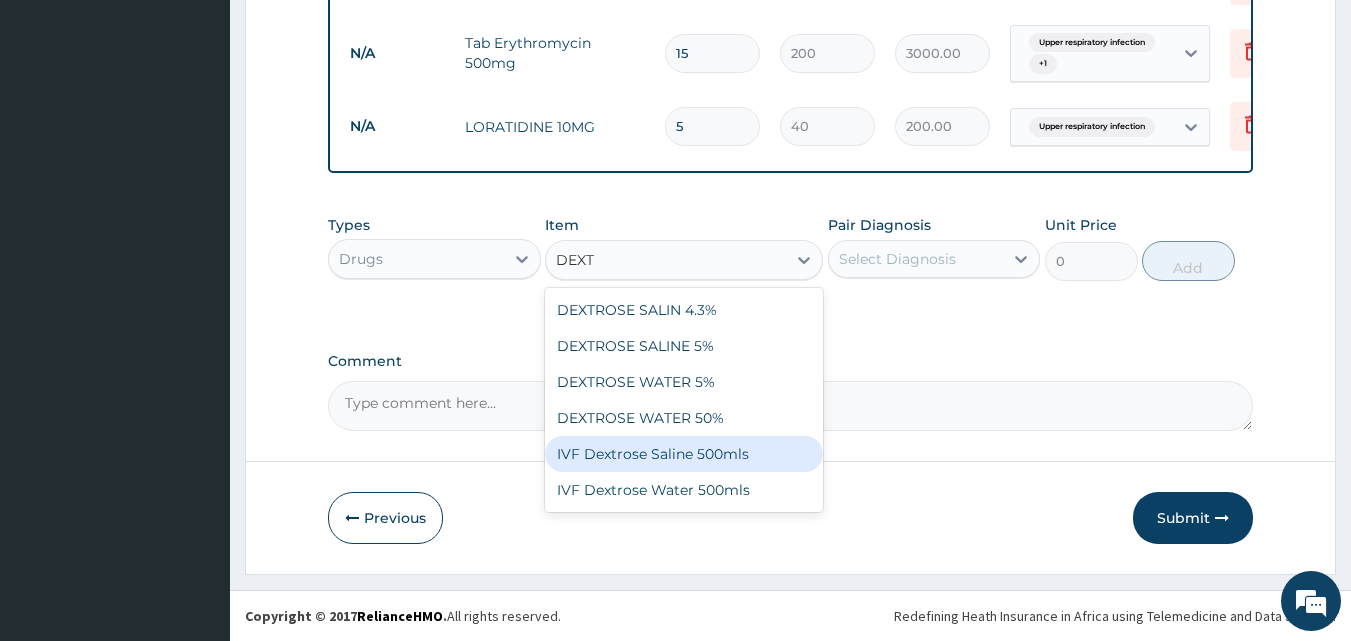type 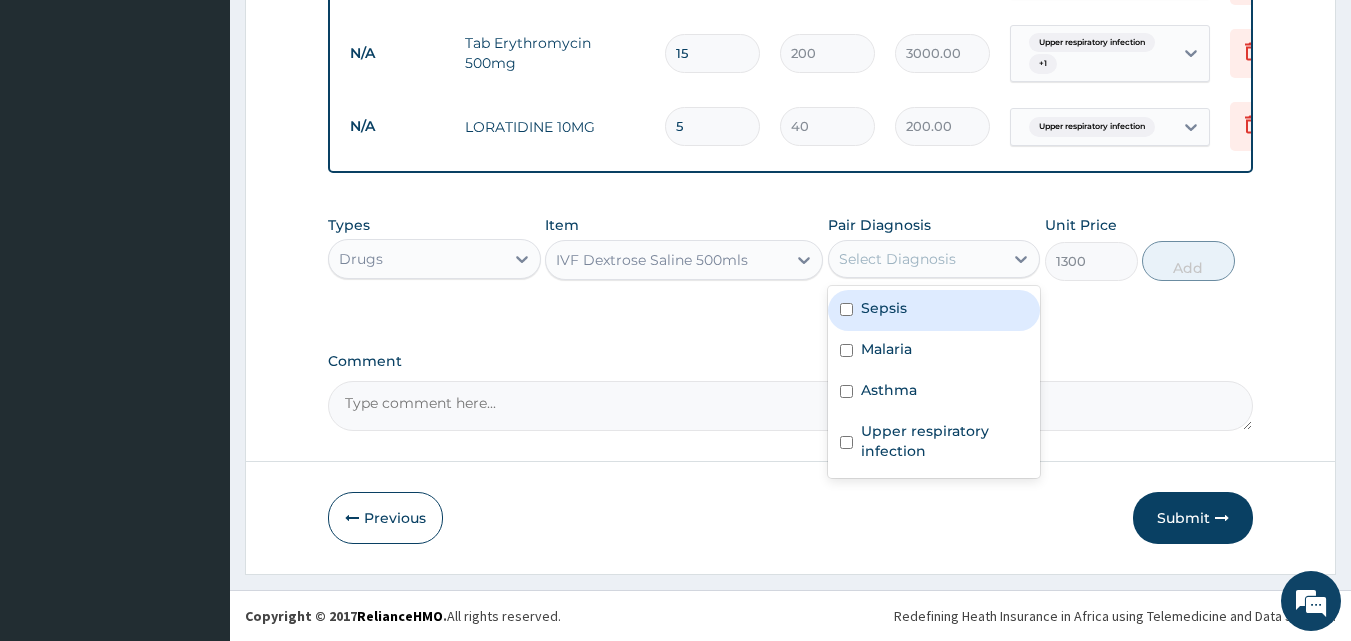 click on "Select Diagnosis" at bounding box center (897, 259) 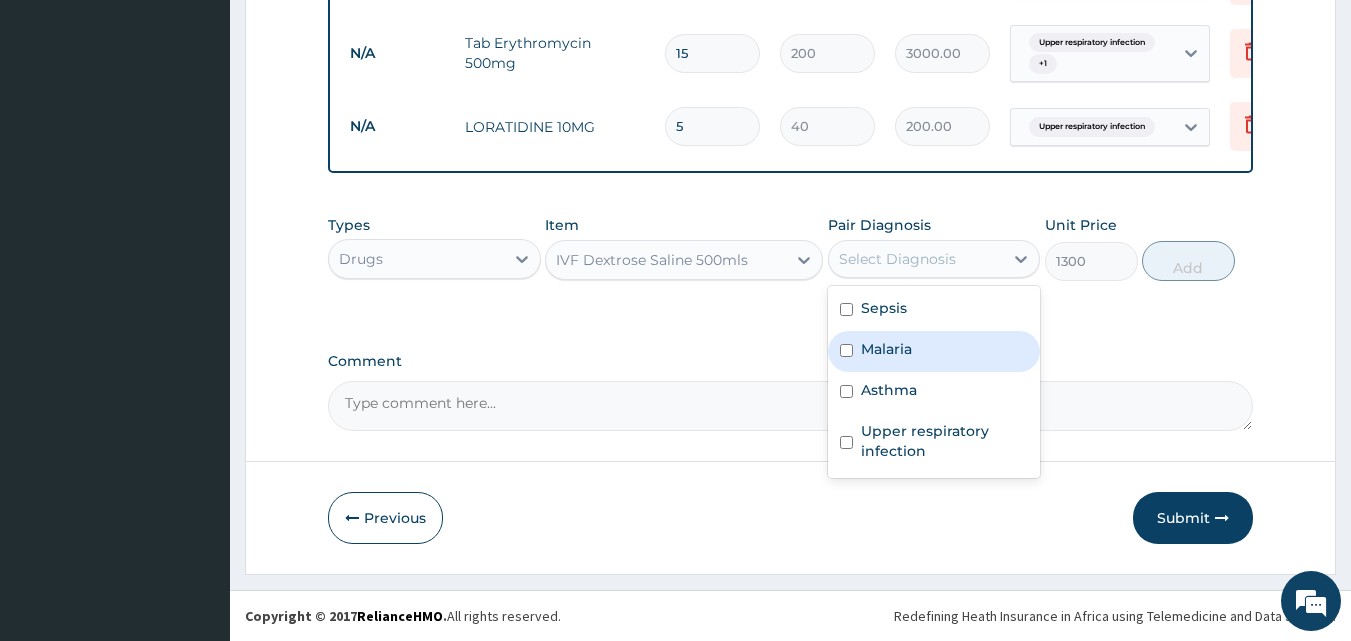click at bounding box center (846, 350) 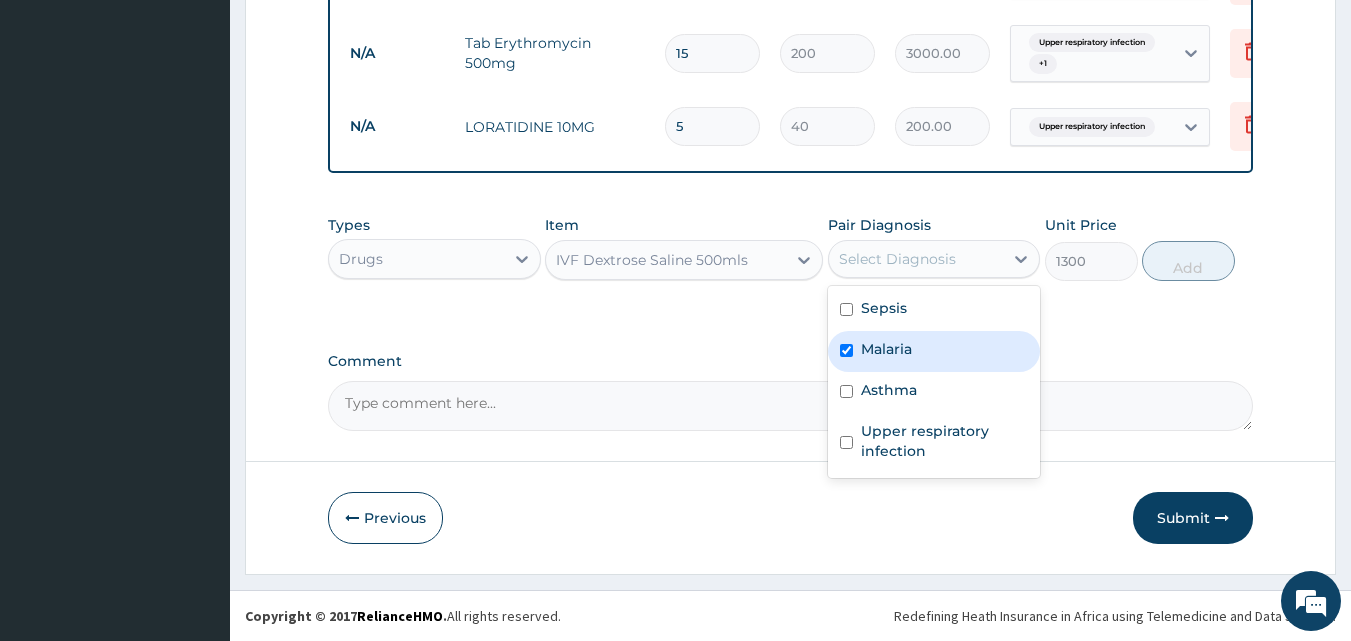 checkbox on "true" 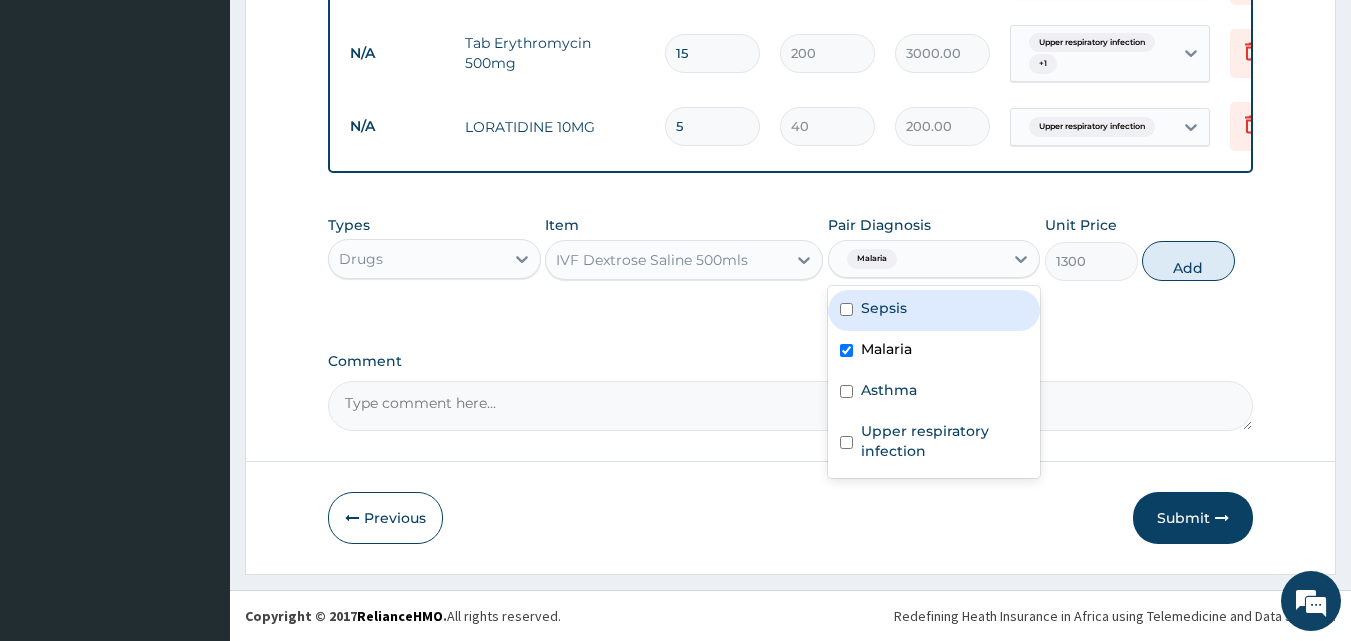 click at bounding box center (846, 309) 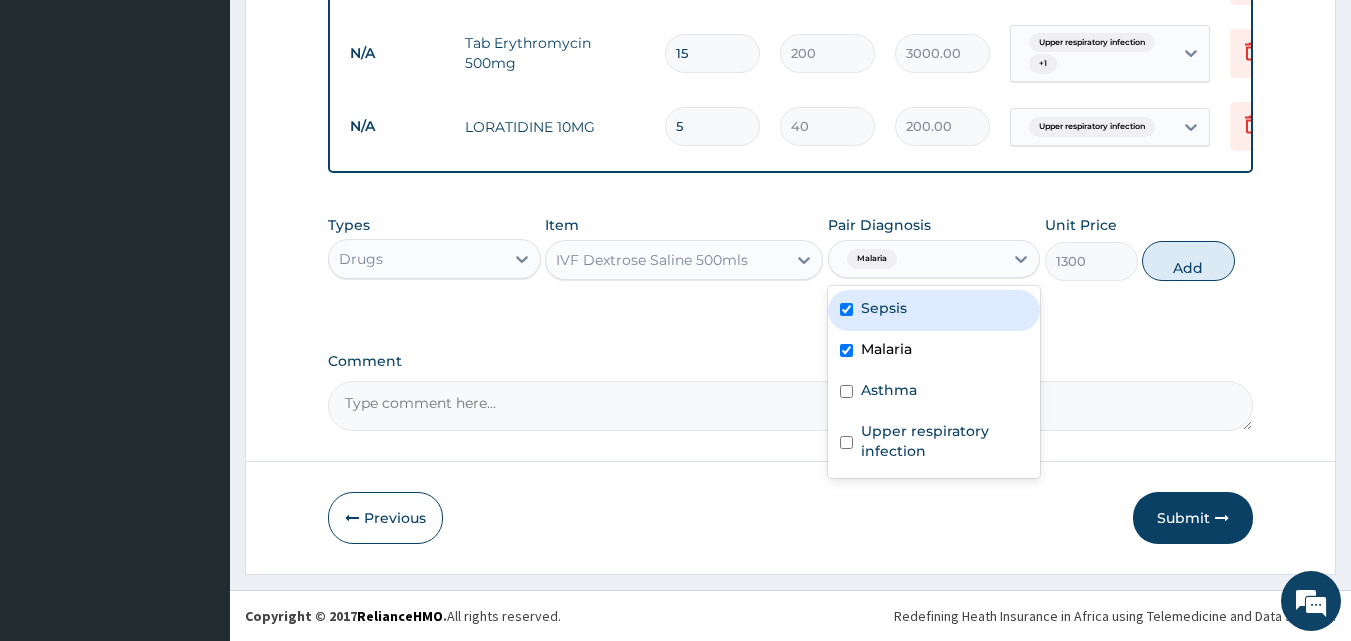 checkbox on "true" 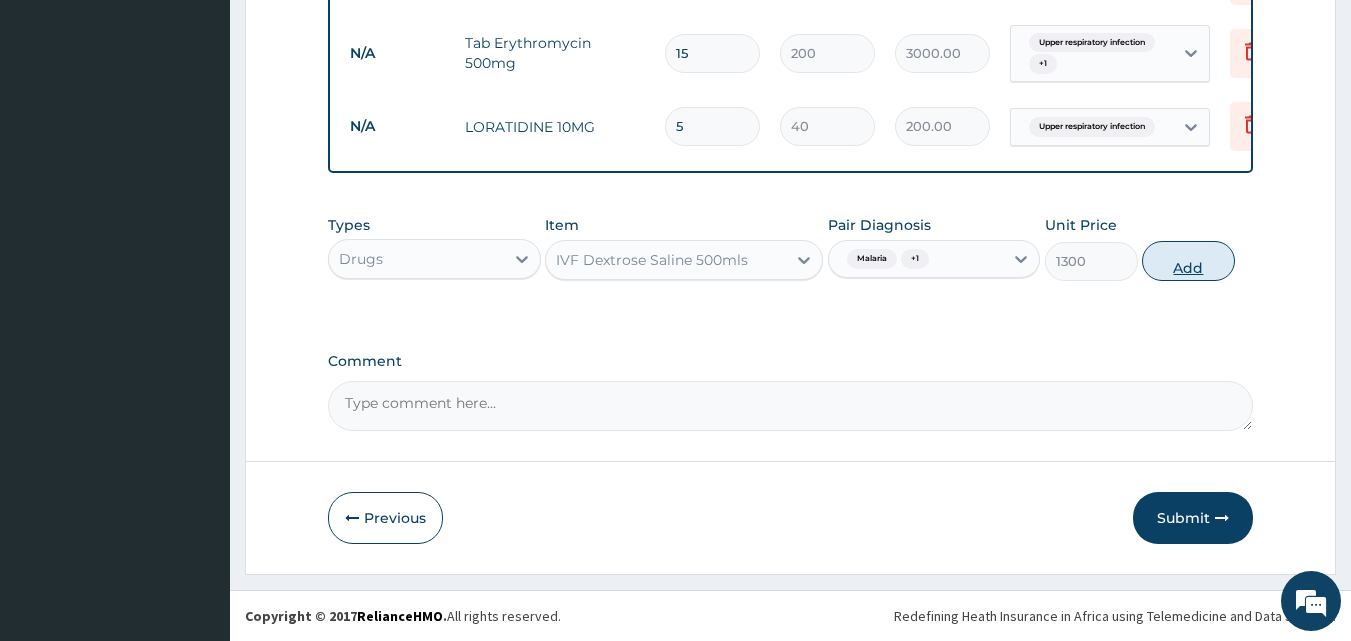 click on "Add" at bounding box center (1188, 261) 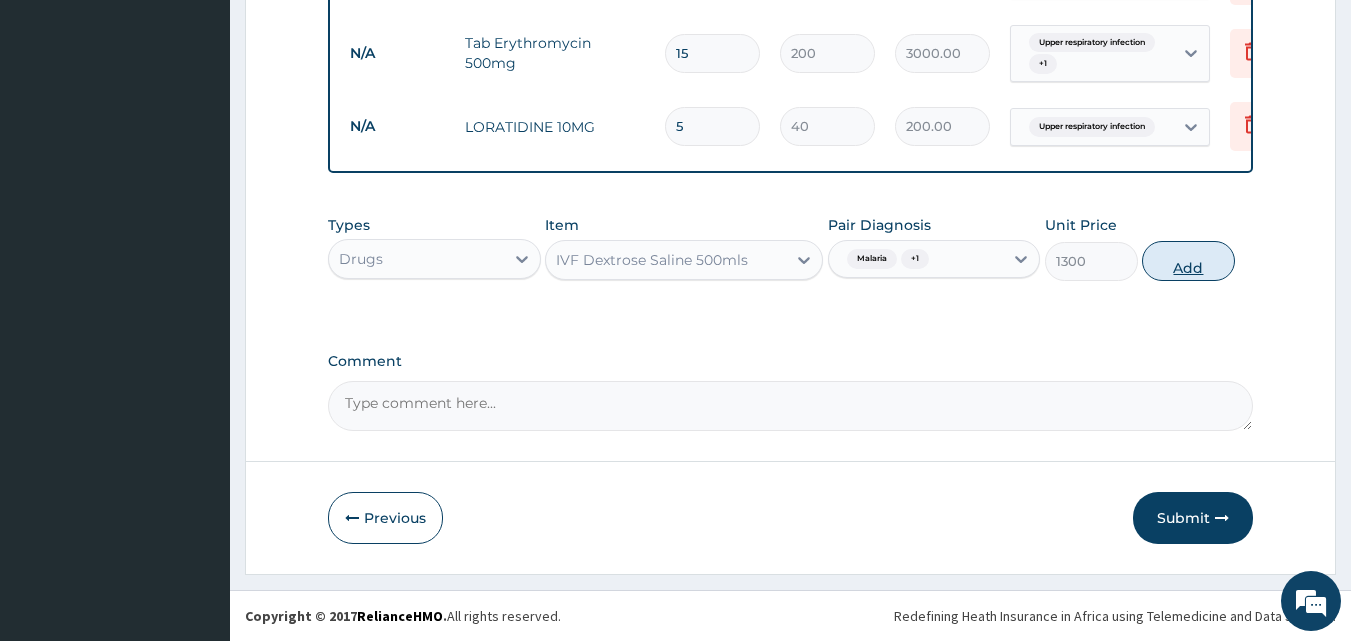type on "0" 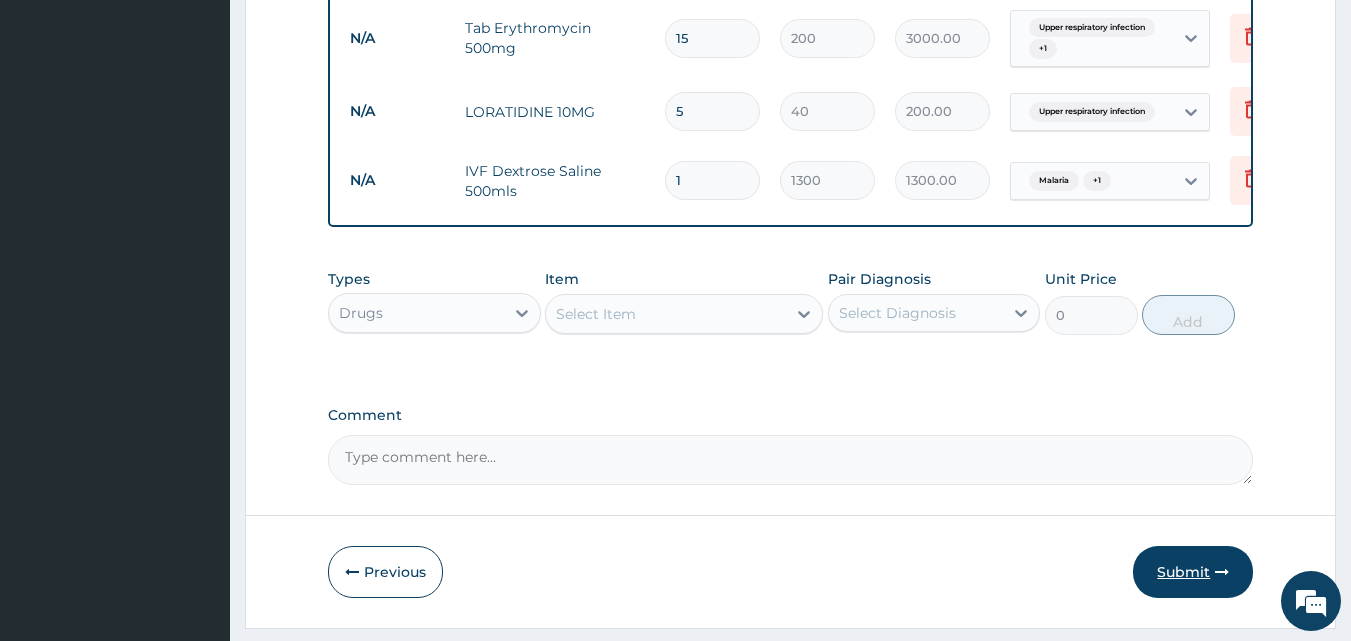 click on "Submit" at bounding box center [1193, 572] 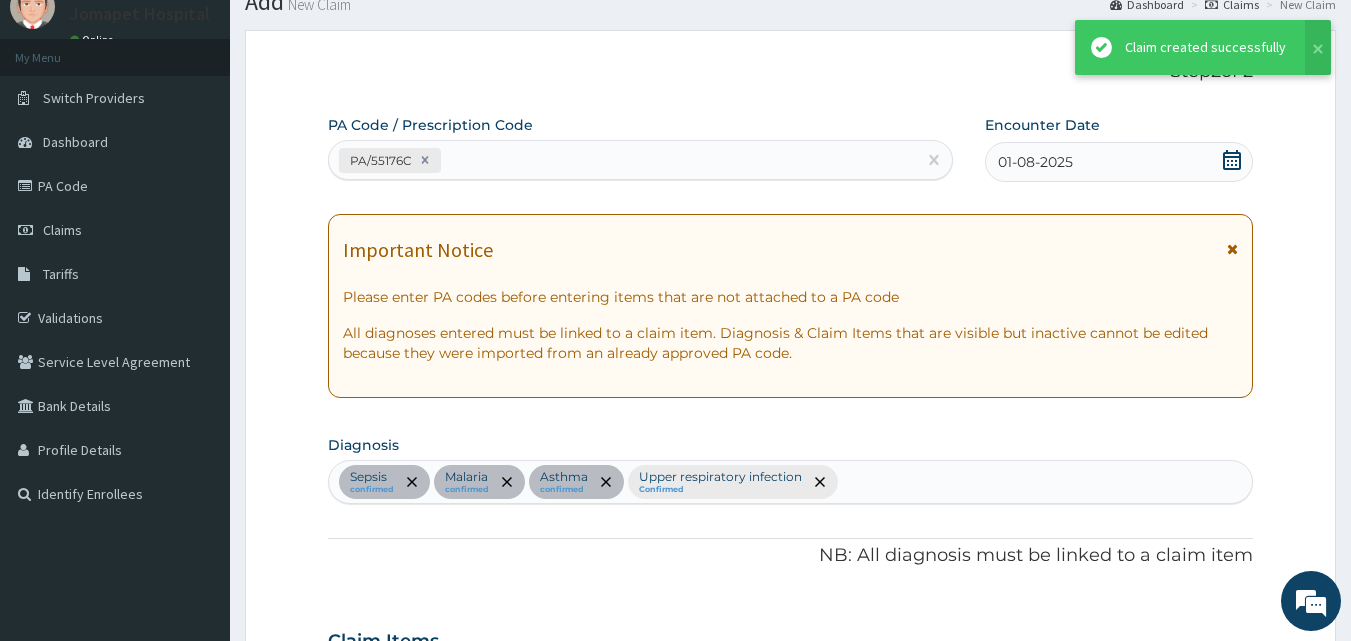 scroll, scrollTop: 1499, scrollLeft: 0, axis: vertical 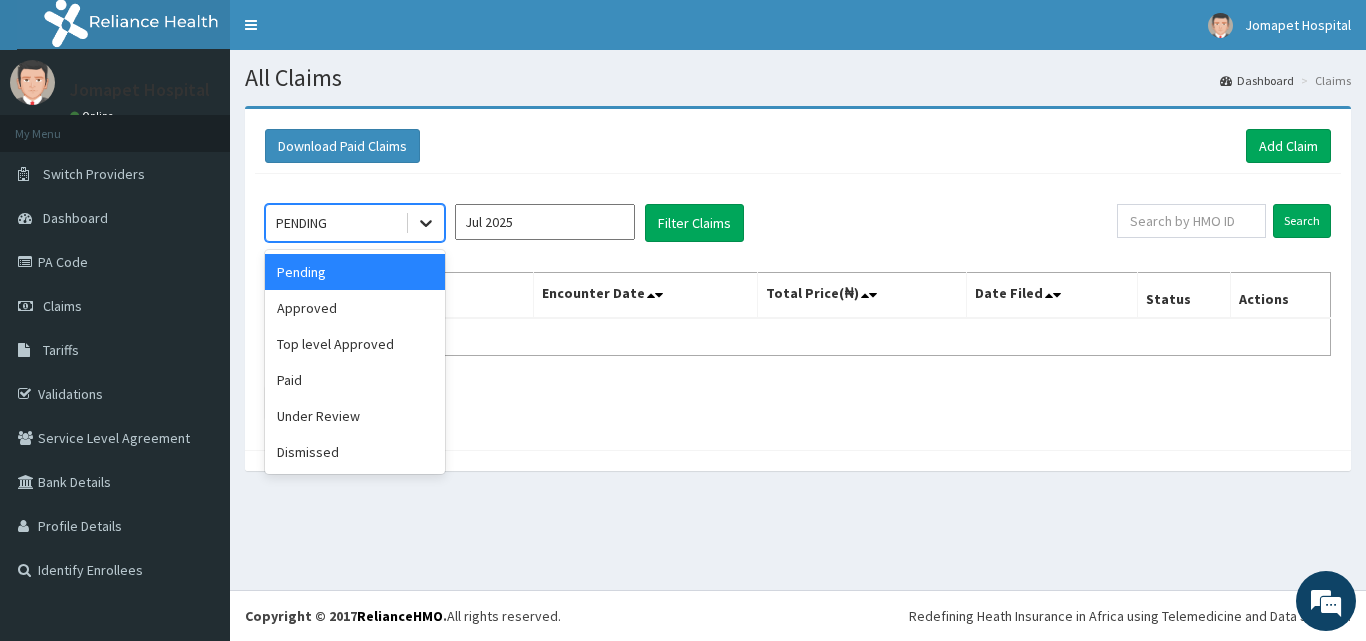 click 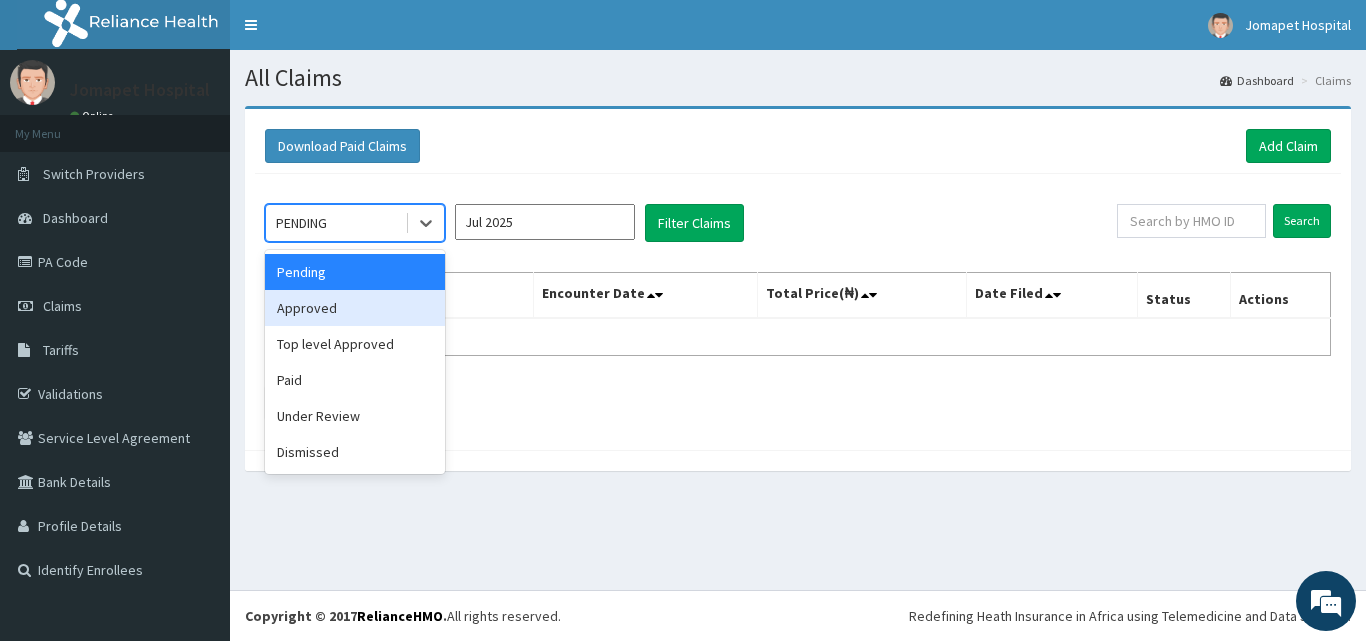 click on "Approved" at bounding box center (355, 308) 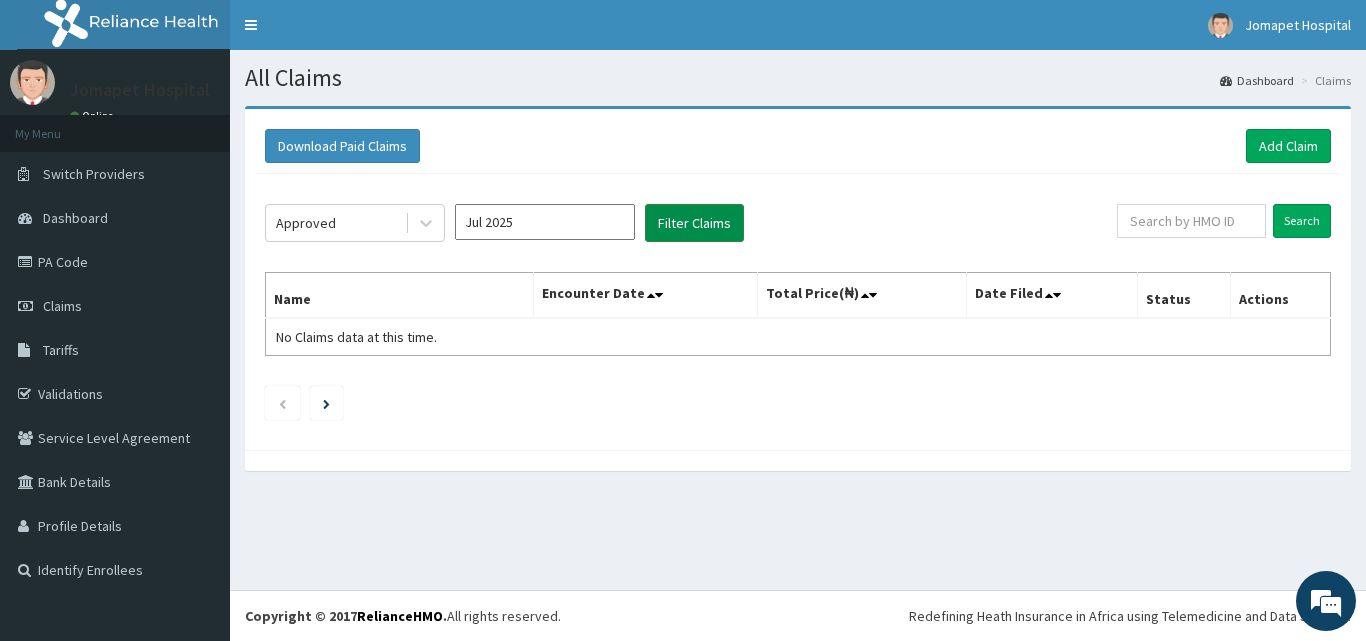 click on "Filter Claims" at bounding box center [694, 223] 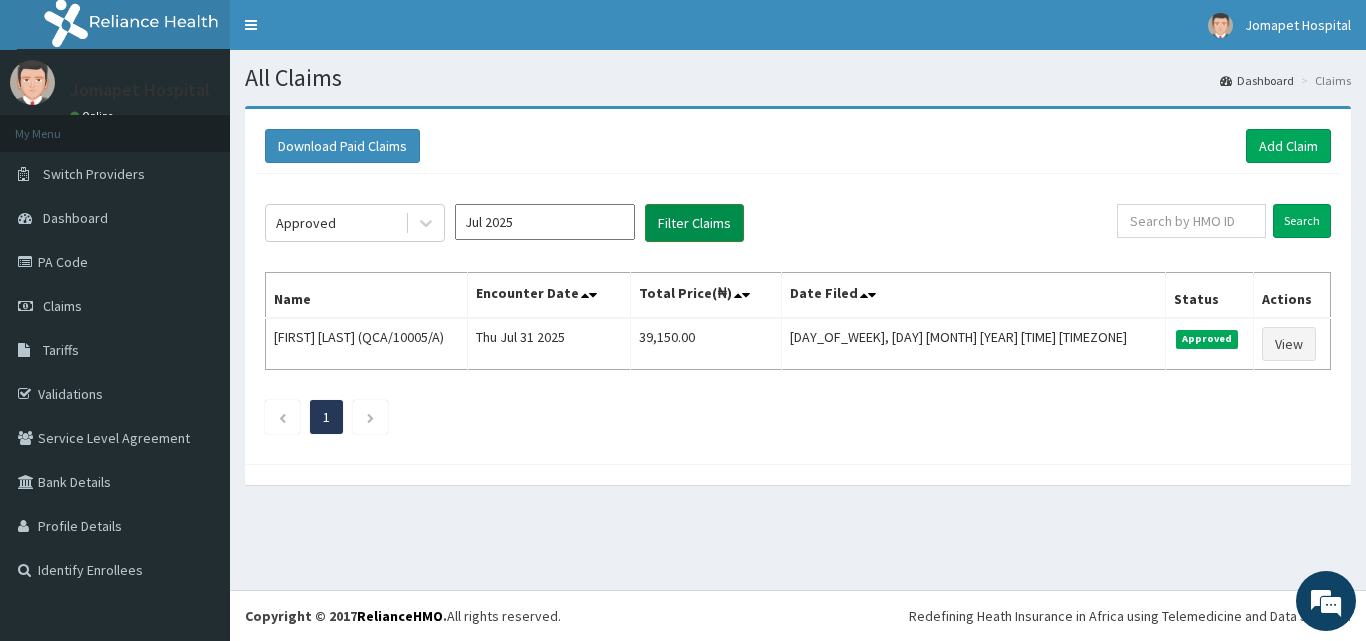 scroll, scrollTop: 0, scrollLeft: 0, axis: both 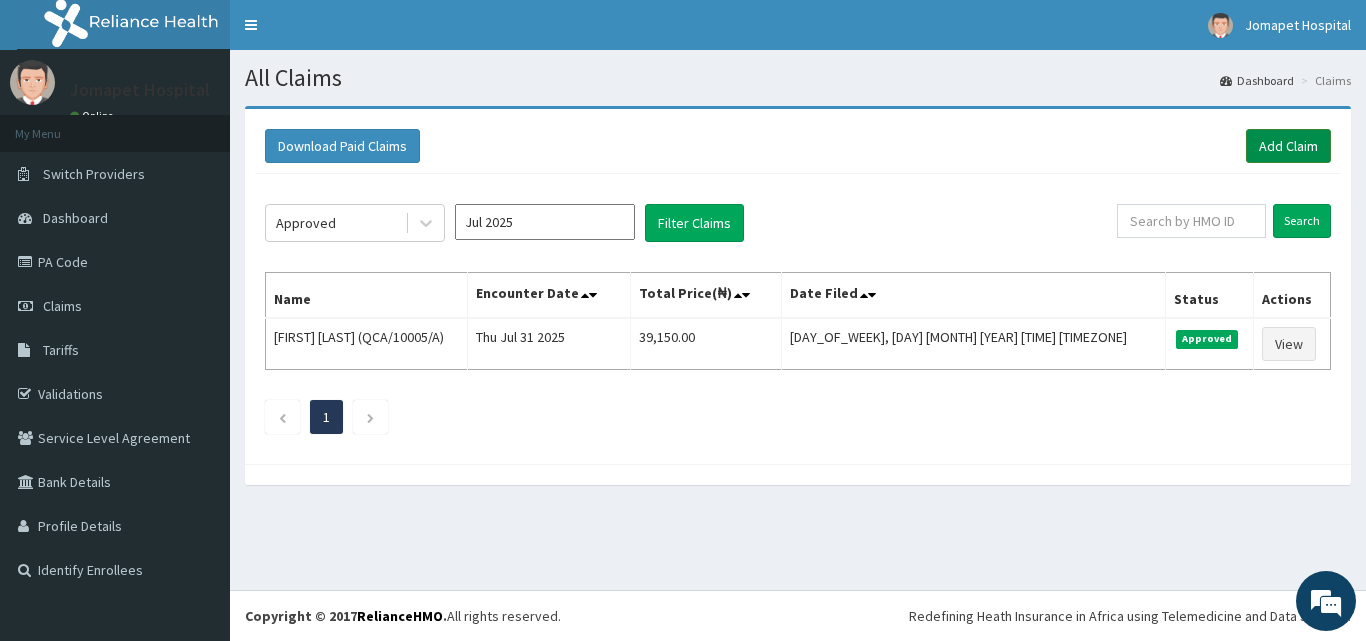 click on "Add Claim" at bounding box center (1288, 146) 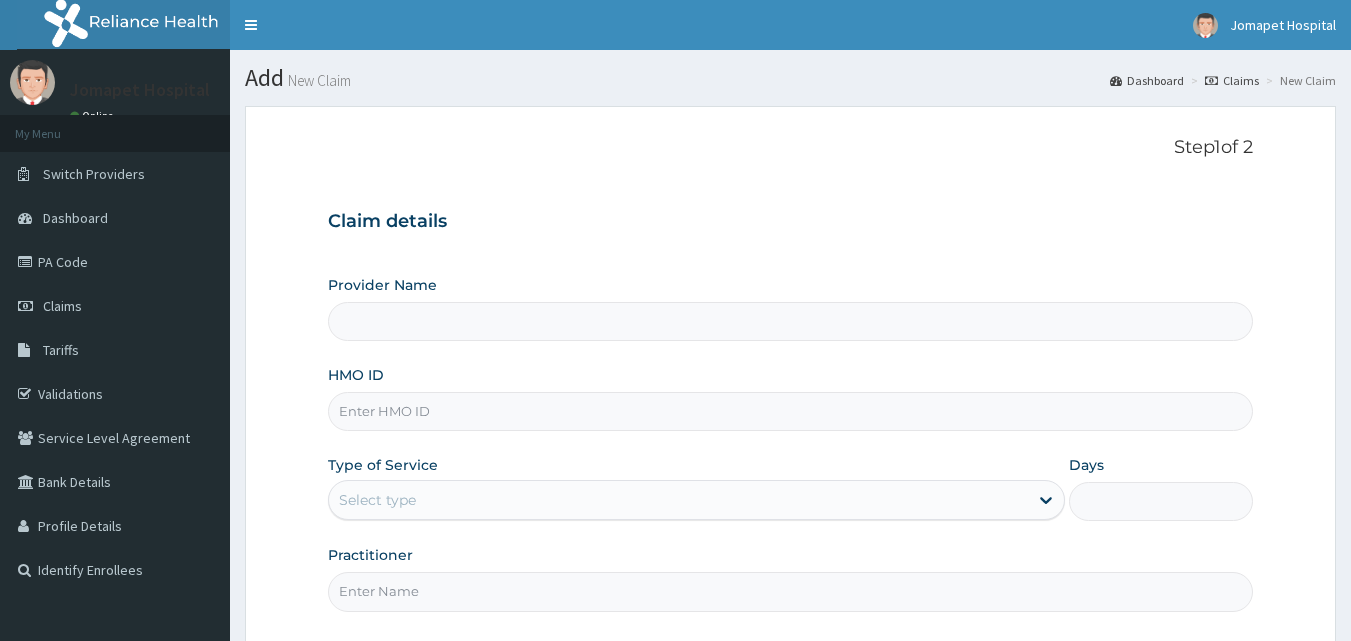 scroll, scrollTop: 0, scrollLeft: 0, axis: both 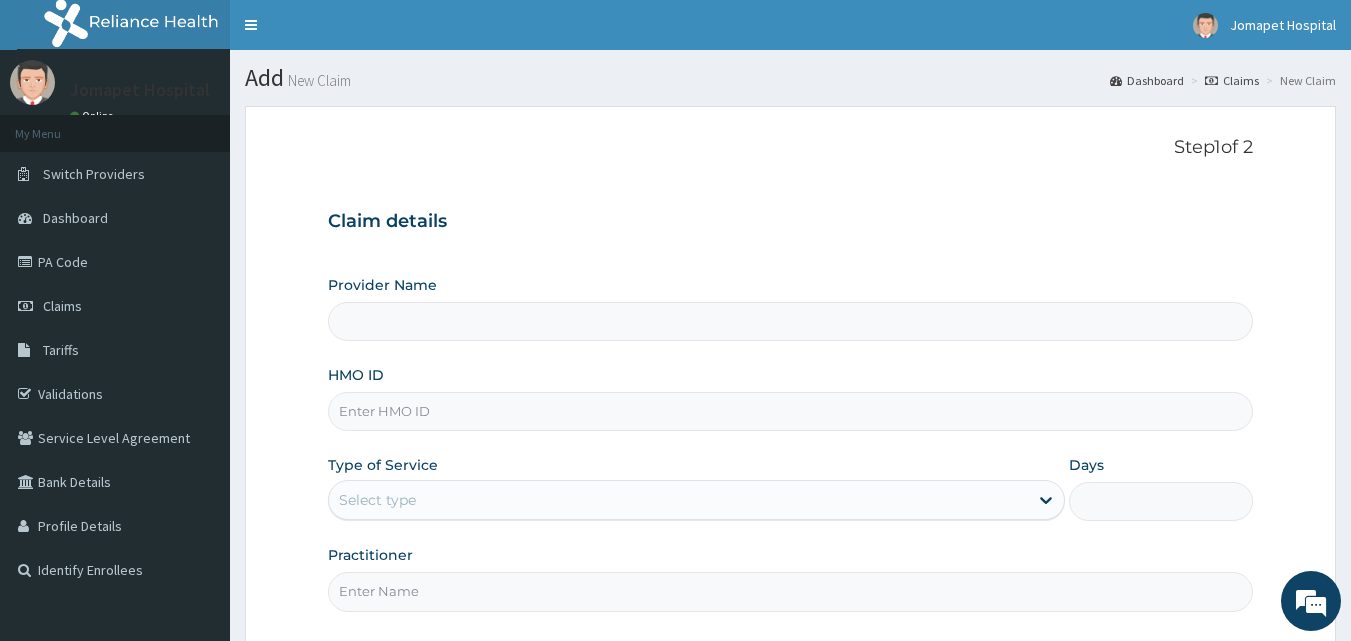 type on "Jomapet  Hospital" 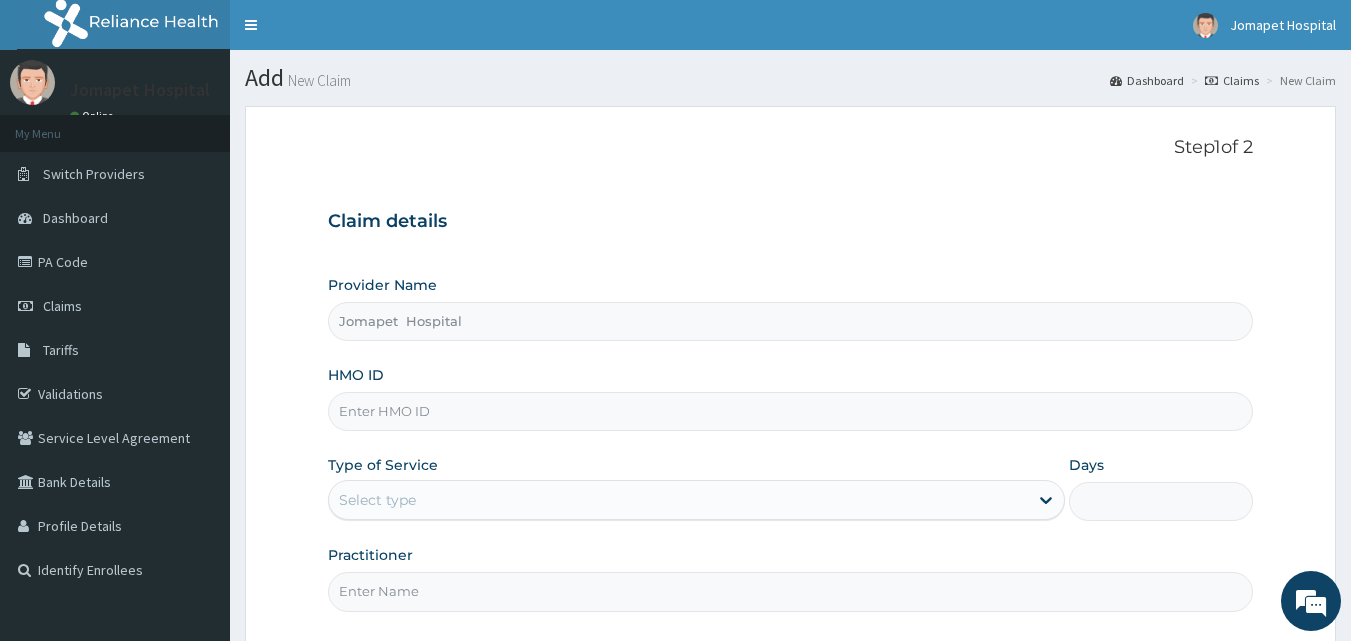 click on "HMO ID" at bounding box center (791, 411) 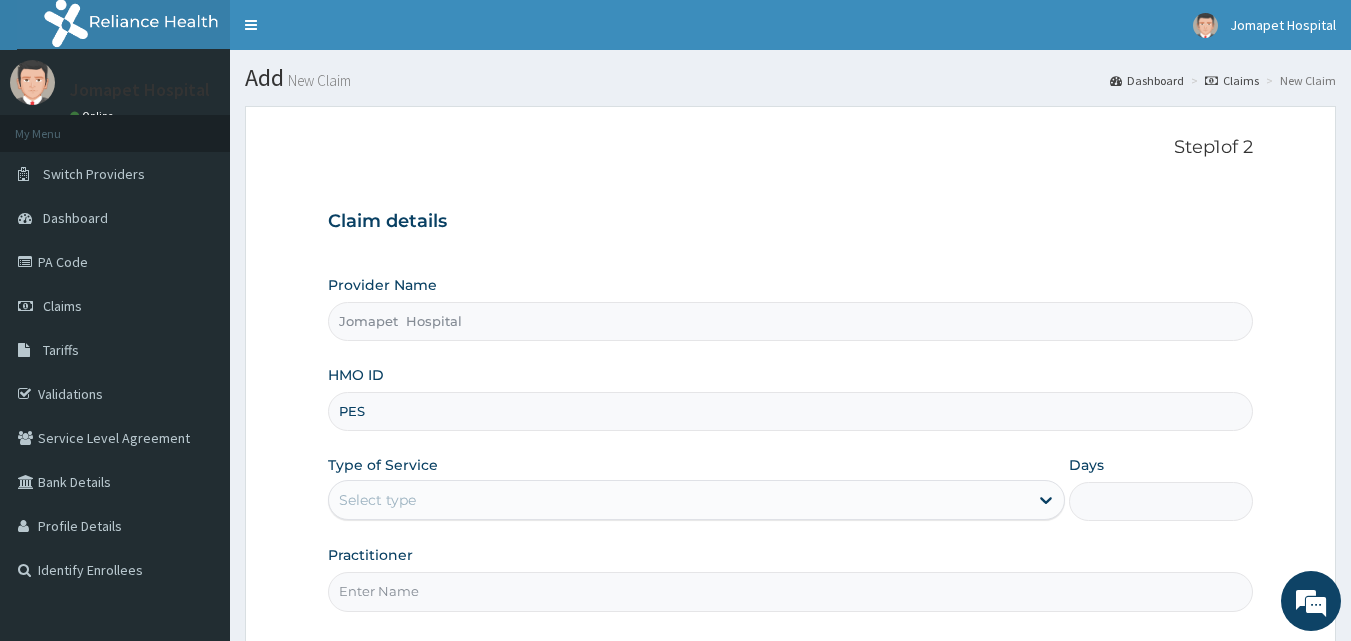 type on "PES/10105/A" 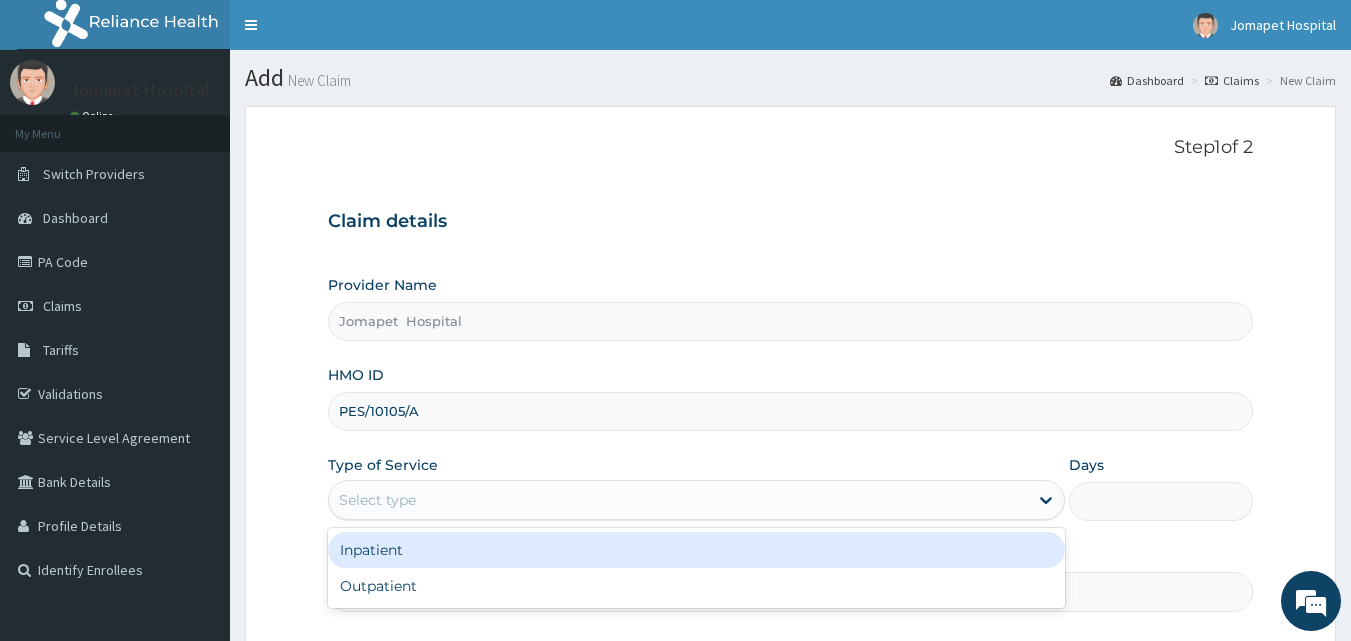 click on "Select type" at bounding box center [678, 500] 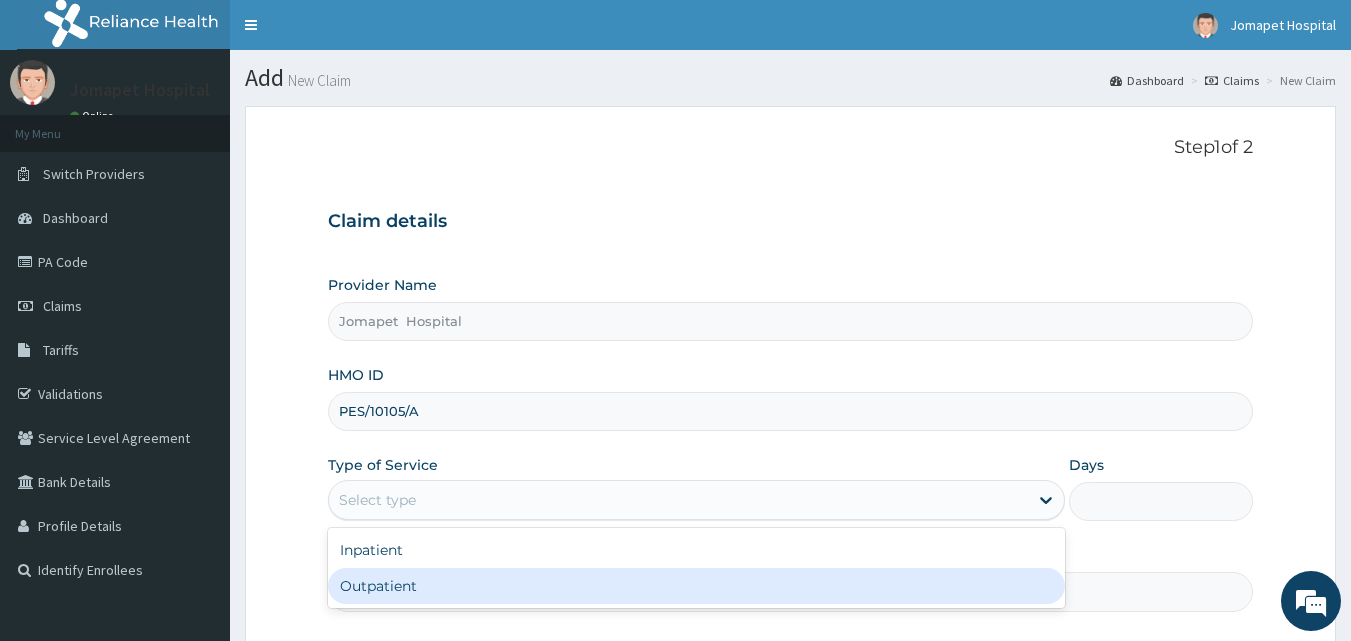 click on "Outpatient" at bounding box center [696, 586] 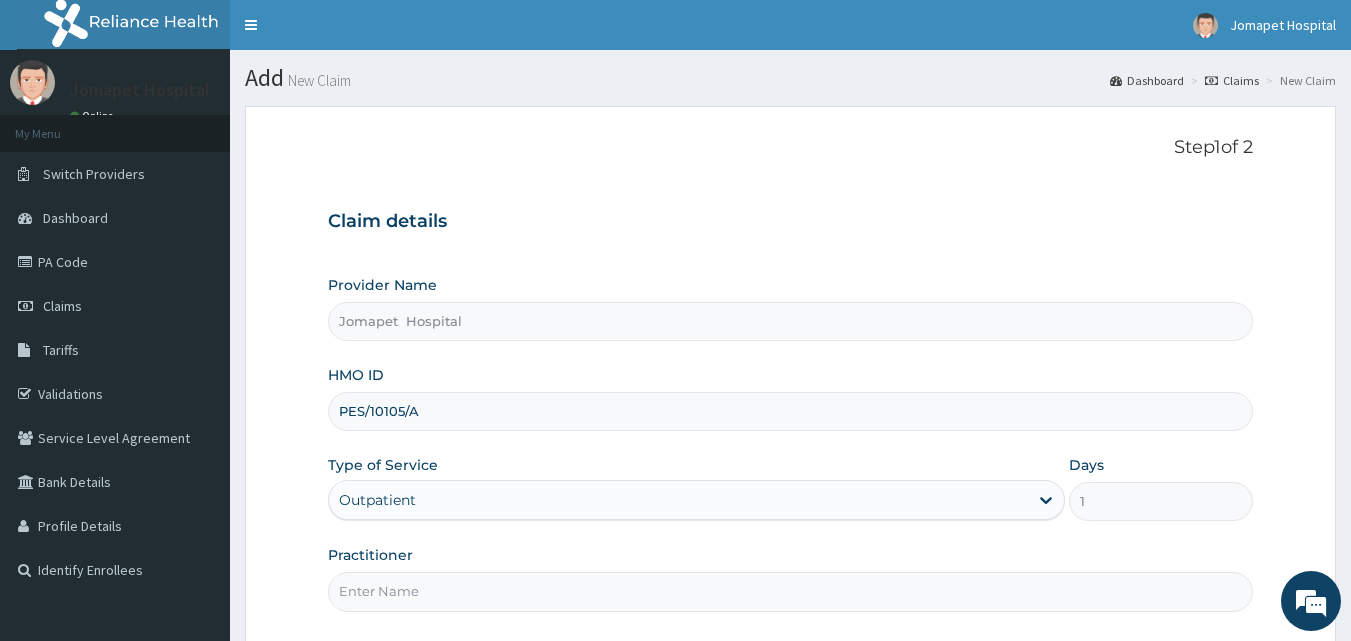 scroll, scrollTop: 0, scrollLeft: 0, axis: both 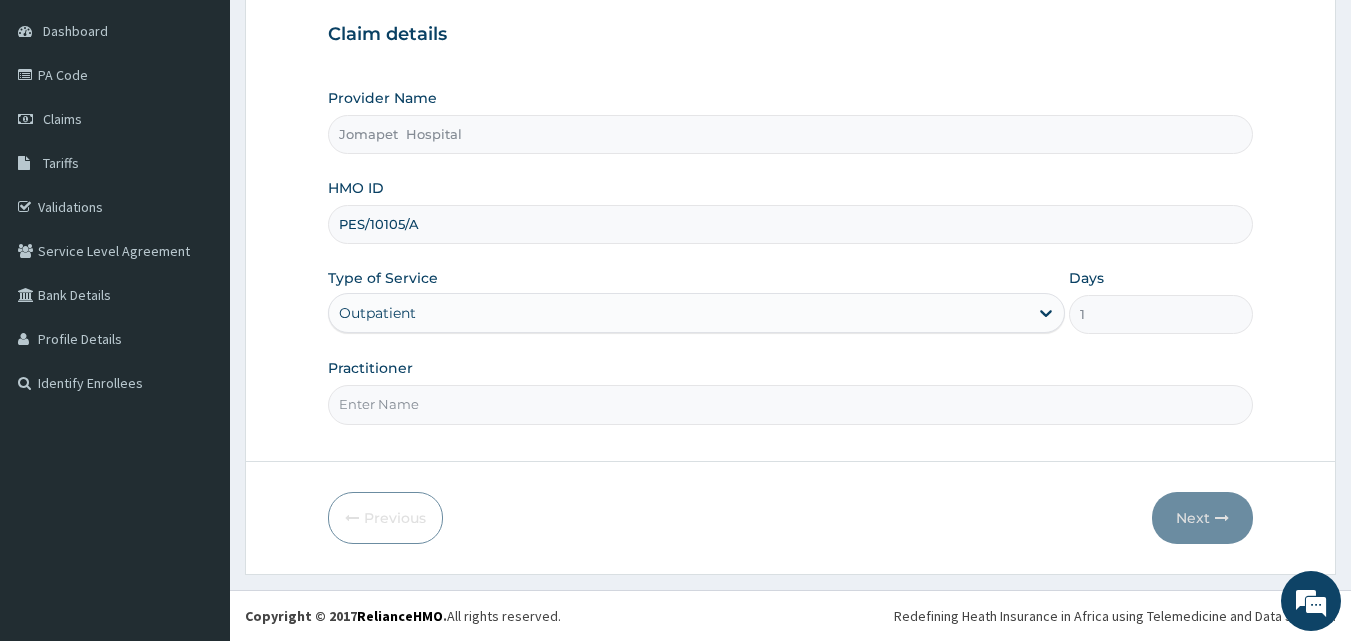 click on "Practitioner" at bounding box center [791, 404] 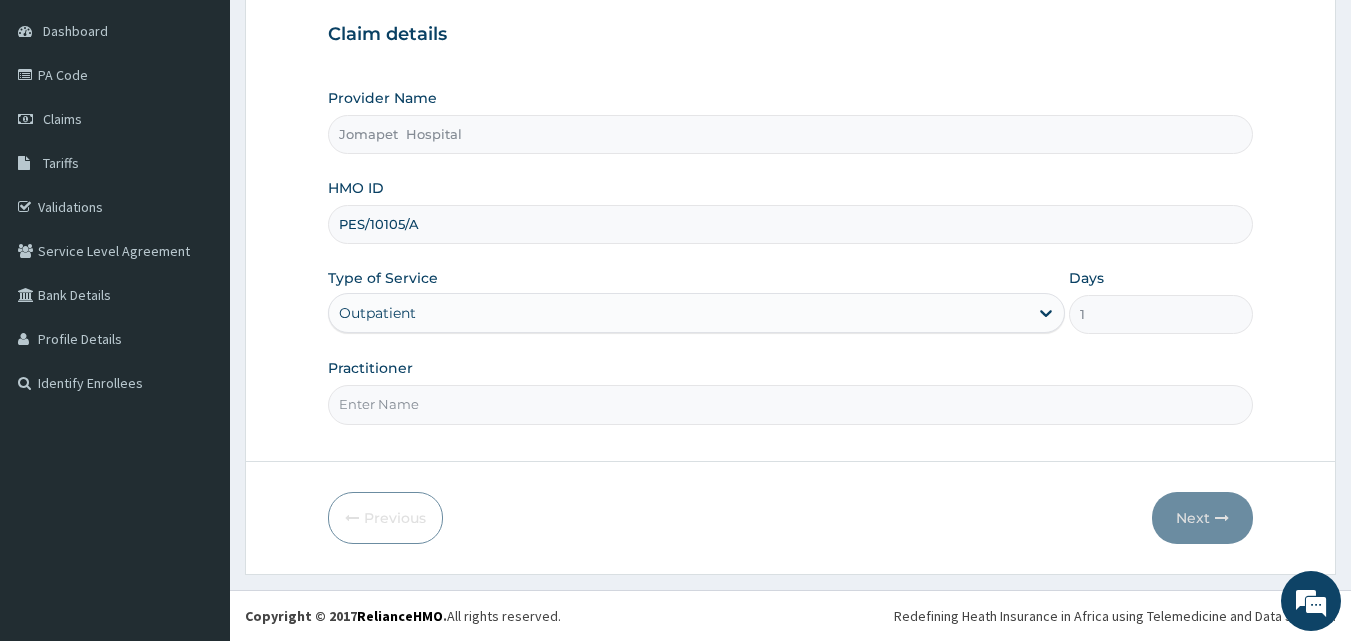 type on "[TITLE] [LAST]" 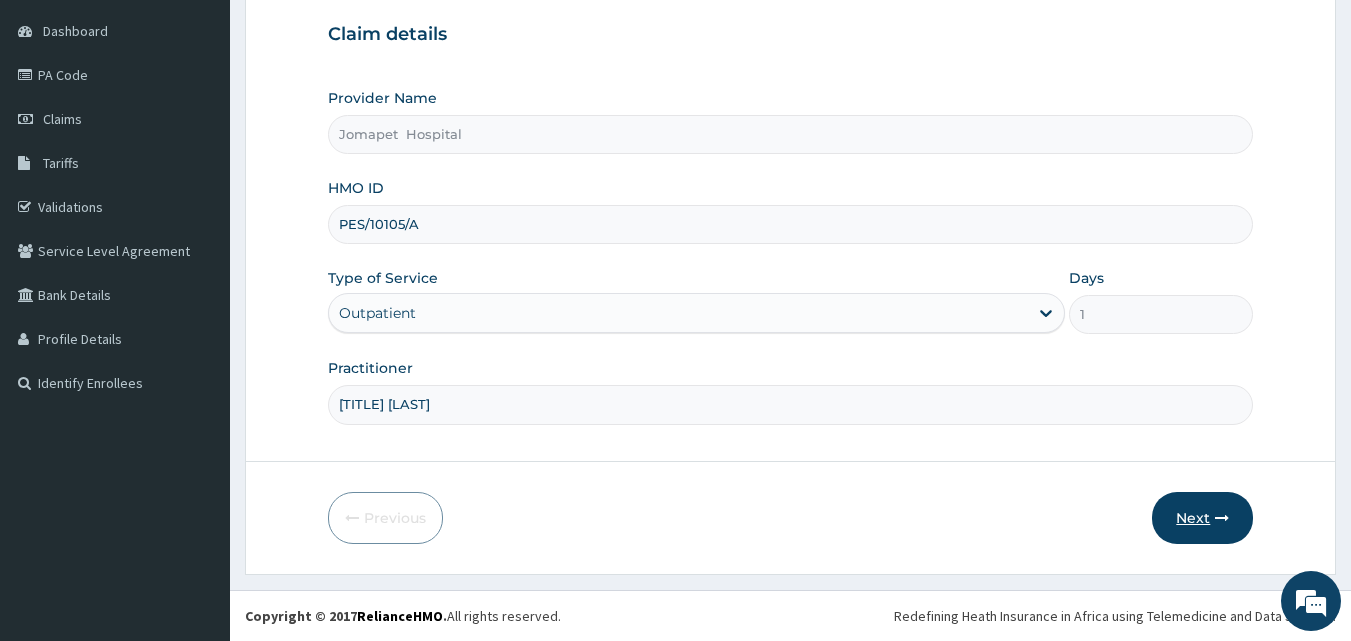 click on "Next" at bounding box center (1202, 518) 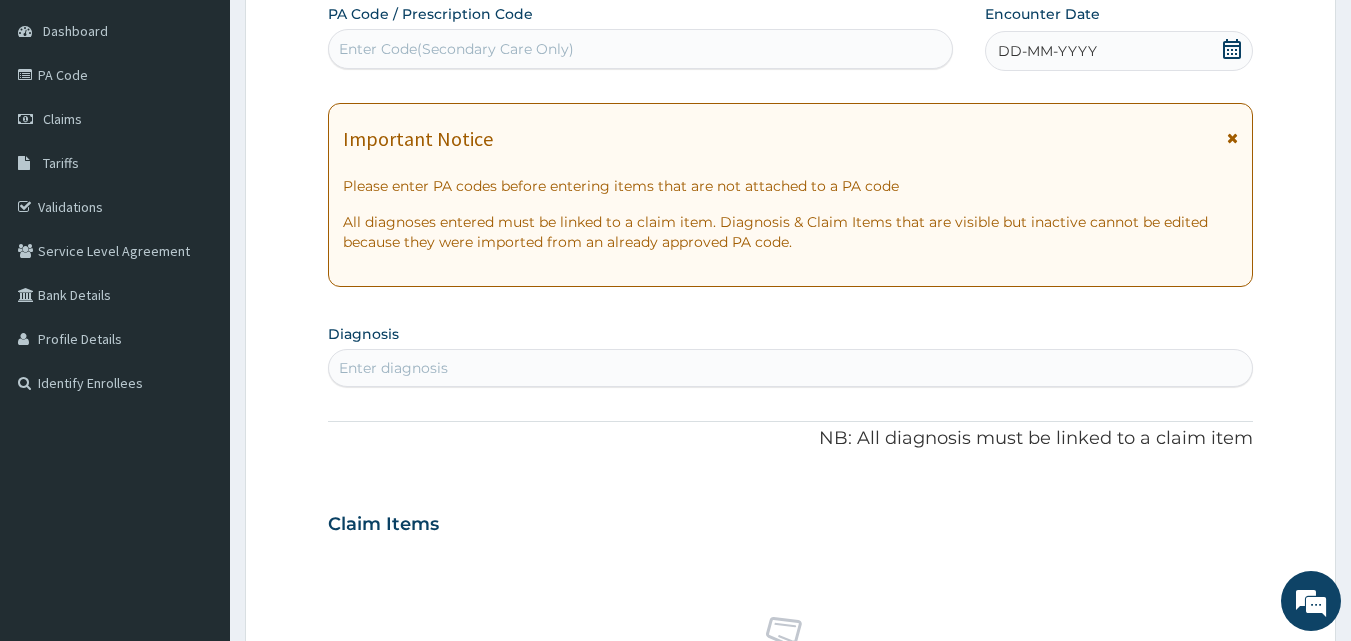 click on "DD-MM-YYYY" at bounding box center (1047, 51) 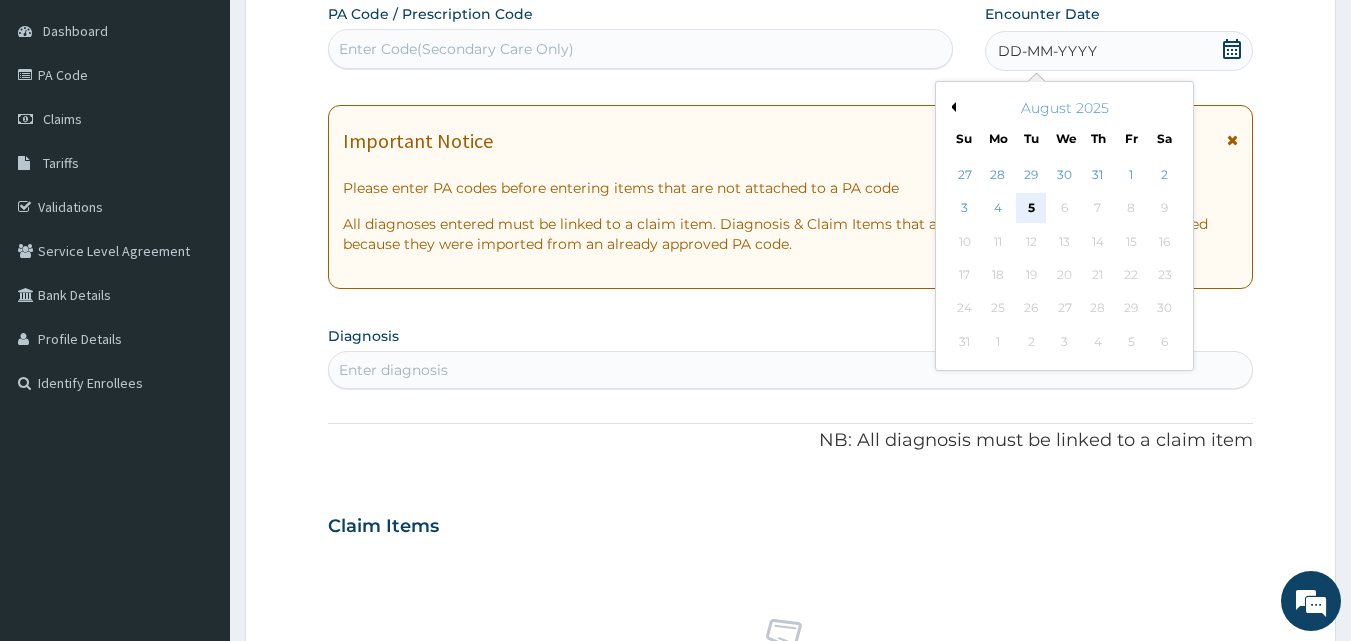 click on "5" at bounding box center (1032, 209) 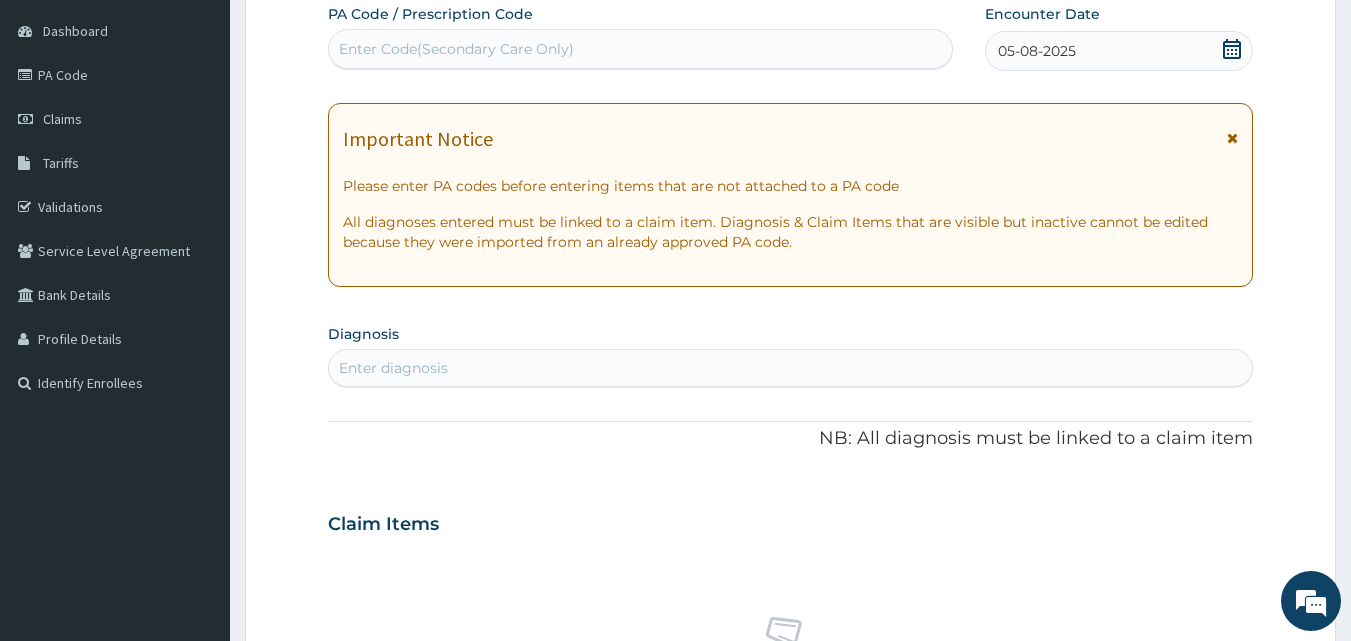 click on "Enter diagnosis" at bounding box center [393, 368] 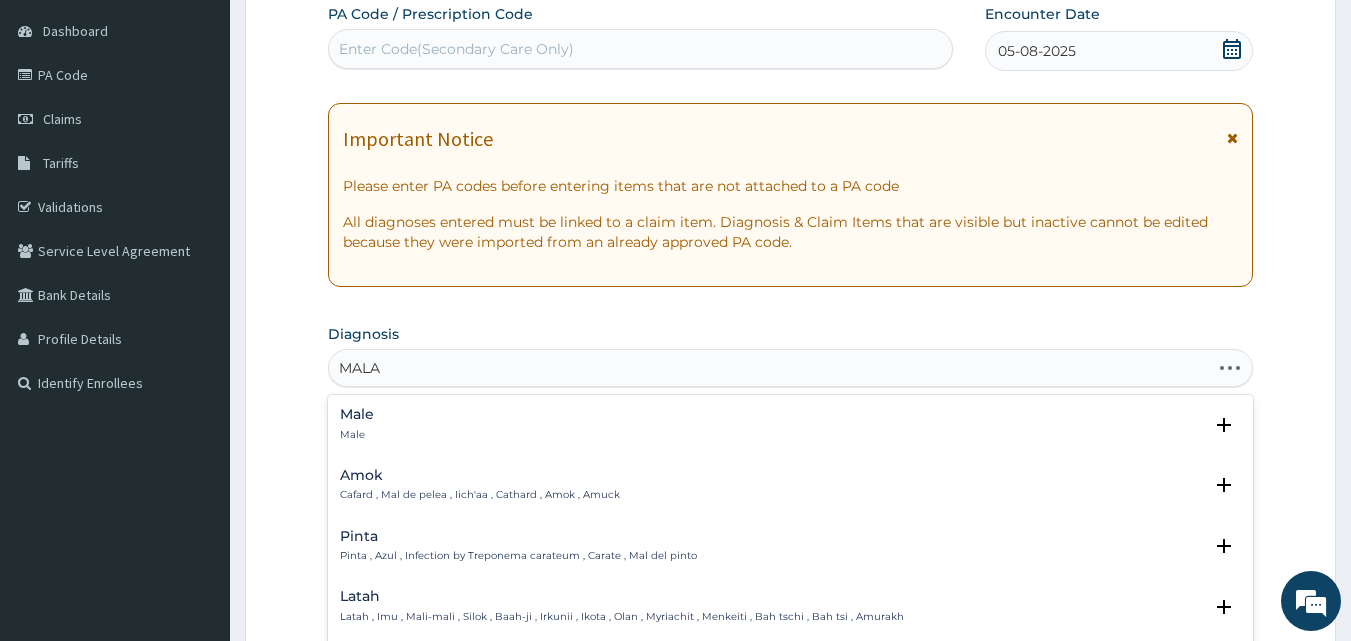 type on "MALAR" 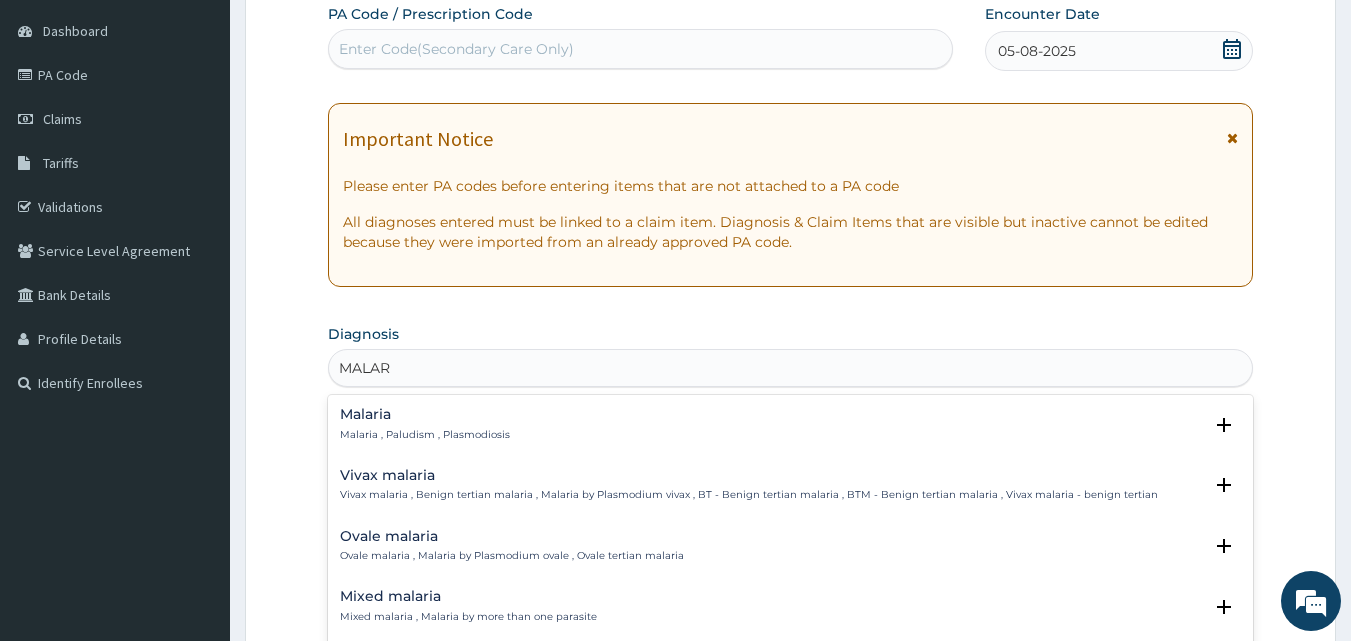click on "Malaria , Paludism , Plasmodiosis" at bounding box center (425, 435) 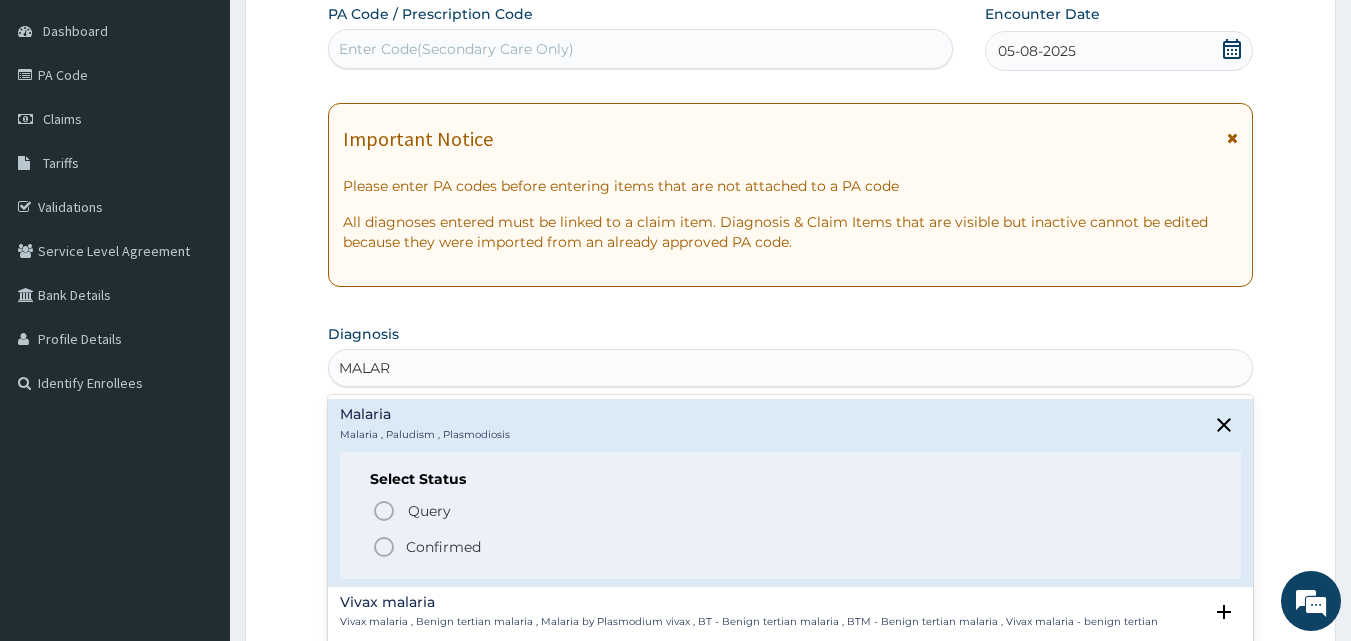 click 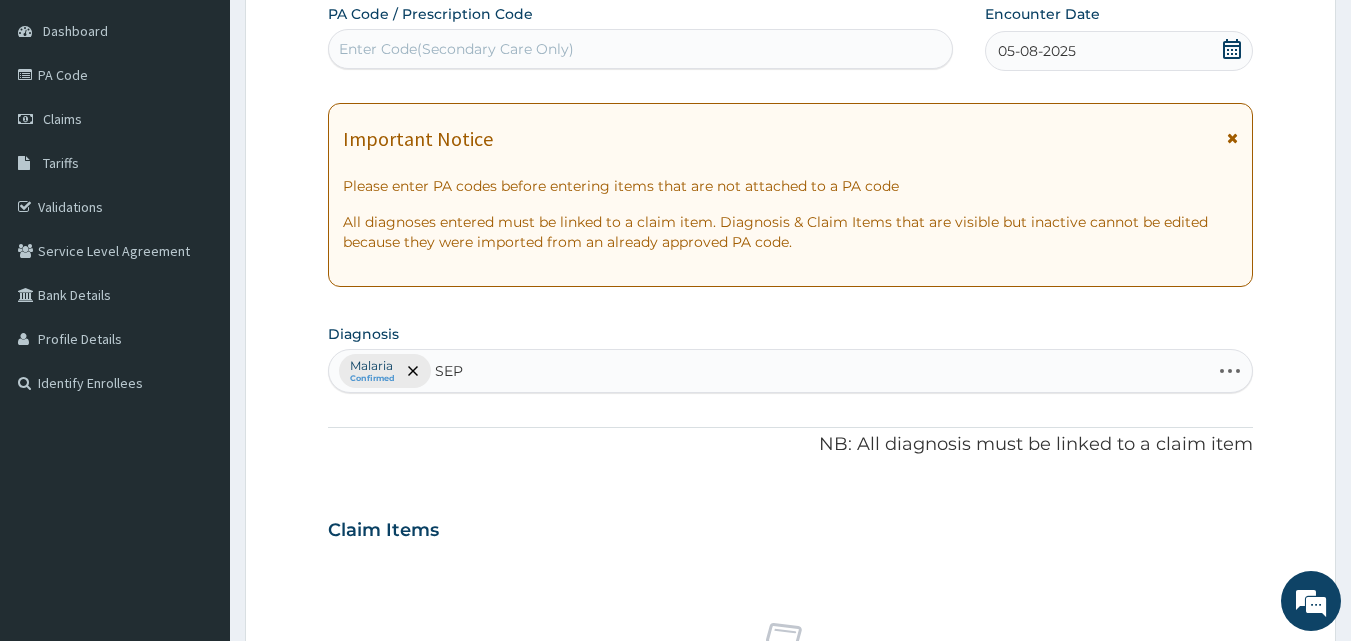 type on "SEPS" 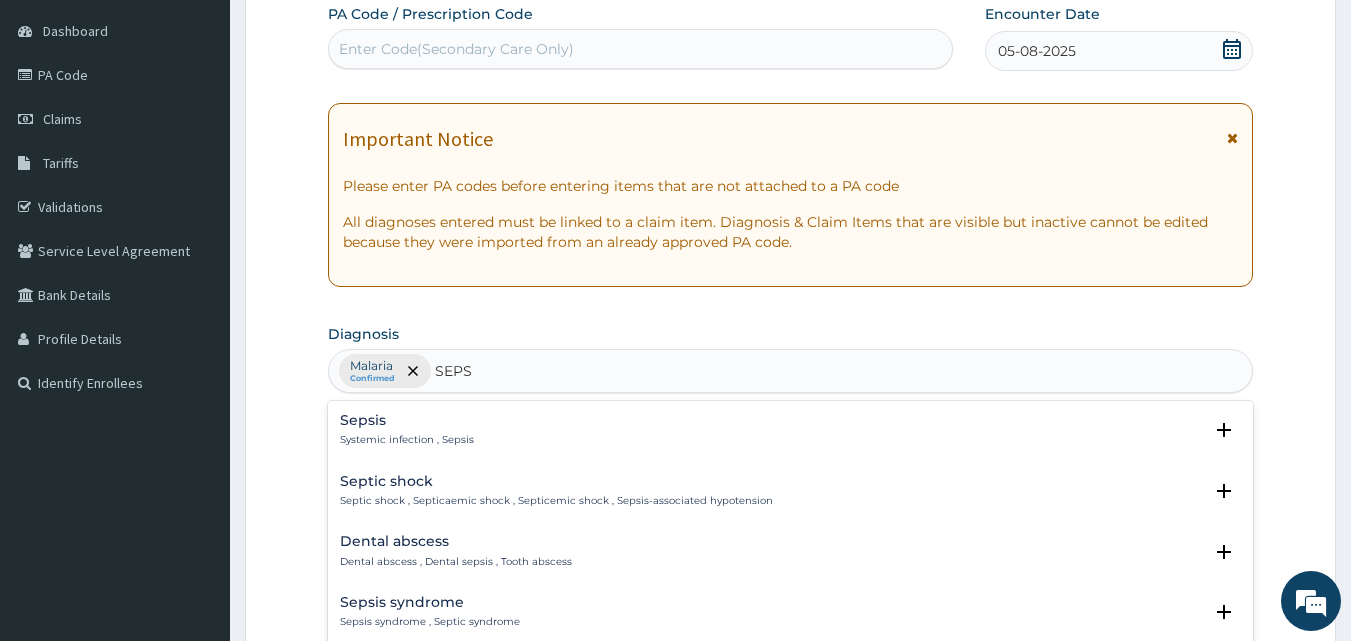 click on "Systemic infection , Sepsis" at bounding box center [407, 440] 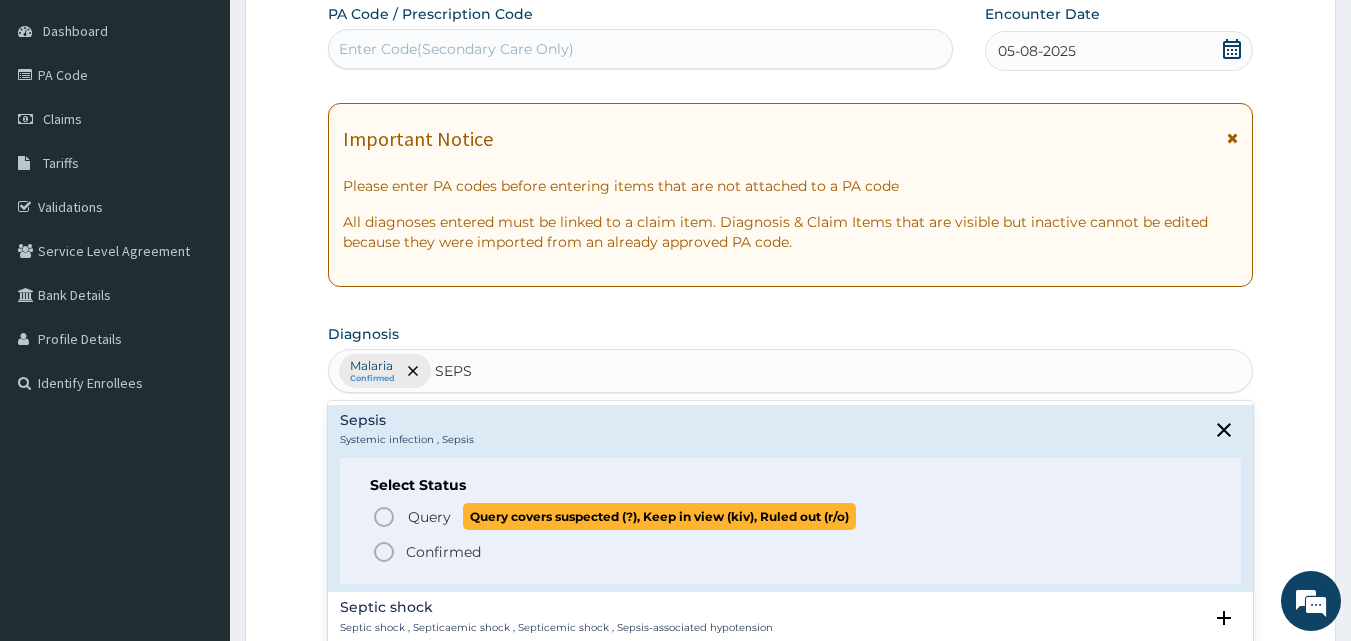 click 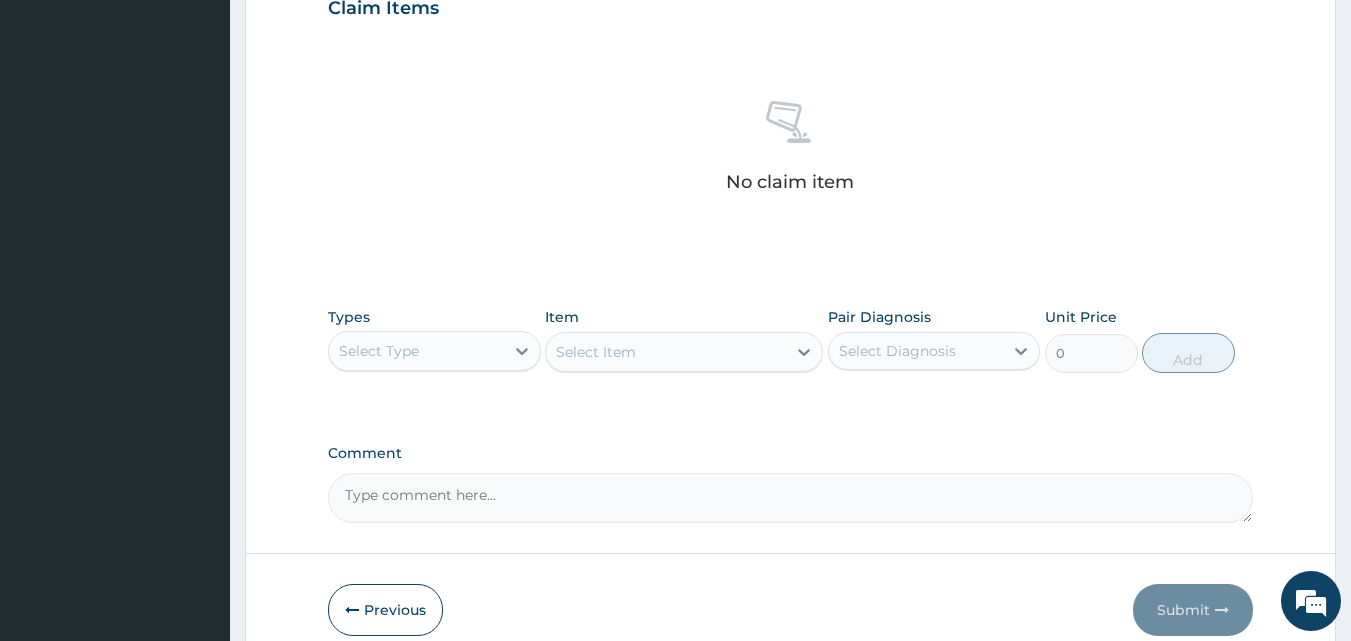 scroll, scrollTop: 716, scrollLeft: 0, axis: vertical 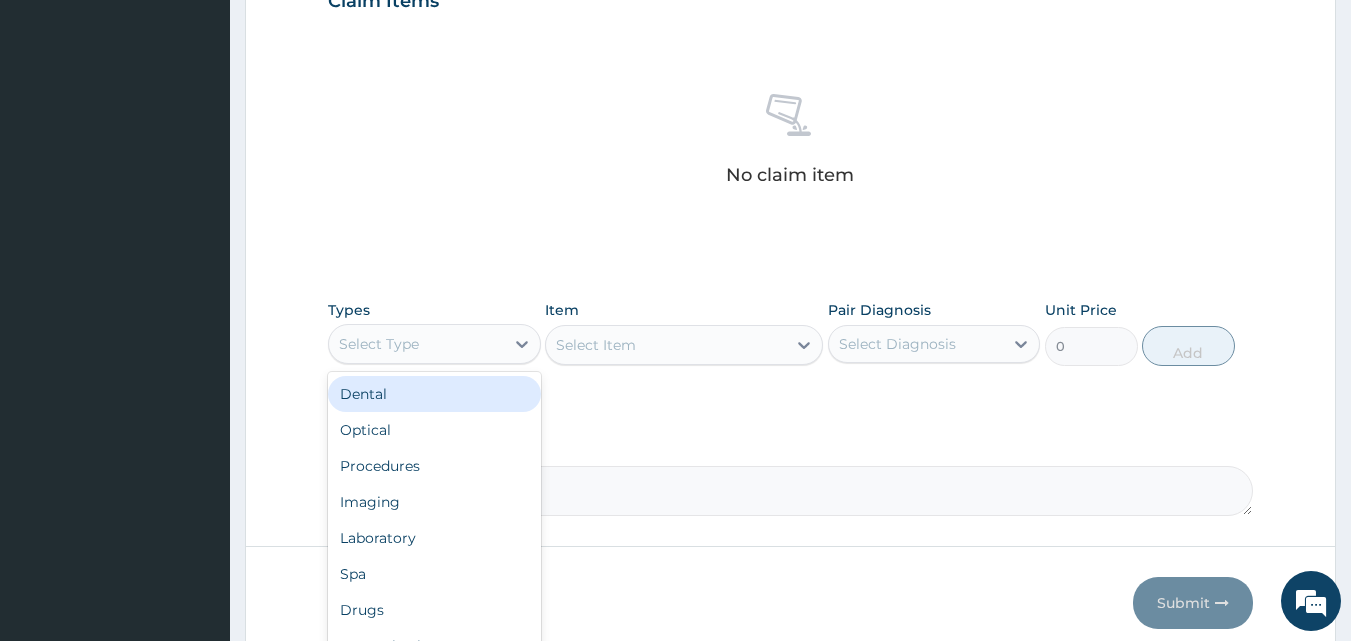 click on "Select Type" at bounding box center [416, 344] 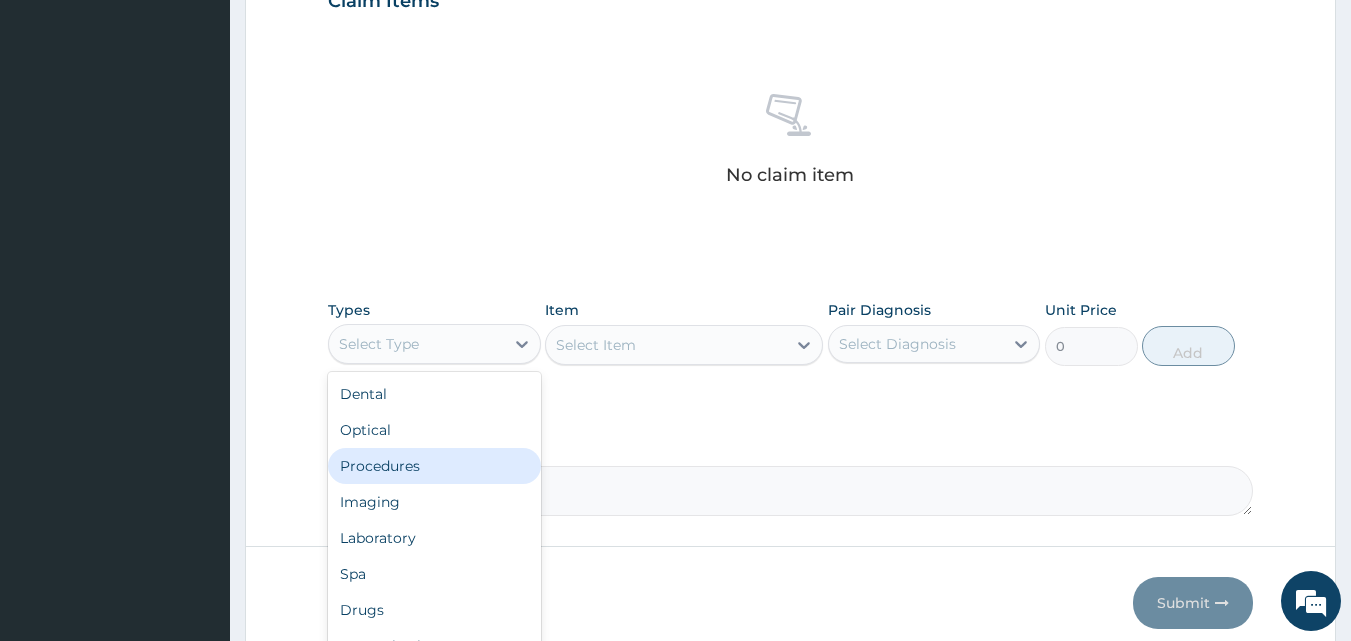 click on "Procedures" at bounding box center (434, 466) 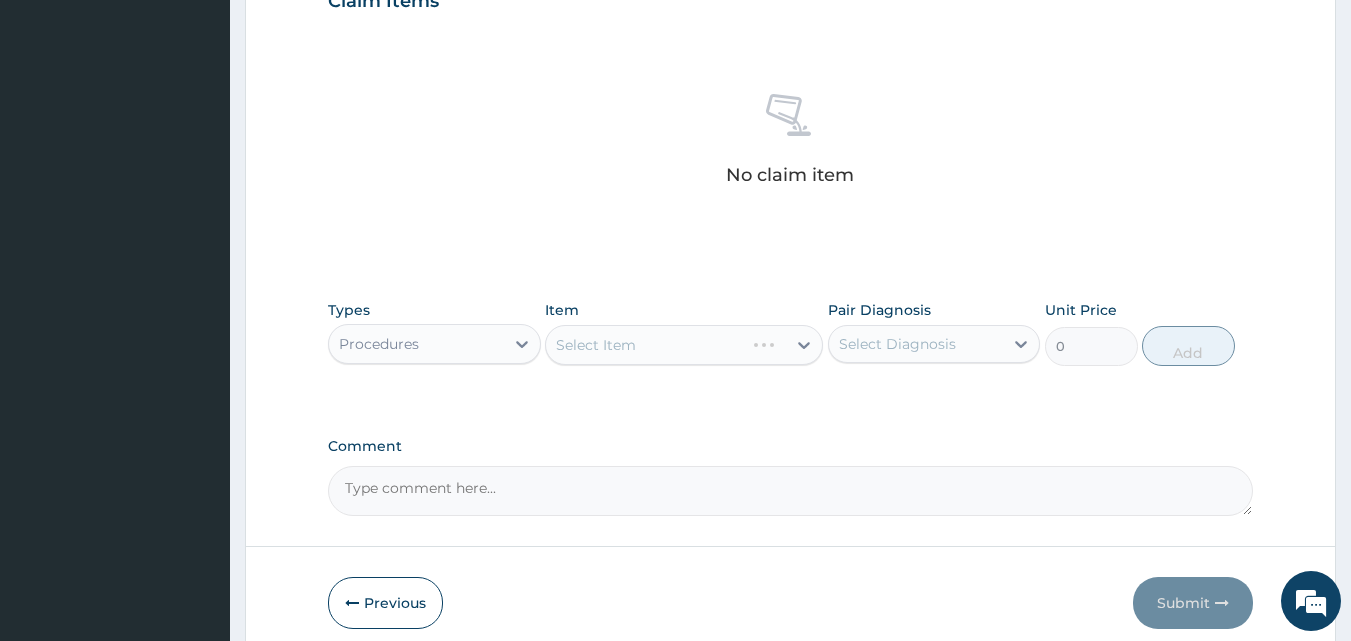 click on "Comment" at bounding box center (791, 491) 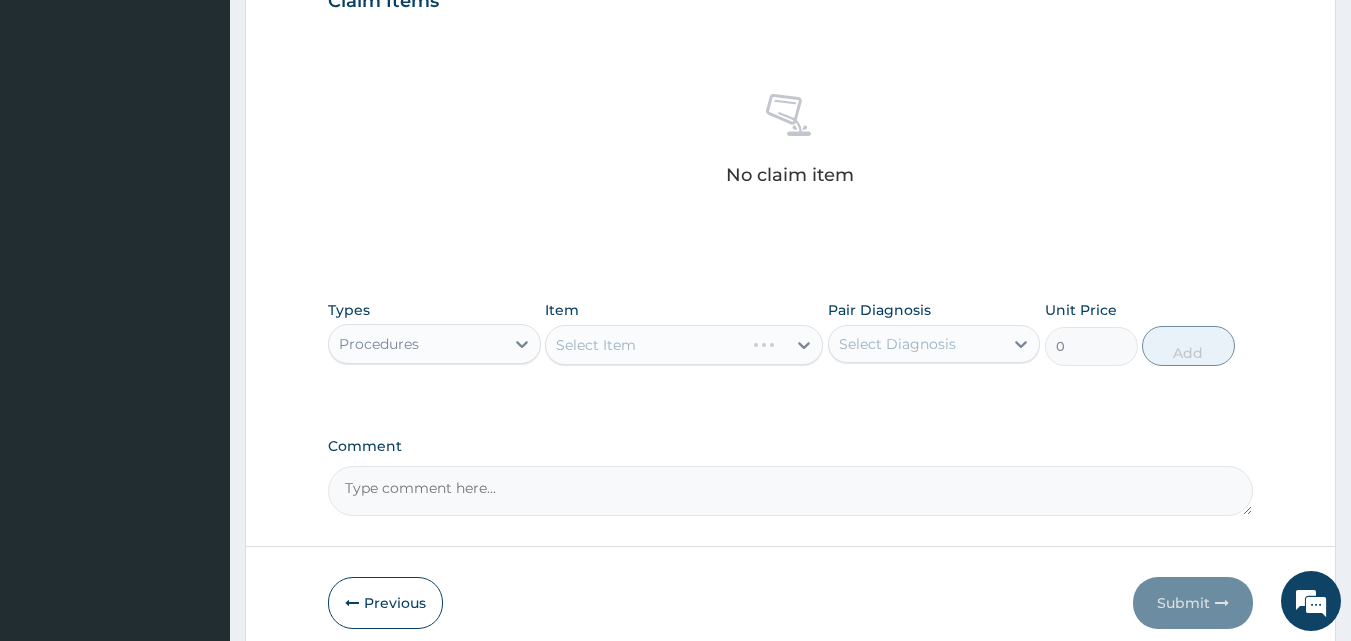 drag, startPoint x: 427, startPoint y: 475, endPoint x: 564, endPoint y: 347, distance: 187.49133 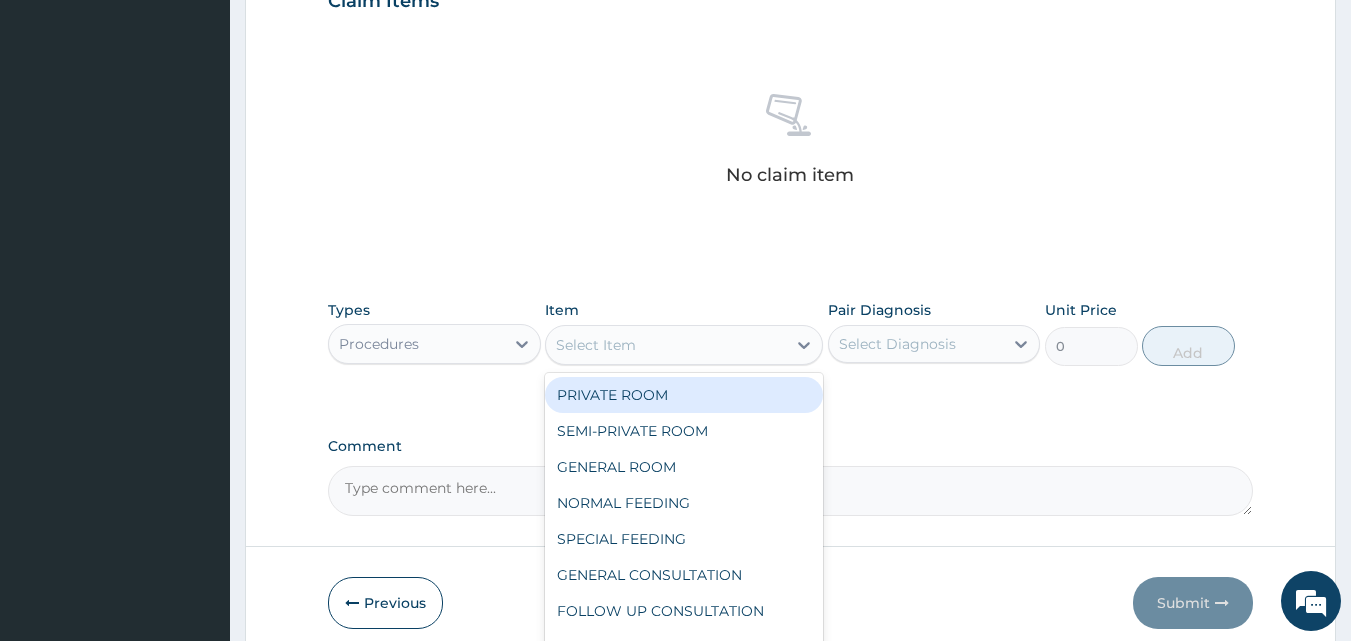 click on "Select Item" at bounding box center (596, 345) 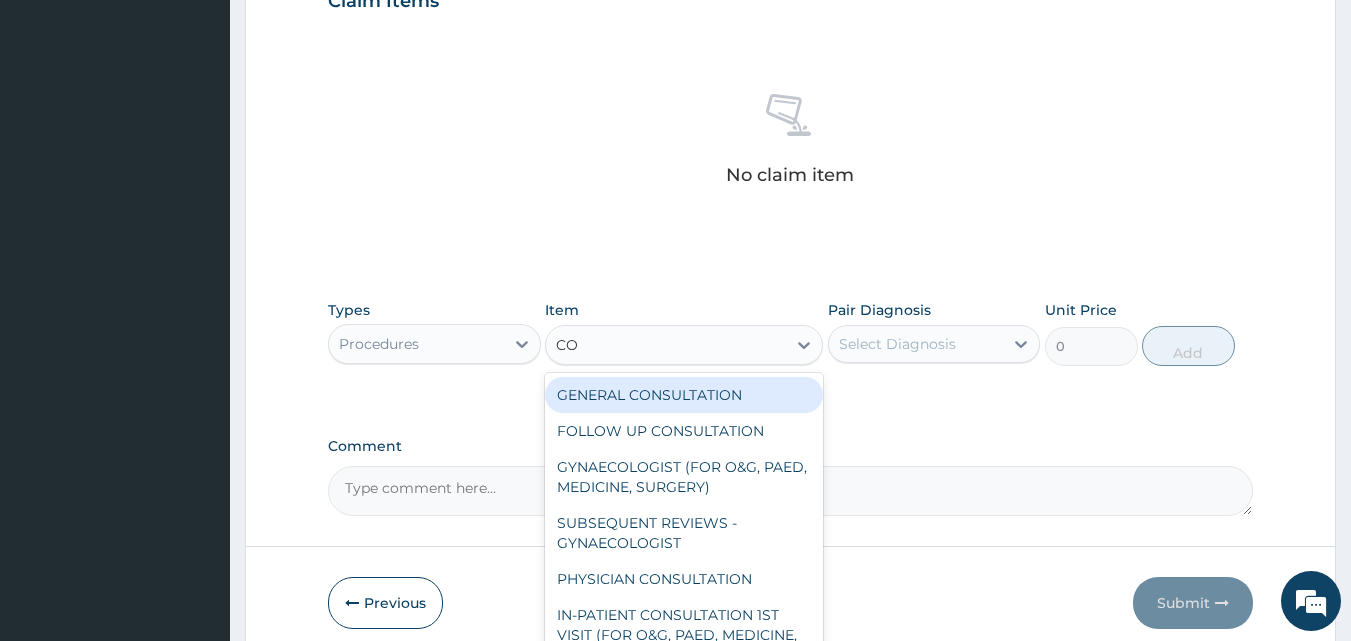 type on "CON" 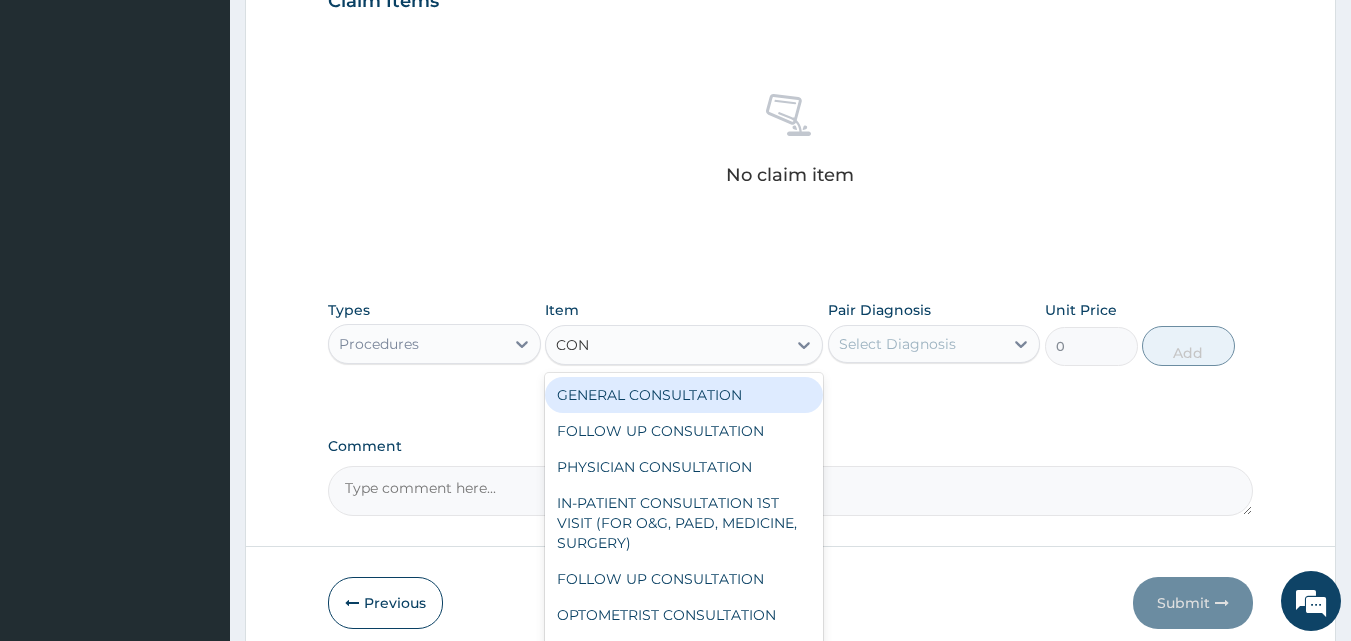 click on "GENERAL CONSULTATION" at bounding box center (684, 395) 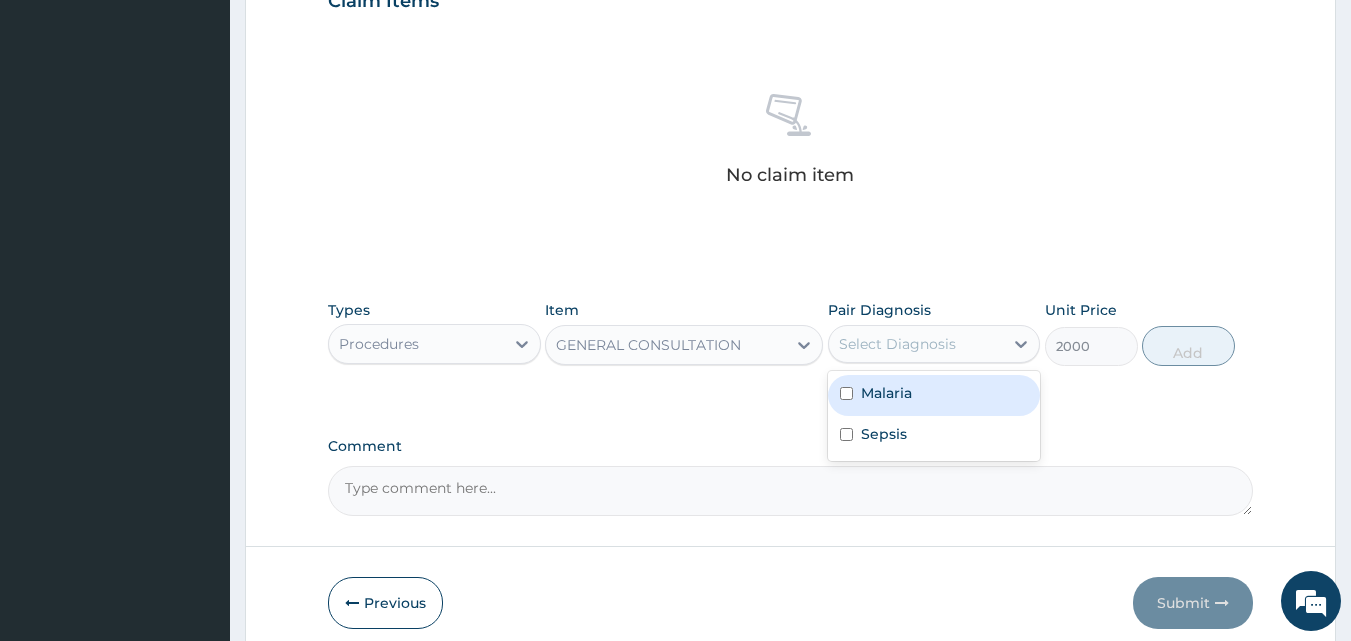 click on "Select Diagnosis" at bounding box center (897, 344) 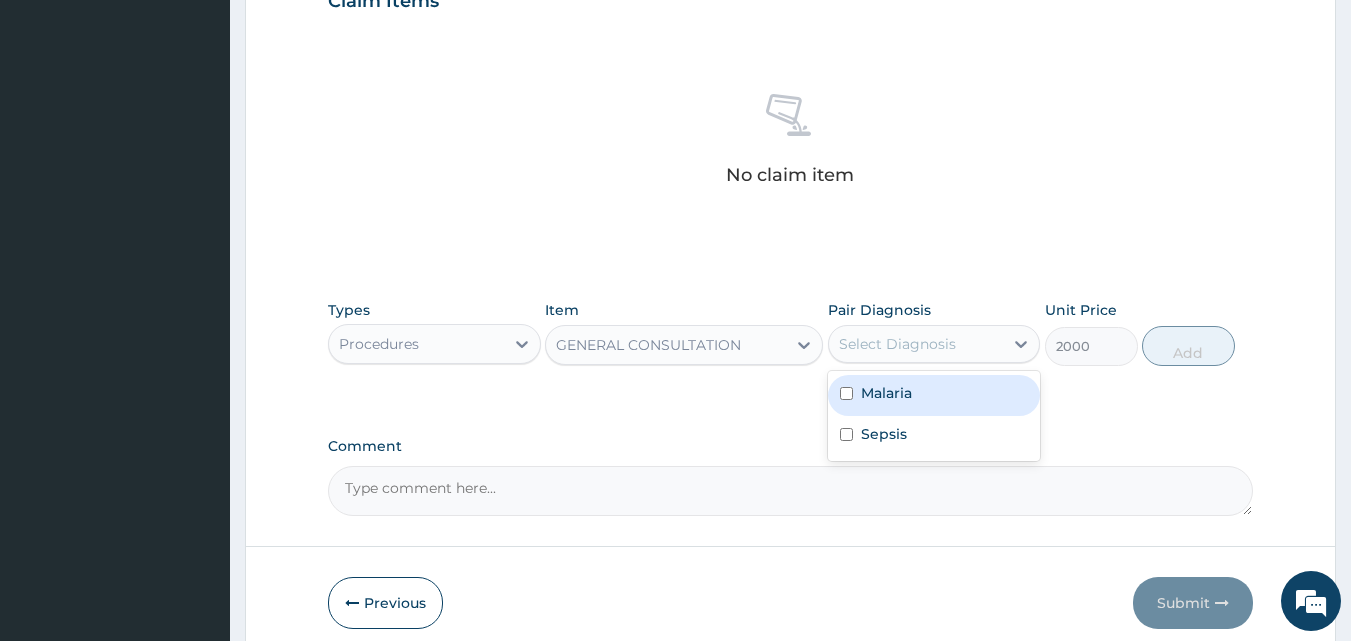 click at bounding box center (846, 393) 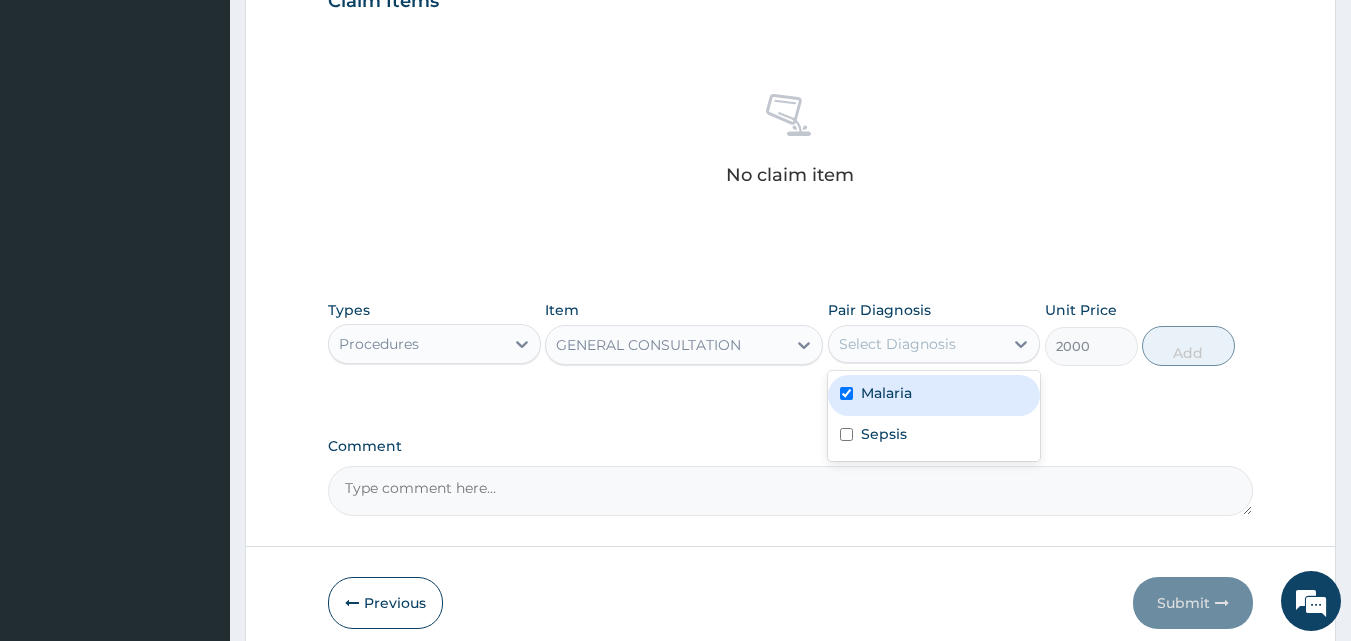 checkbox on "true" 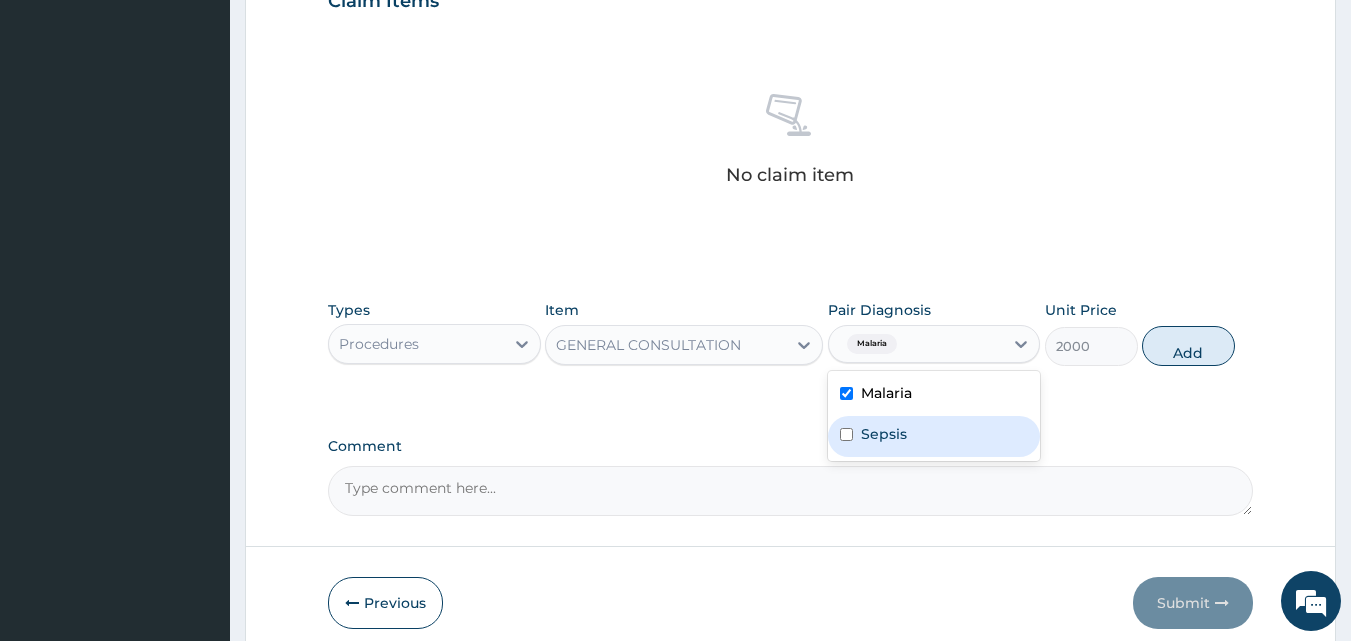 click at bounding box center [846, 434] 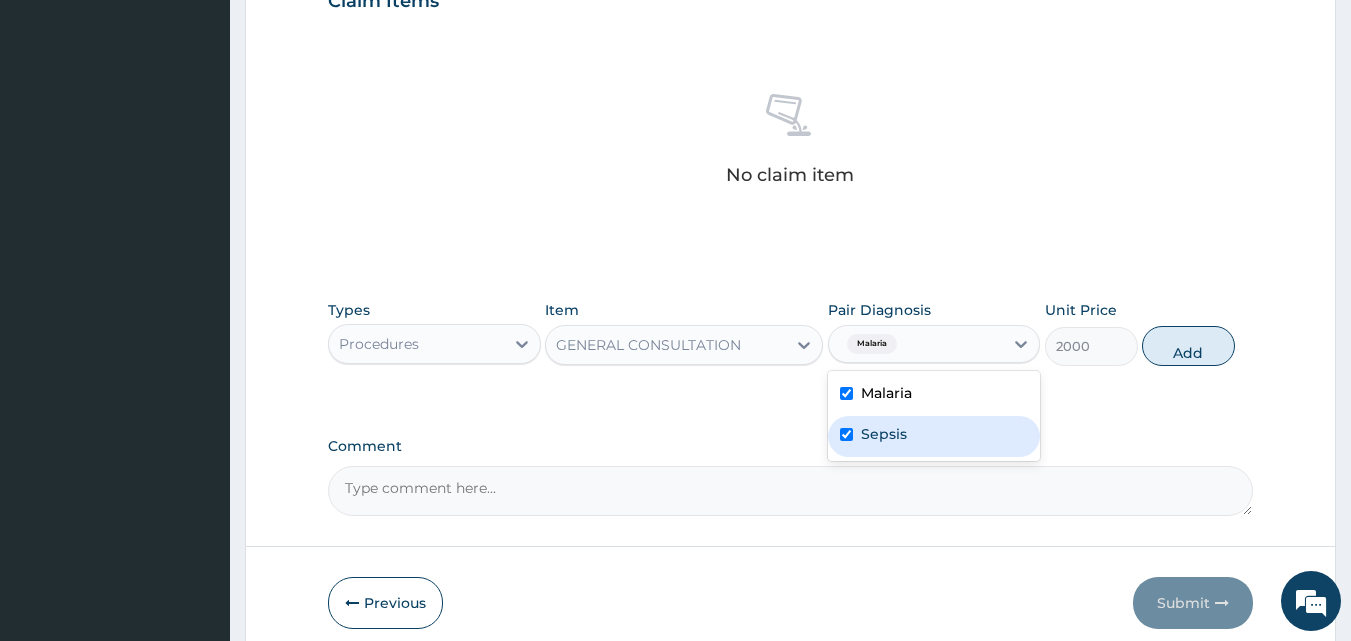 checkbox on "true" 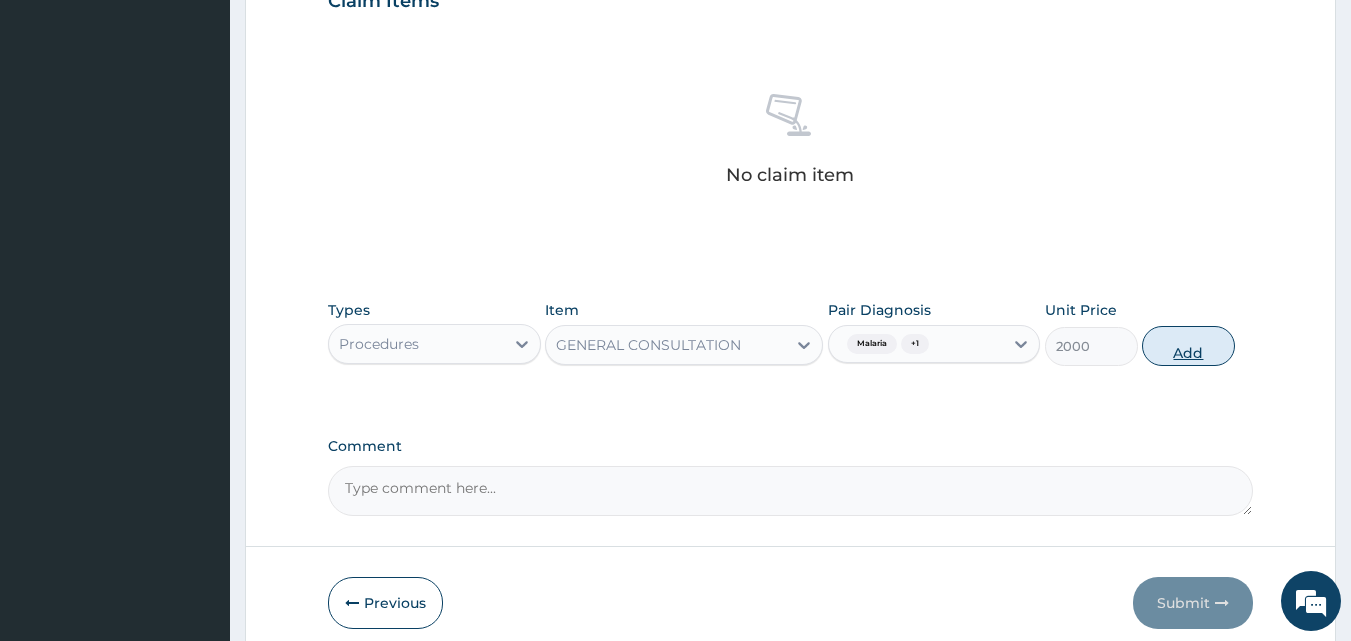 click on "Add" at bounding box center (1188, 346) 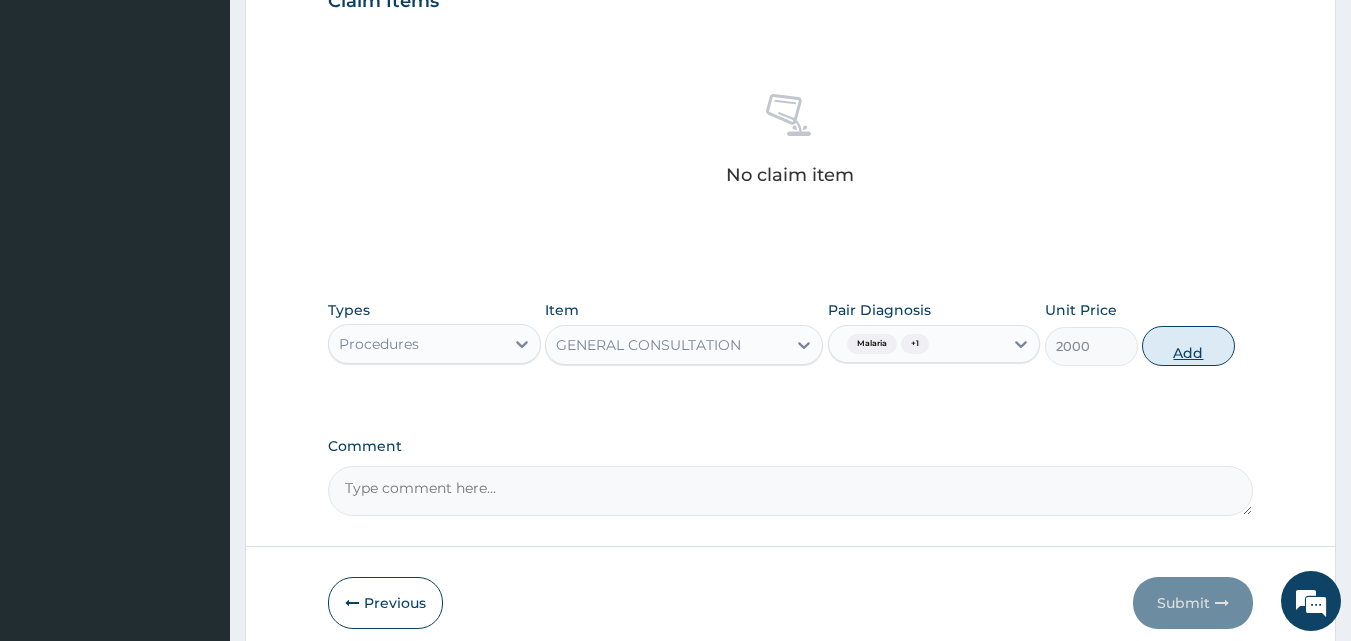 type on "0" 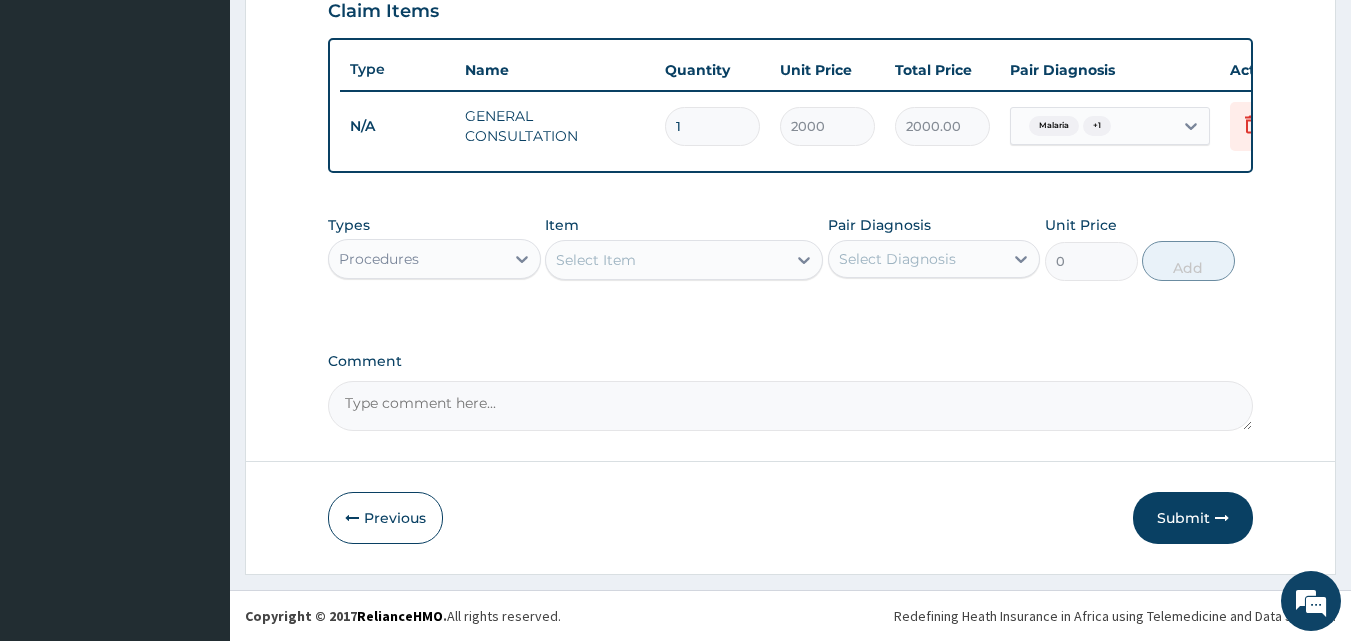 click on "Procedures" at bounding box center (416, 259) 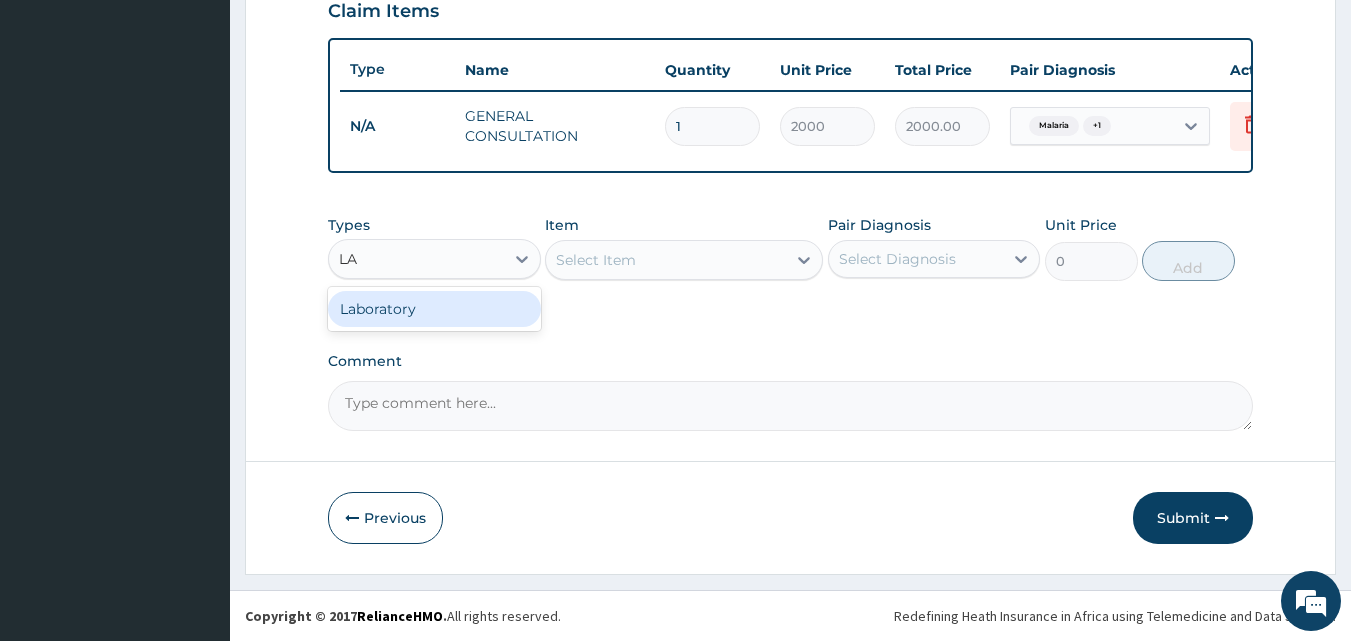 type on "LAB" 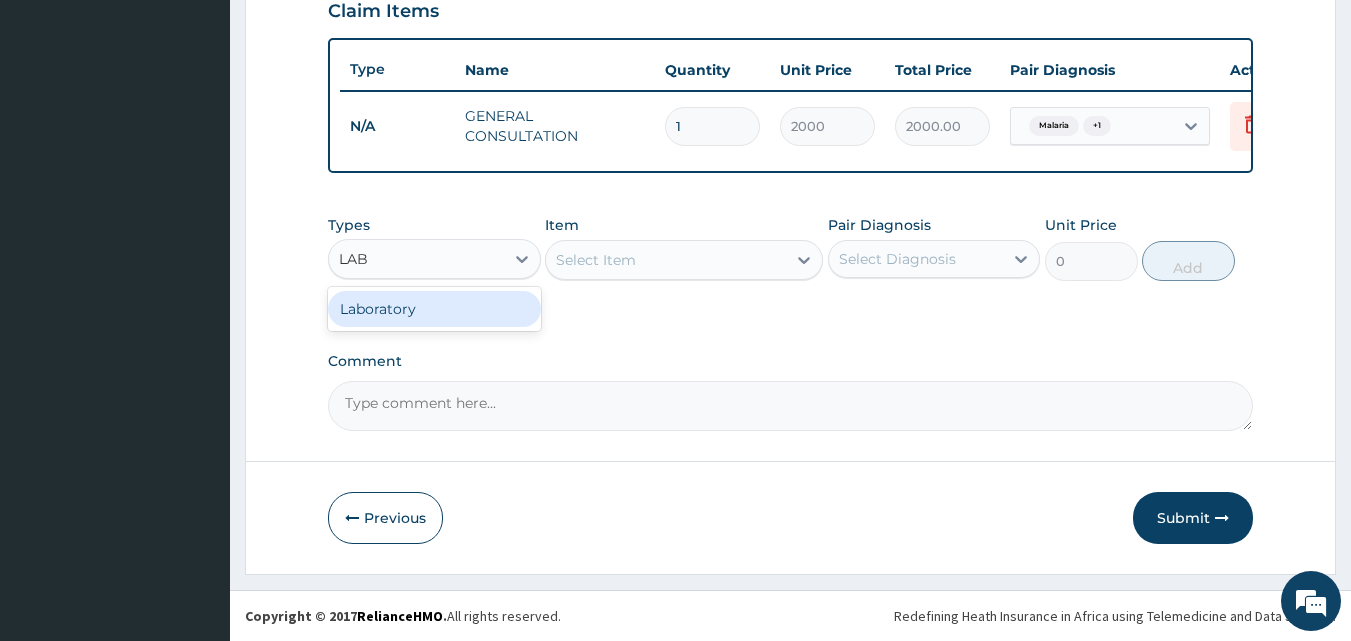 click on "Laboratory" at bounding box center (434, 309) 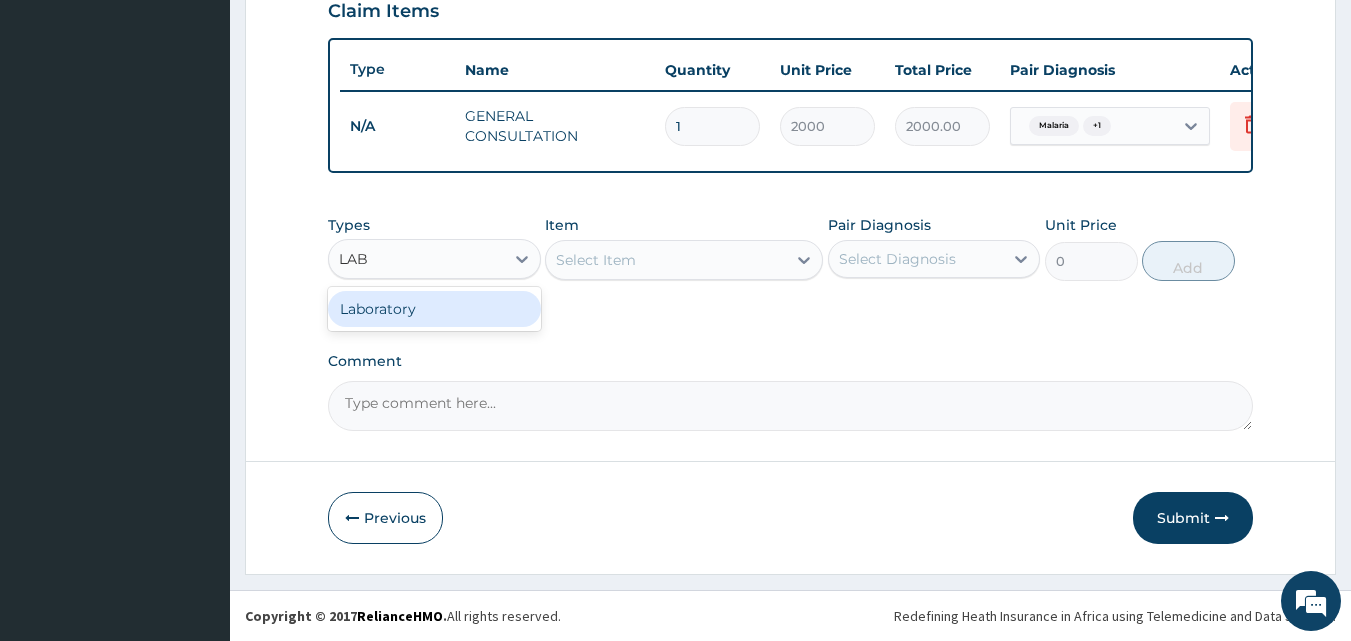 type 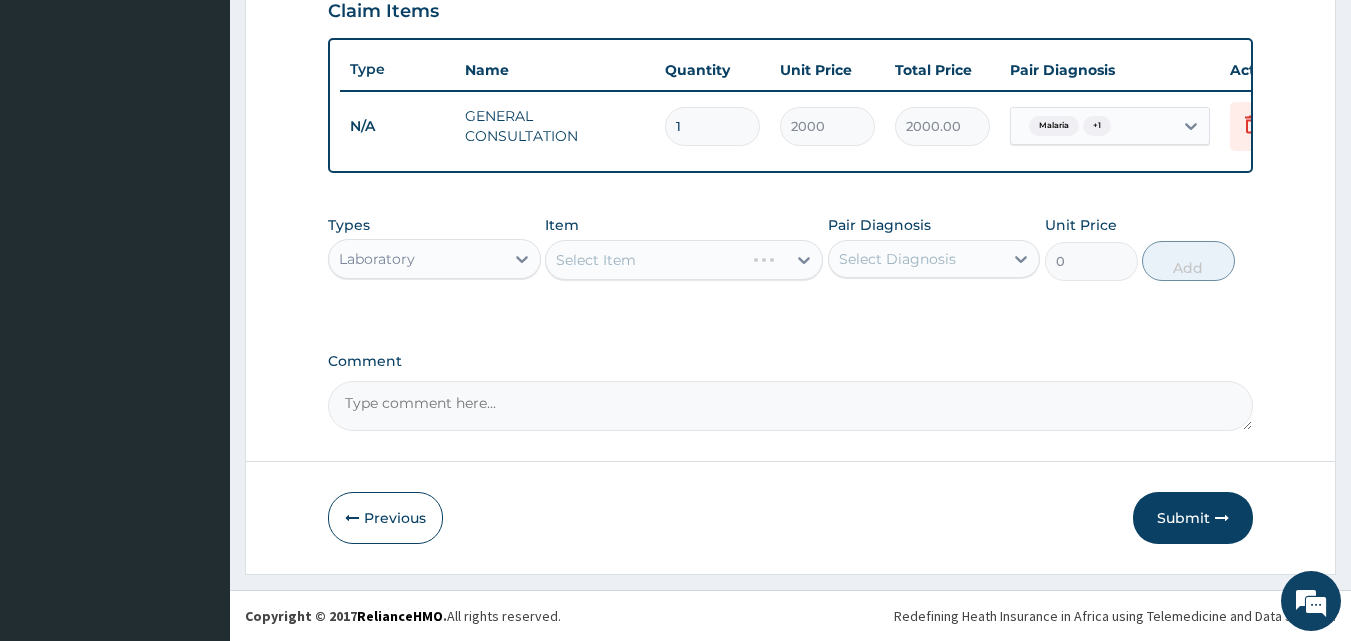 click on "Select Item" at bounding box center [684, 260] 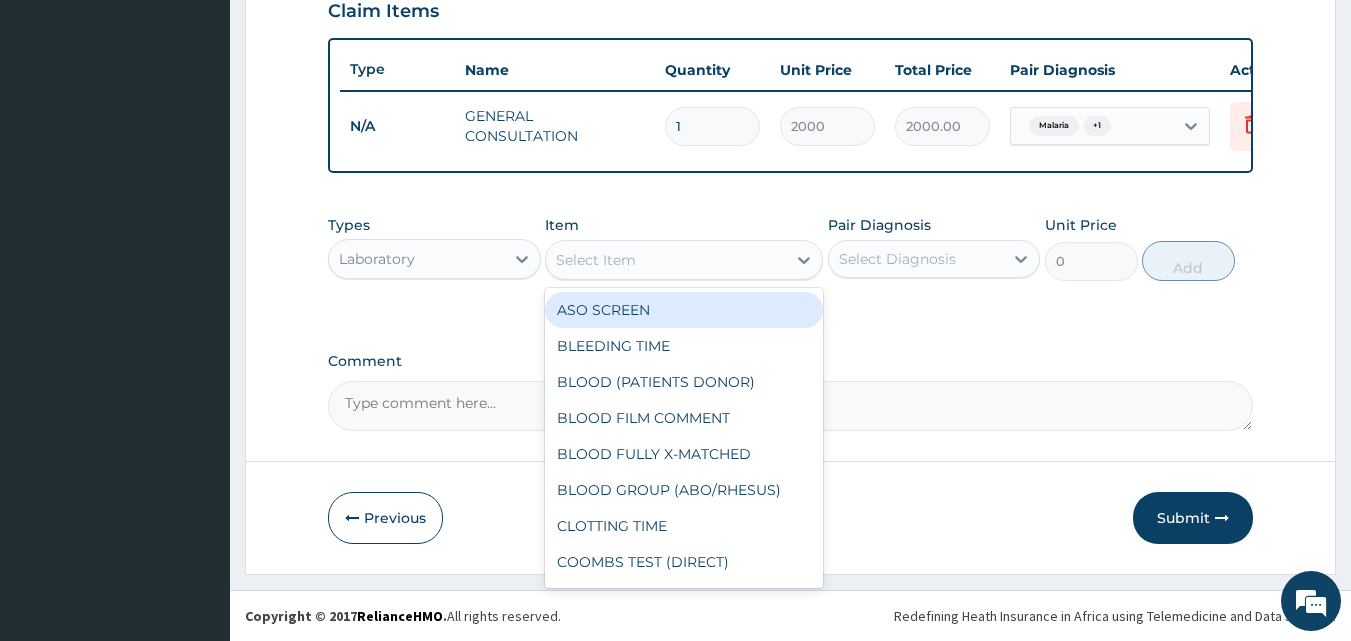 click on "Select Item" at bounding box center [596, 260] 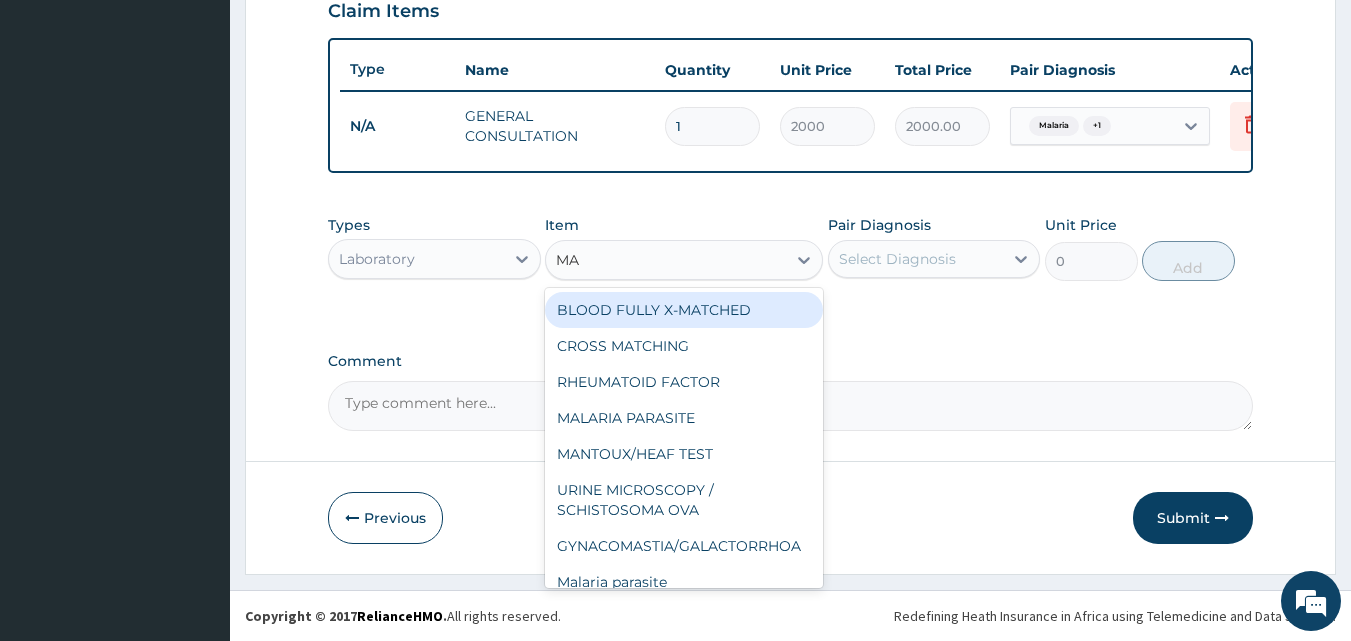 type on "MAL" 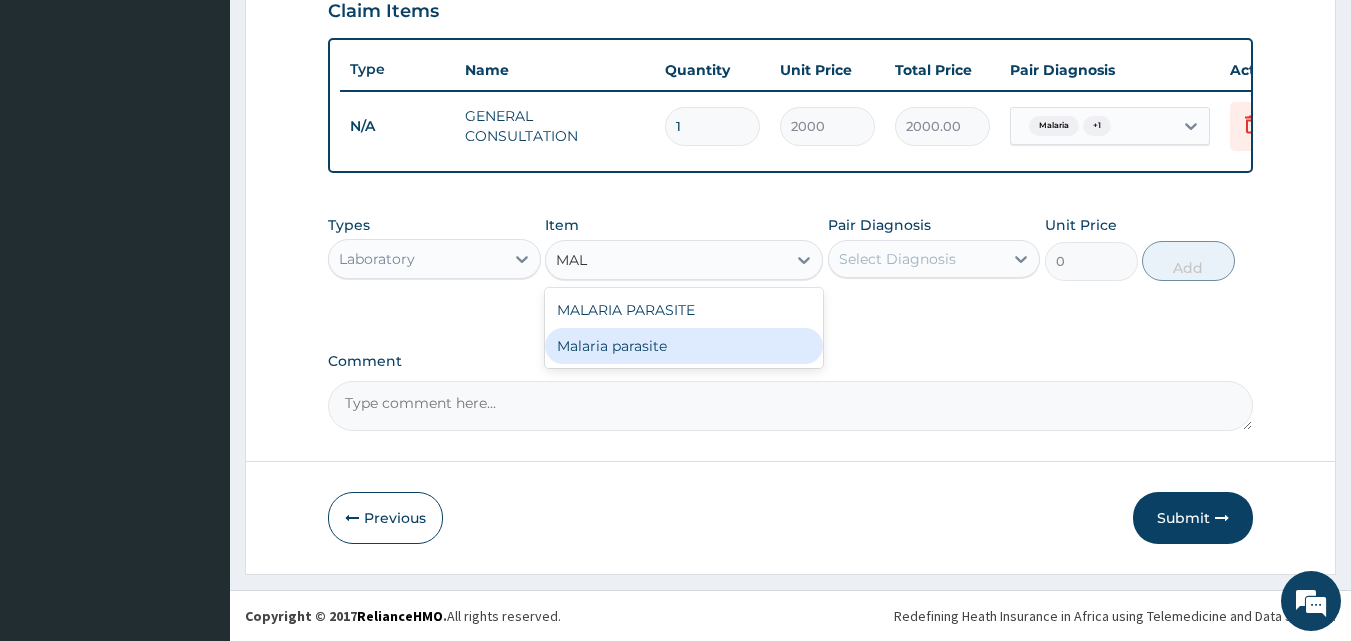 click on "Malaria parasite" at bounding box center (684, 346) 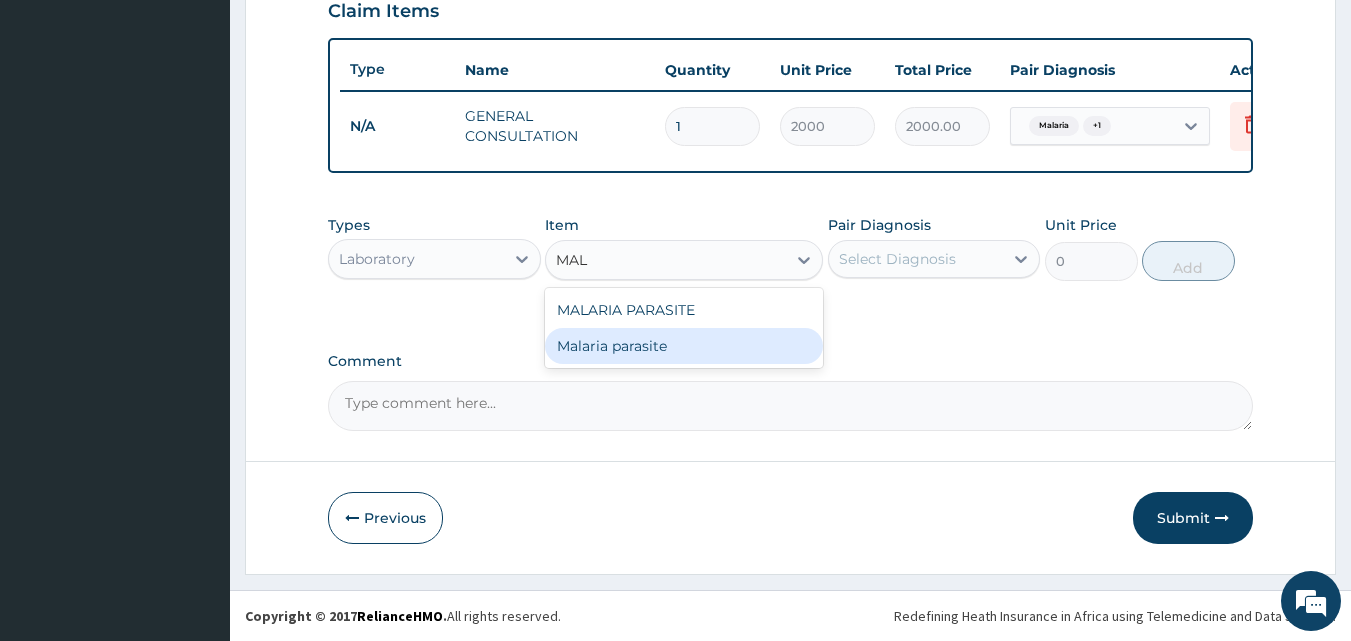 type 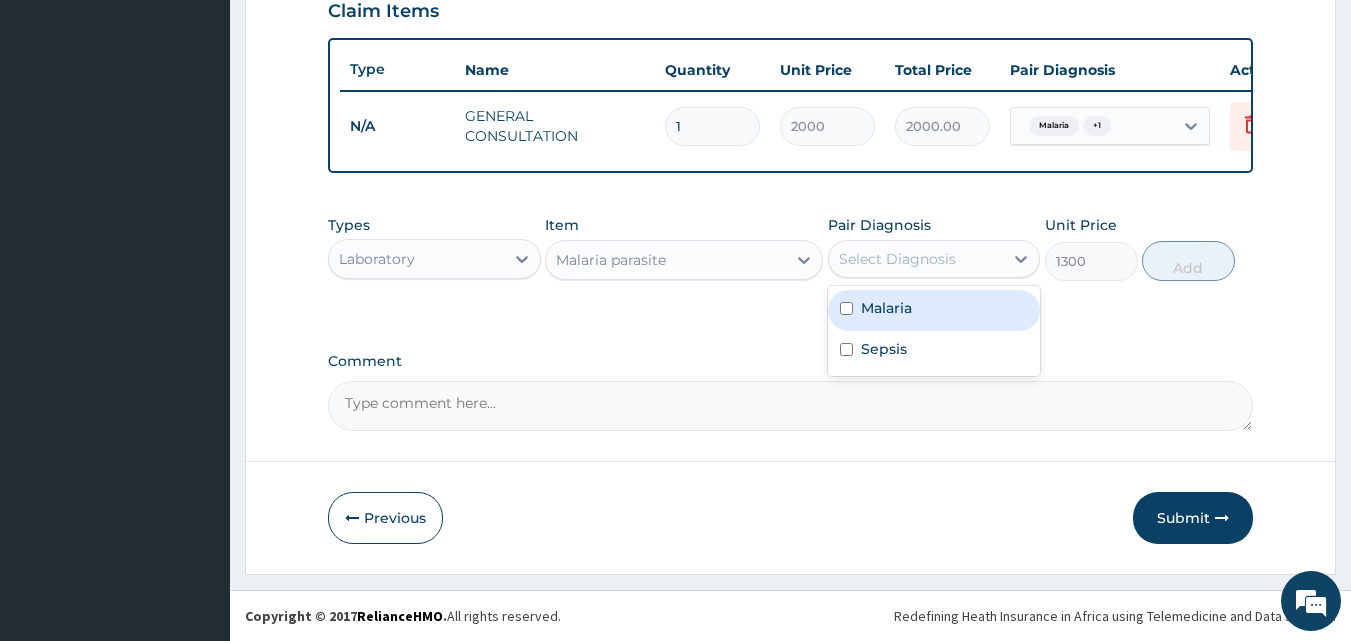 click on "Select Diagnosis" at bounding box center [897, 259] 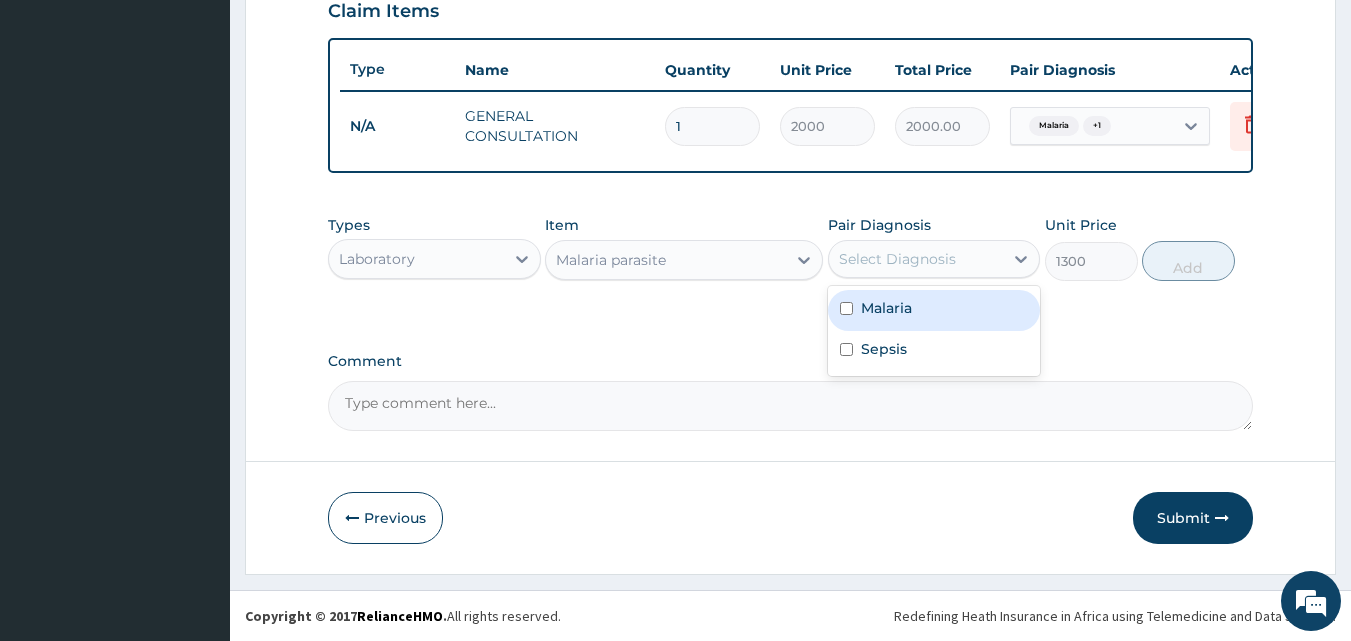 click at bounding box center (846, 308) 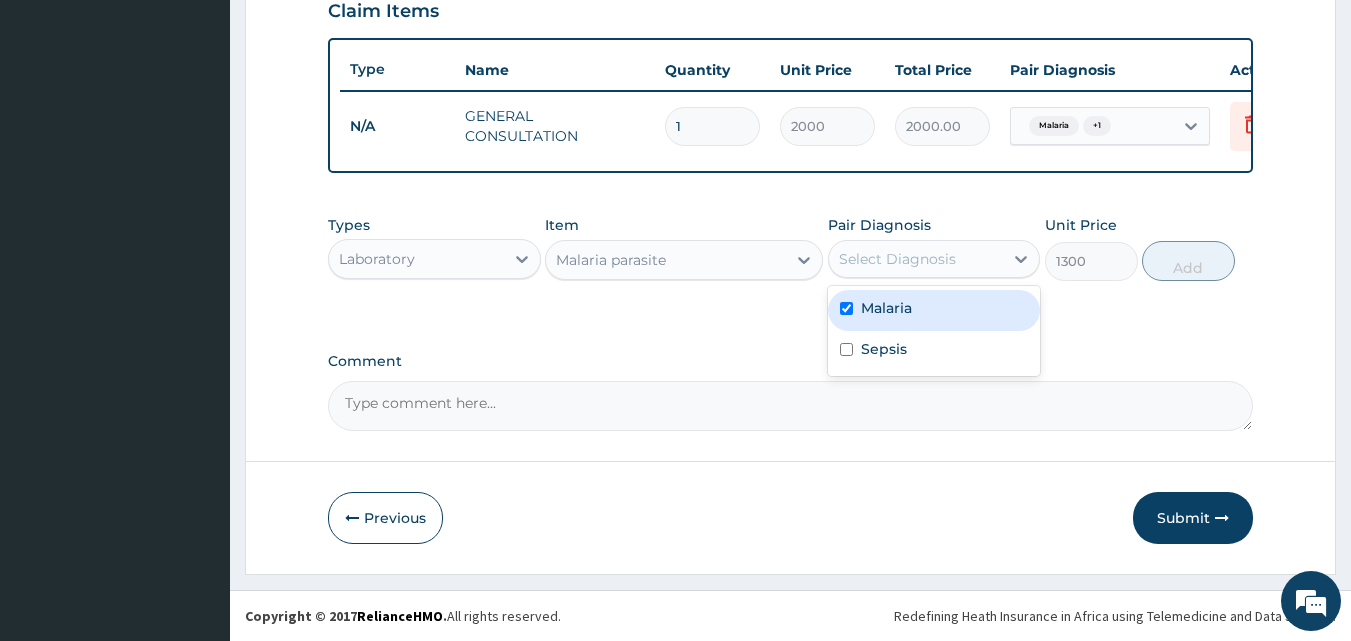 checkbox on "true" 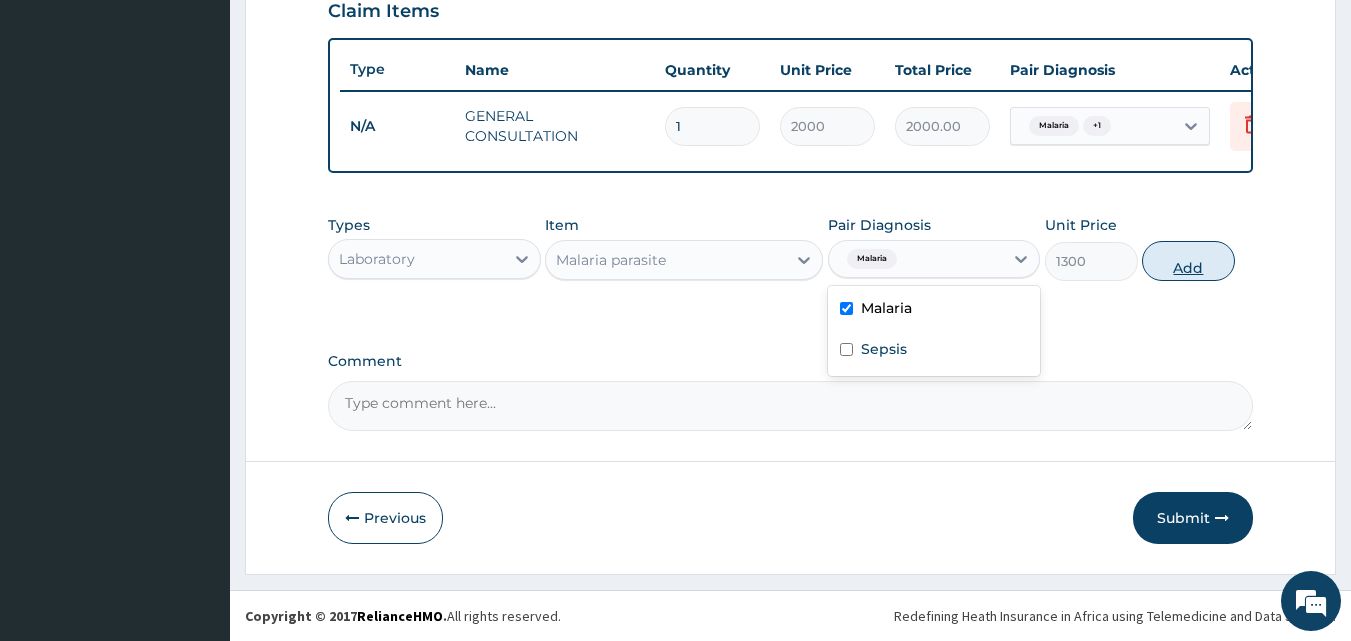click on "Add" at bounding box center [1188, 261] 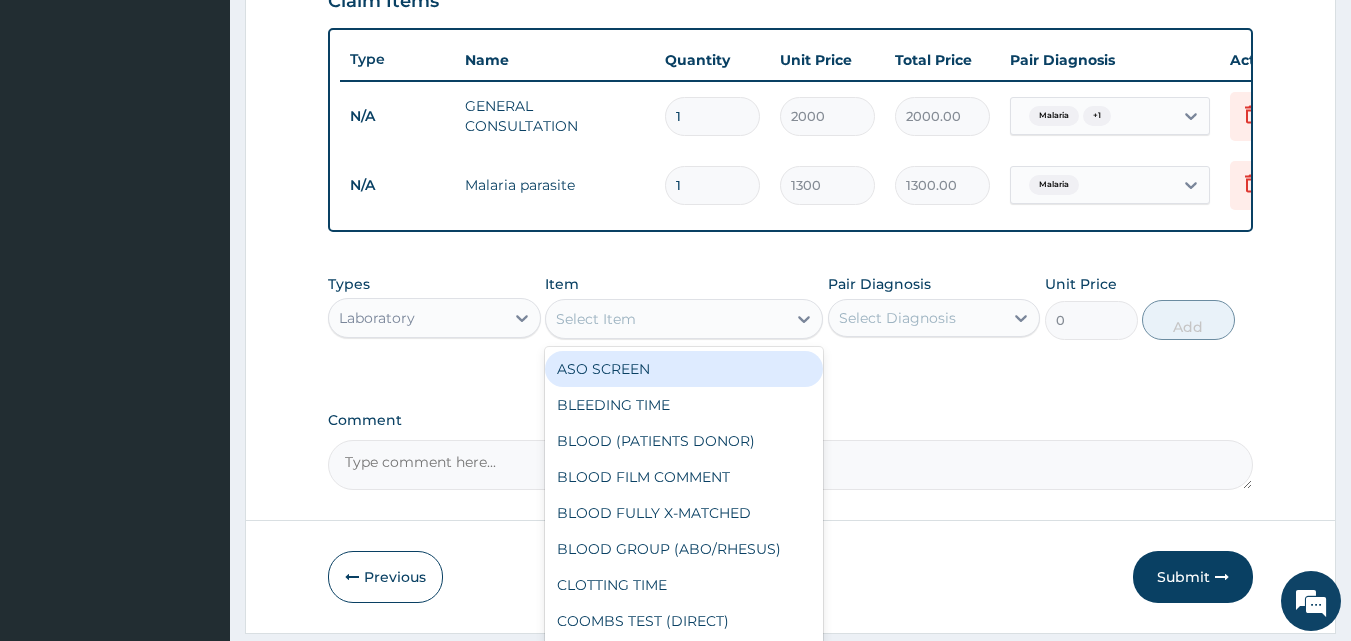 click on "Select Item" at bounding box center [666, 319] 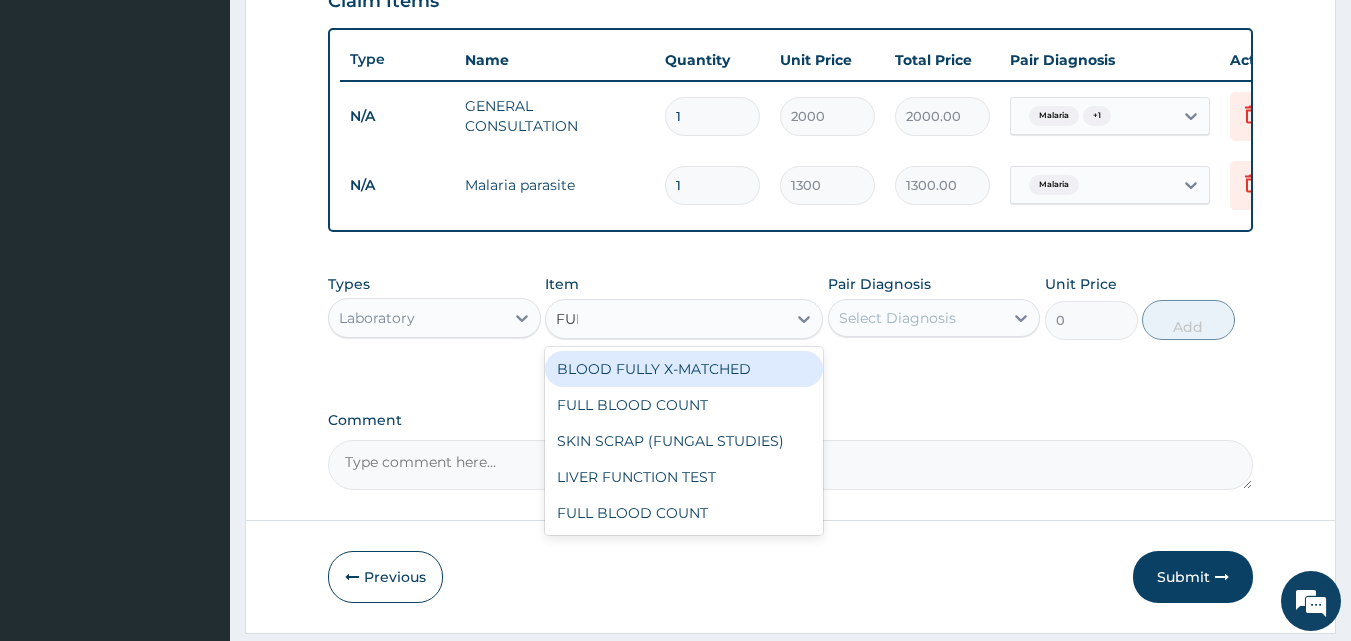 type on "FULL" 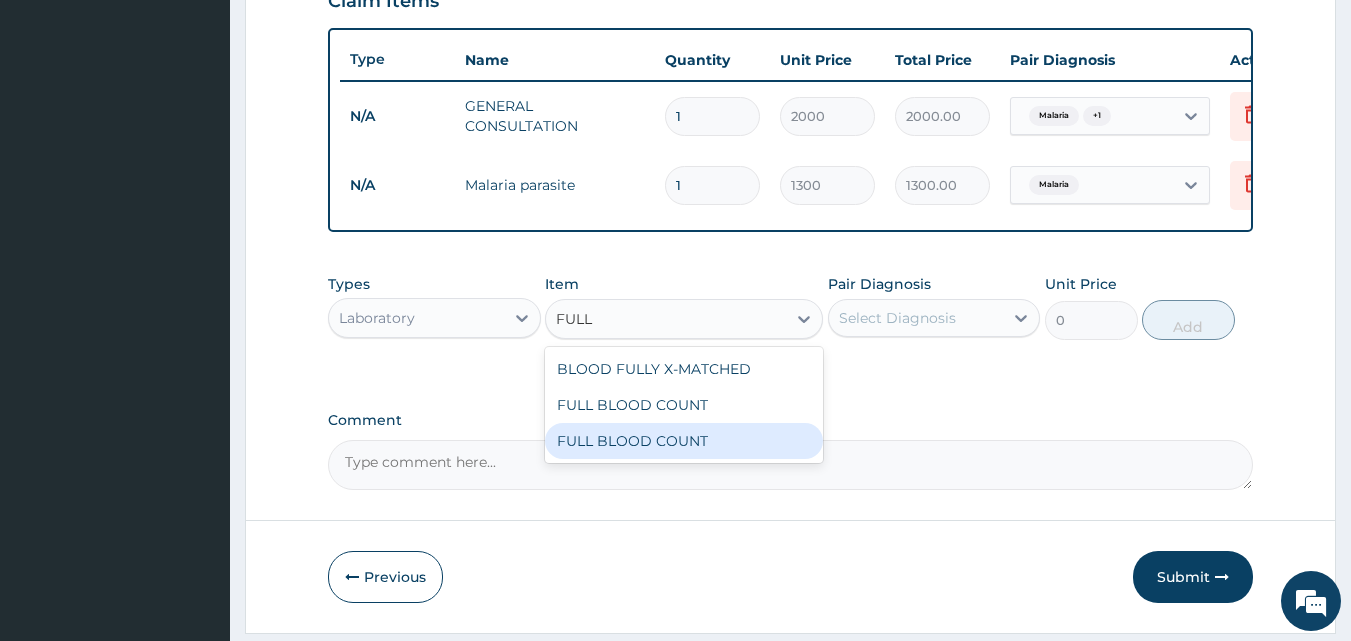 click on "FULL BLOOD COUNT" at bounding box center [684, 441] 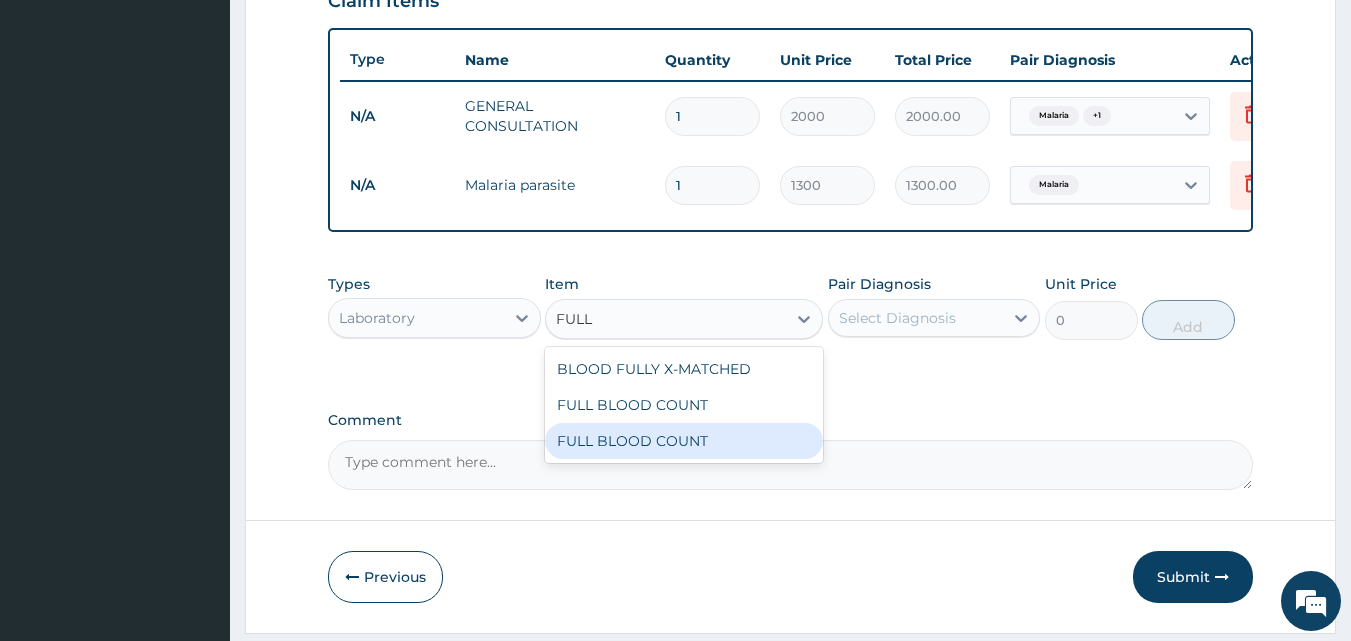 type 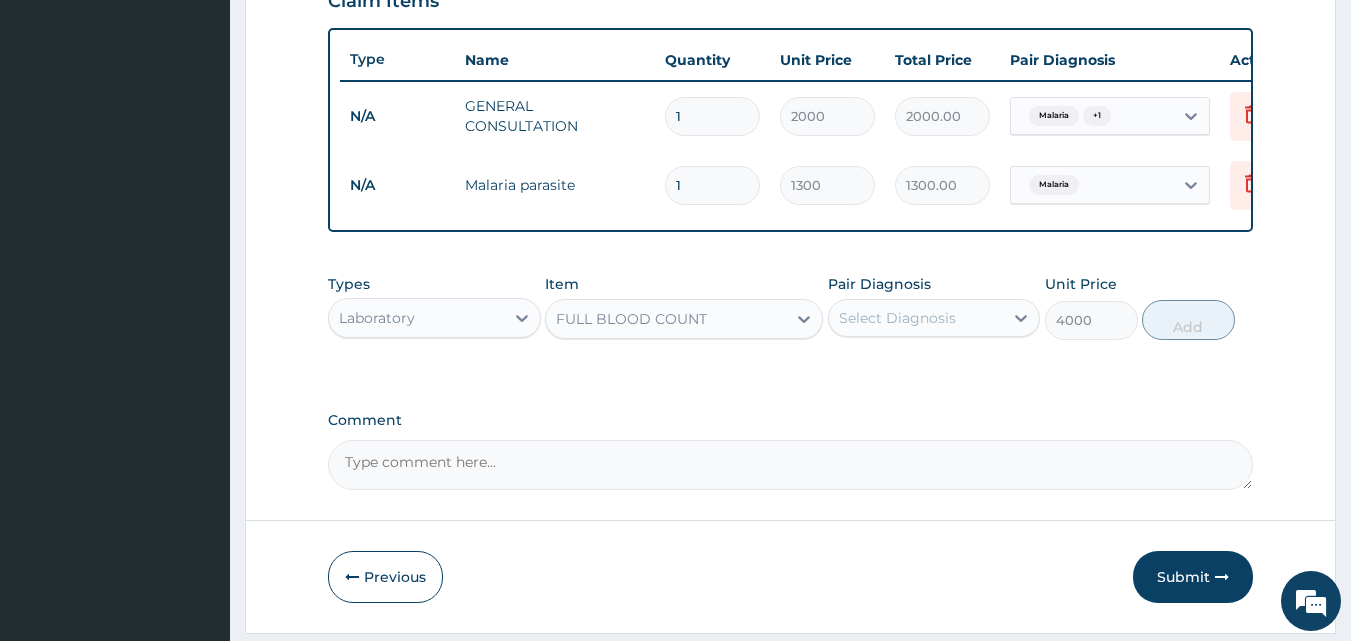 click on "Select Diagnosis" at bounding box center [897, 318] 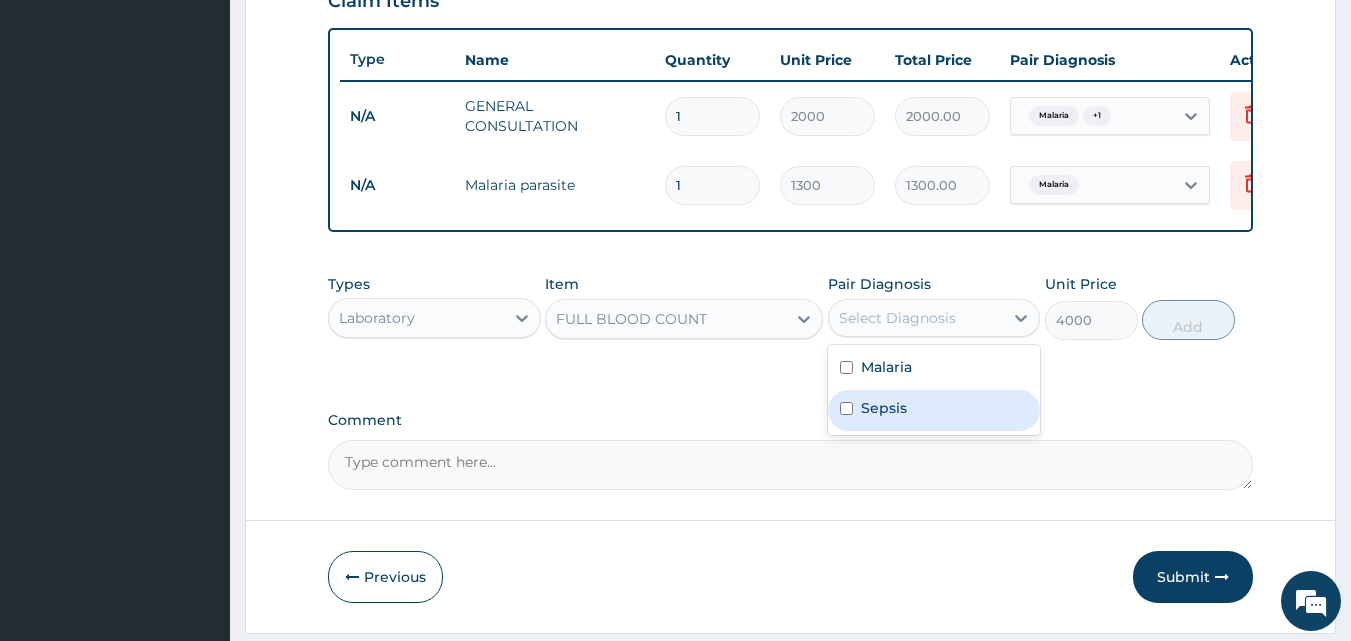 click at bounding box center [846, 408] 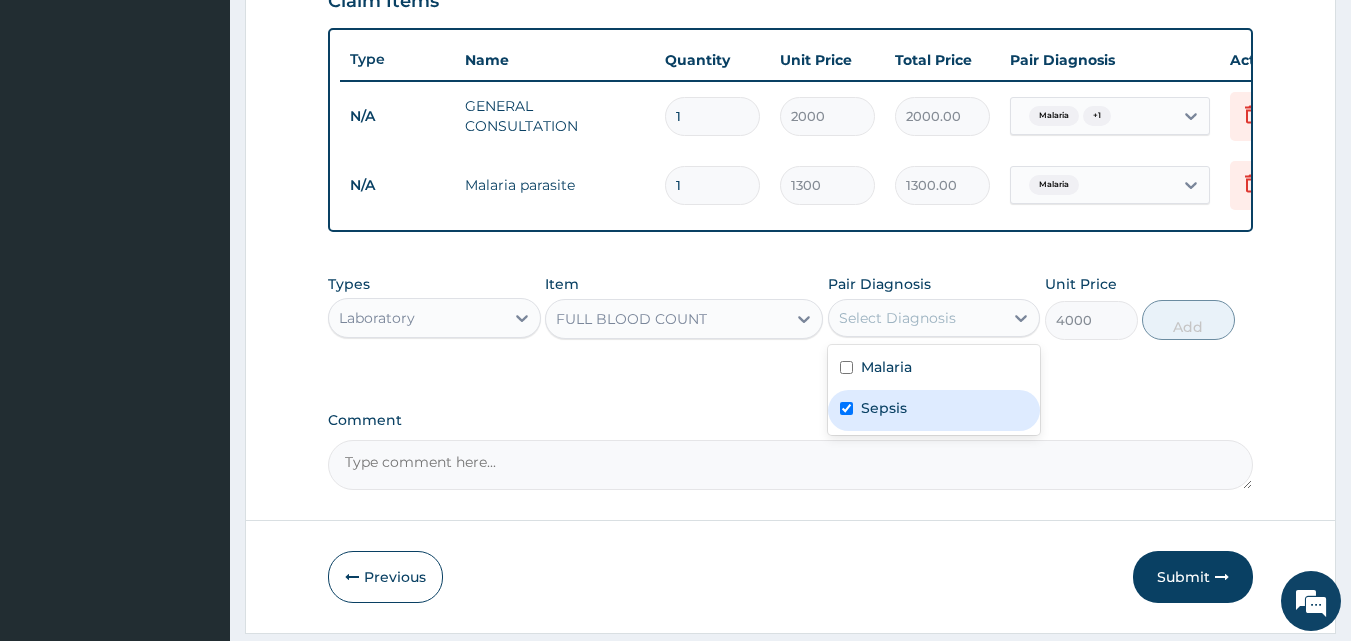 checkbox on "true" 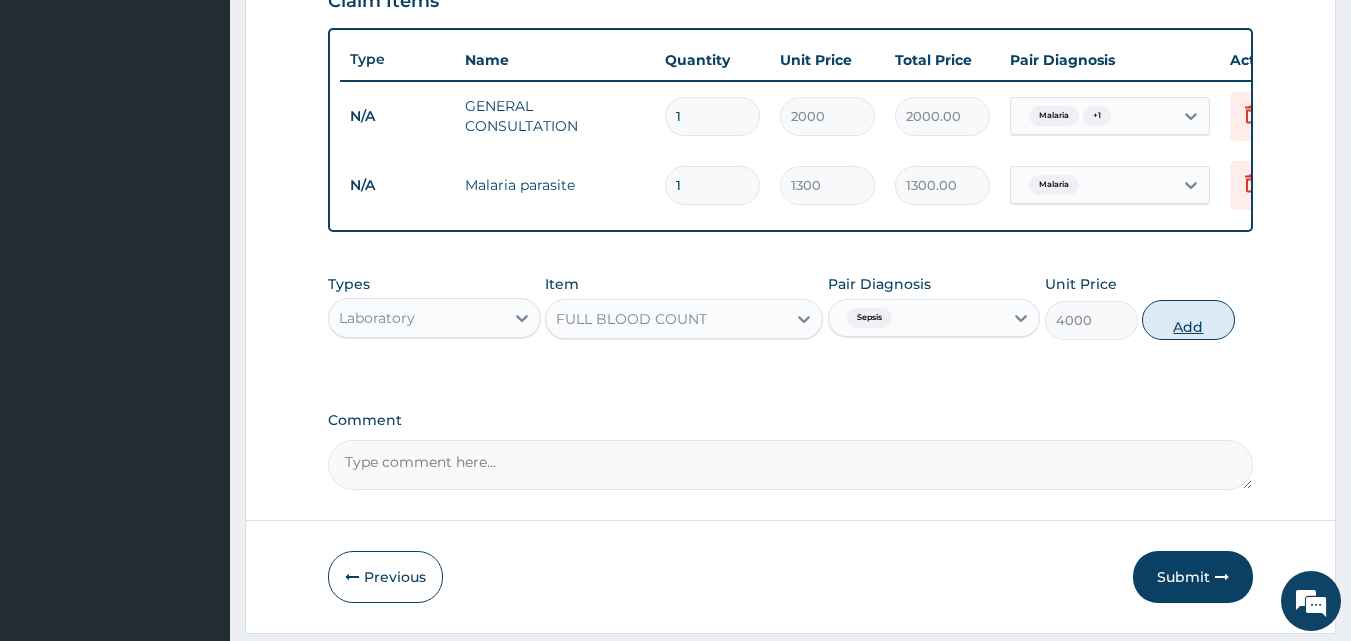 click on "Add" at bounding box center (1188, 320) 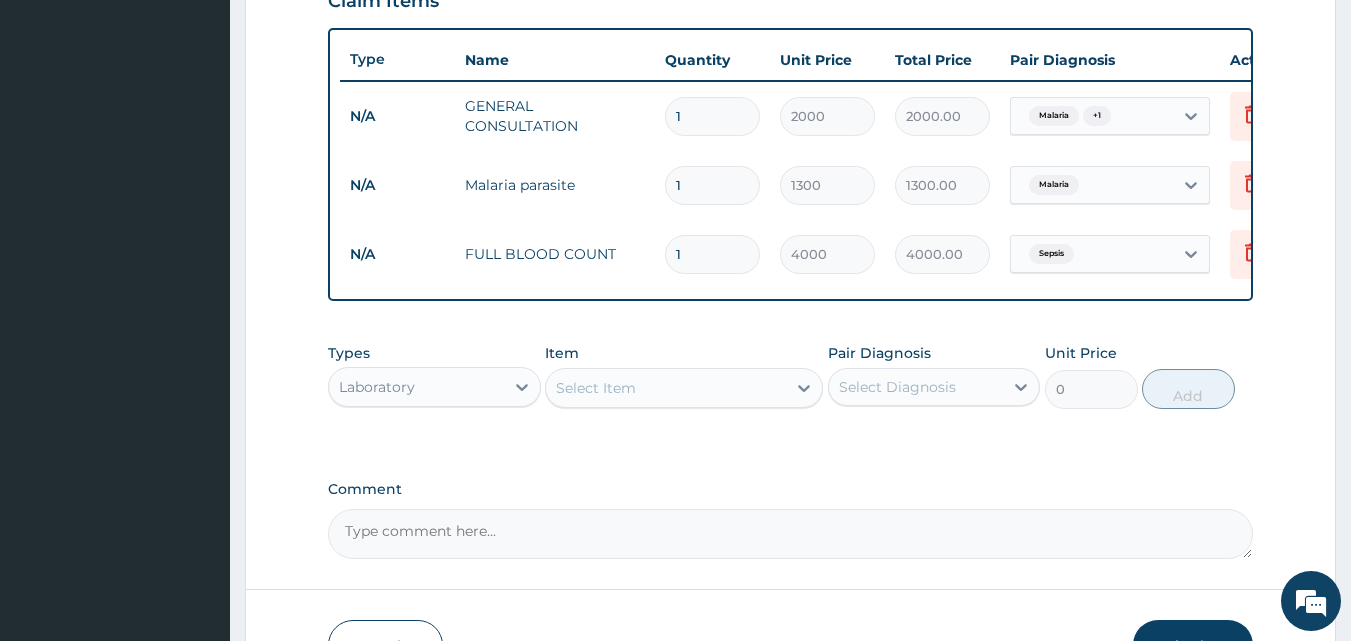 click on "Laboratory" at bounding box center (416, 387) 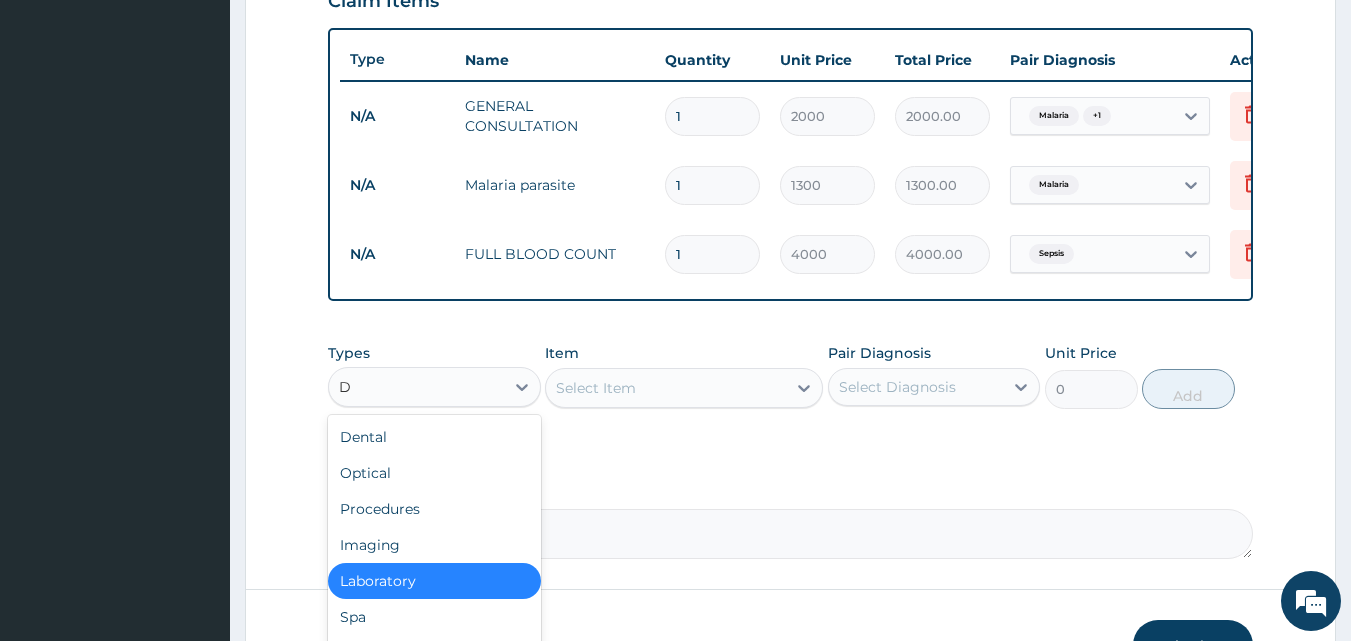 type on "DR" 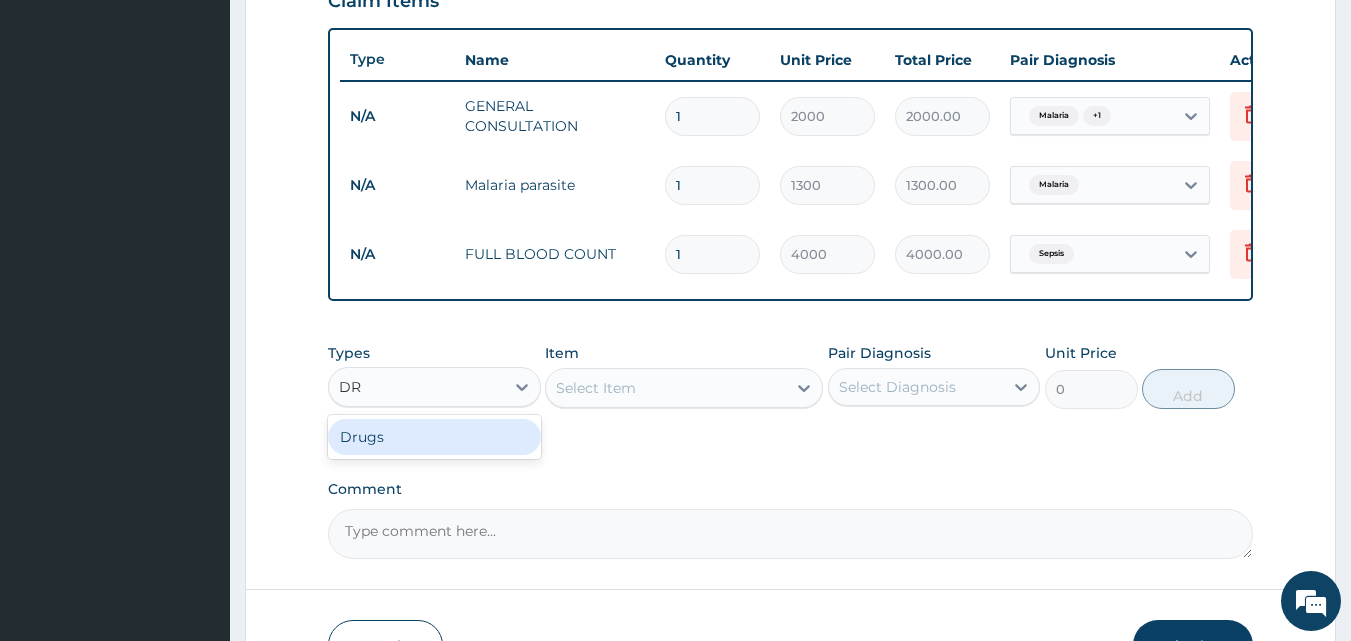 click on "Drugs" at bounding box center [434, 437] 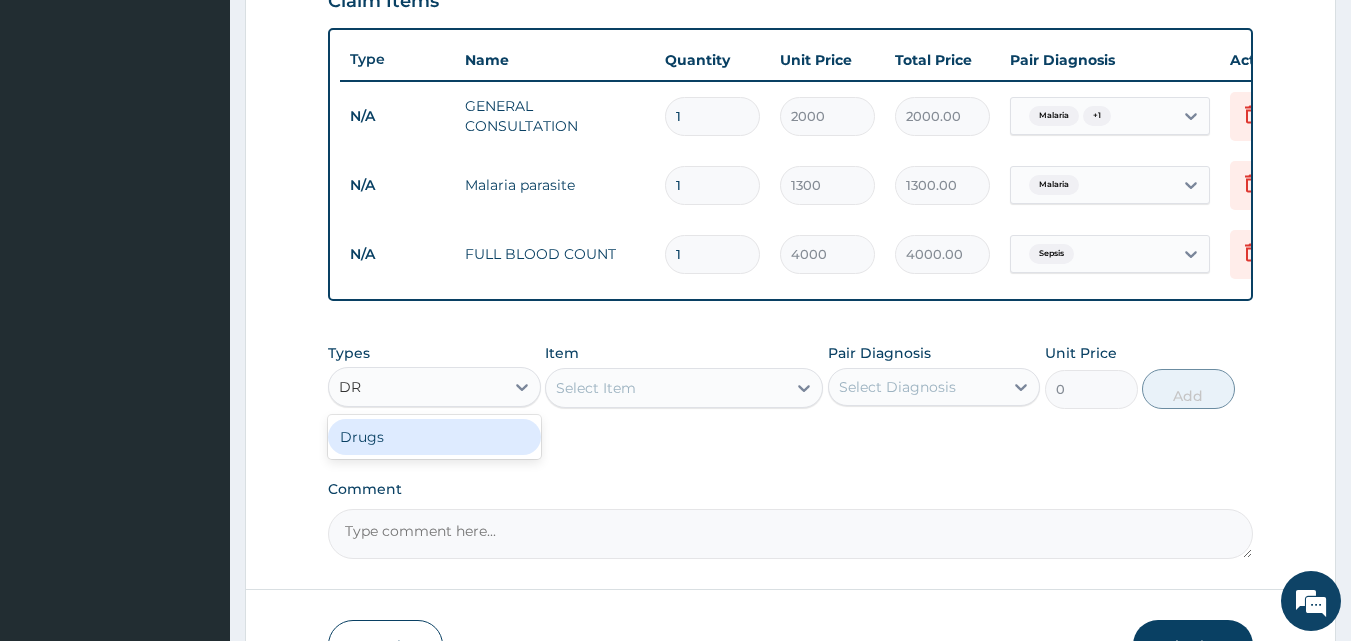 type 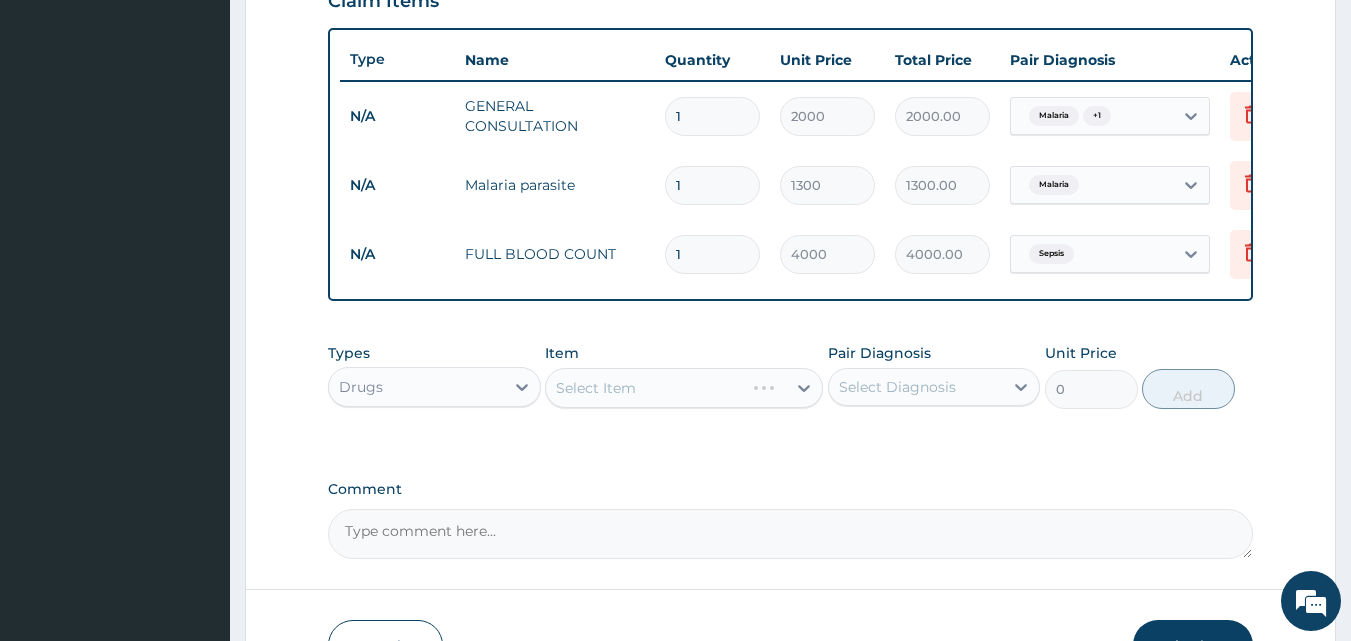click on "Select Item" at bounding box center (684, 388) 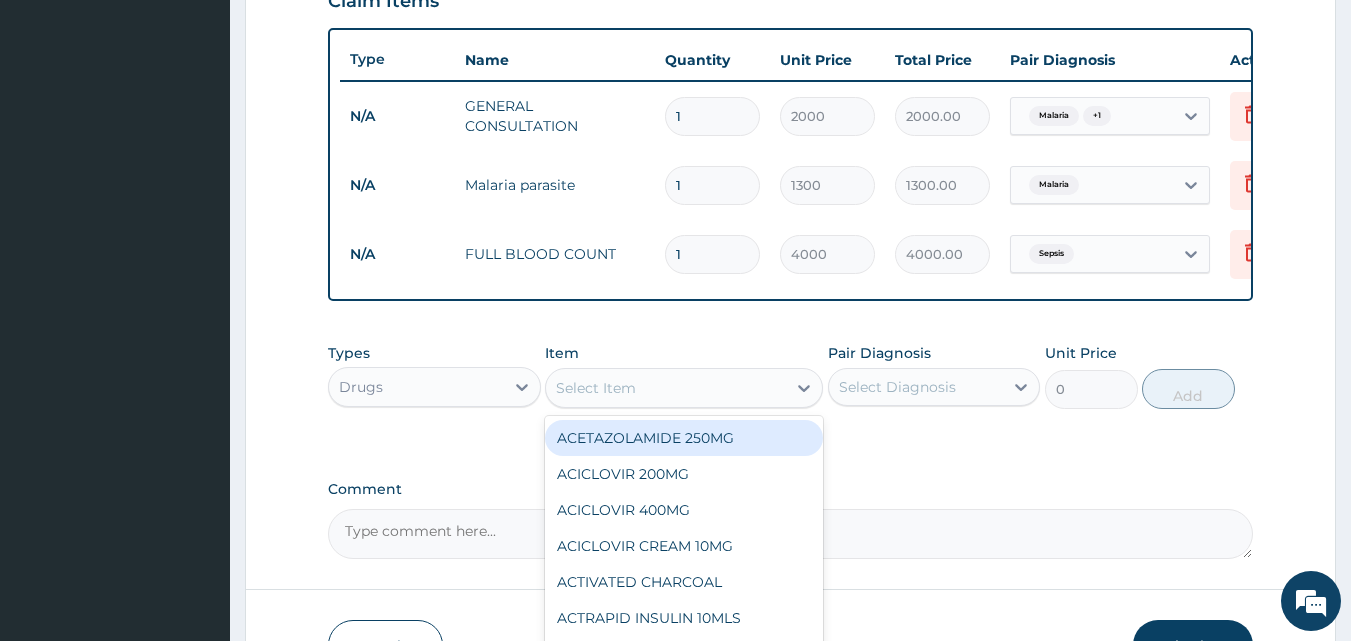 click on "Select Item" at bounding box center (666, 388) 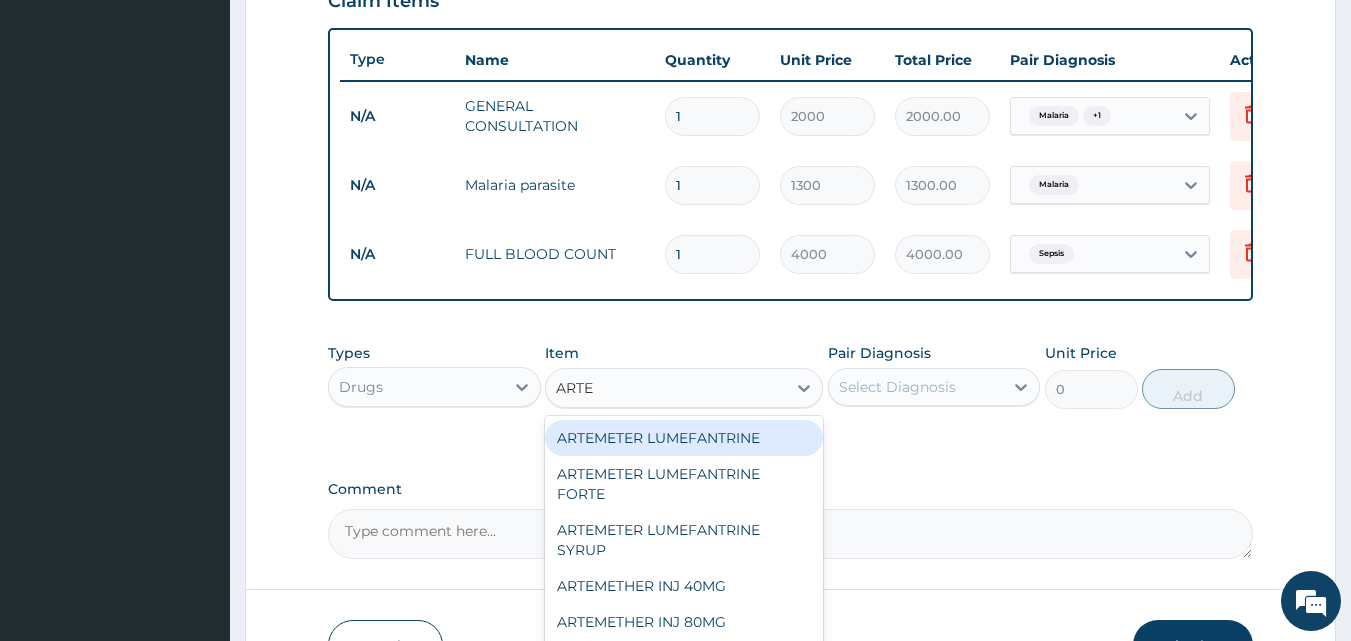 type on "ARTEM" 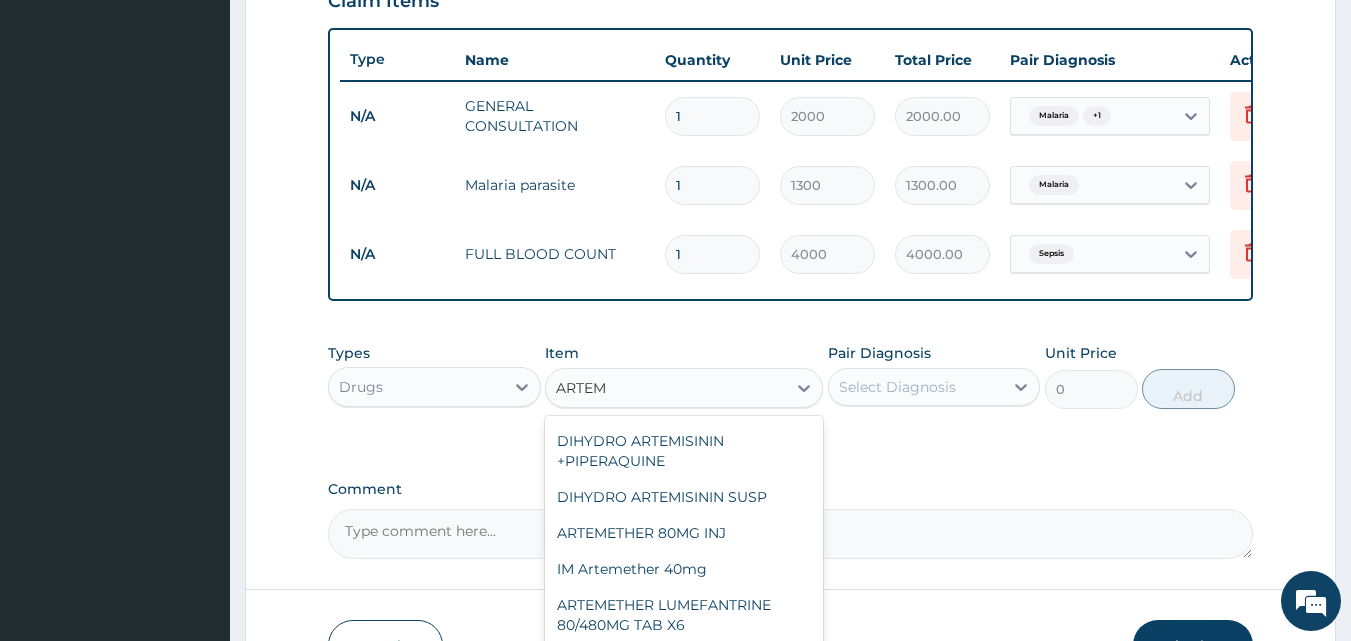 scroll, scrollTop: 280, scrollLeft: 0, axis: vertical 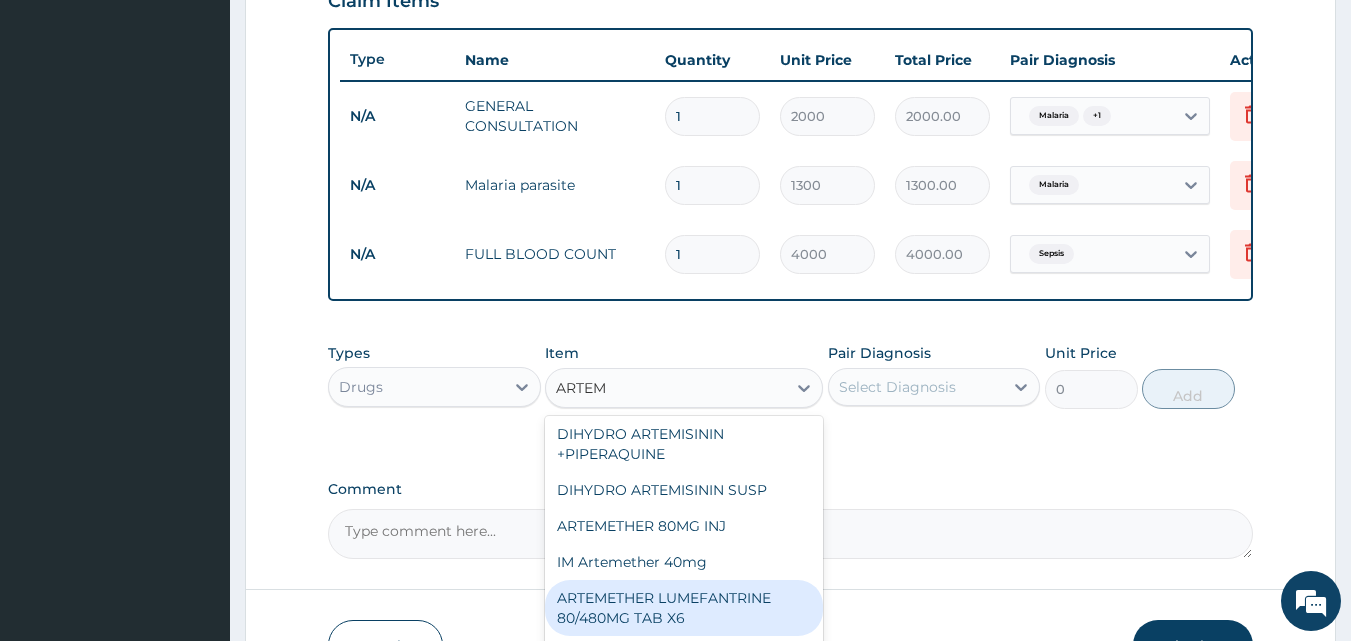 click on "ARTEMETHER LUMEFANTRINE 80/480MG TAB X6" at bounding box center (684, 608) 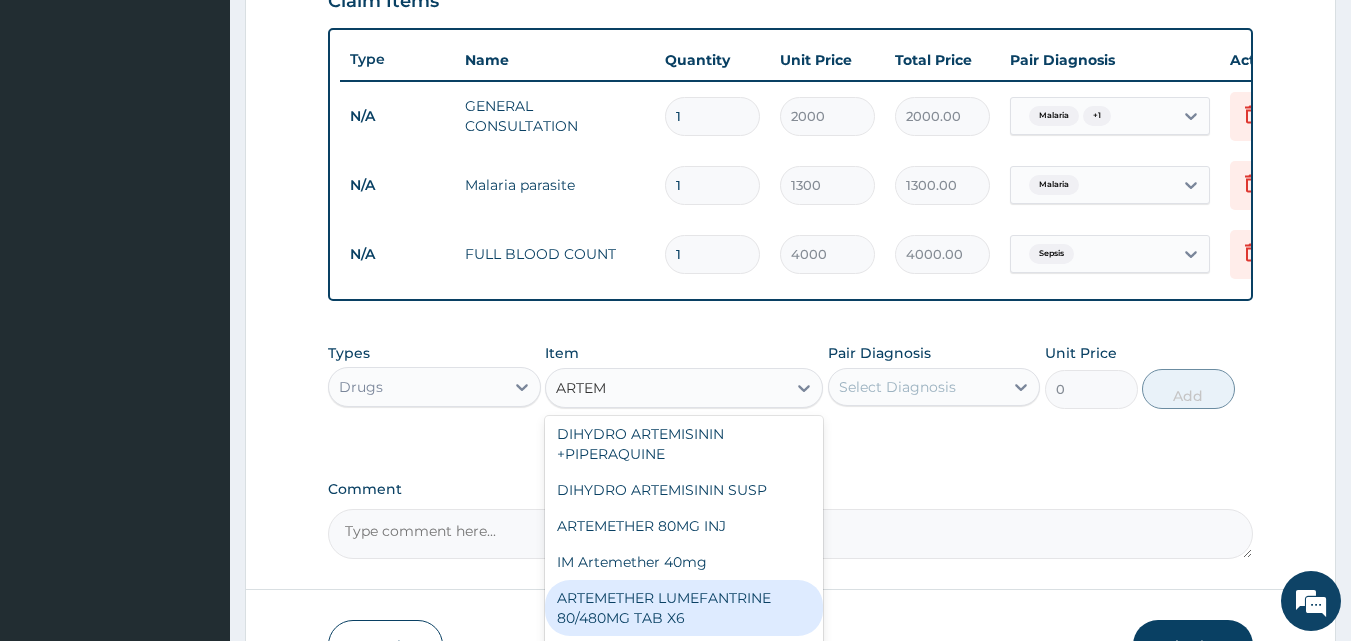 type 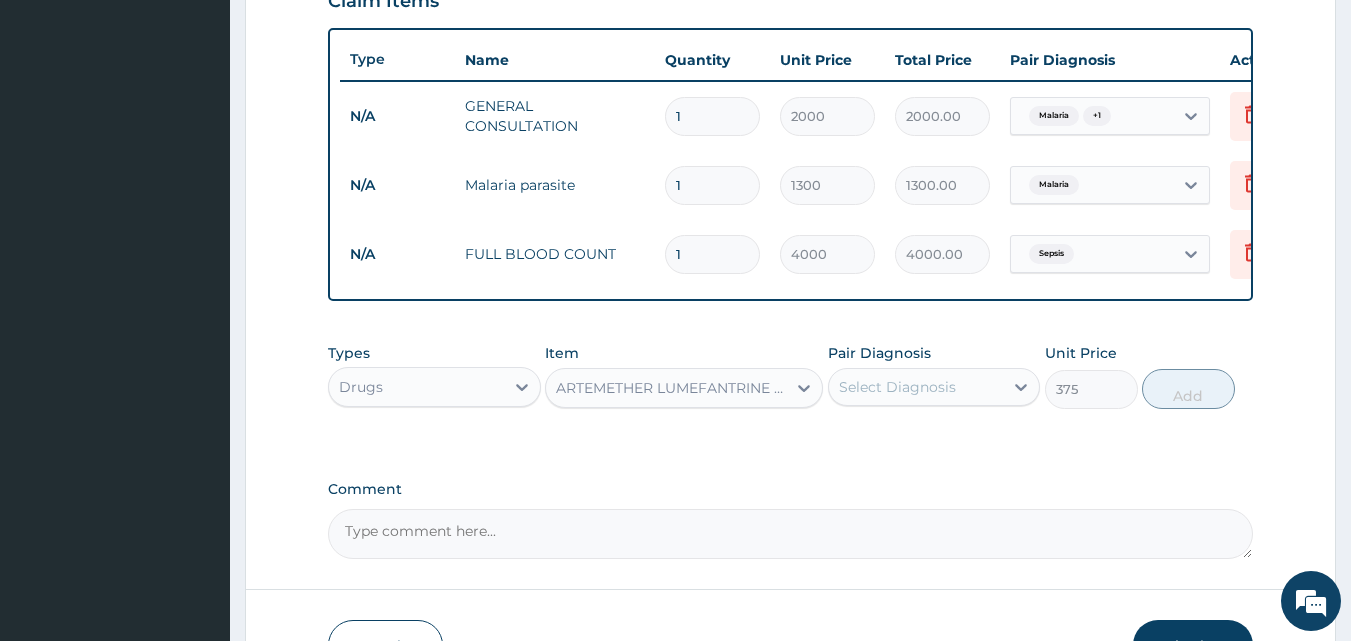 click on "Select Diagnosis" at bounding box center [897, 387] 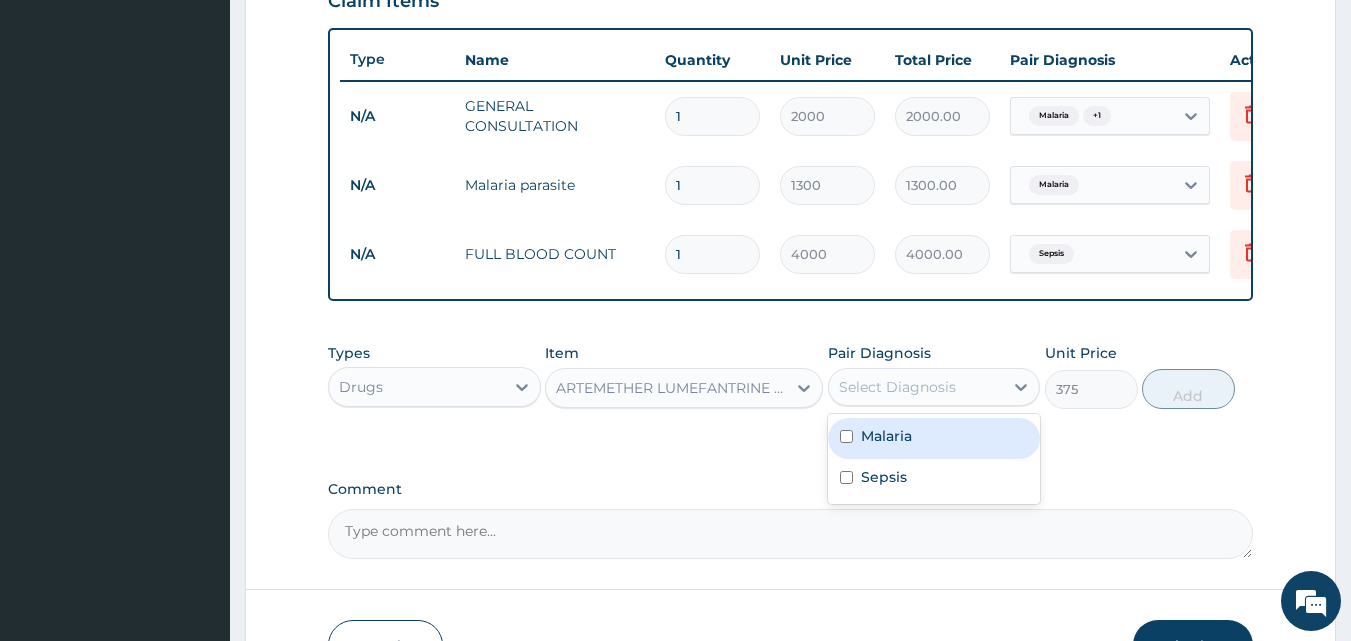 click at bounding box center (846, 436) 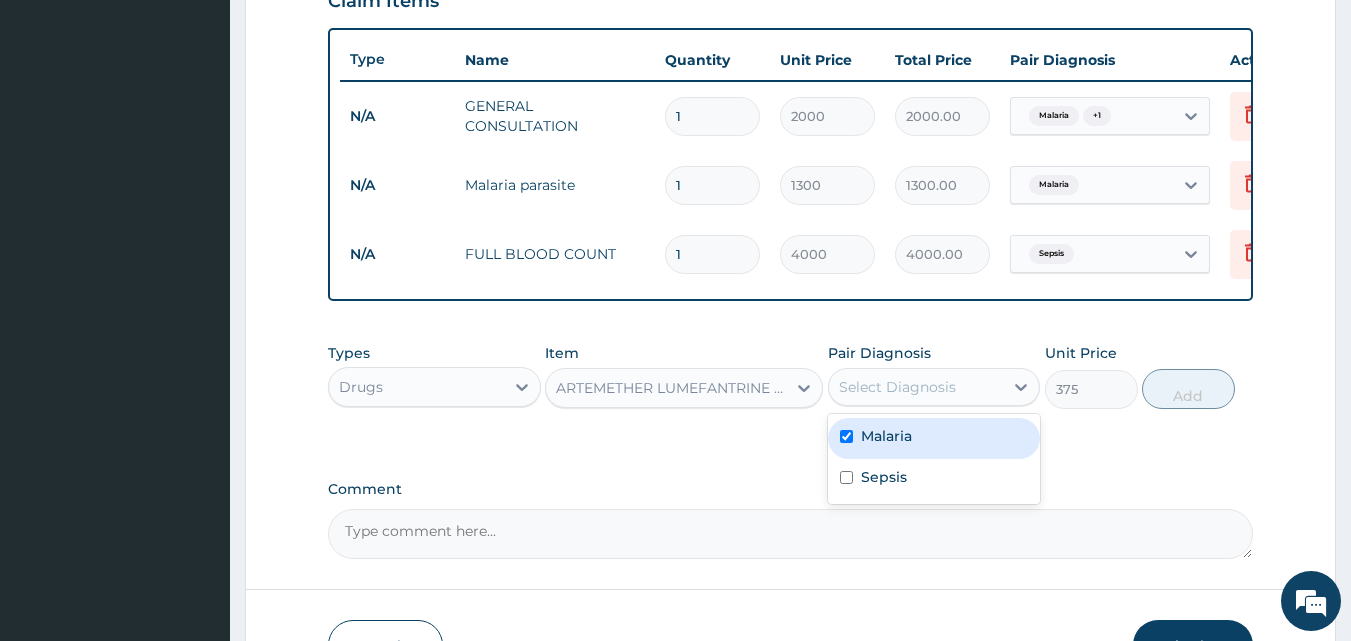 checkbox on "true" 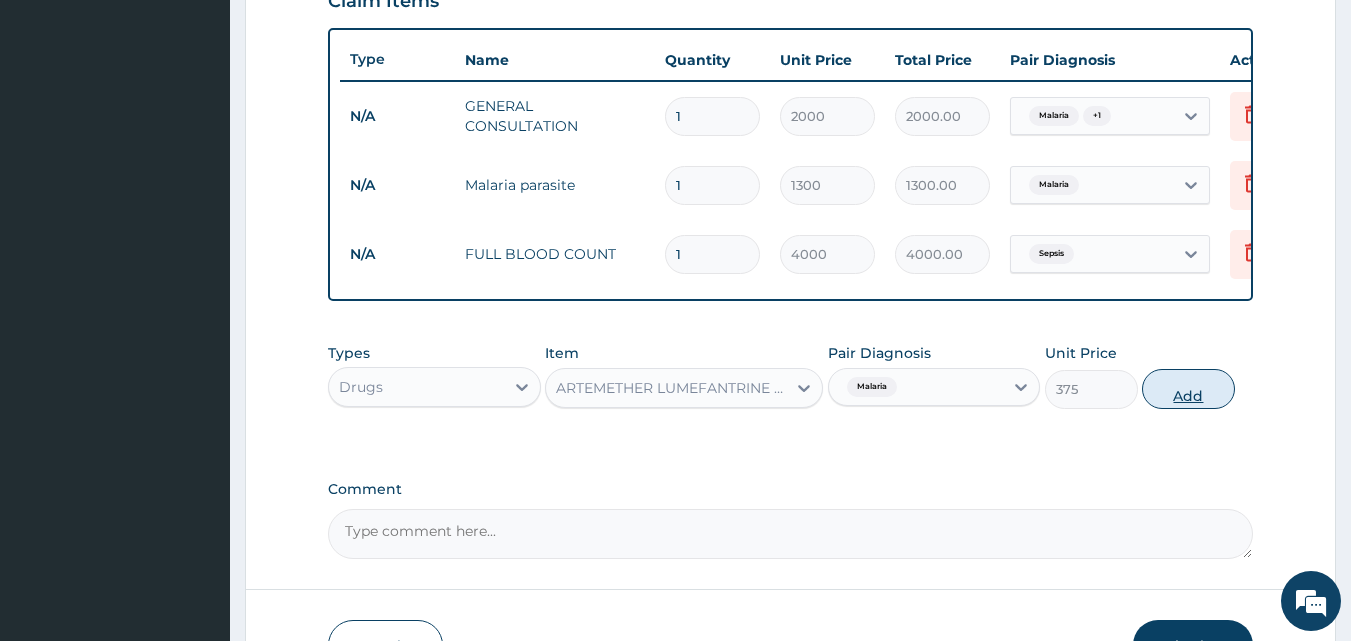 click on "Add" at bounding box center (1188, 389) 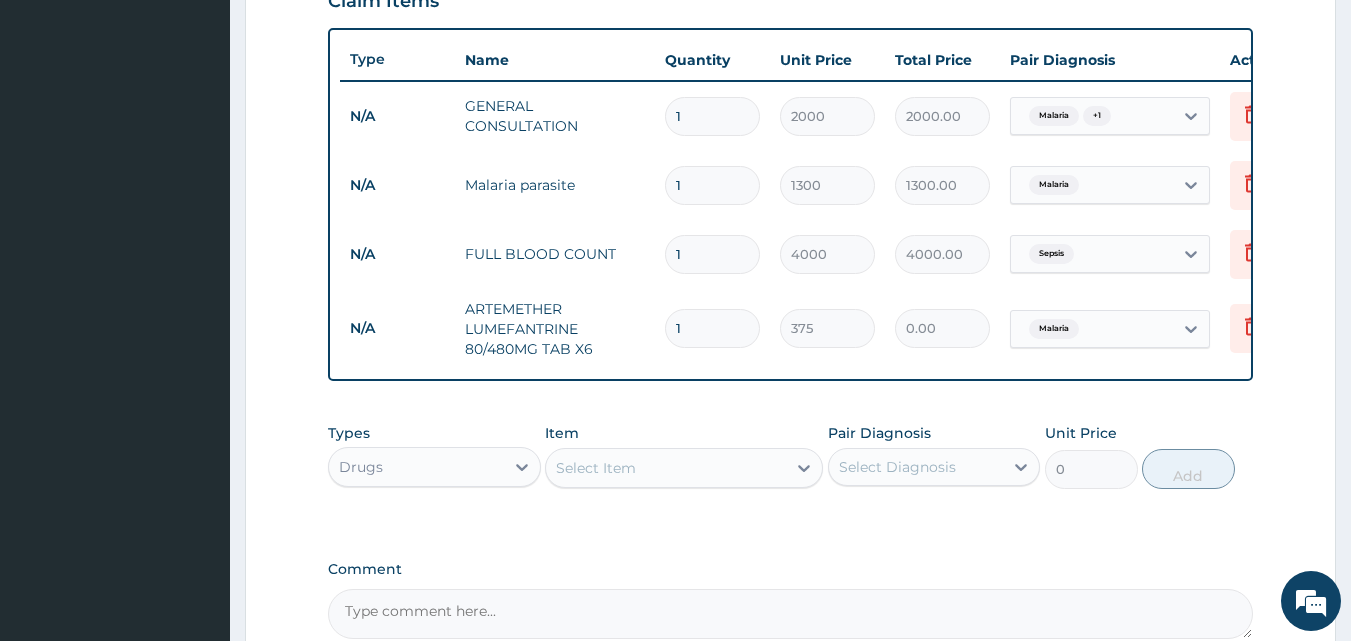 type 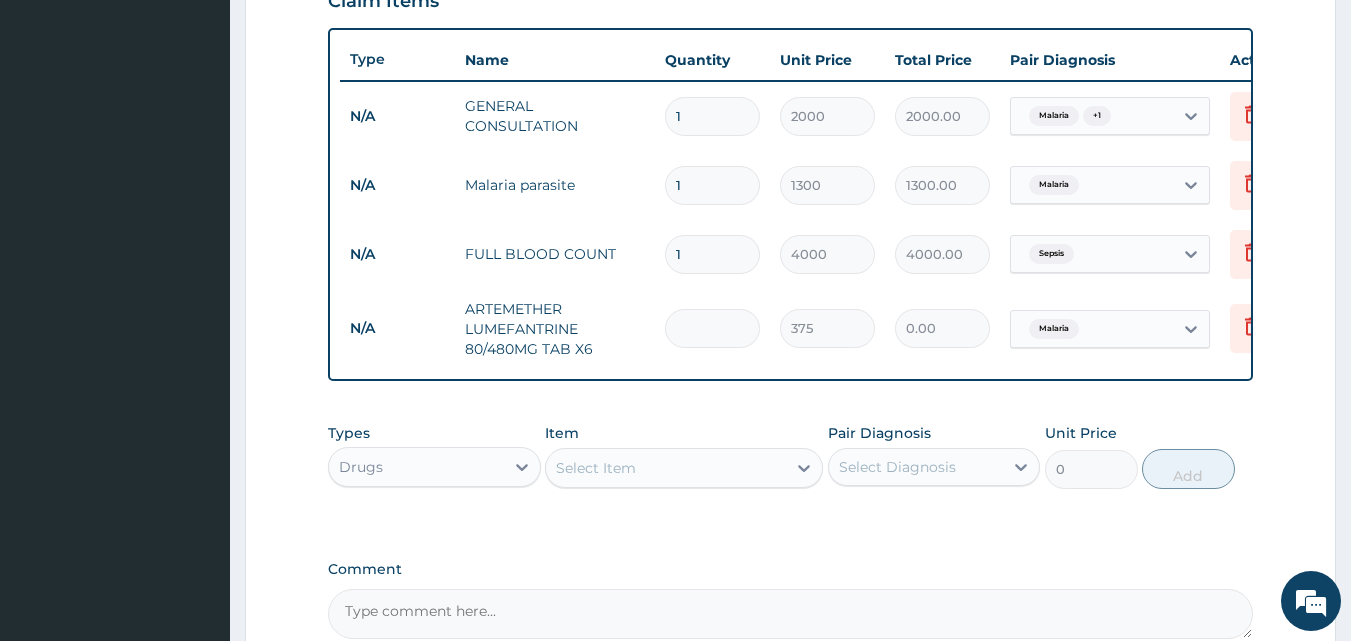 type on "0.00" 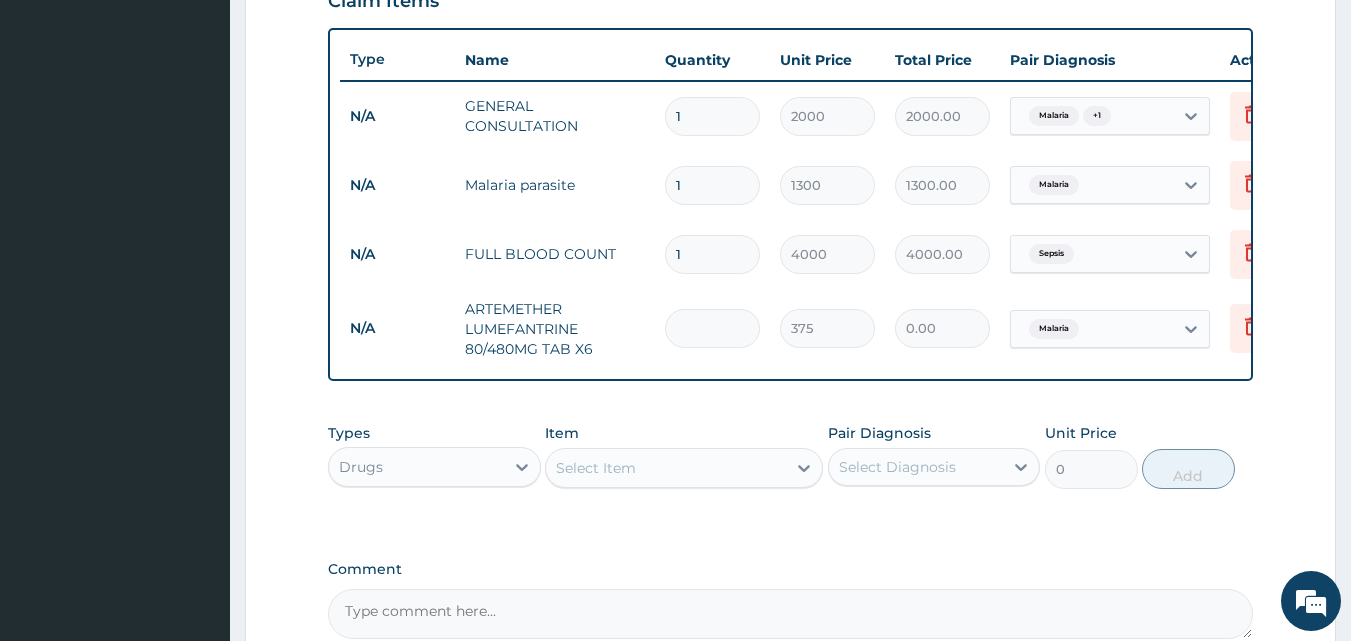 type on "6" 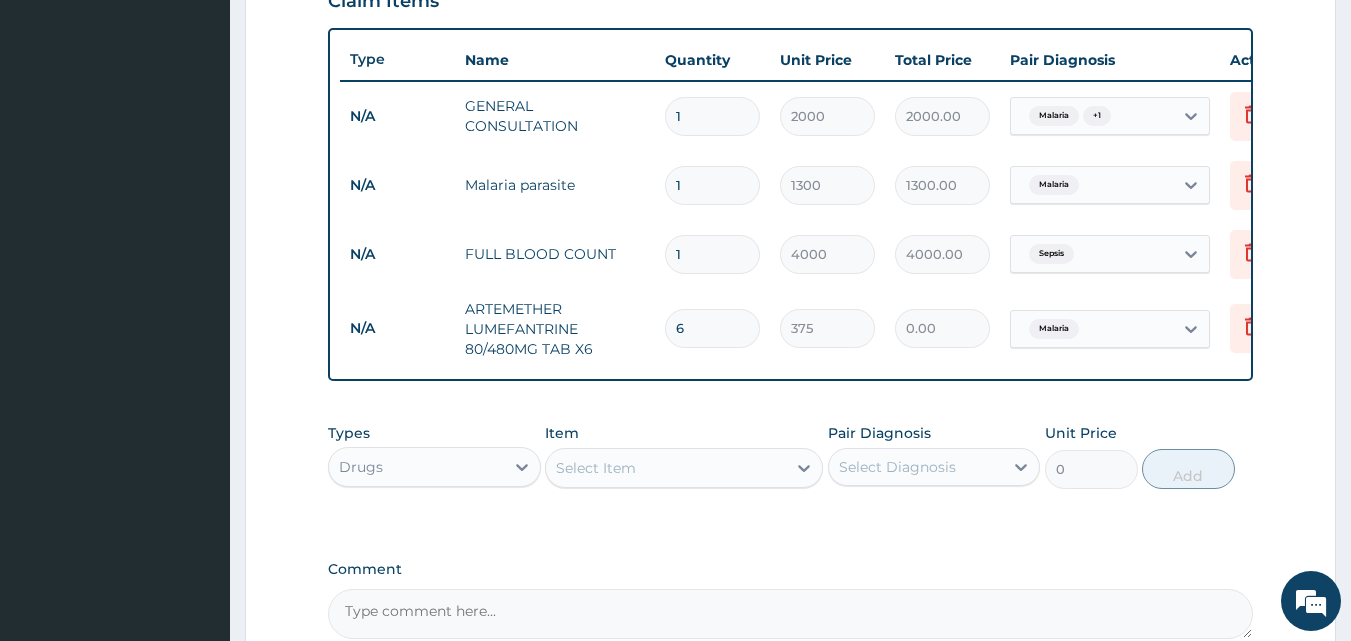 type on "2250.00" 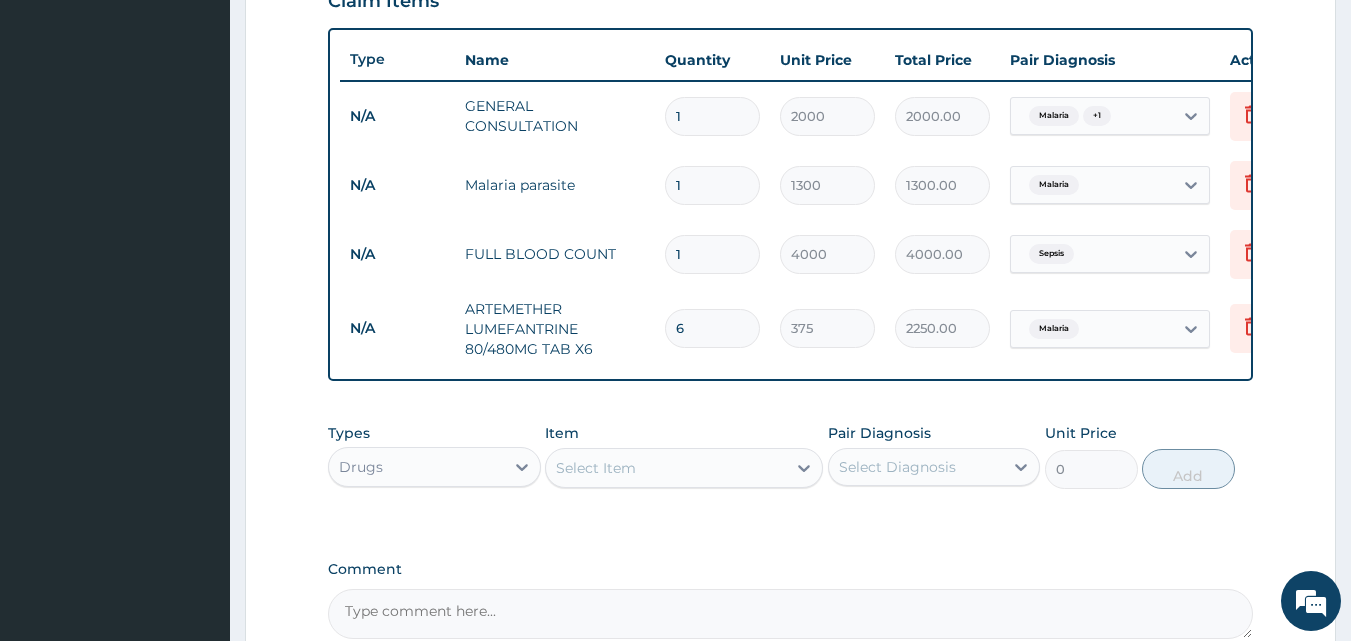 type on "6" 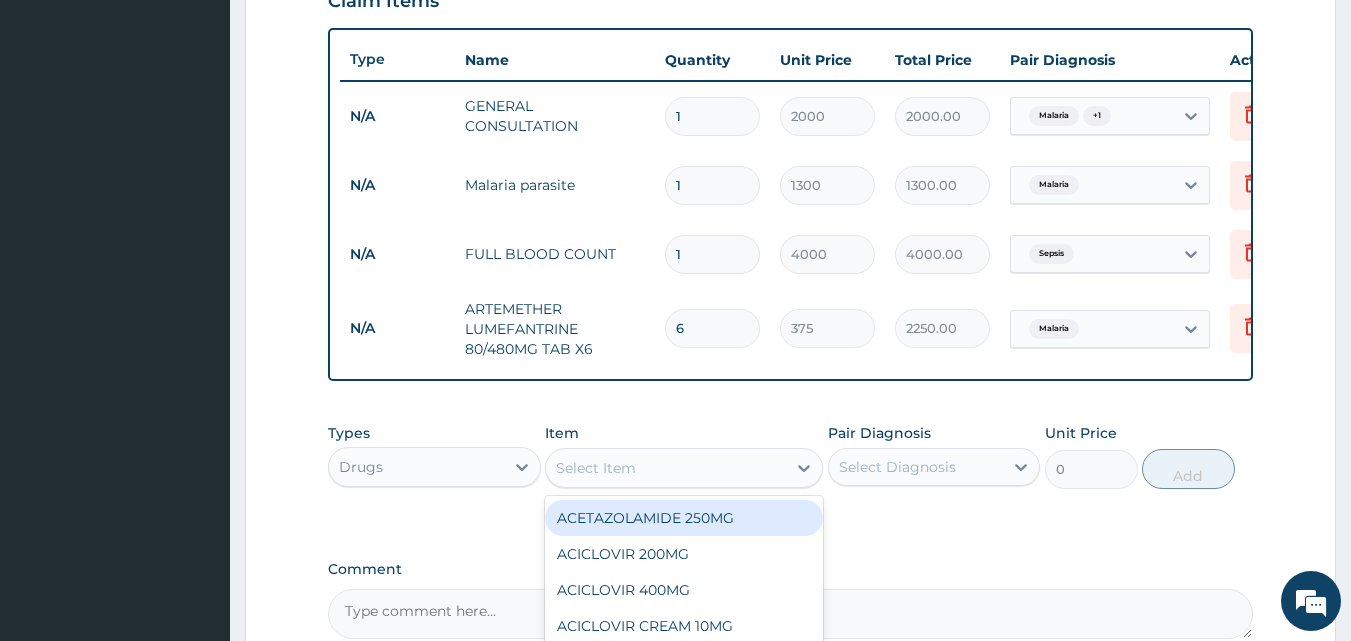 click on "Select Item" at bounding box center (596, 468) 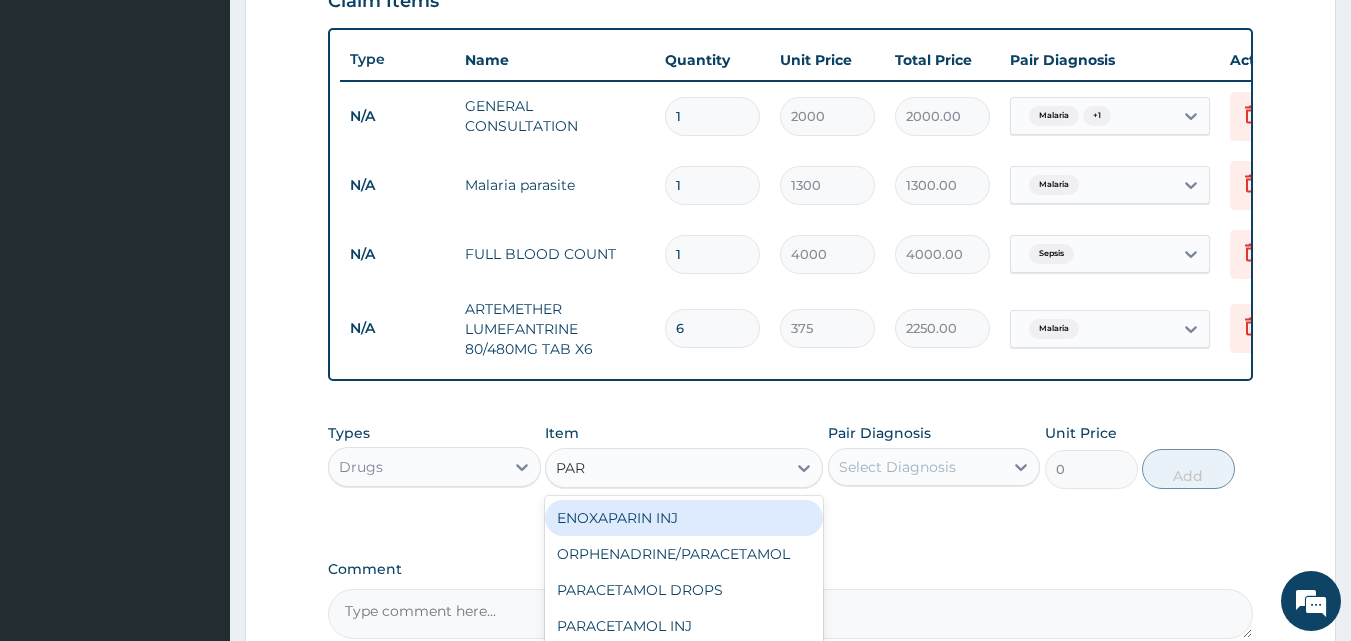 type on "PARA" 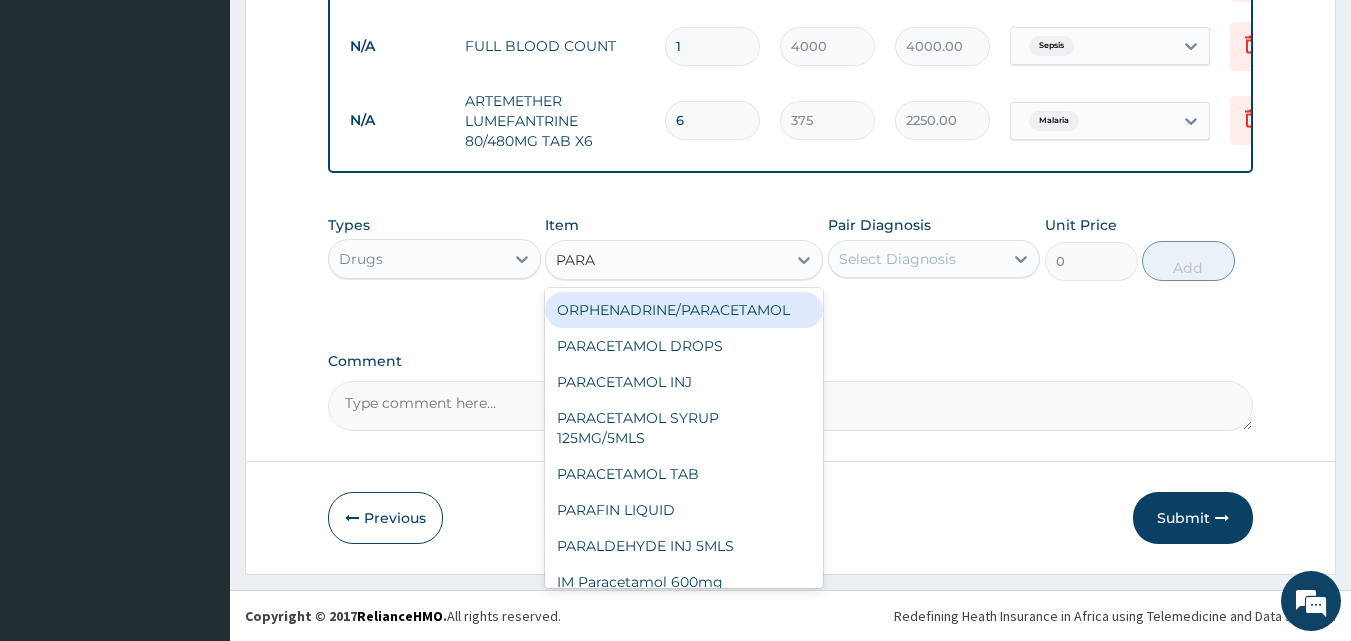 scroll, scrollTop: 939, scrollLeft: 0, axis: vertical 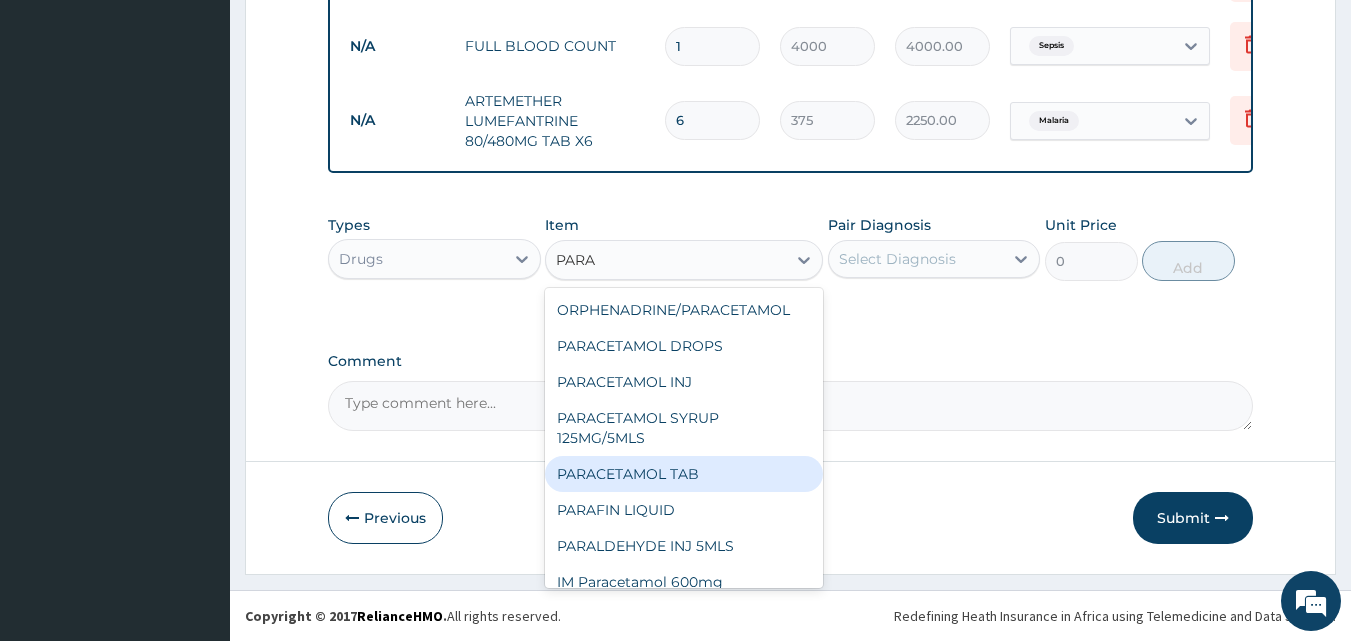 click on "PARACETAMOL TAB" at bounding box center (684, 474) 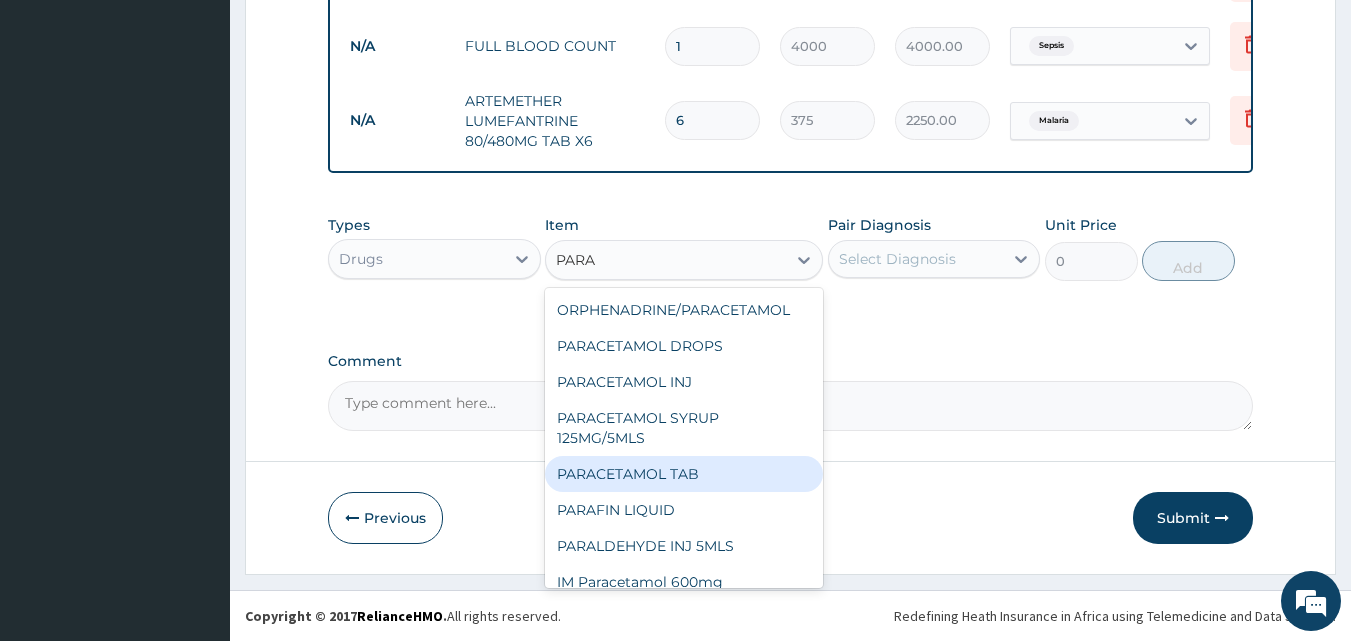 type 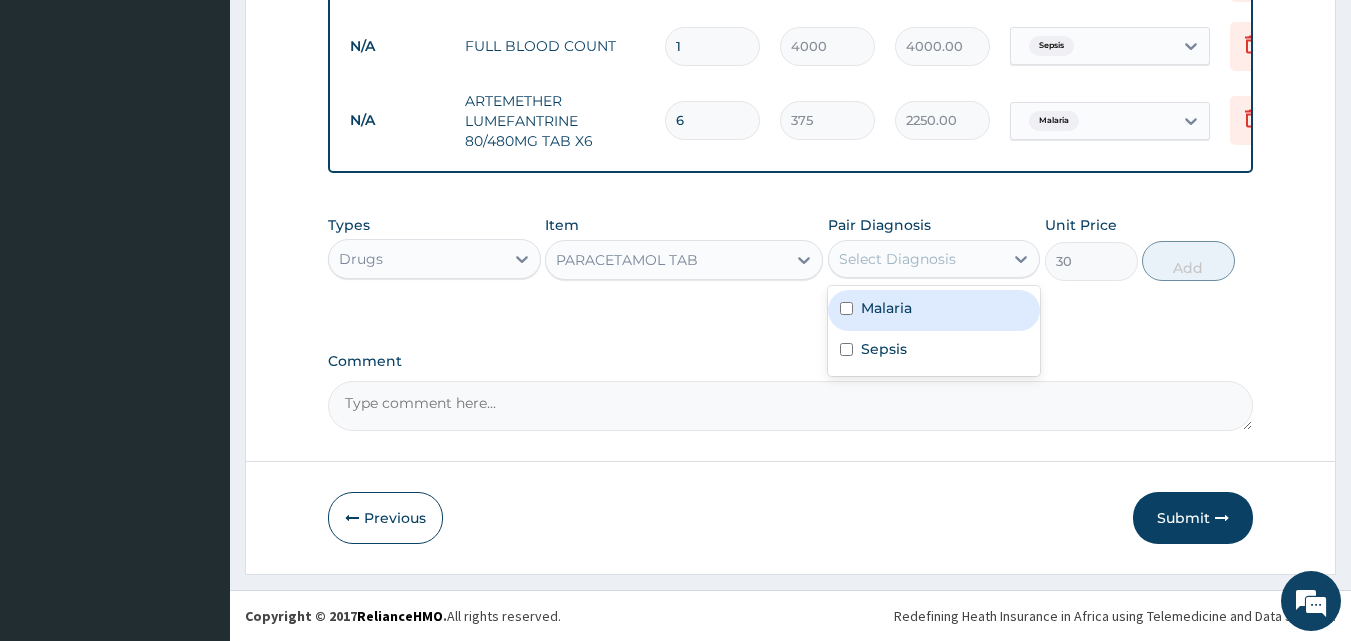 click on "Select Diagnosis" at bounding box center (897, 259) 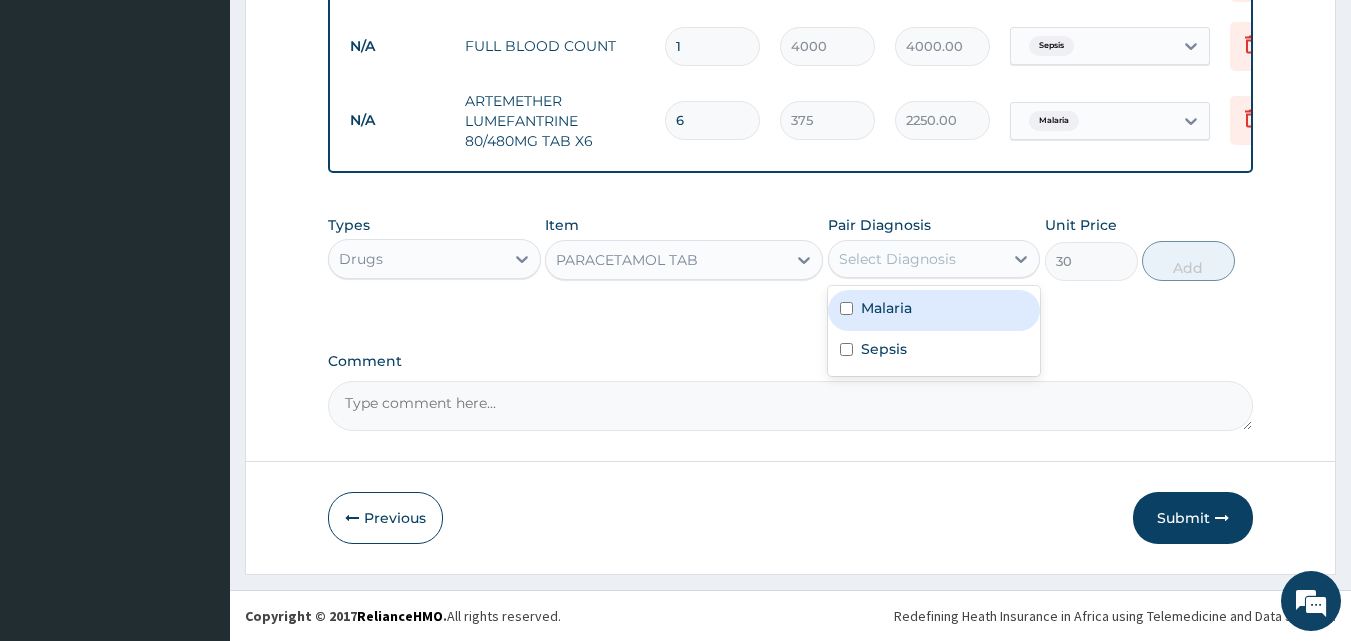 click at bounding box center [846, 308] 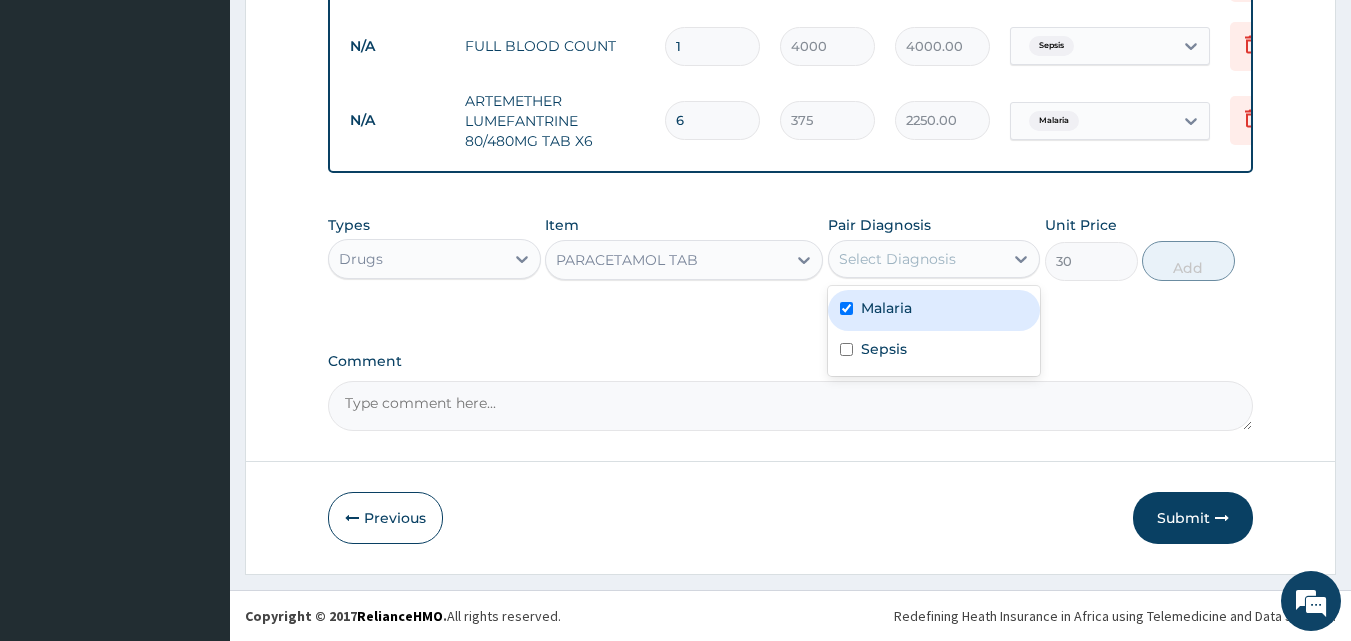 checkbox on "true" 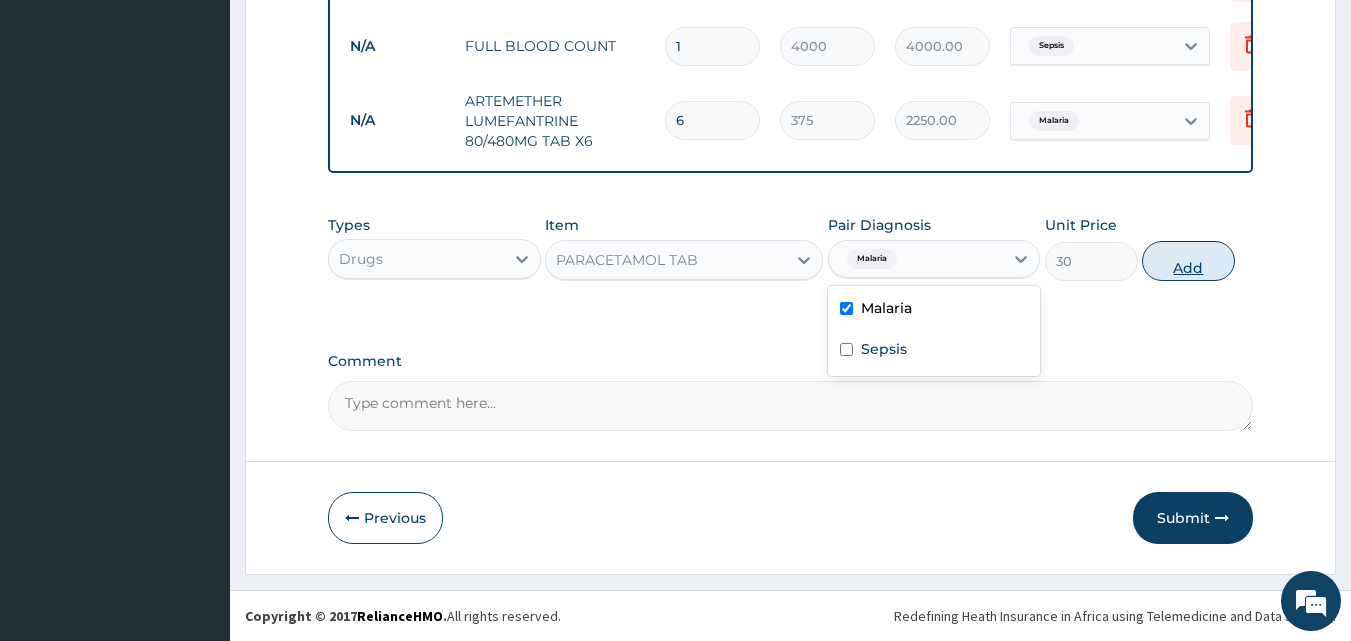 click on "Add" at bounding box center [1188, 261] 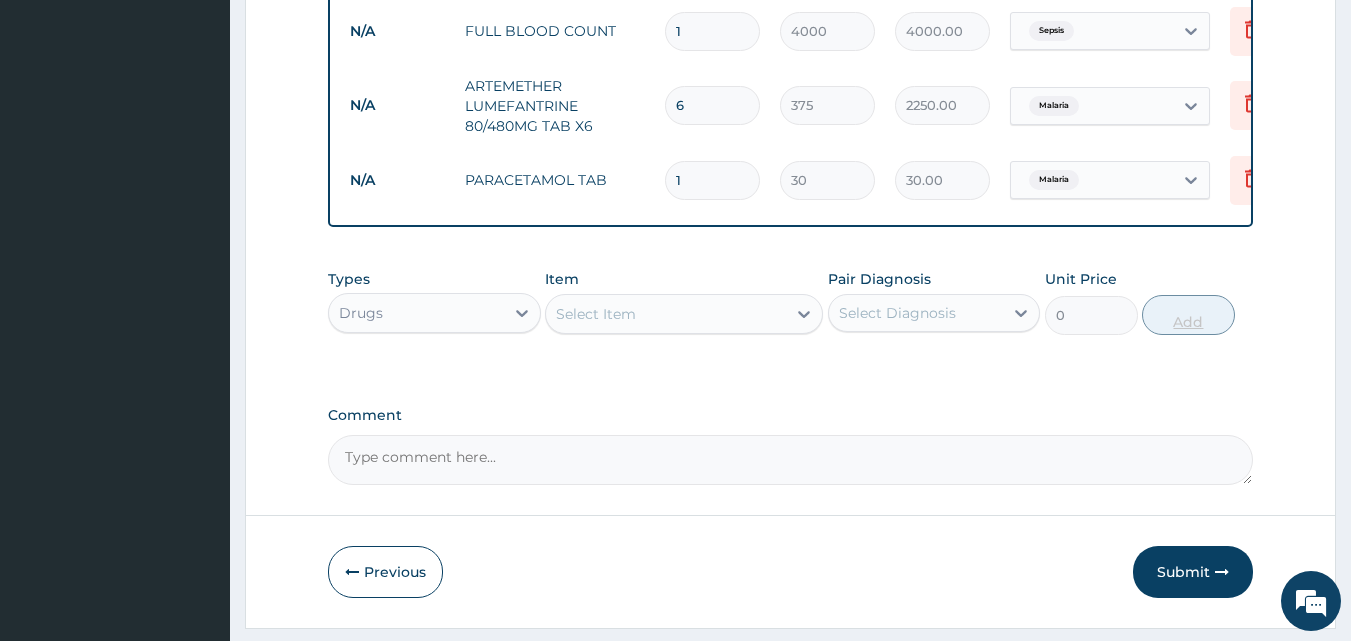 type 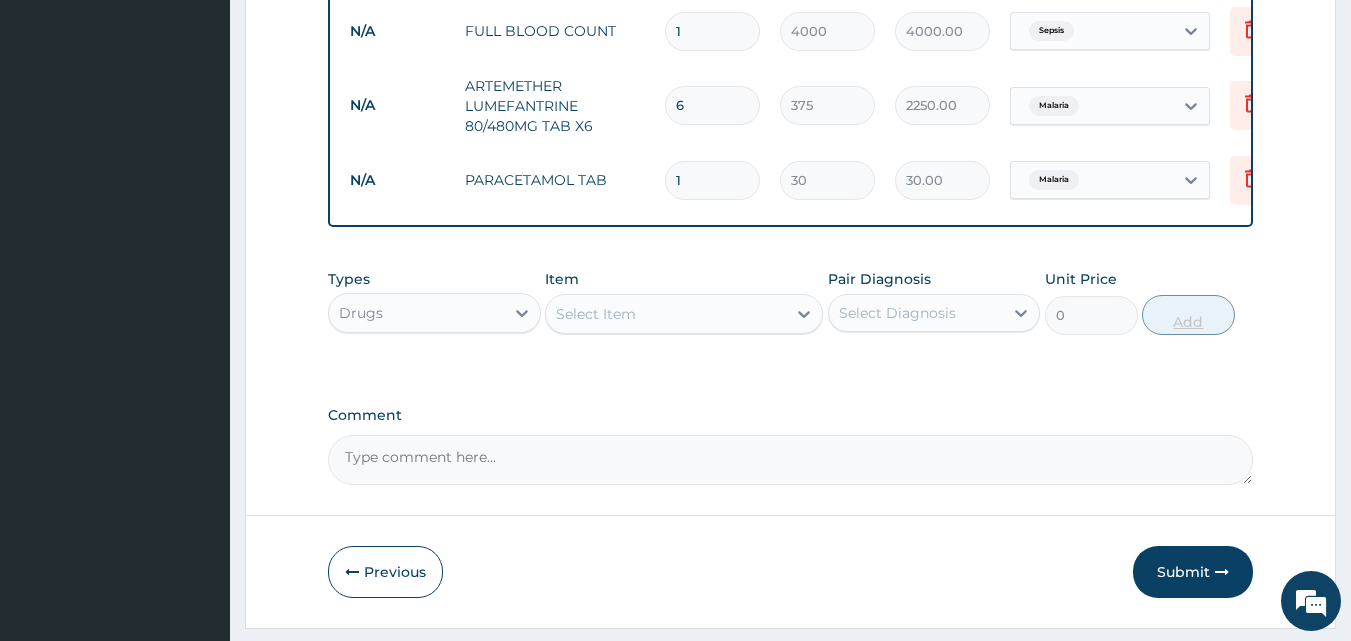 type on "0.00" 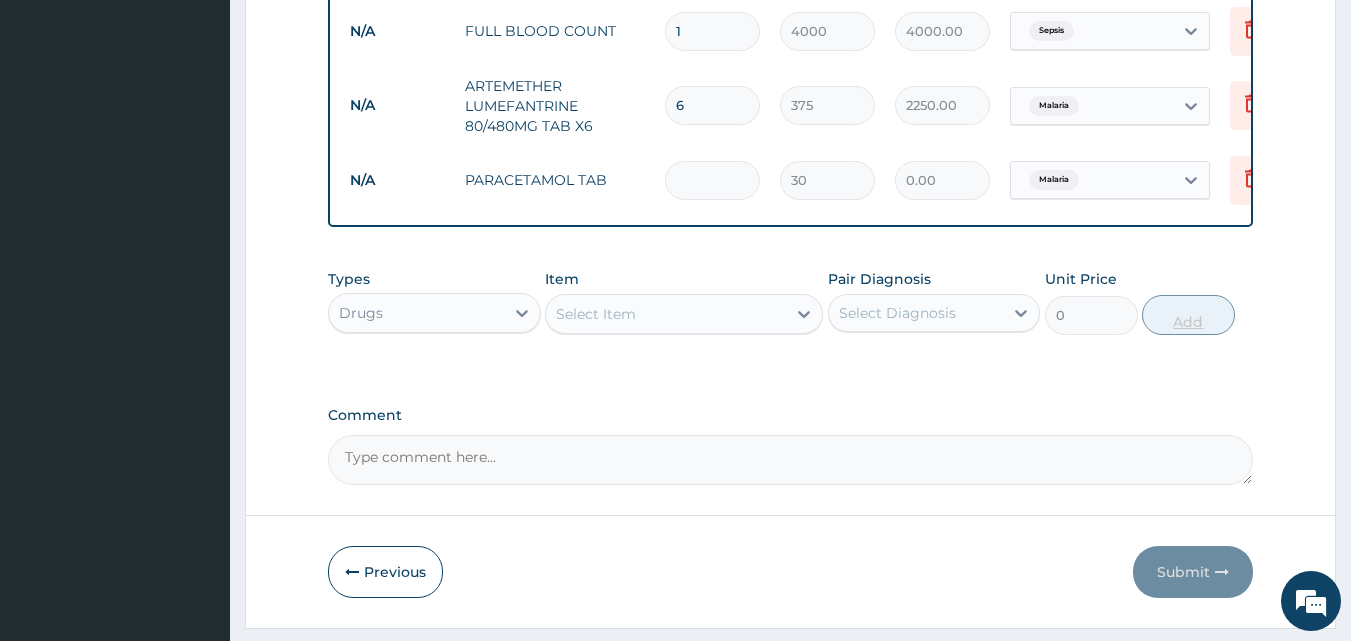type on "2" 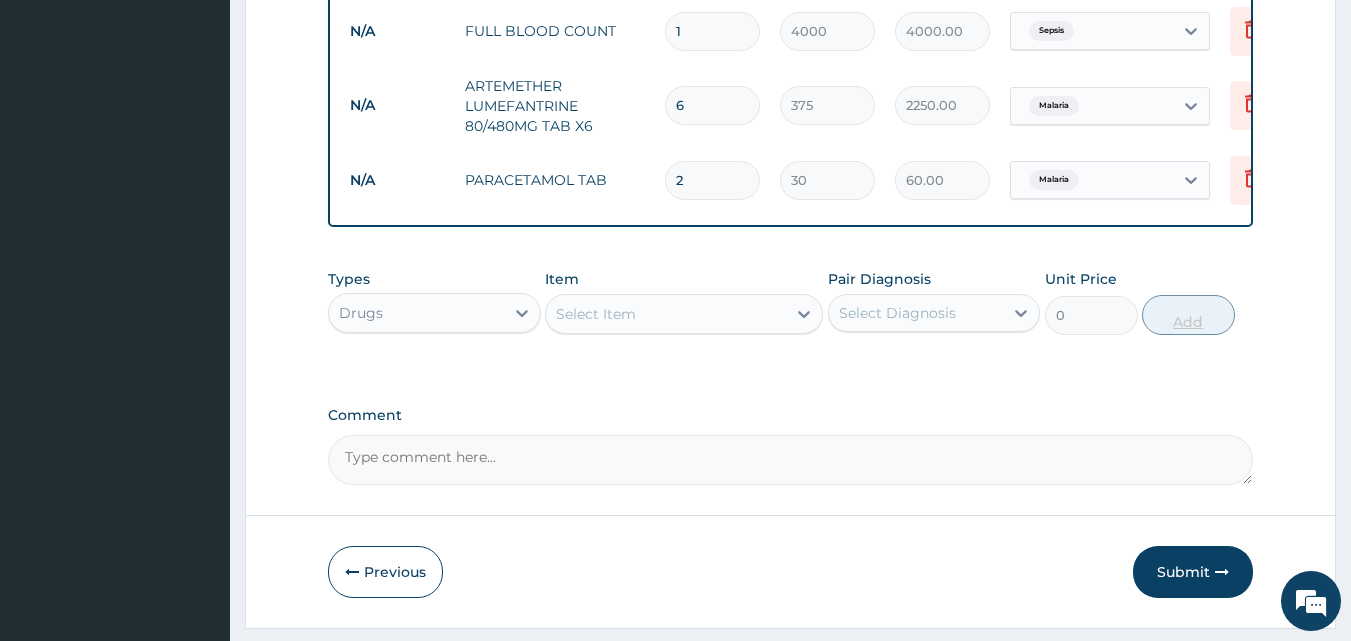 type on "20" 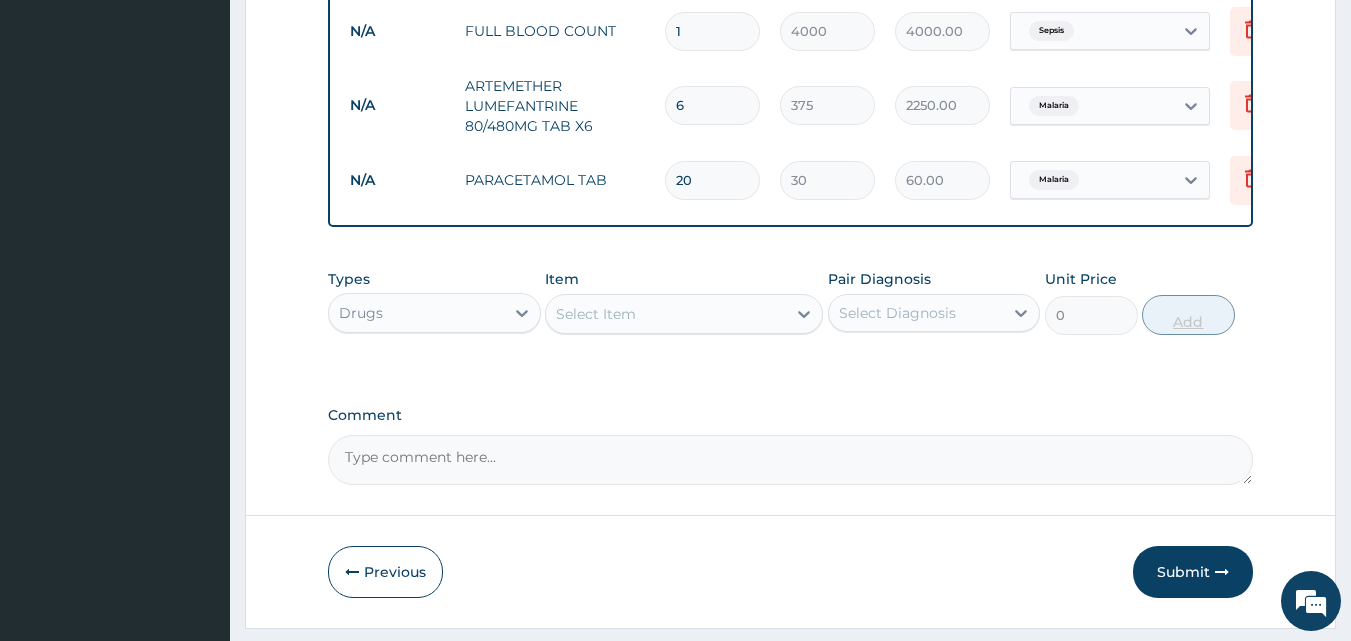type on "600.00" 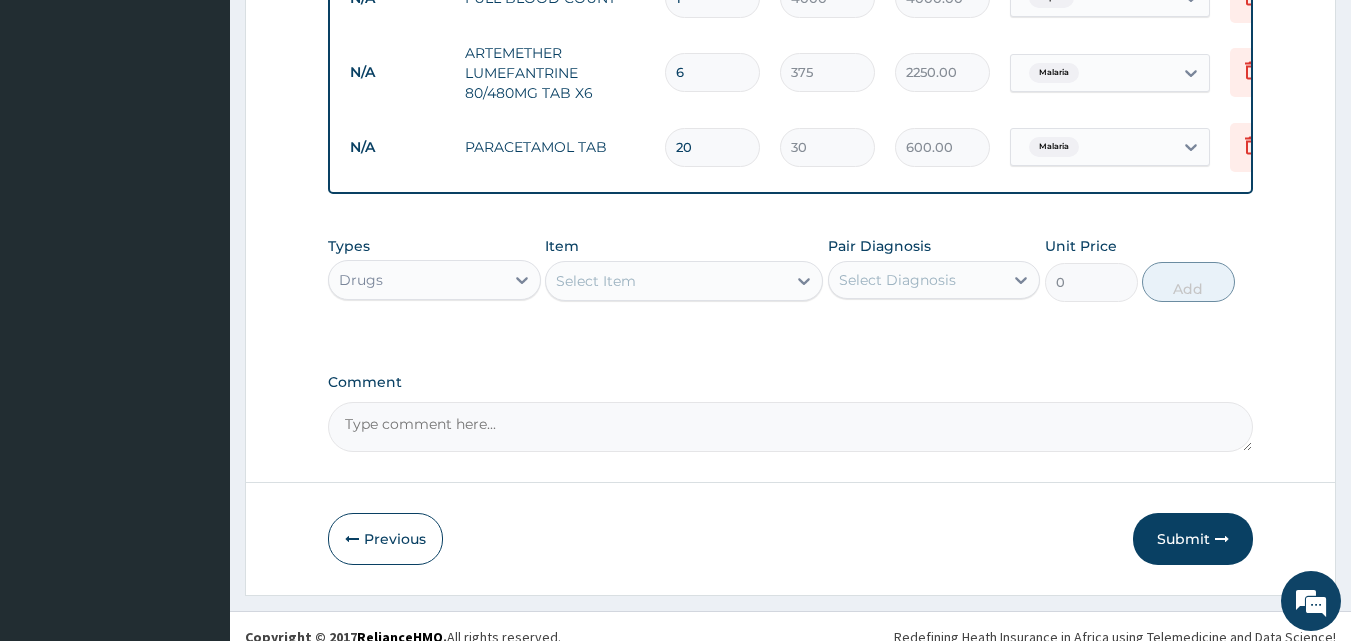 scroll, scrollTop: 1008, scrollLeft: 0, axis: vertical 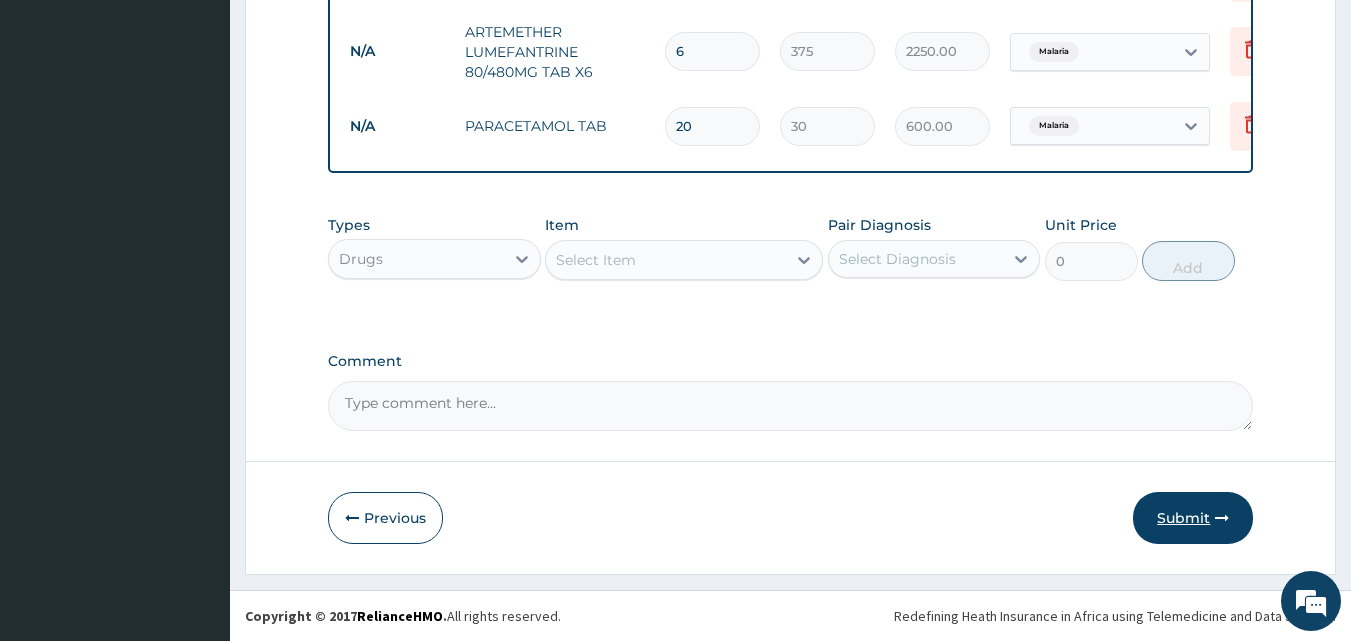 type on "20" 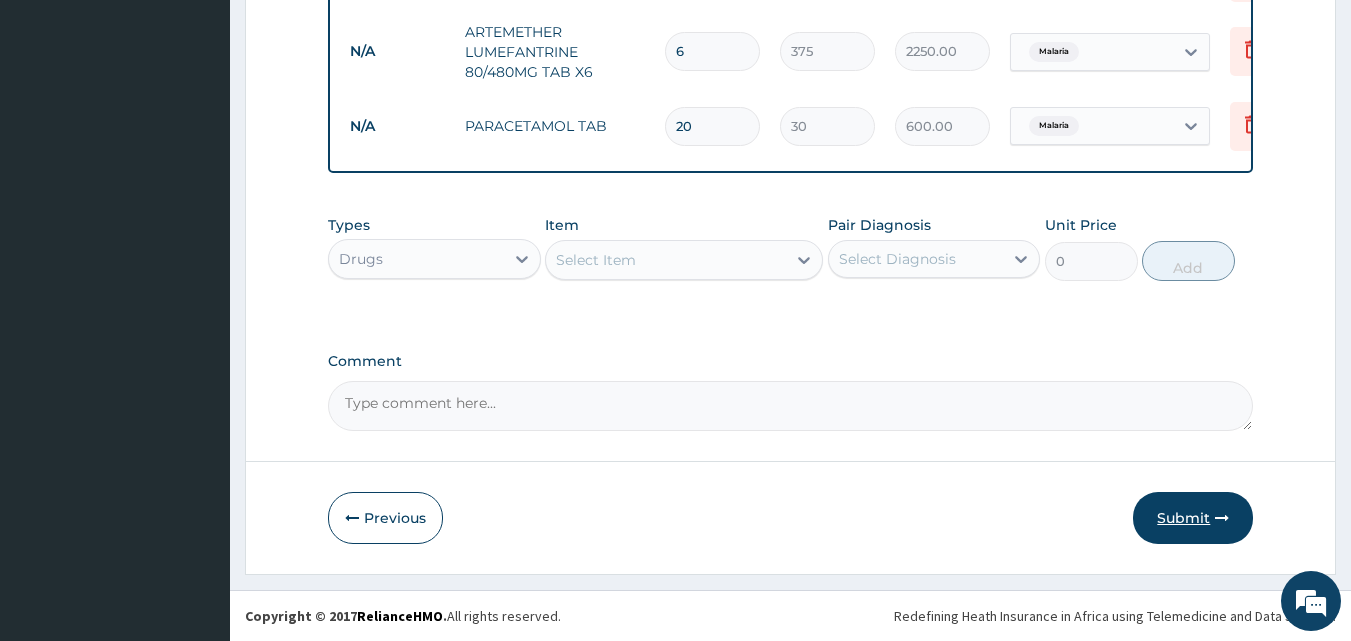 click on "Submit" at bounding box center [1193, 518] 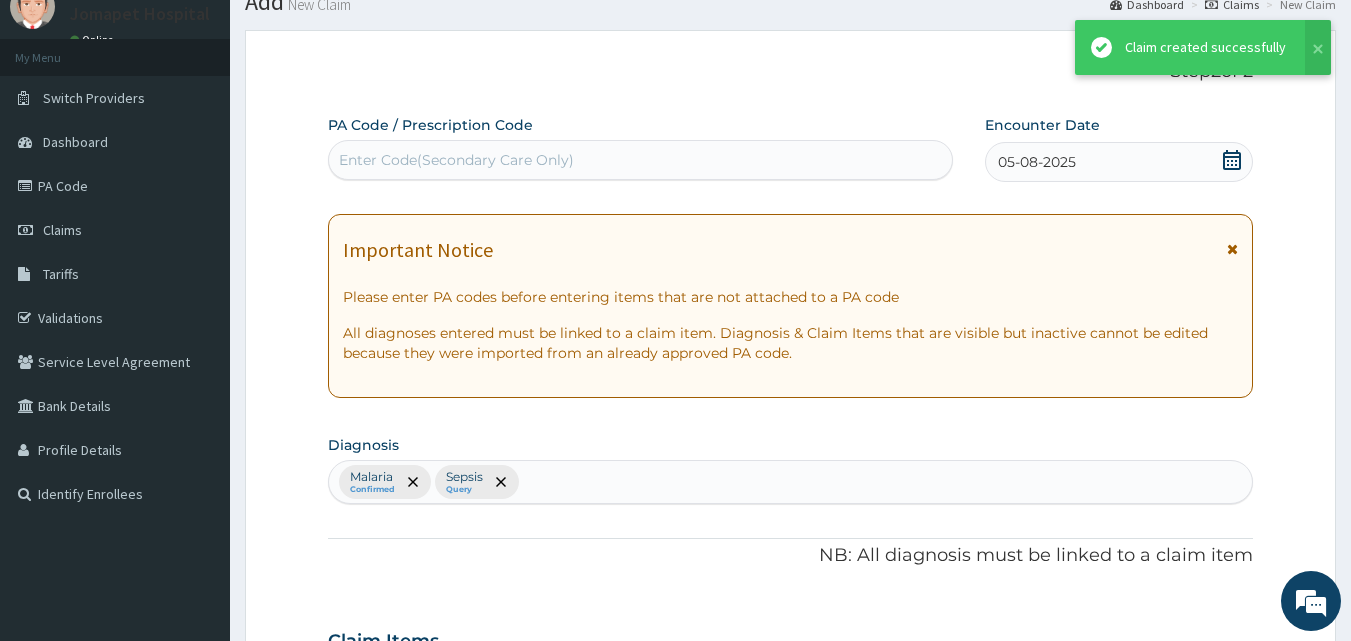 scroll, scrollTop: 1008, scrollLeft: 0, axis: vertical 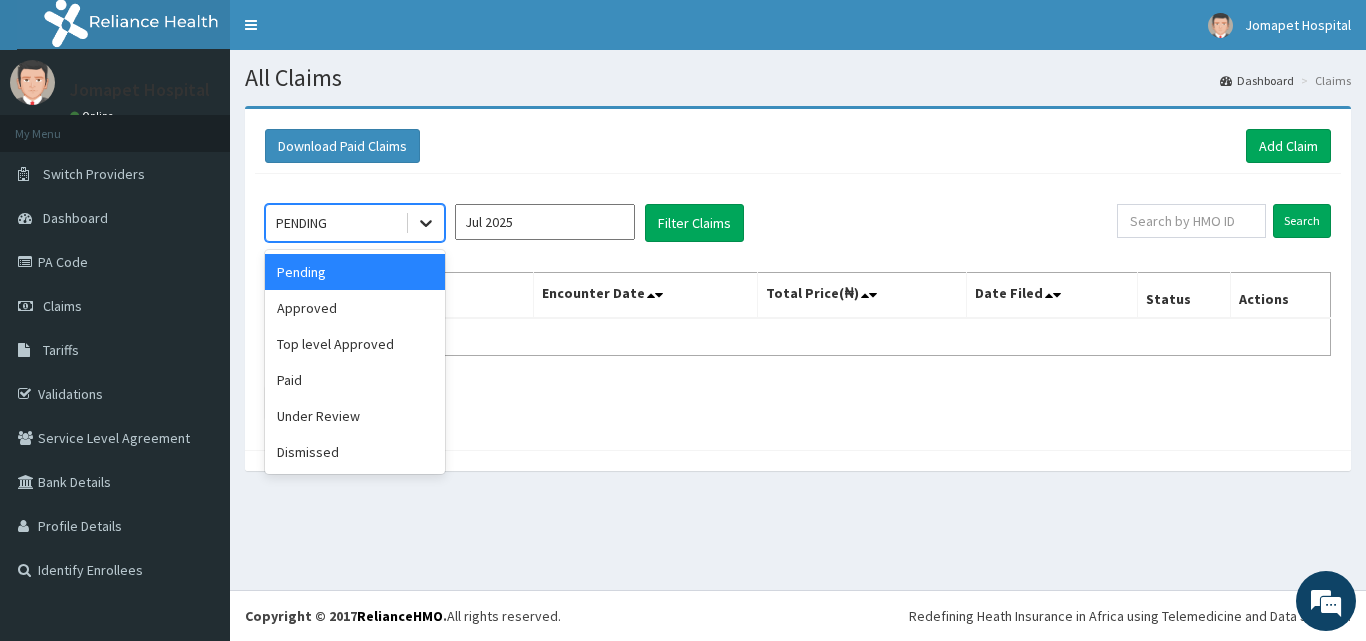 click 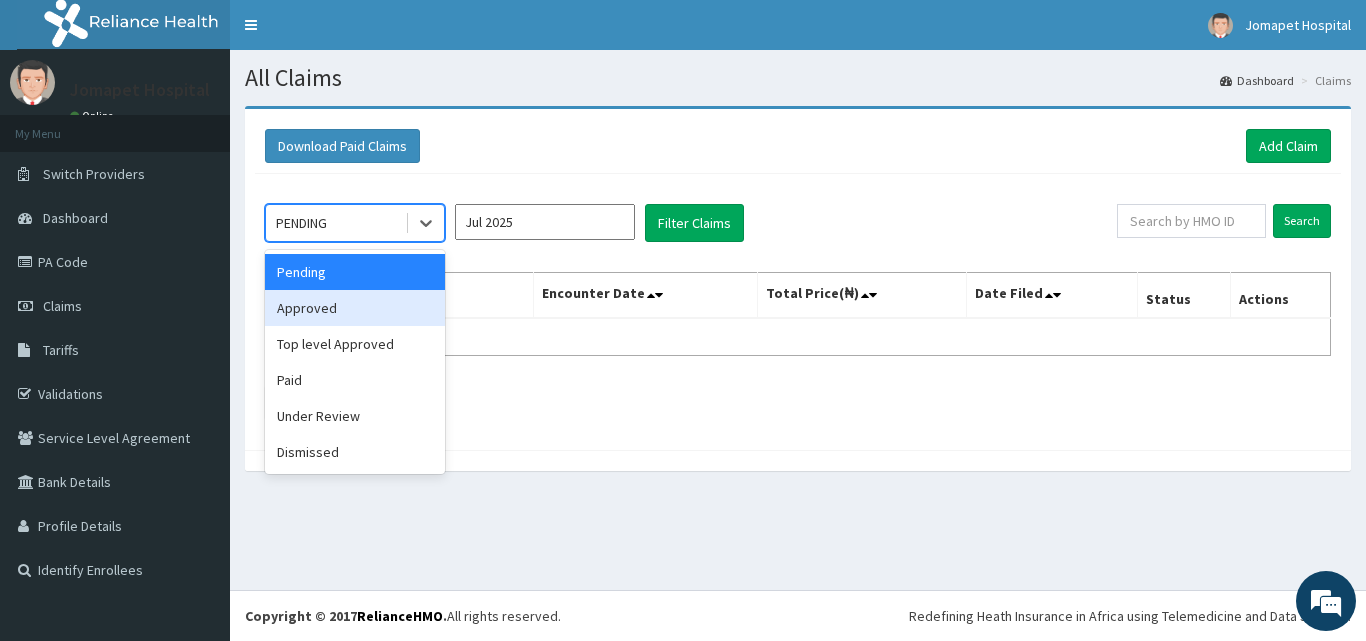 click on "Approved" at bounding box center [355, 308] 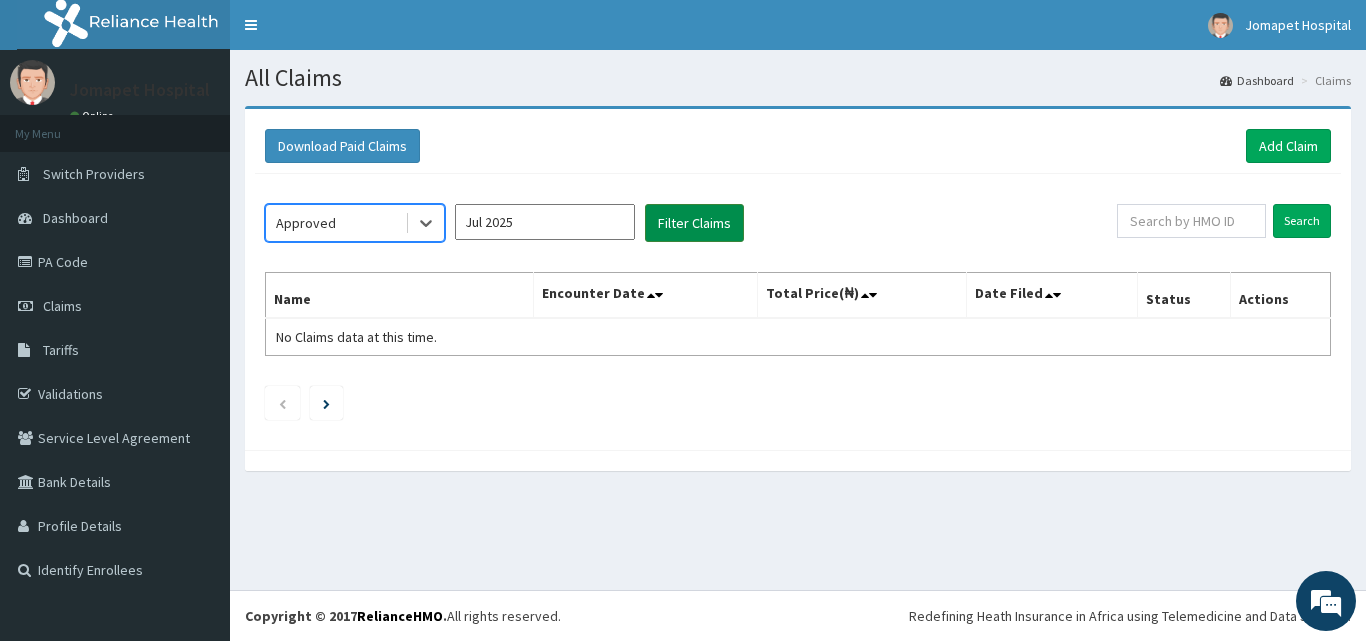 click on "Filter Claims" at bounding box center [694, 223] 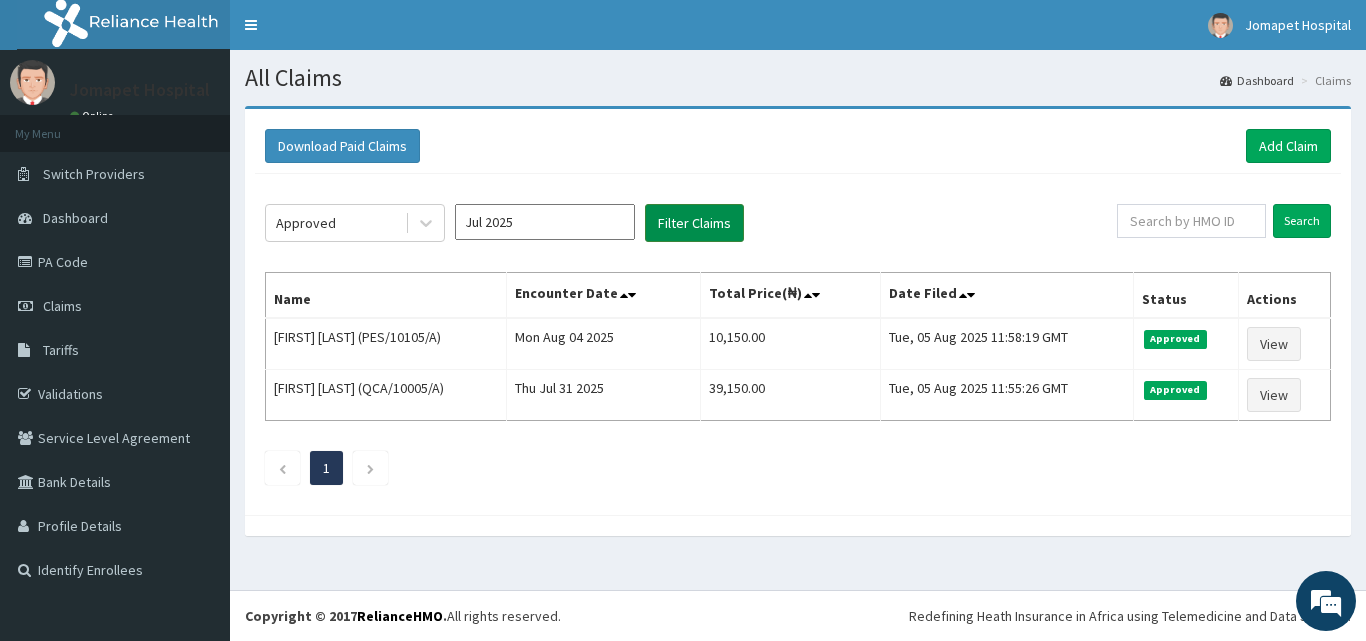 scroll, scrollTop: 0, scrollLeft: 0, axis: both 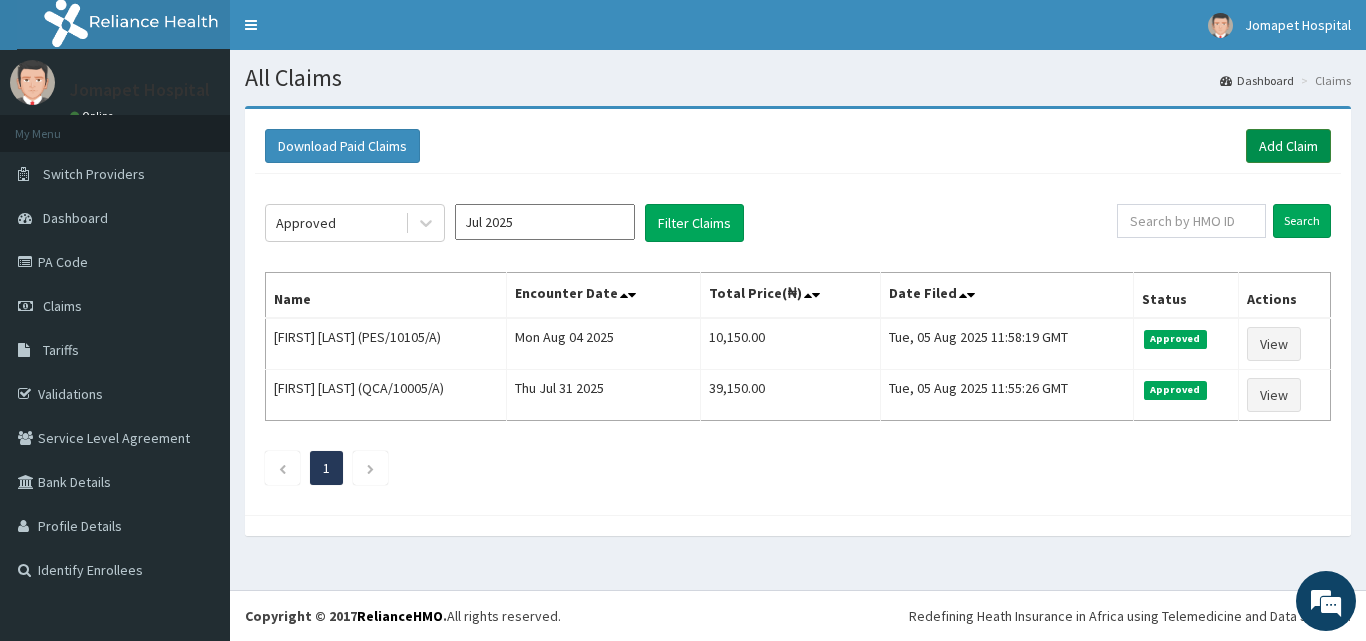 click on "Add Claim" at bounding box center (1288, 146) 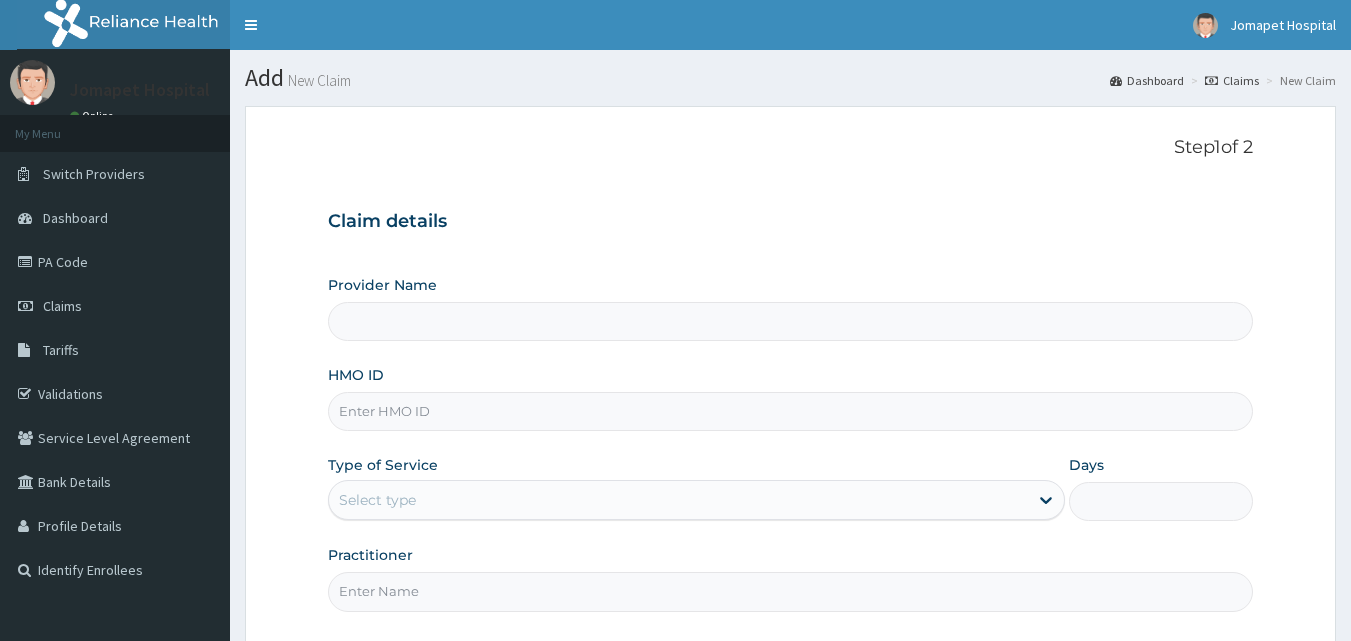 scroll, scrollTop: 0, scrollLeft: 0, axis: both 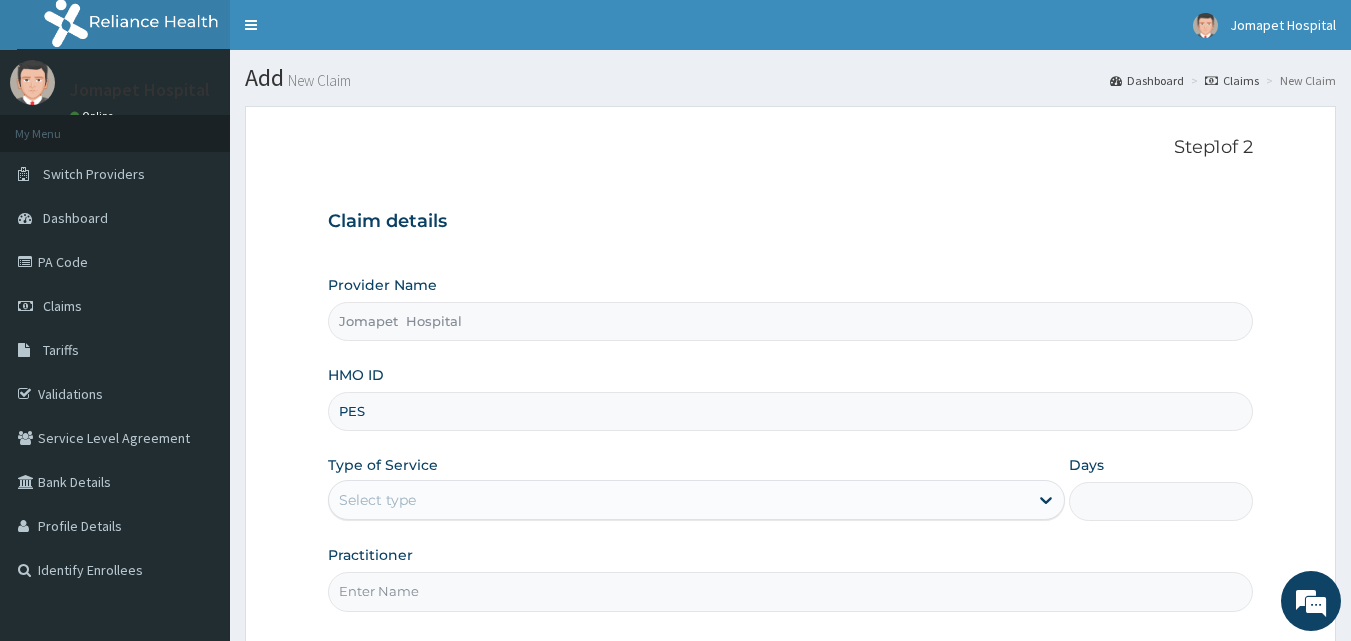type on "PES/10105/C" 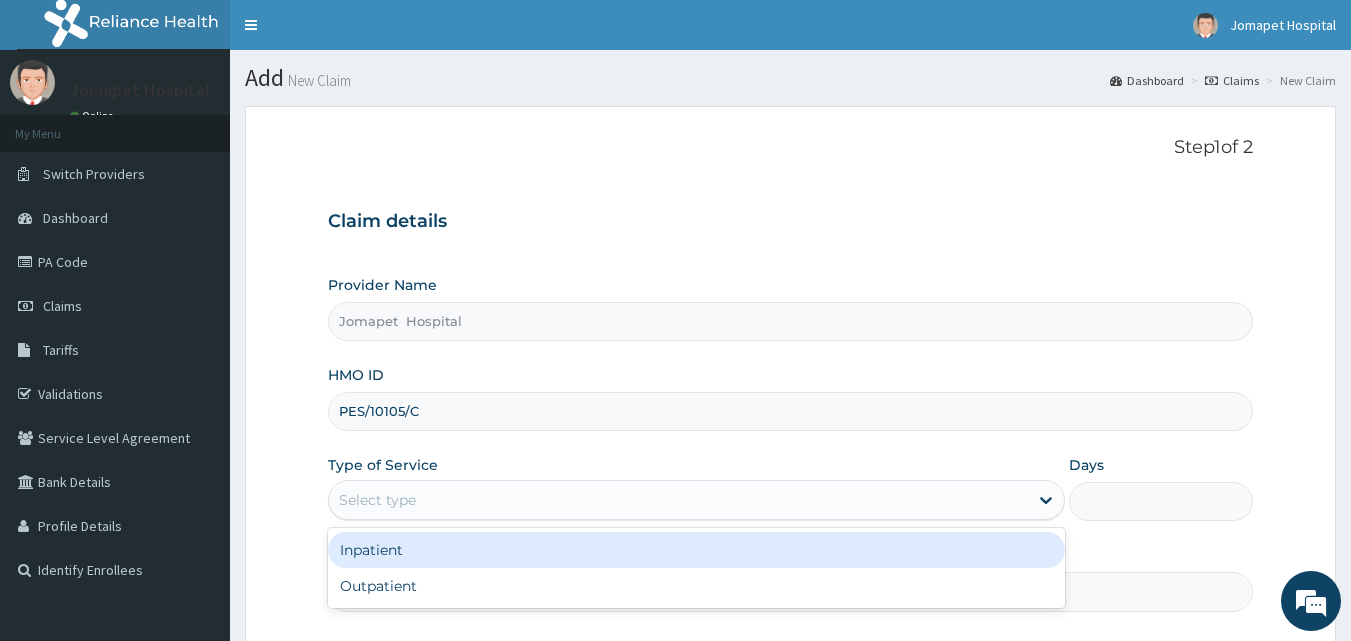 click on "Select type" at bounding box center [377, 500] 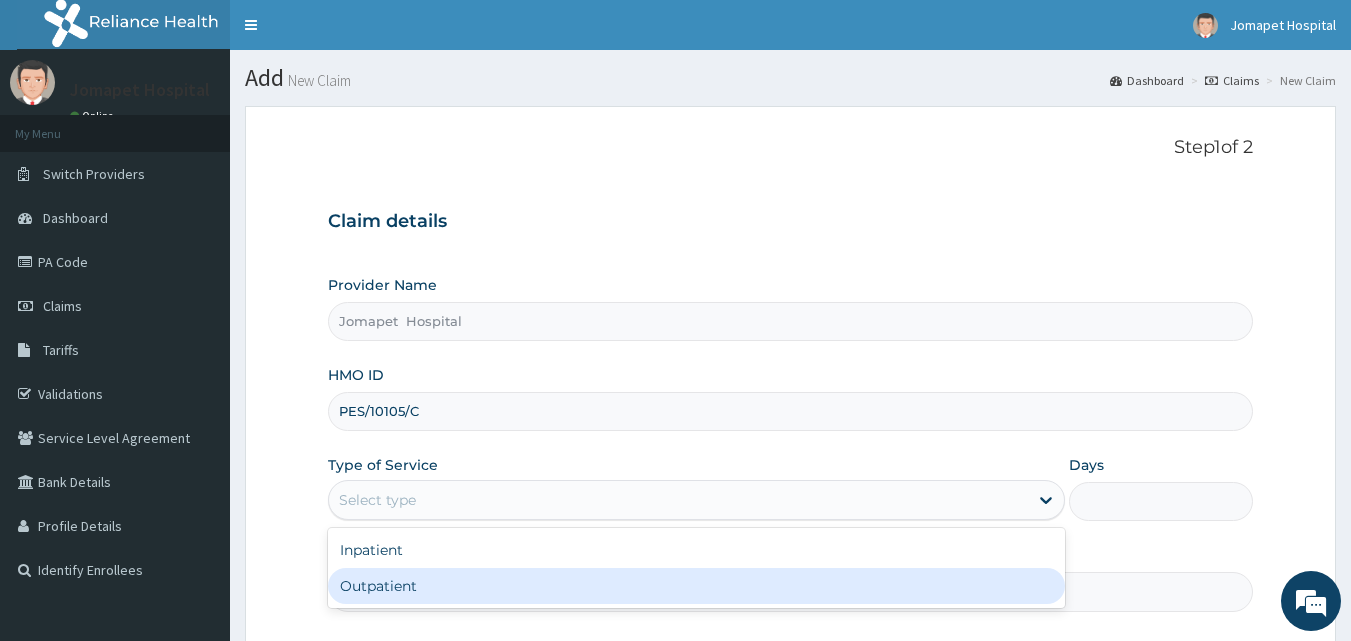 click on "Outpatient" at bounding box center (696, 586) 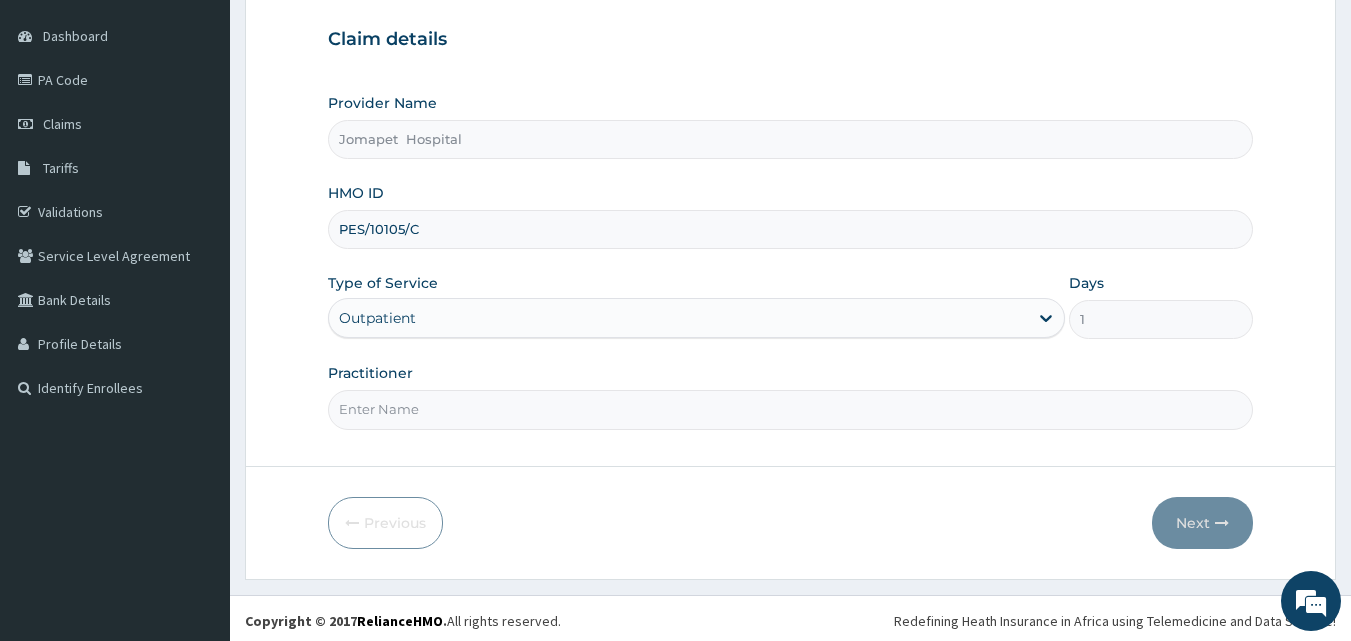 scroll, scrollTop: 187, scrollLeft: 0, axis: vertical 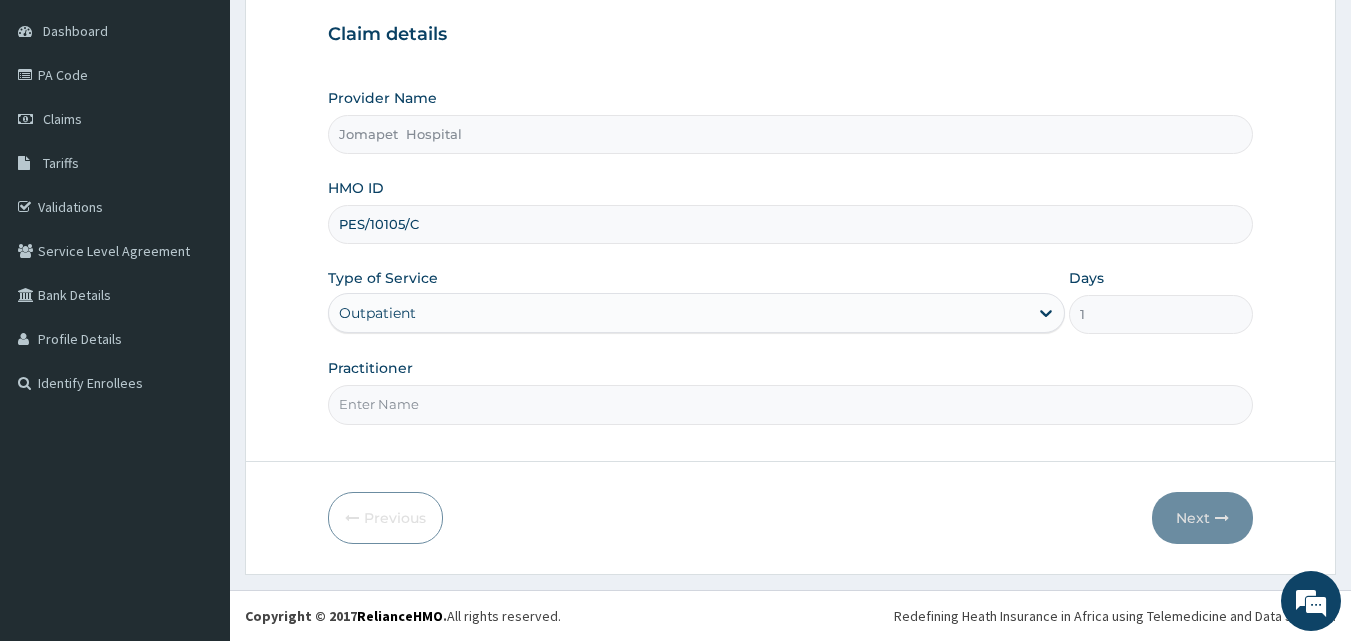 click on "Practitioner" at bounding box center [791, 404] 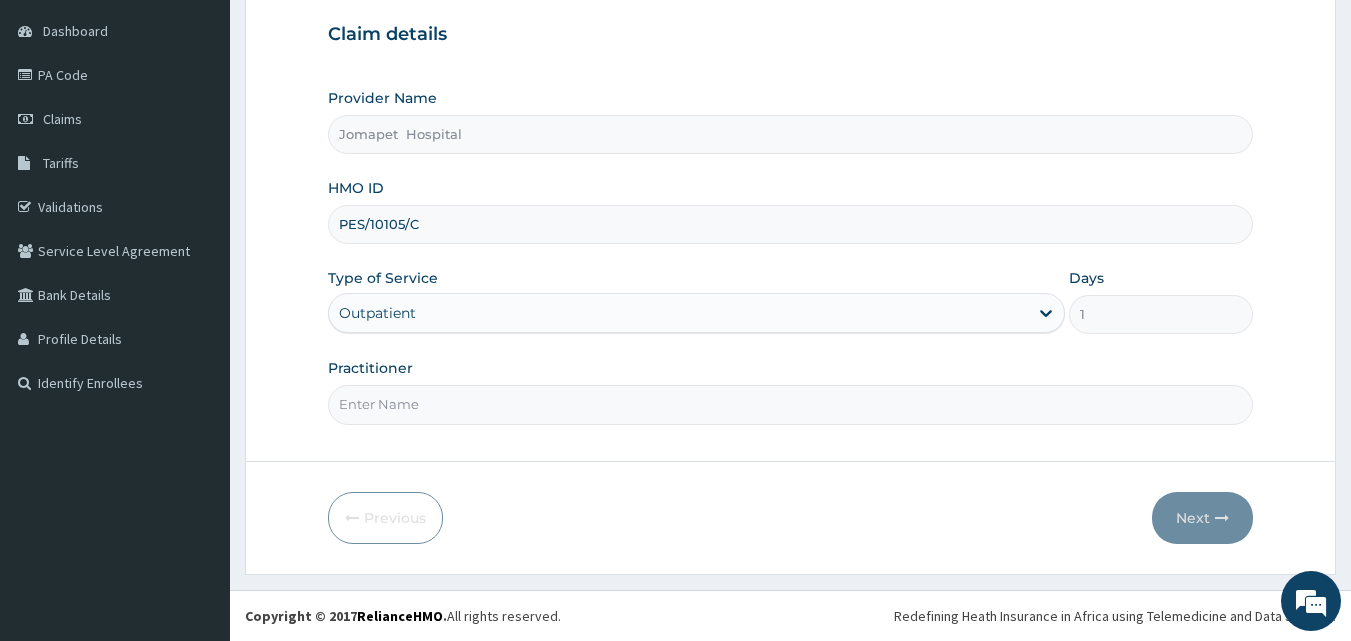 scroll, scrollTop: 0, scrollLeft: 0, axis: both 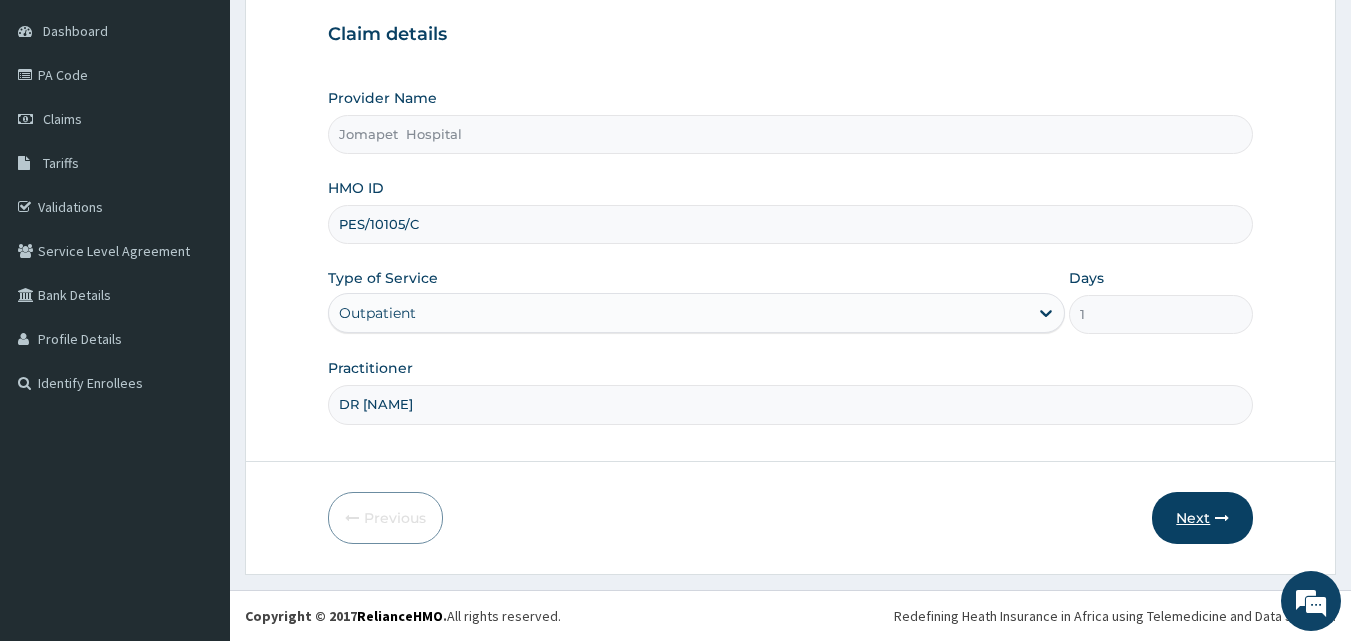click on "Next" at bounding box center [1202, 518] 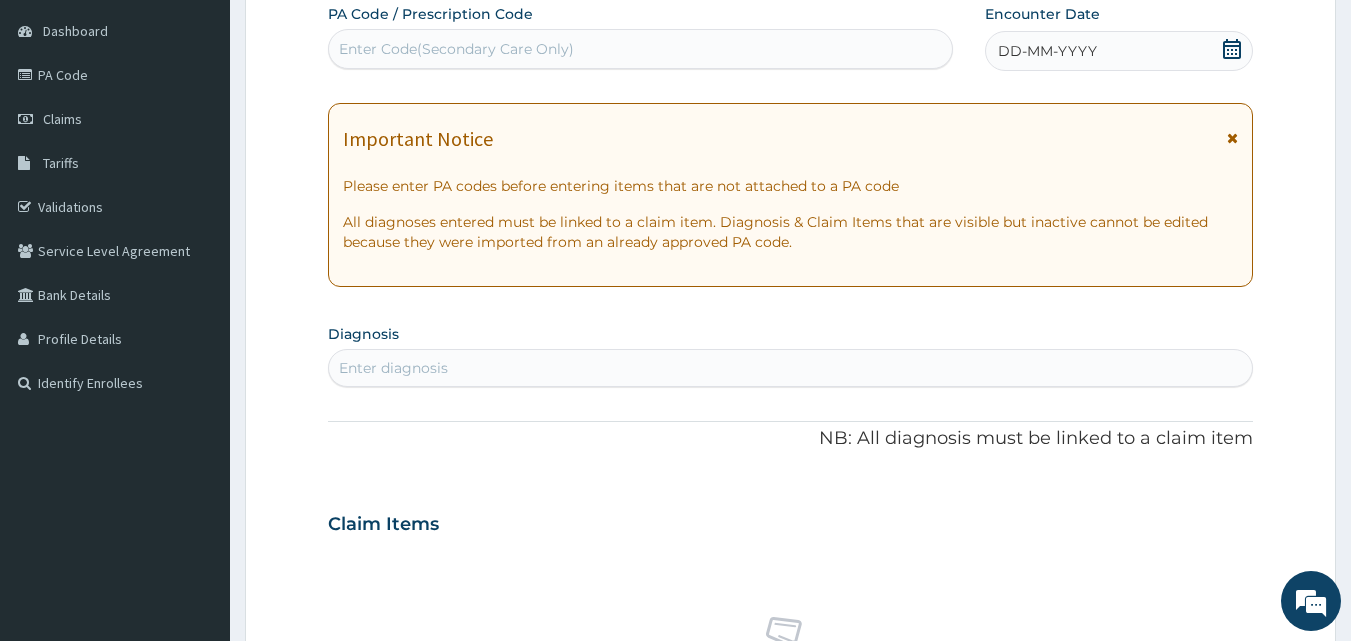 click on "DD-MM-YYYY" at bounding box center [1047, 51] 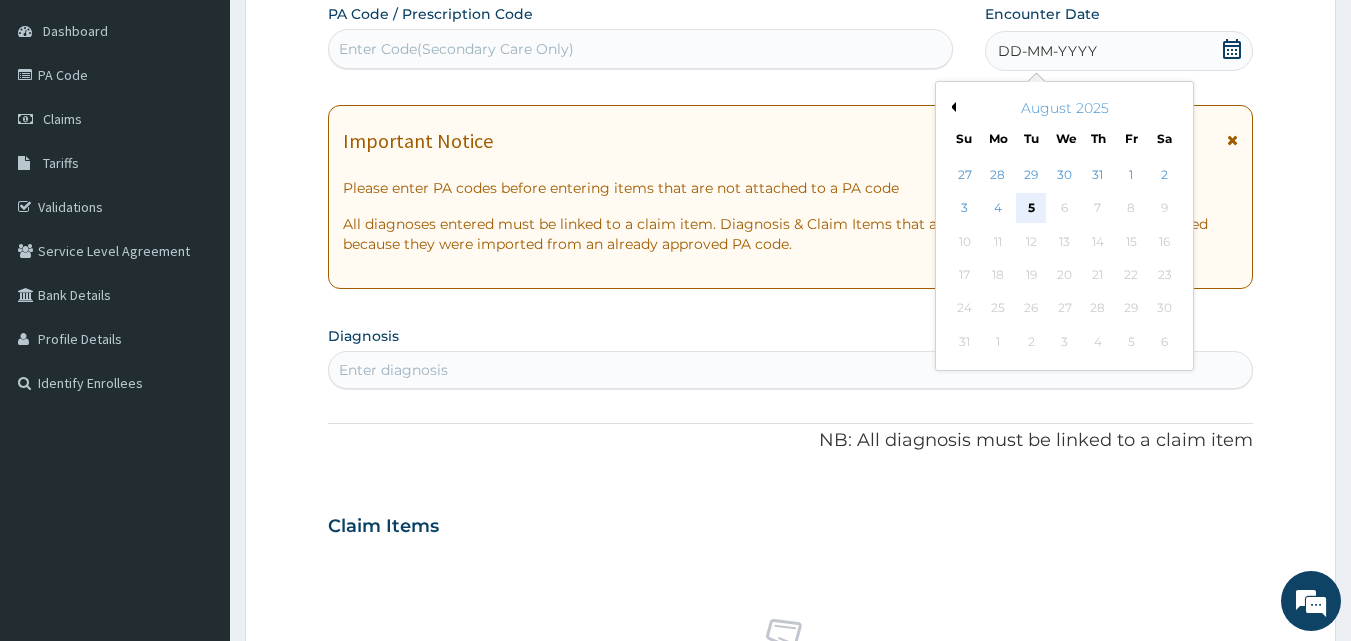 click on "5" at bounding box center [1032, 209] 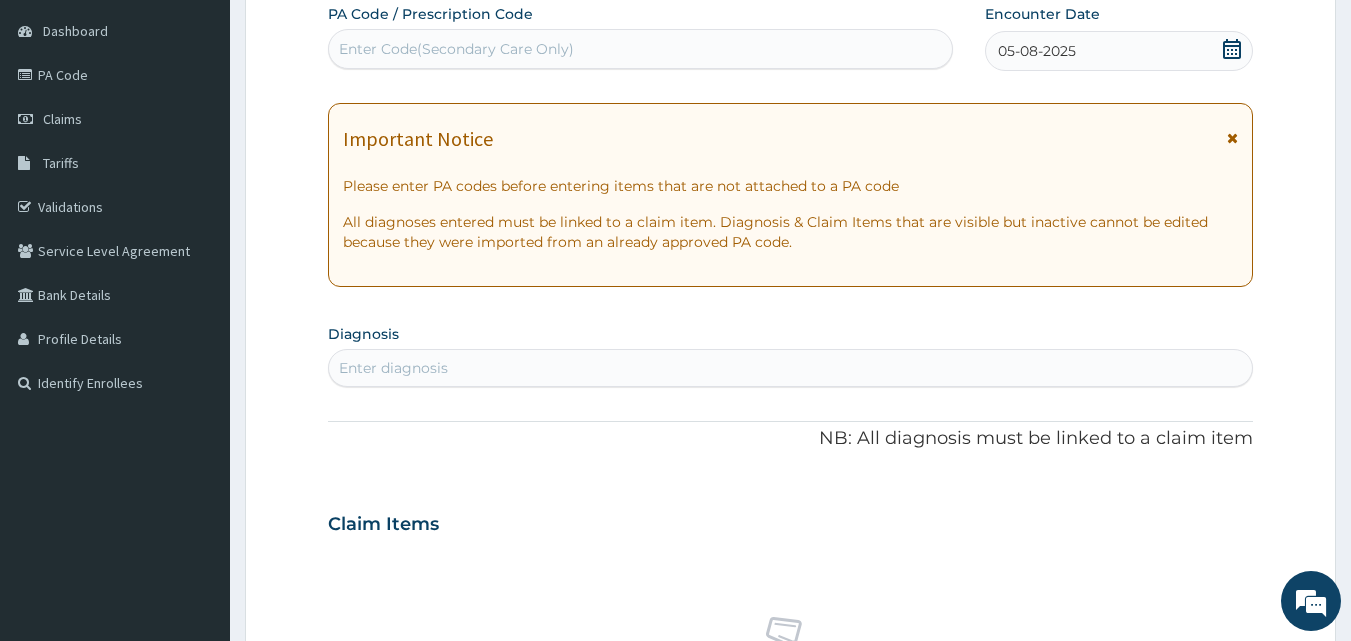 click on "Enter diagnosis" at bounding box center [393, 368] 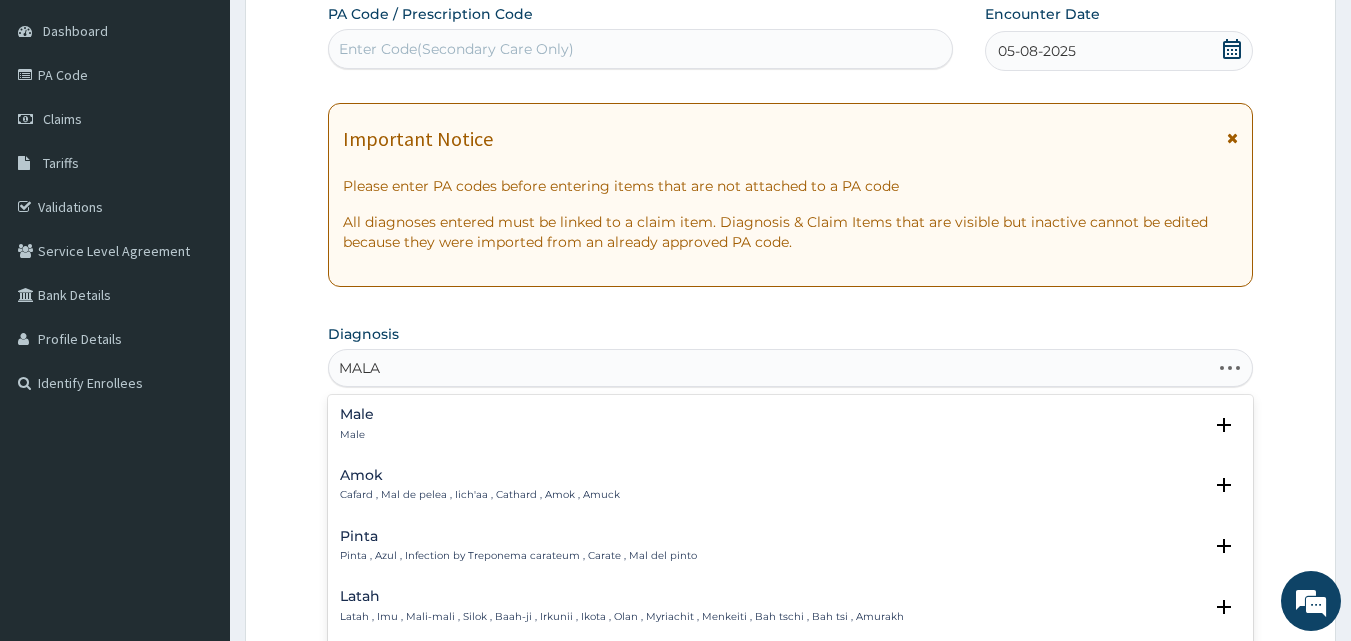 type on "MALAR" 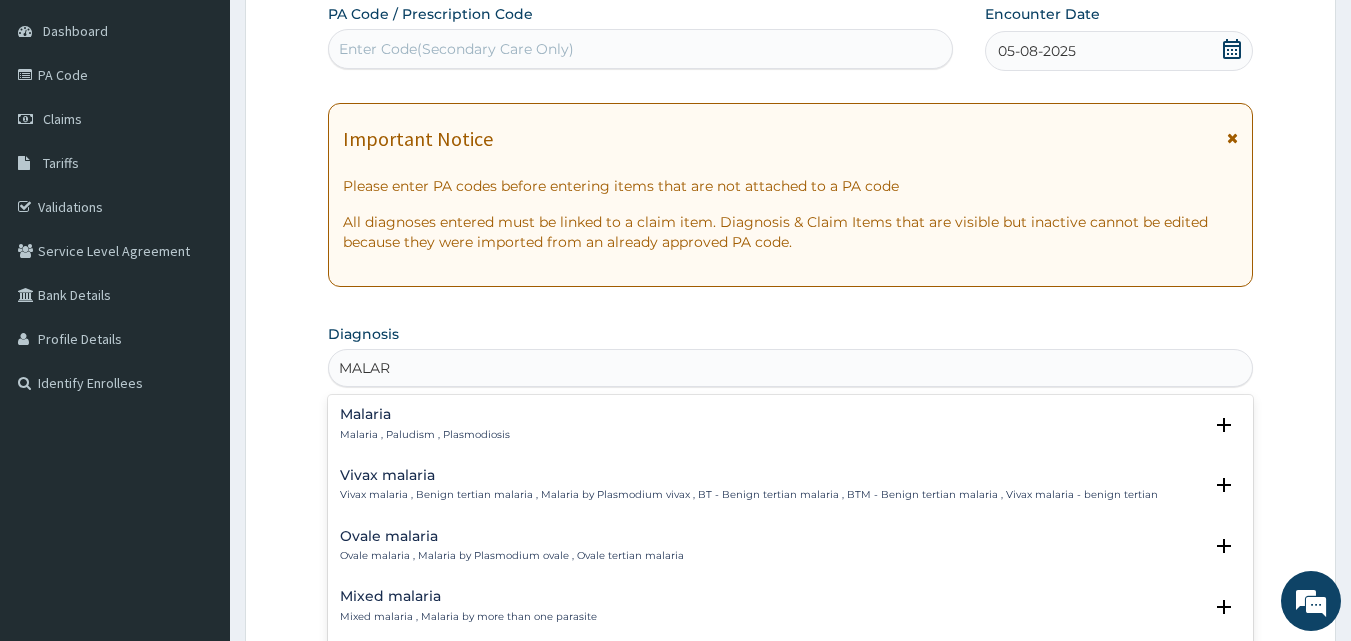 click on "Malaria" at bounding box center [425, 414] 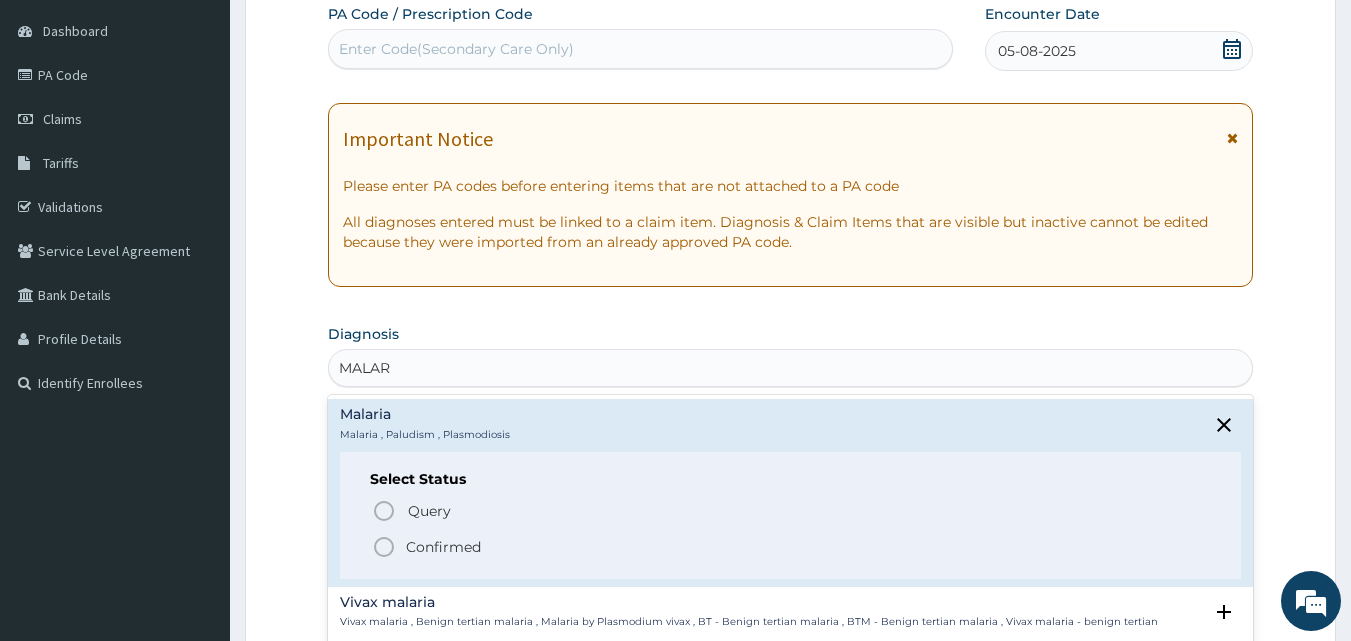 click 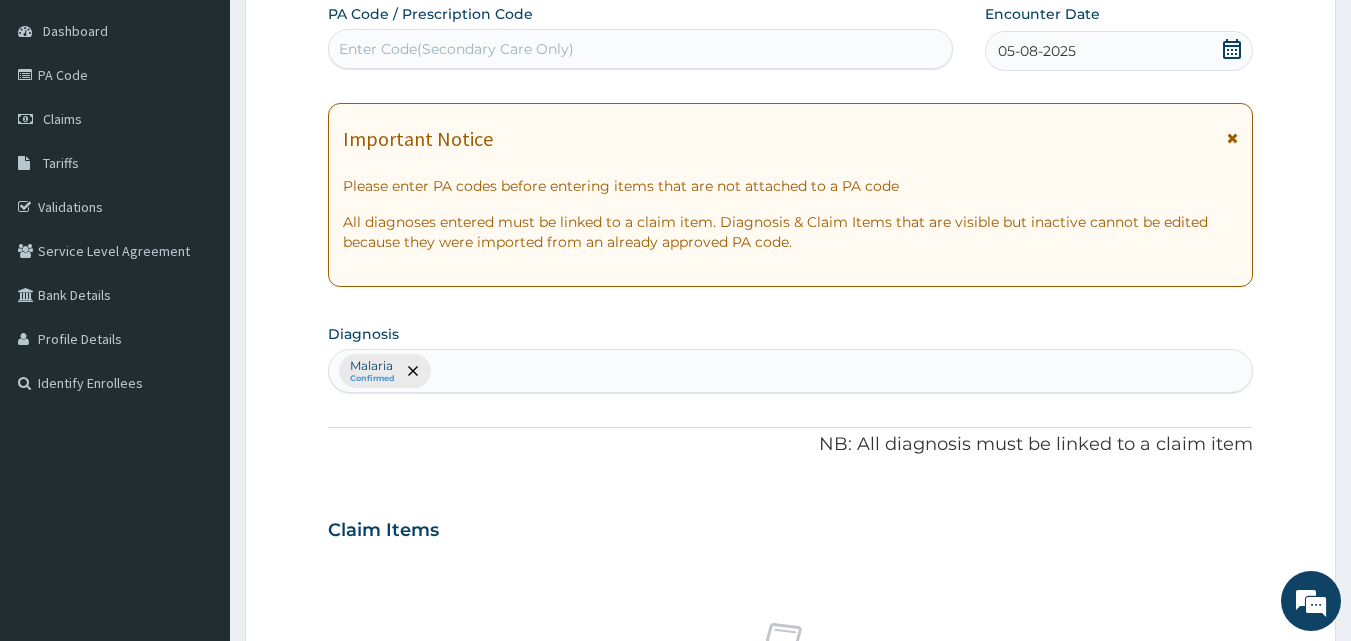 click on "Malaria Confirmed" at bounding box center (791, 371) 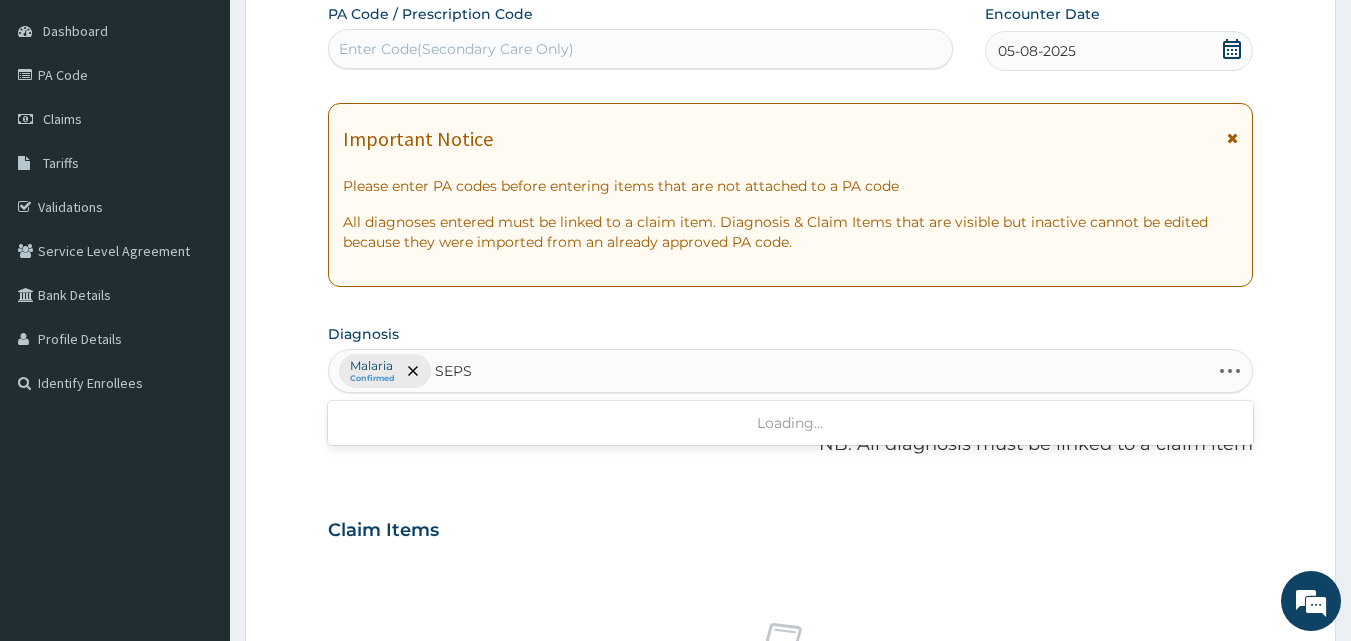 type on "SEPSI" 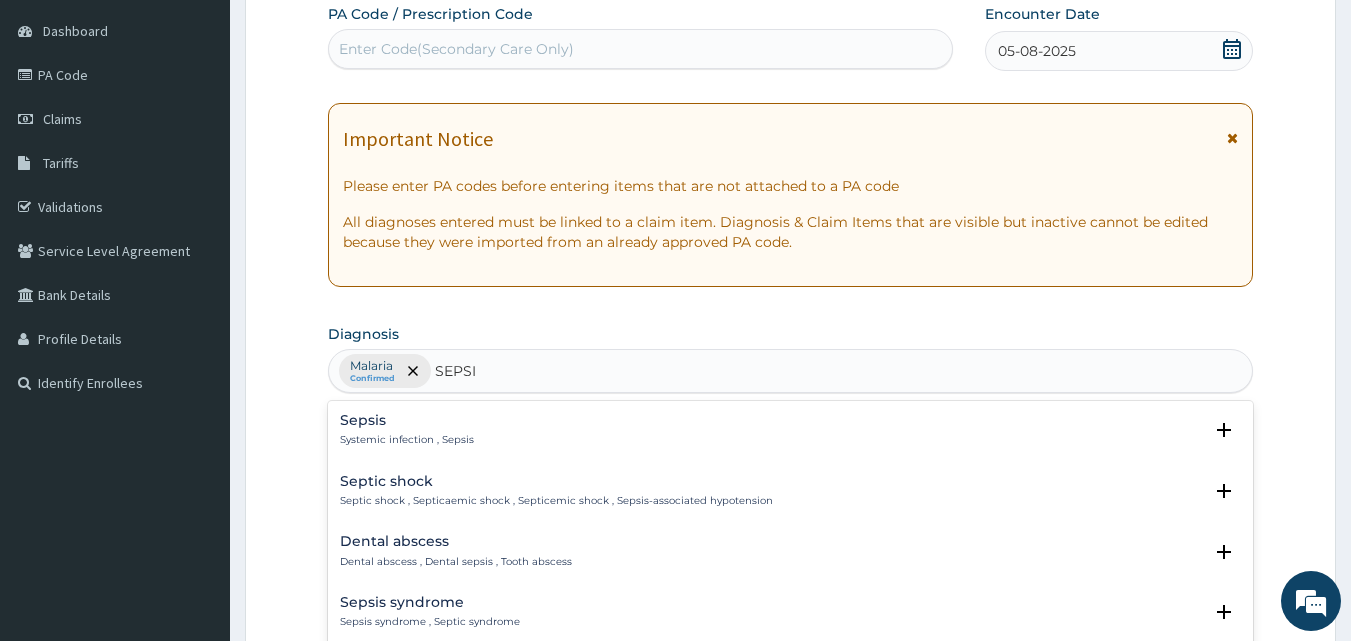 click on "Sepsis" at bounding box center [407, 420] 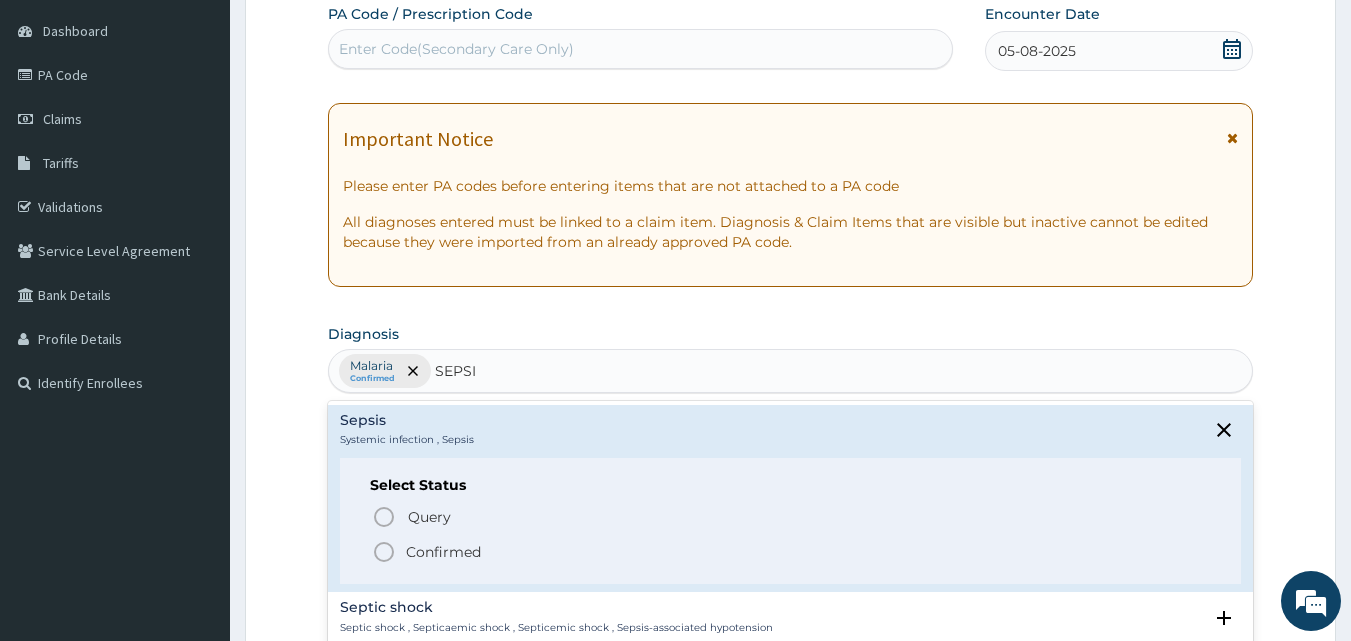 click 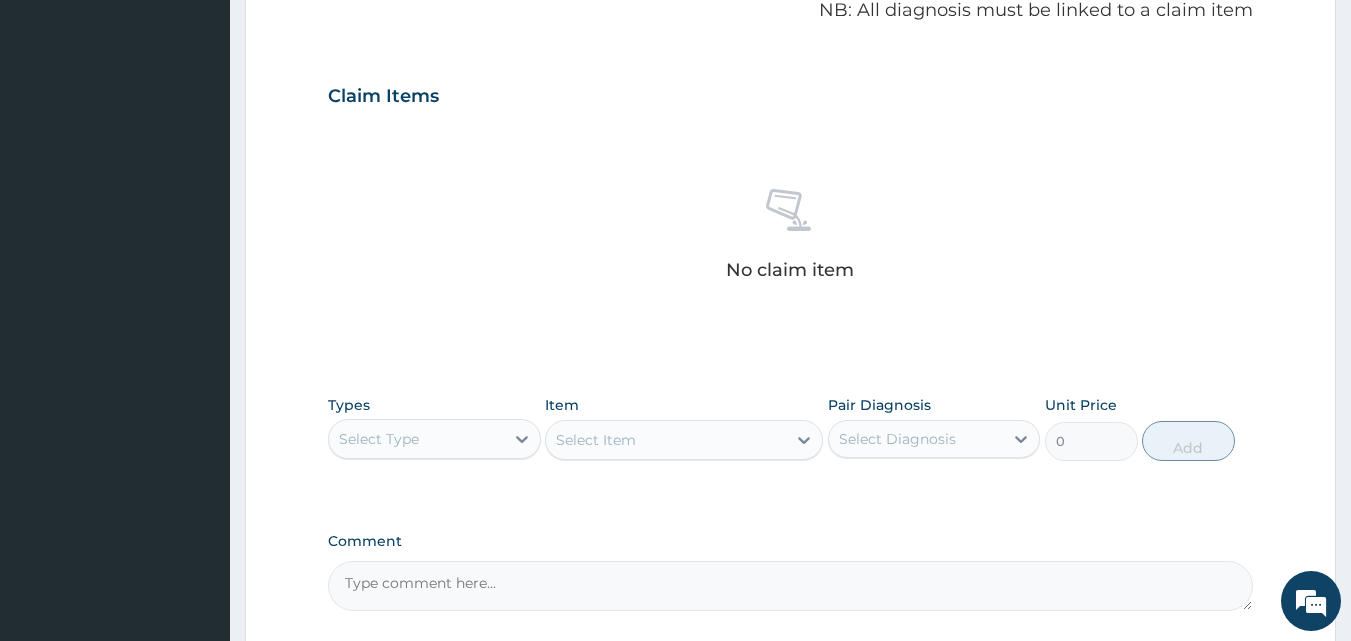 scroll, scrollTop: 801, scrollLeft: 0, axis: vertical 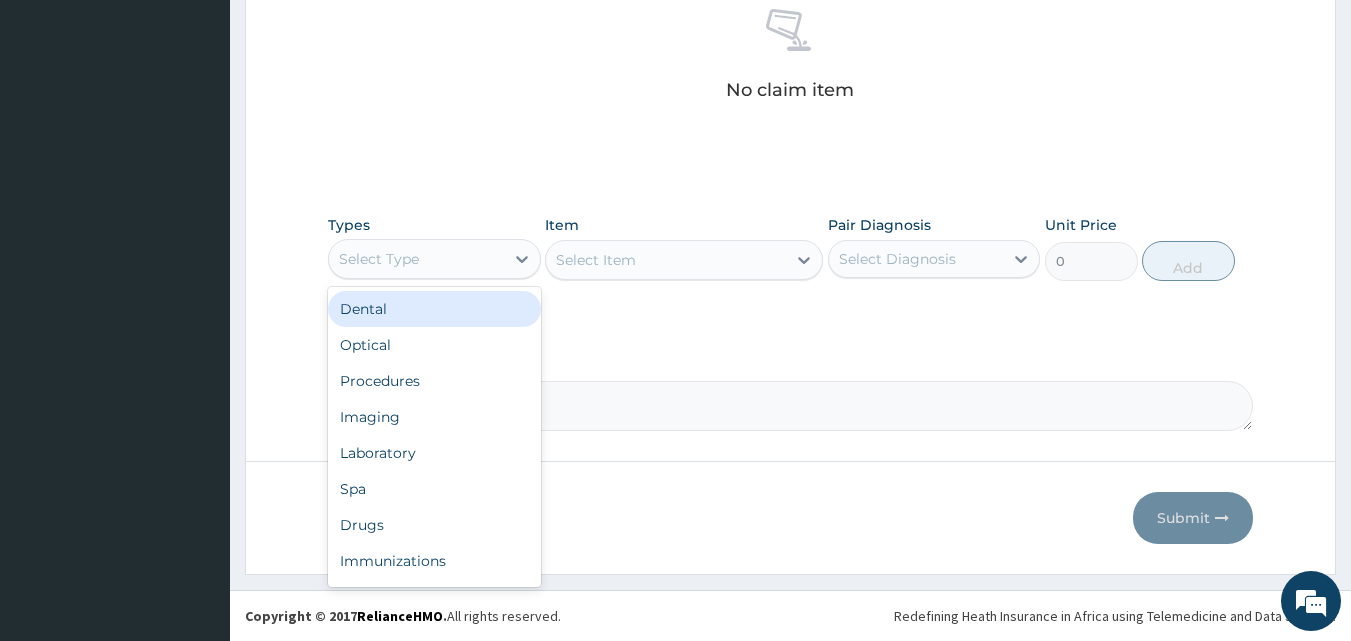 click on "Select Type" at bounding box center [416, 259] 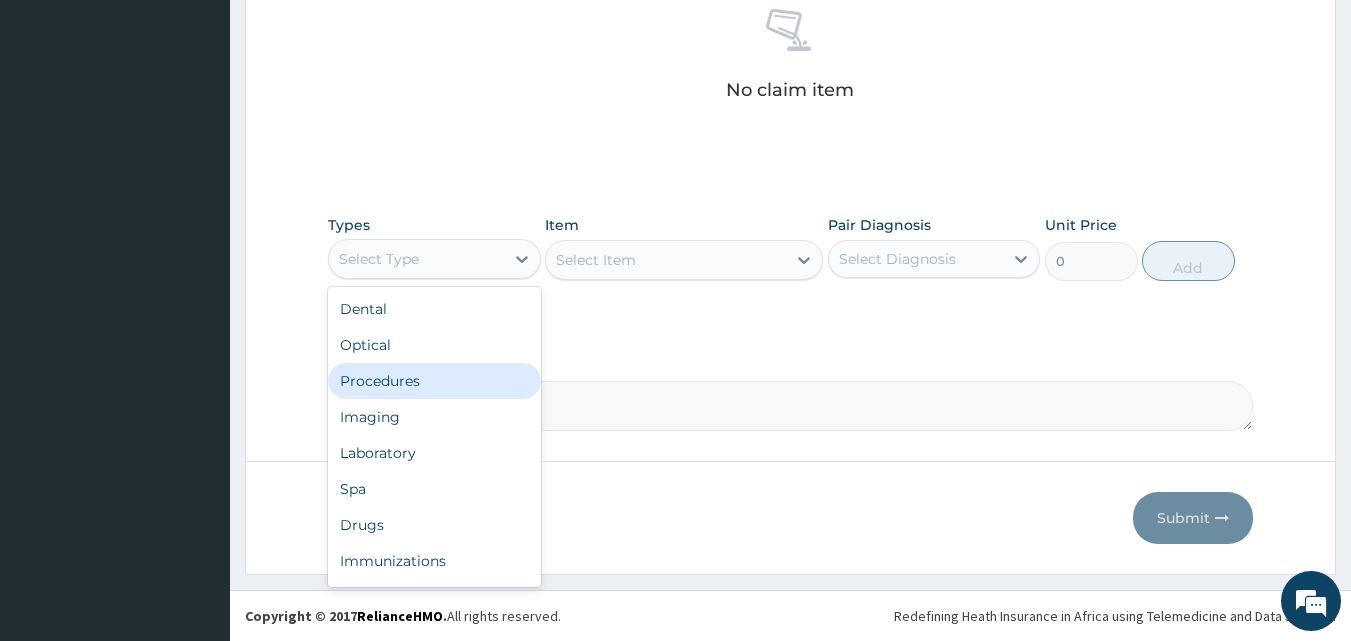 click on "Procedures" at bounding box center (434, 381) 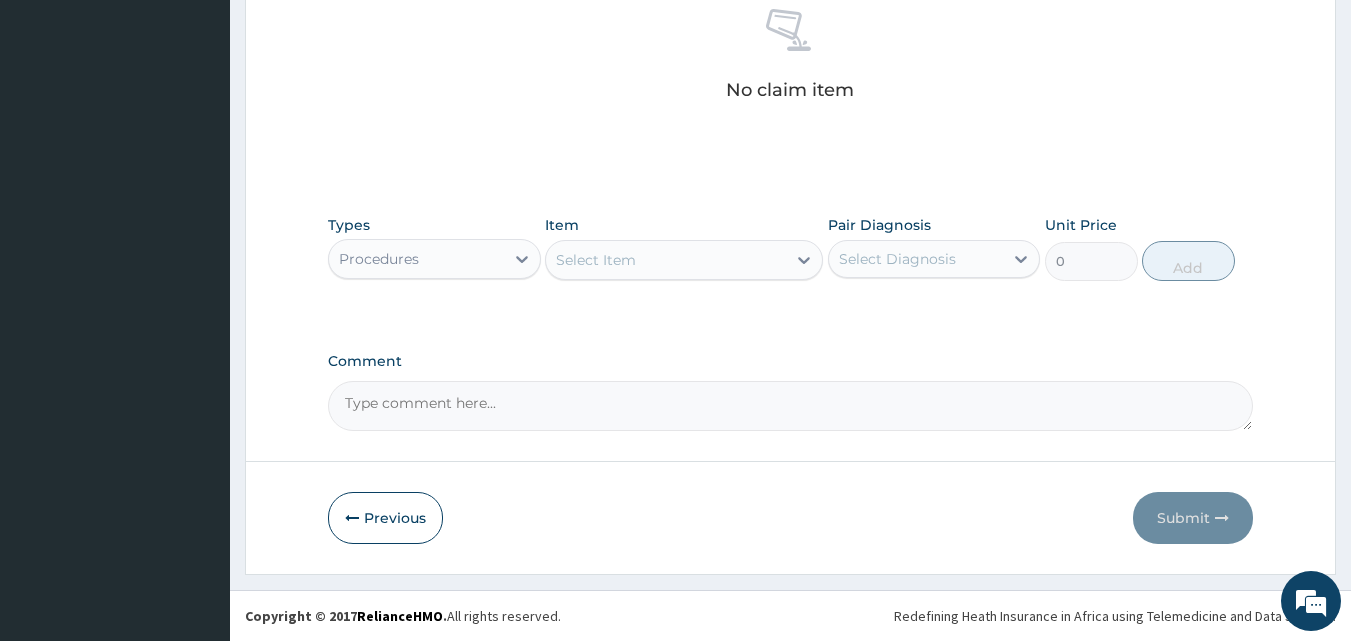 click on "Select Item" at bounding box center [596, 260] 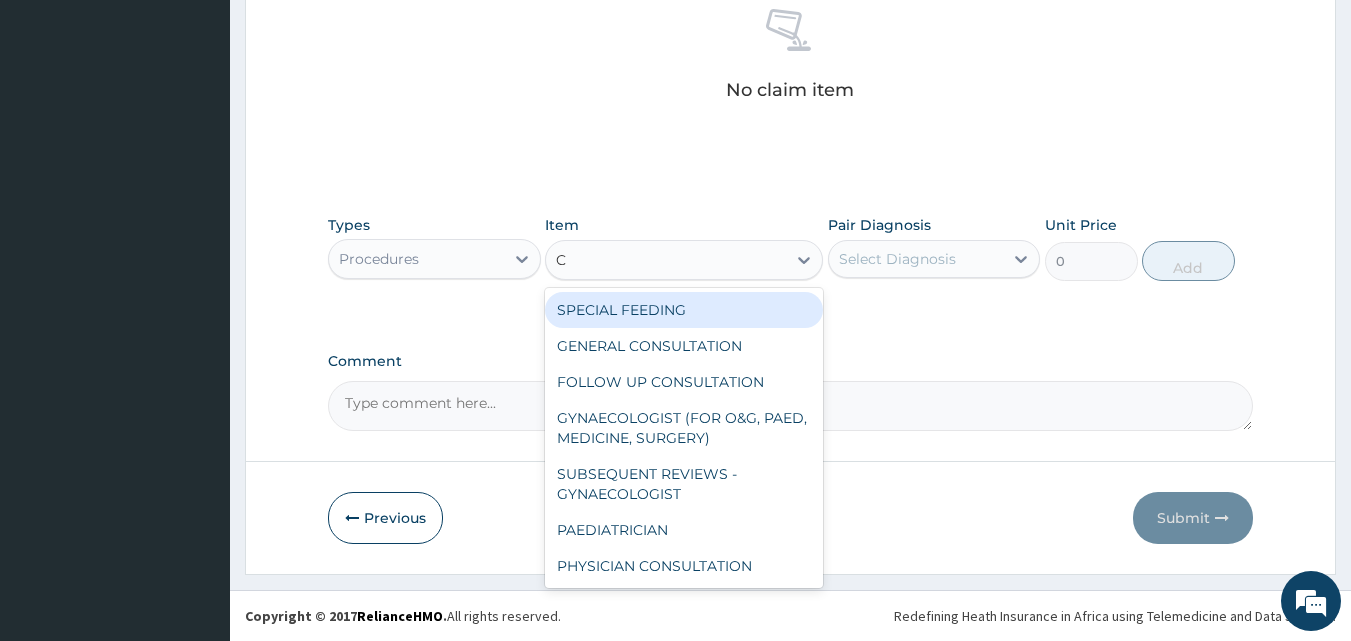 type on "CO" 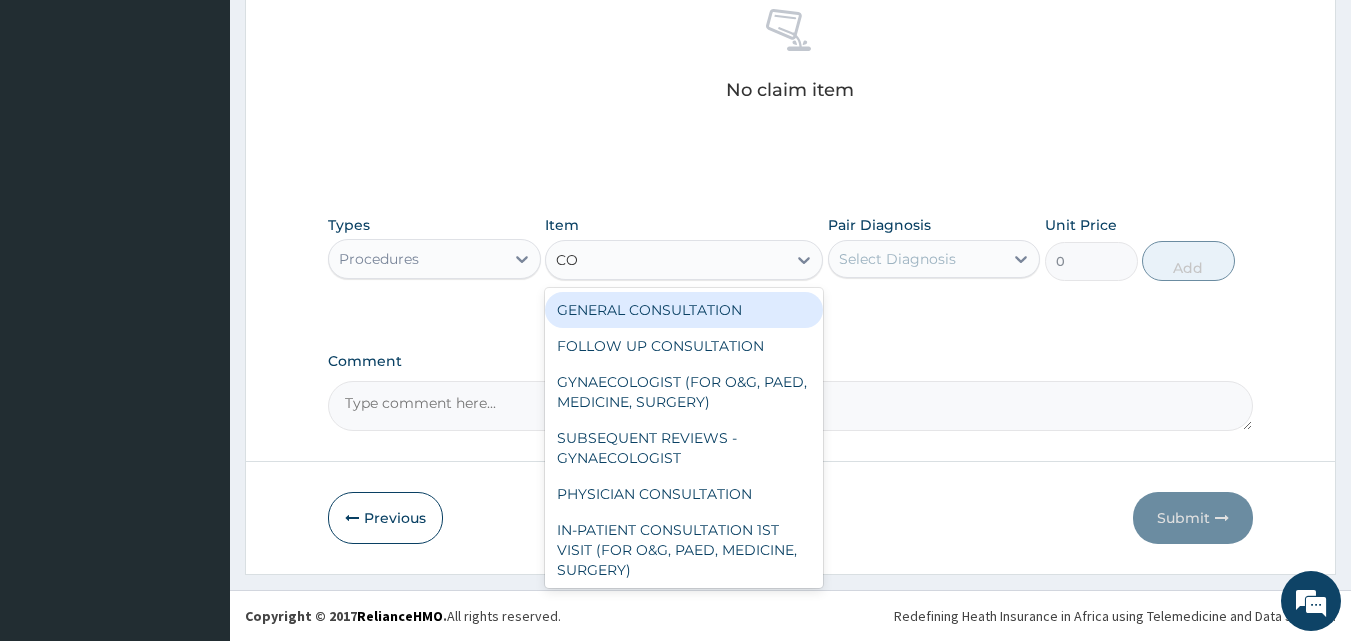 click on "GENERAL CONSULTATION" at bounding box center [684, 310] 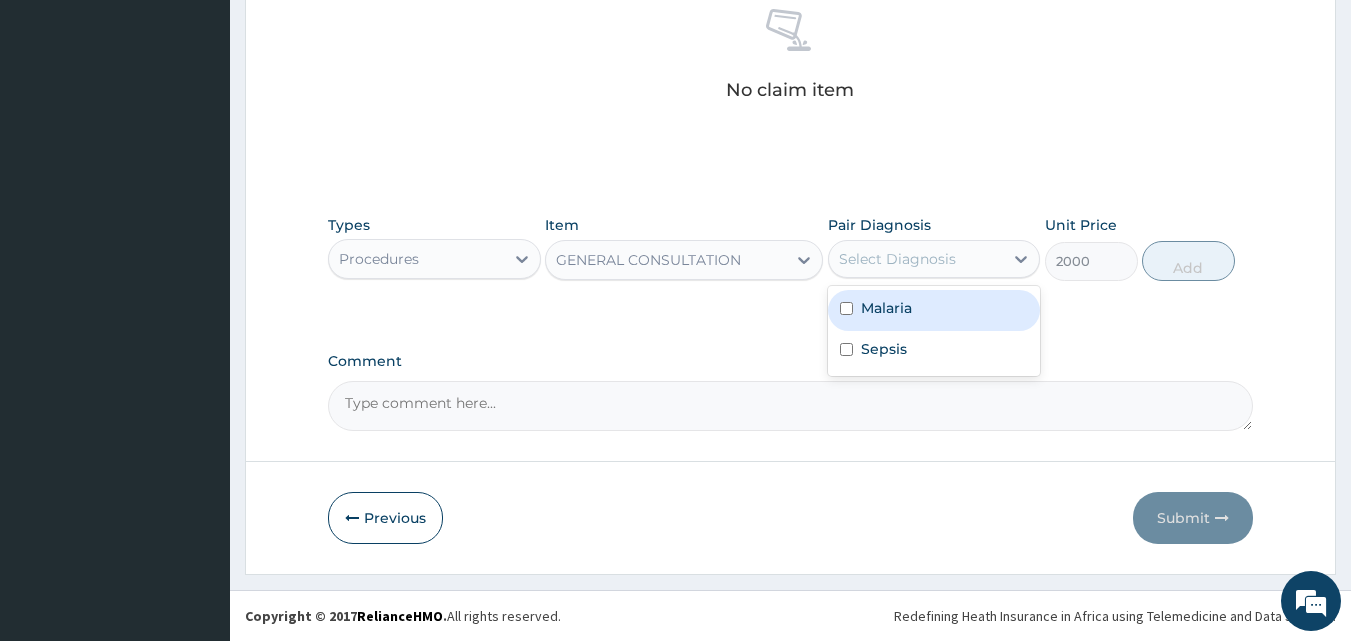 click on "Select Diagnosis" at bounding box center [897, 259] 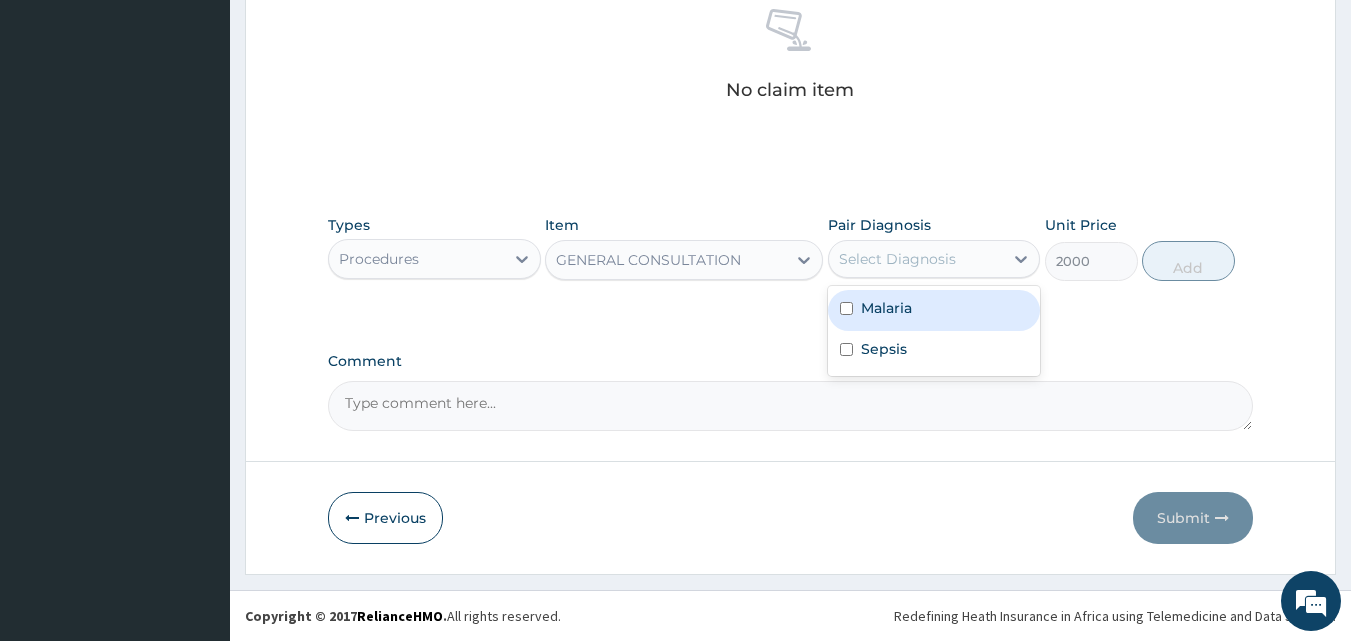 click at bounding box center [846, 308] 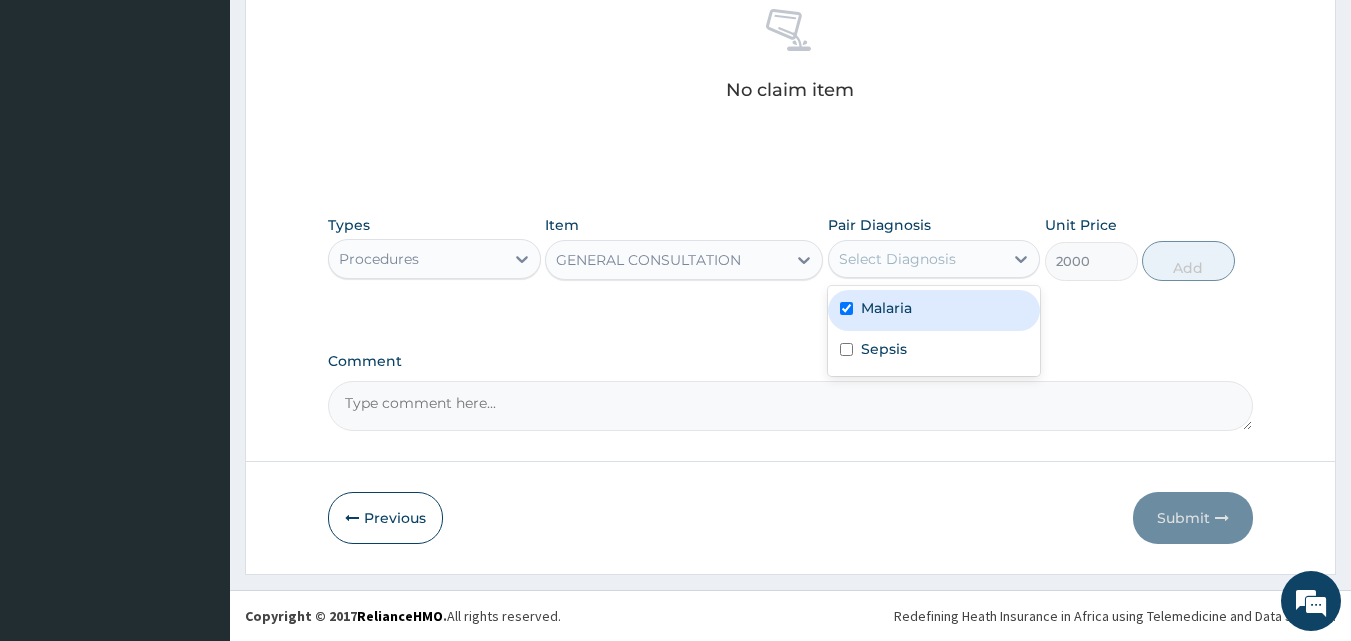 checkbox on "true" 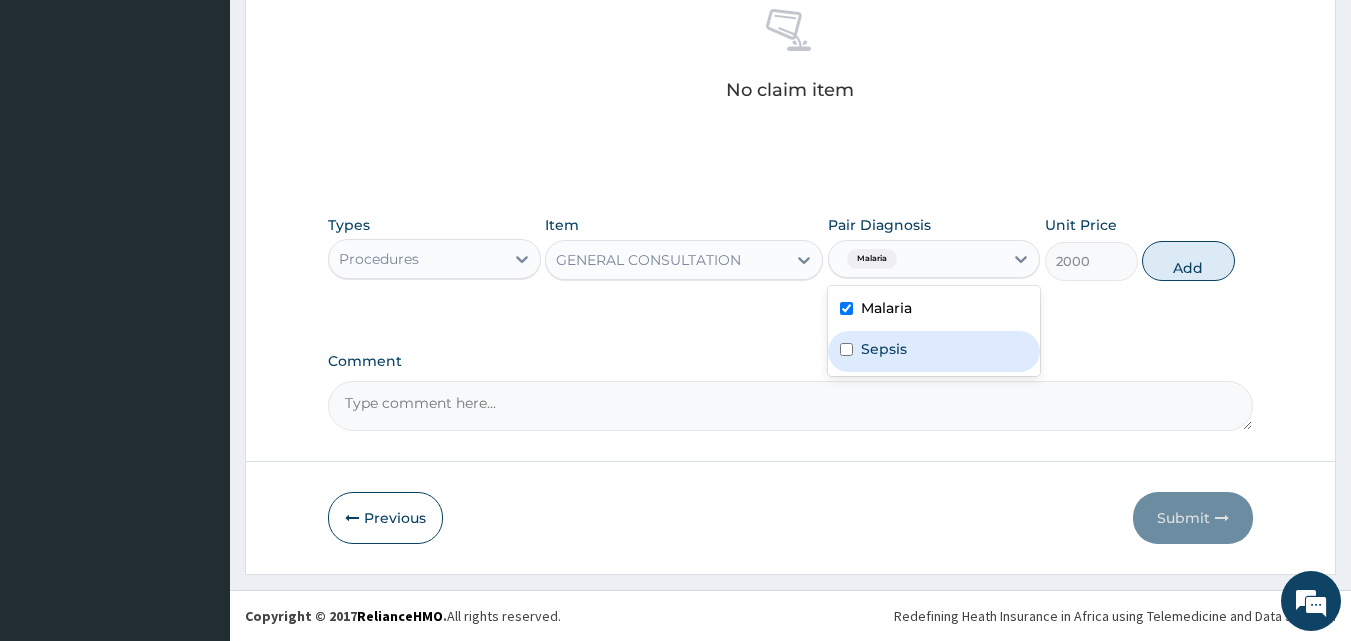 click at bounding box center [846, 349] 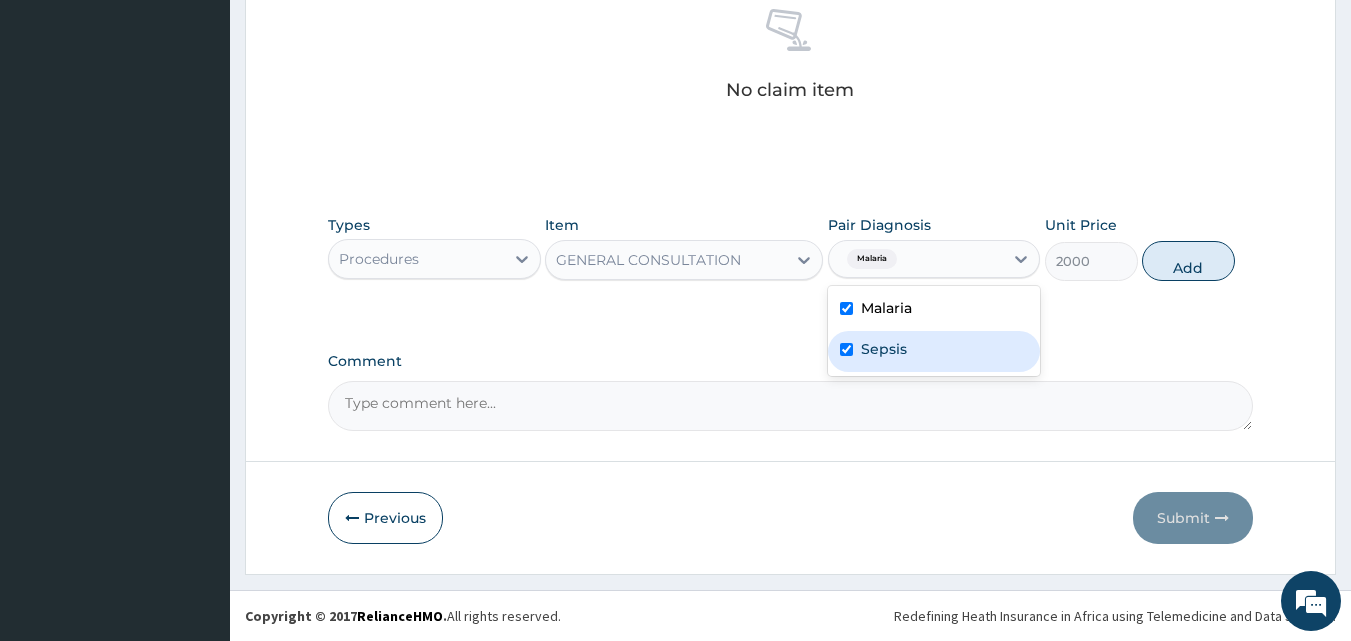 checkbox on "true" 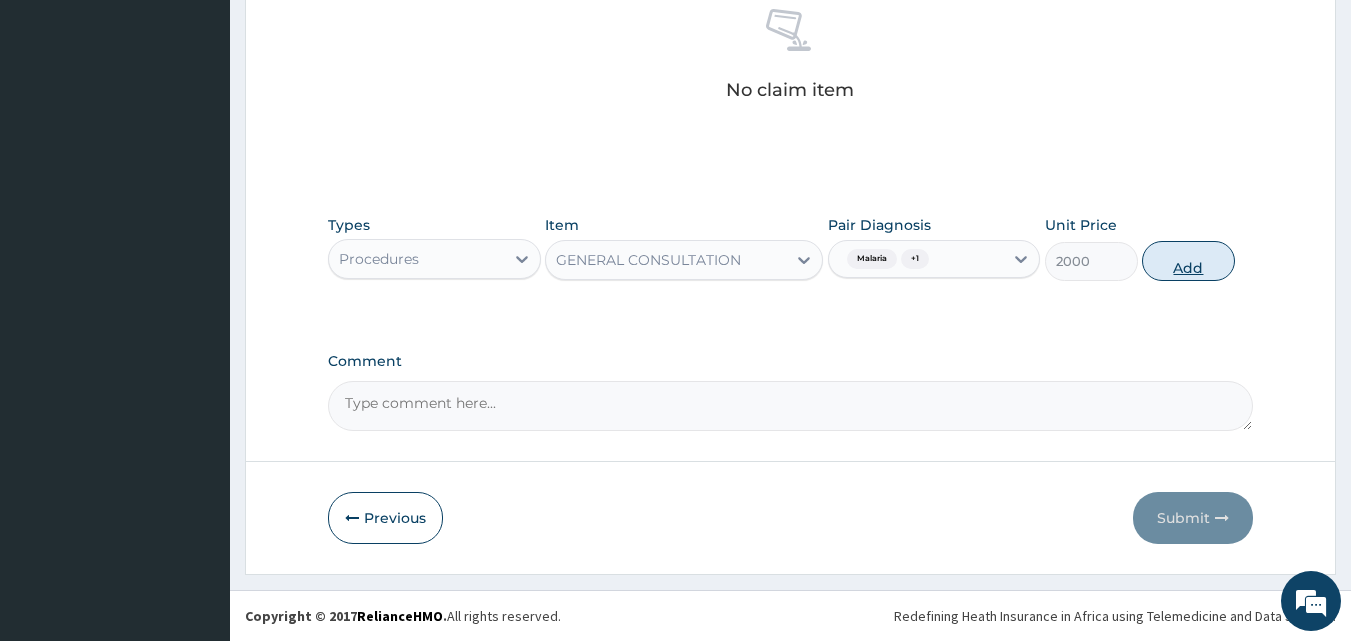 click on "Add" at bounding box center [1188, 261] 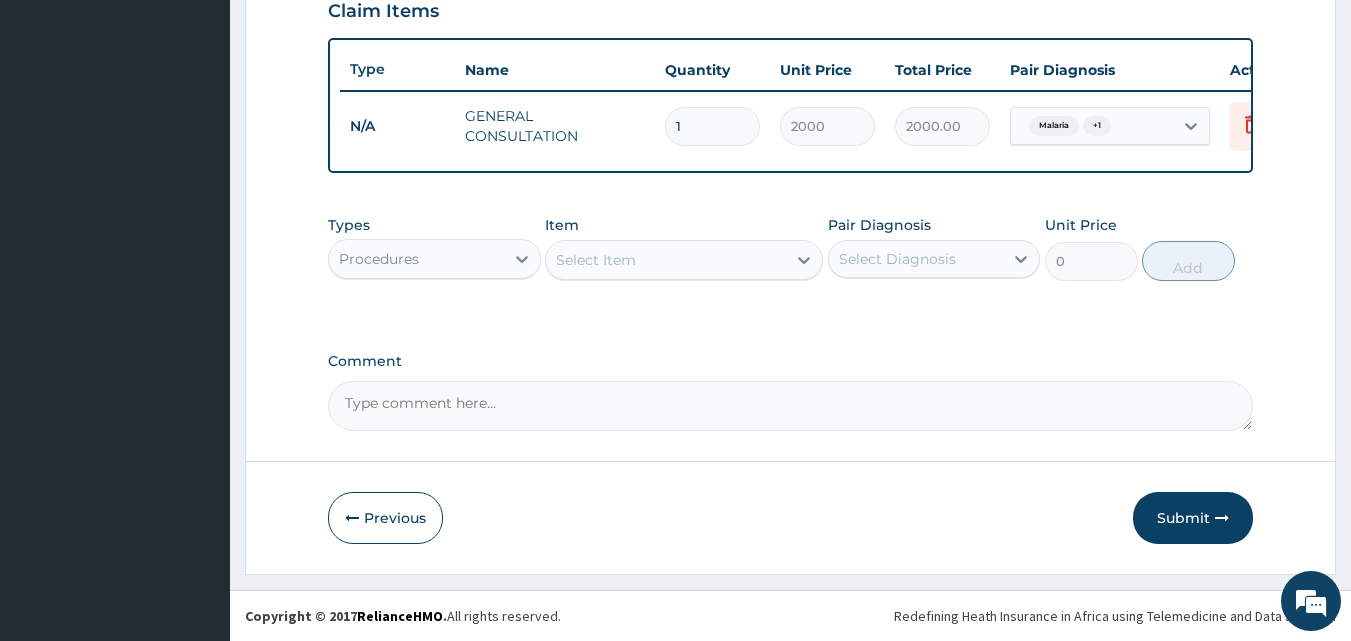 scroll, scrollTop: 721, scrollLeft: 0, axis: vertical 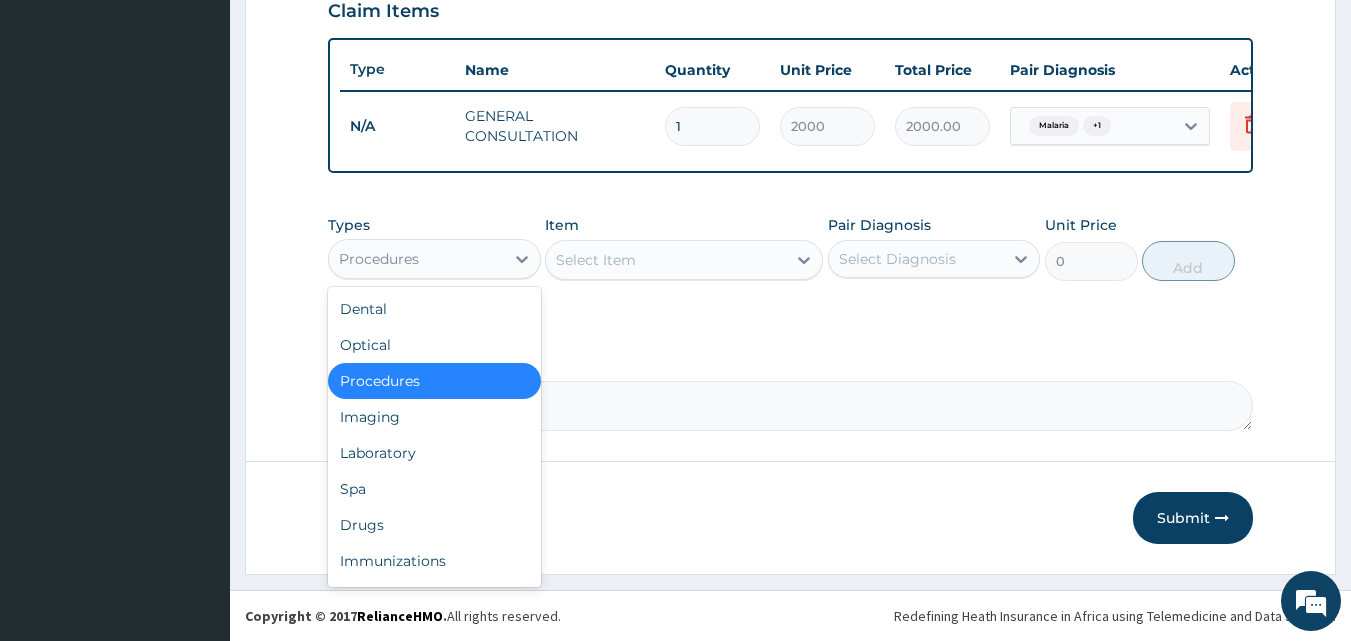 click on "Procedures" at bounding box center [416, 259] 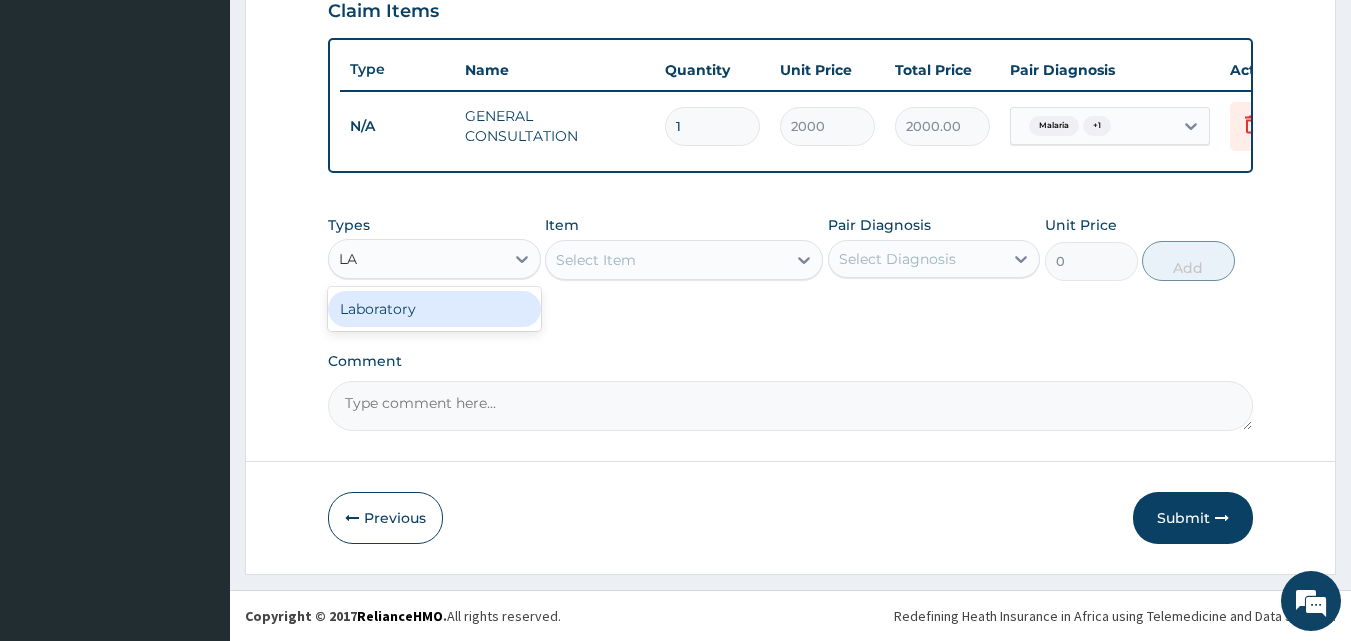 type on "LAB" 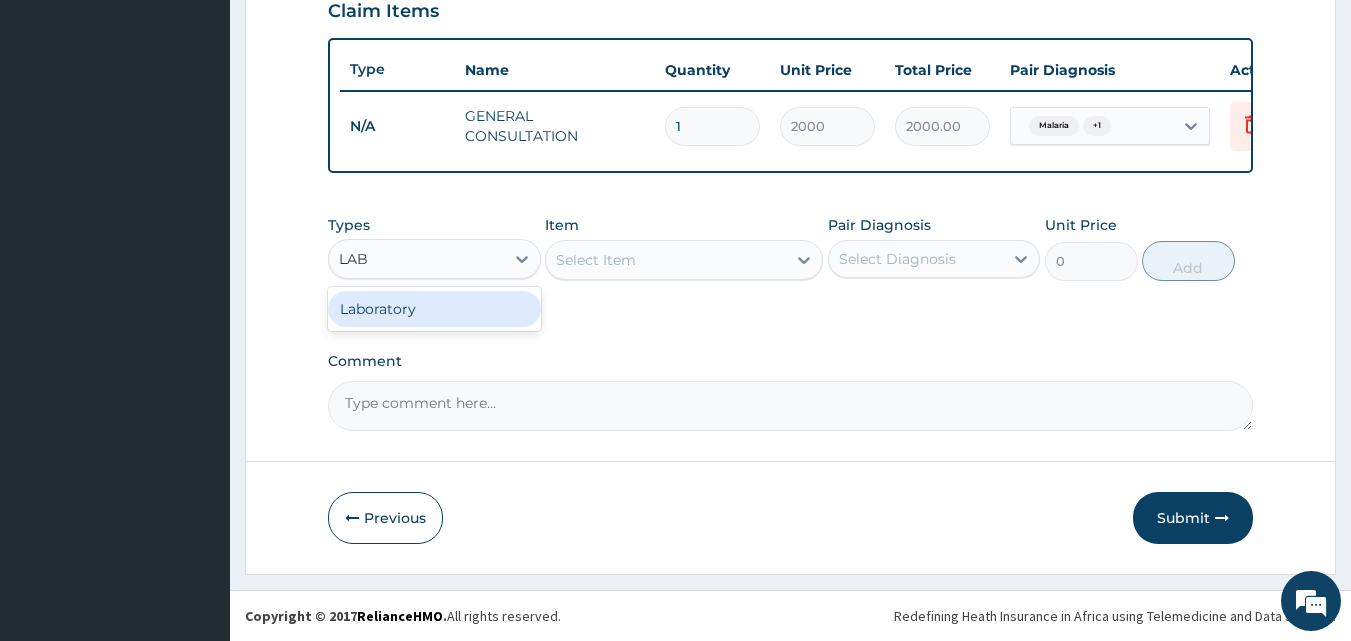 click on "Laboratory" at bounding box center [434, 309] 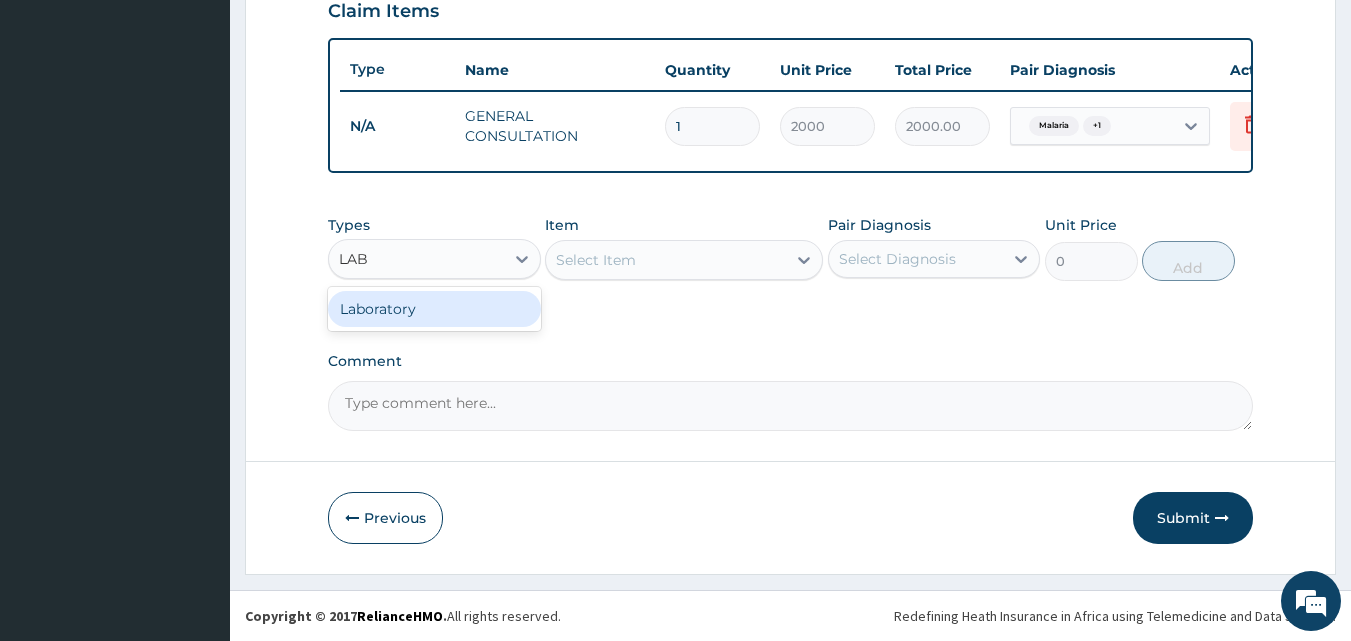 type 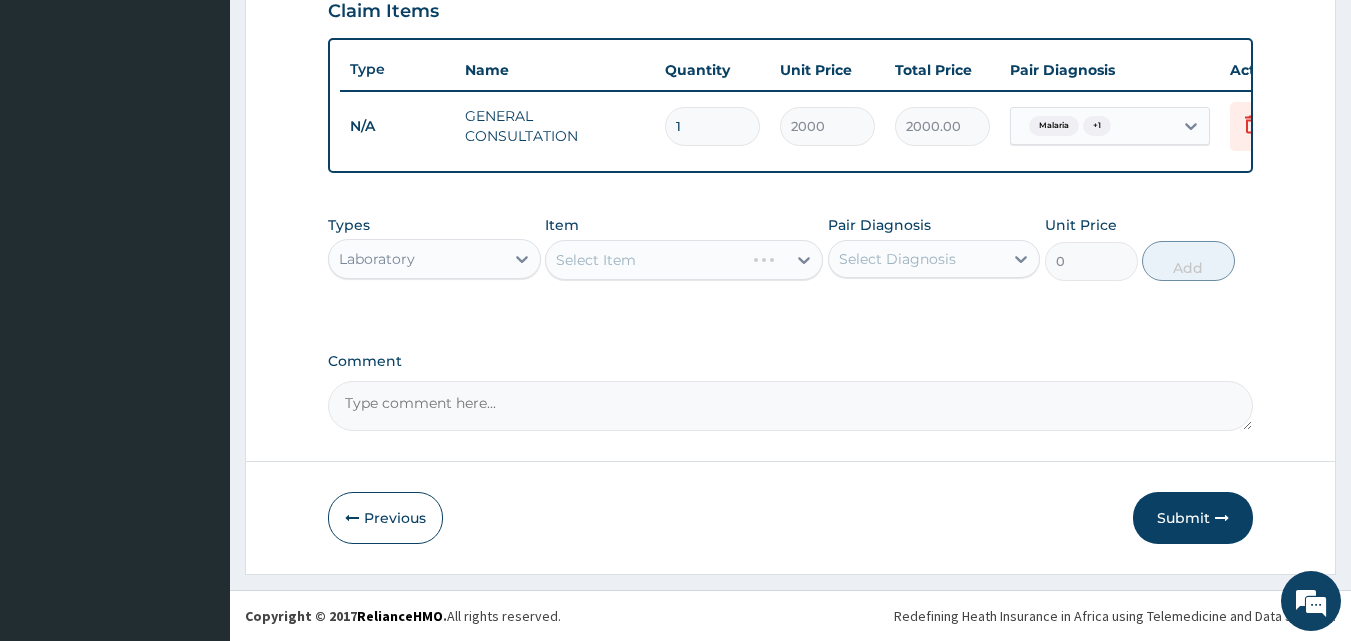 click on "Select Item" at bounding box center (684, 260) 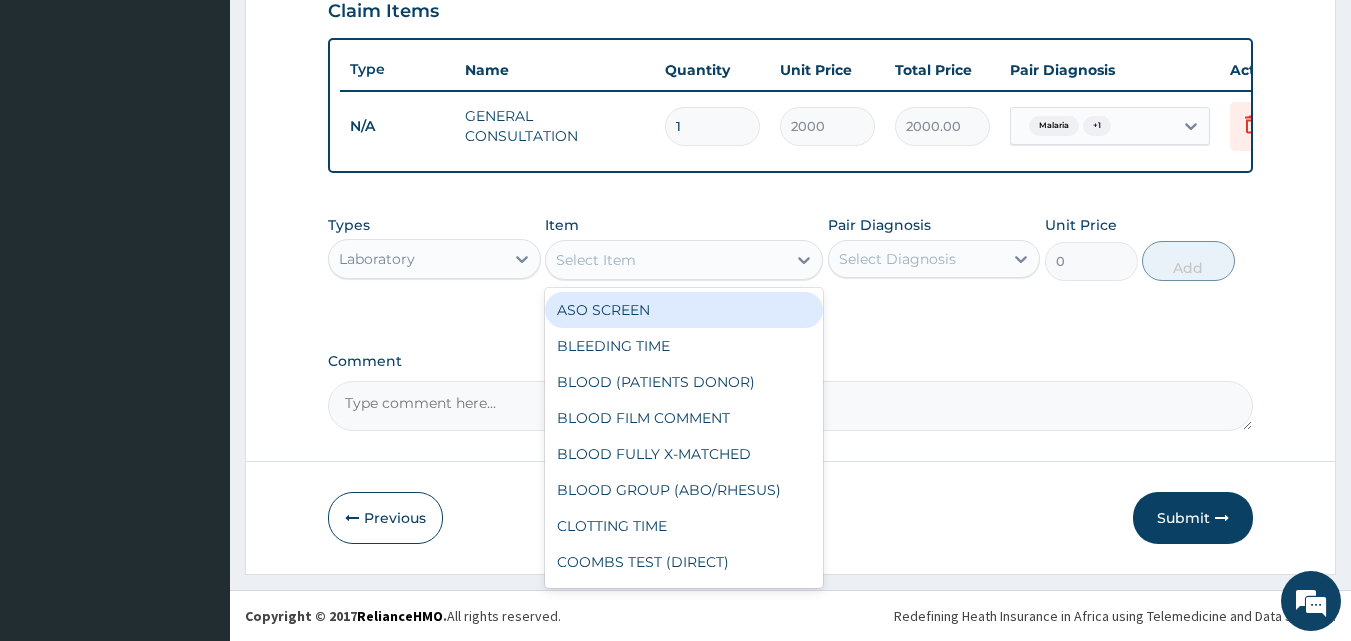 click on "Select Item" at bounding box center (596, 260) 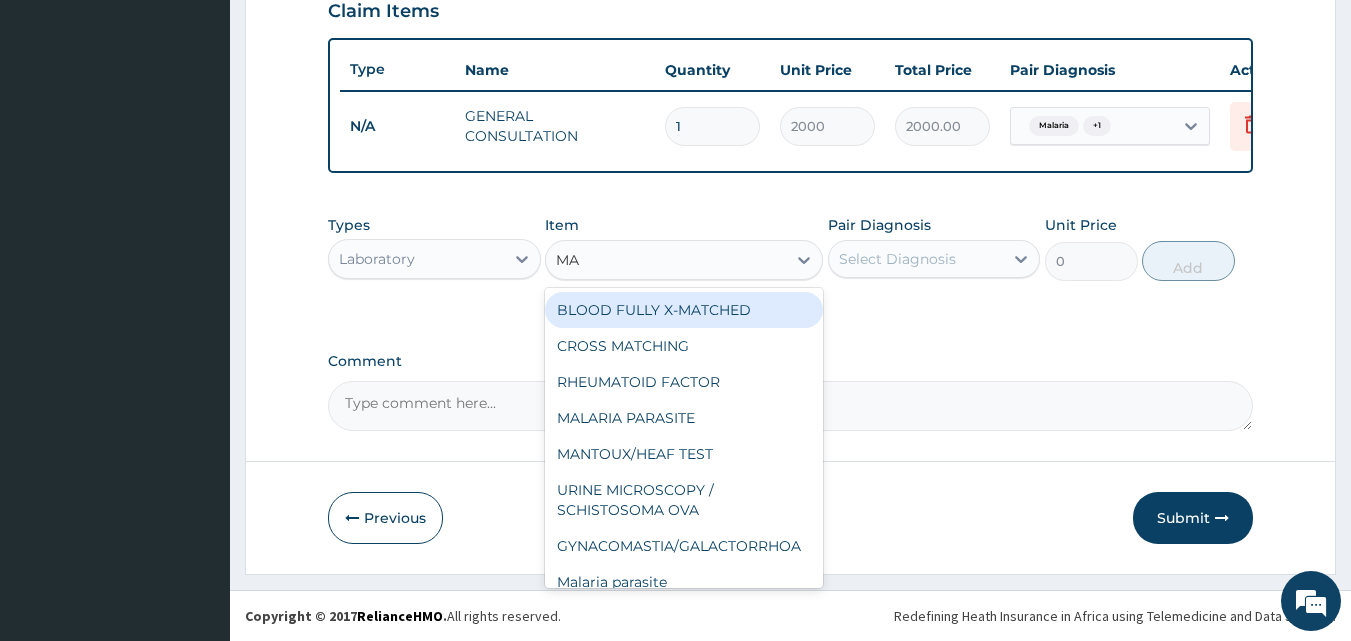 type on "MAL" 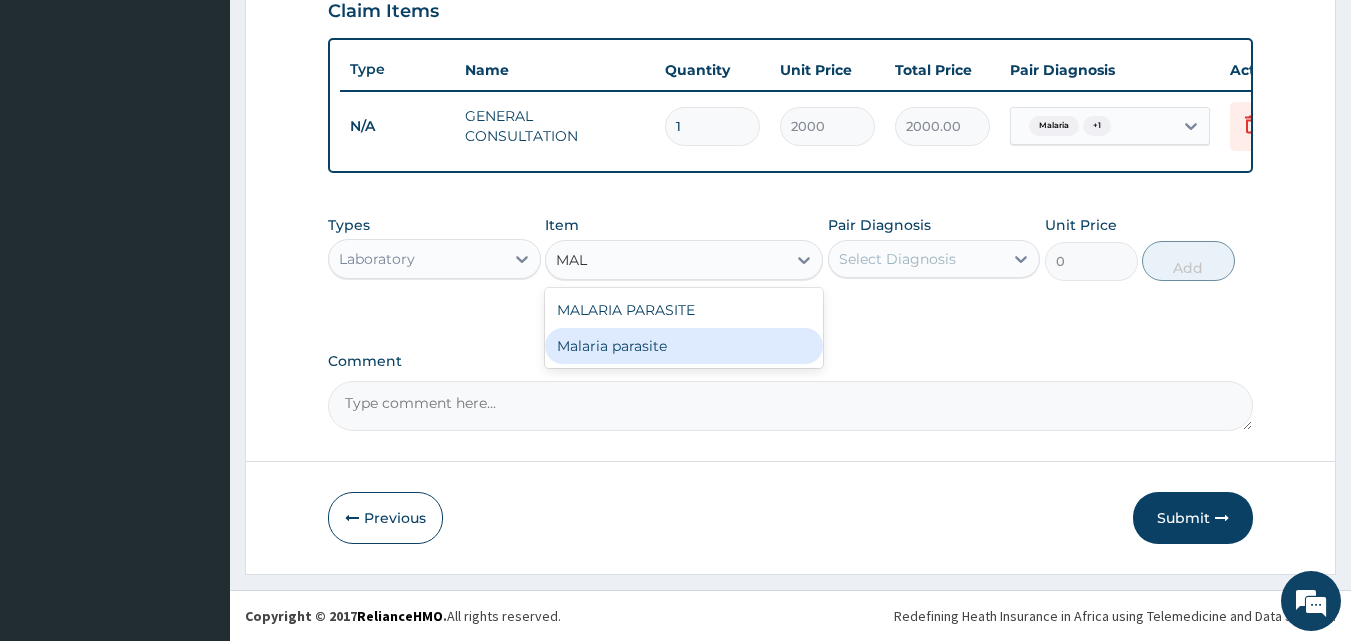 click on "Malaria parasite" at bounding box center [684, 346] 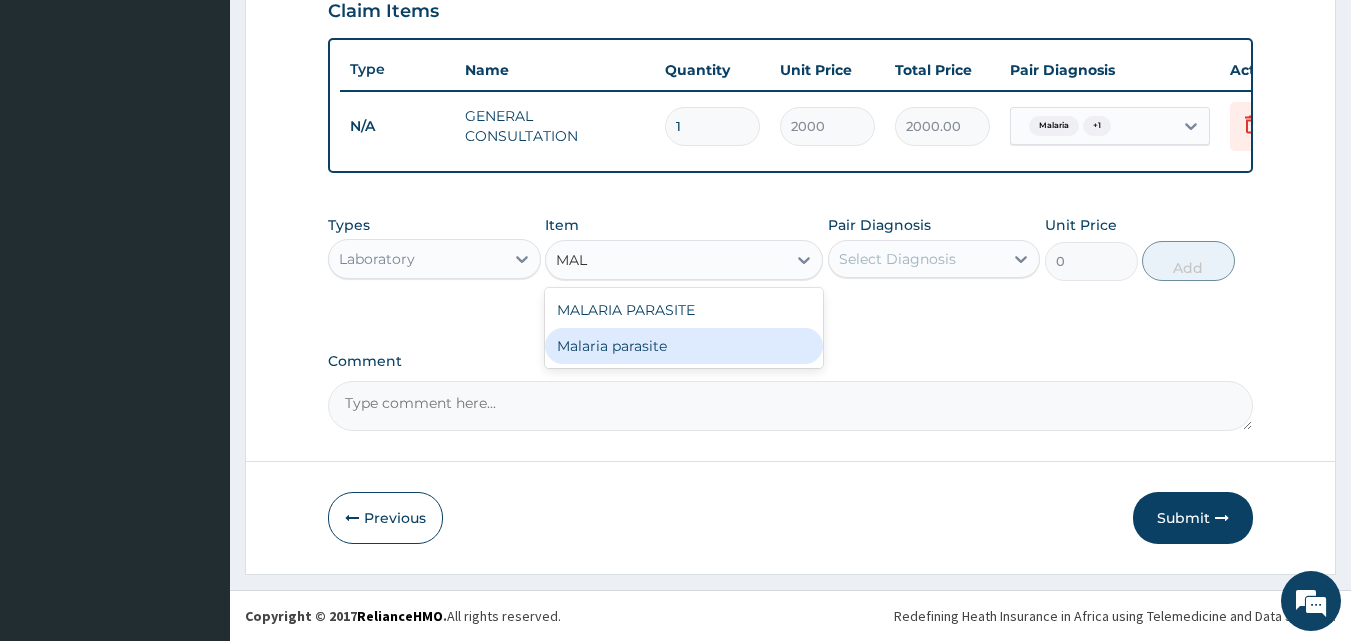 type 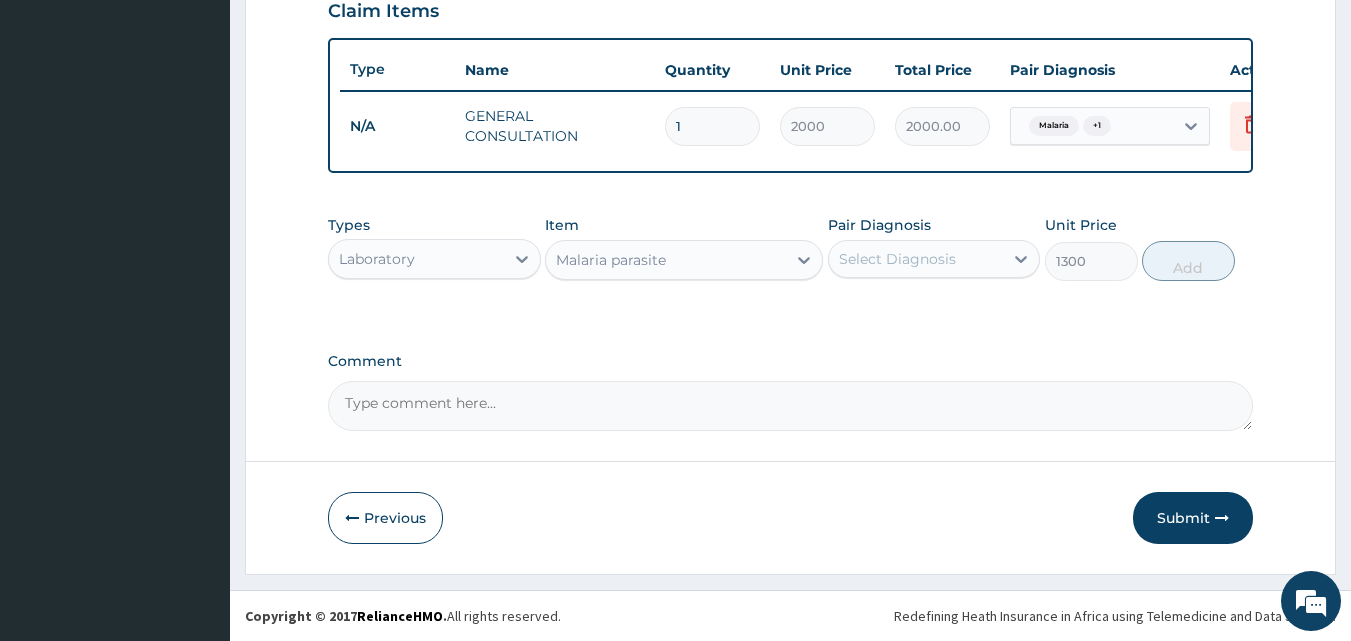 click on "Select Diagnosis" at bounding box center [897, 259] 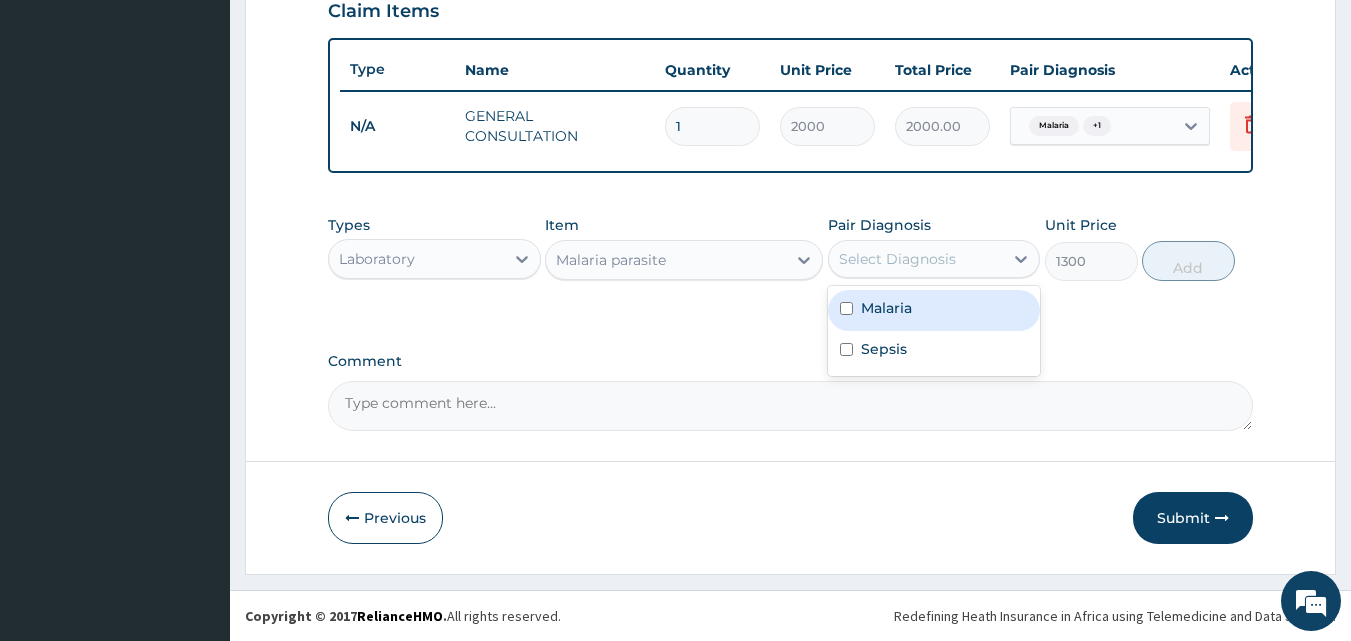 click at bounding box center [846, 308] 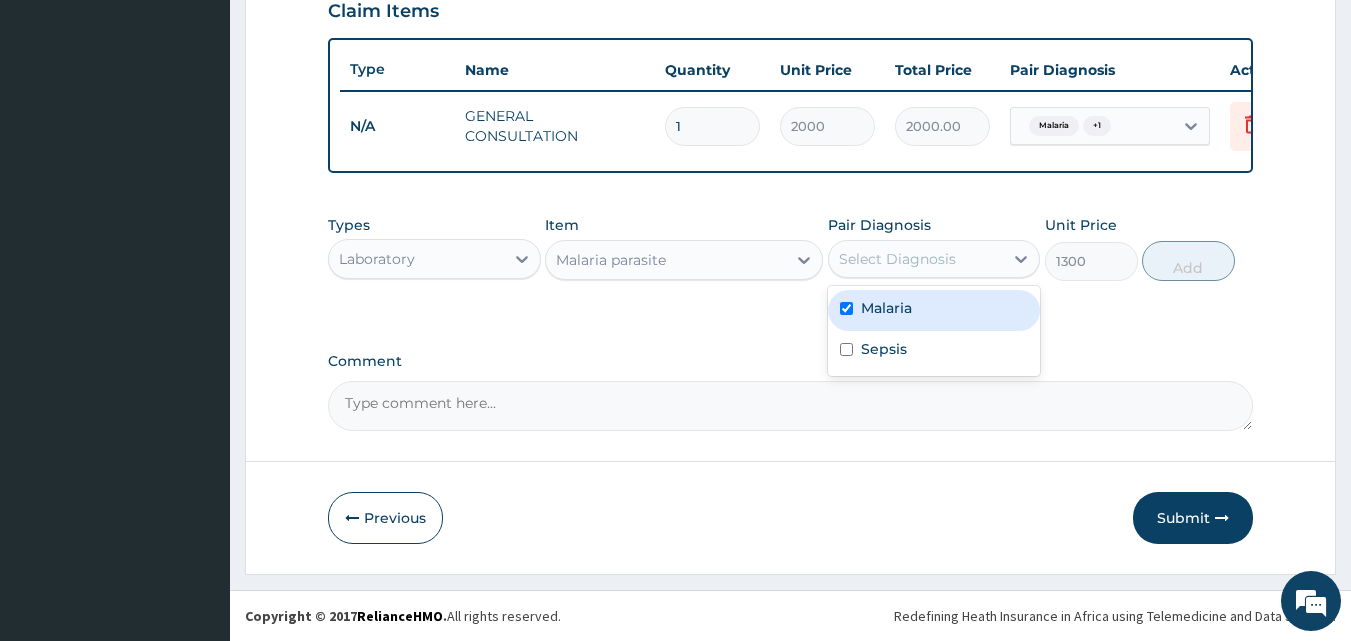 checkbox on "true" 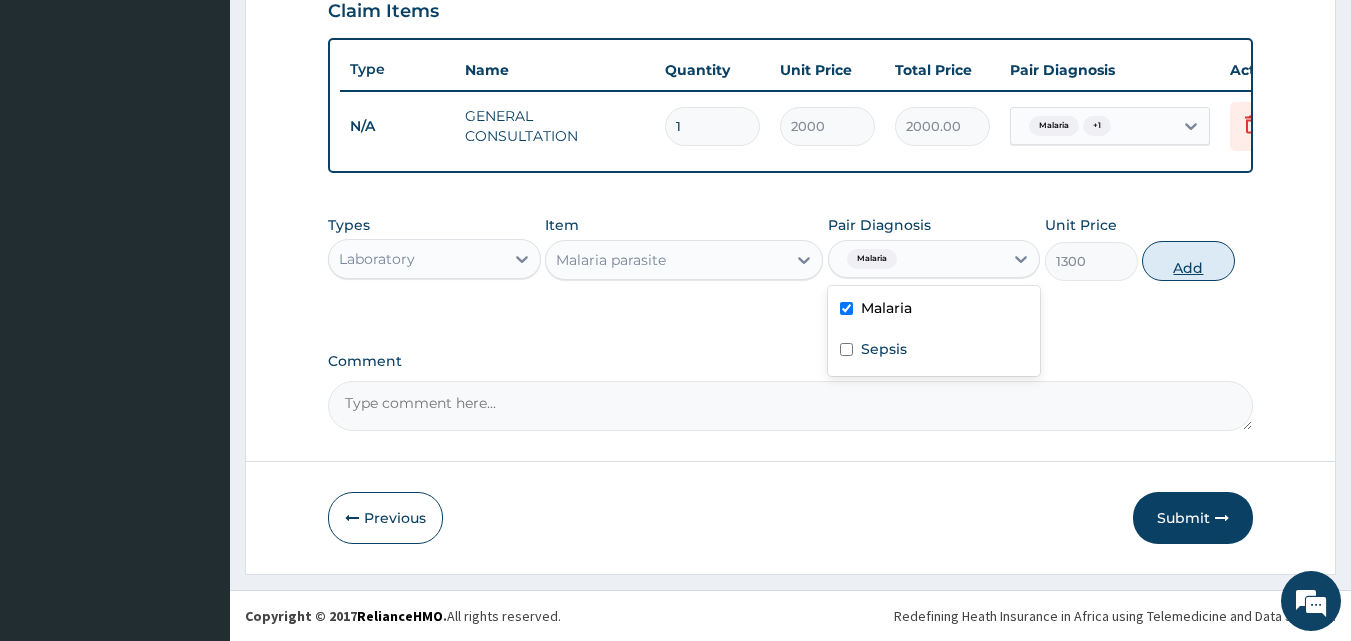 click on "Add" at bounding box center [1188, 261] 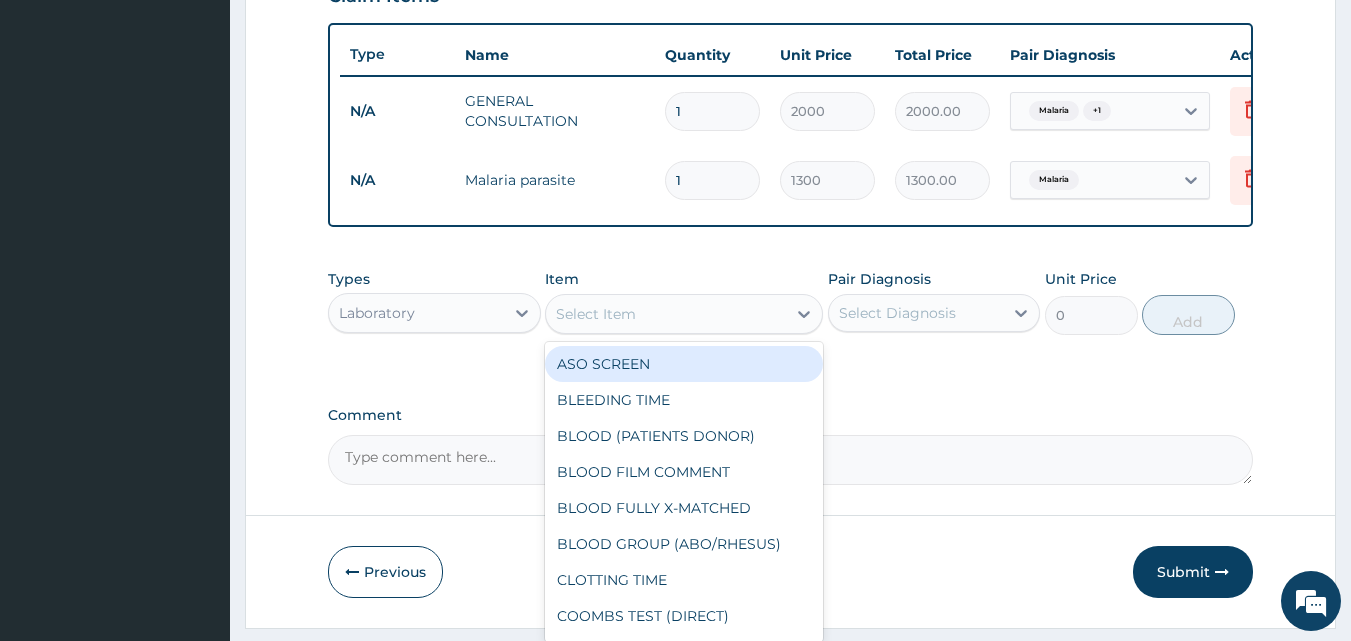 click on "Select Item" at bounding box center (596, 314) 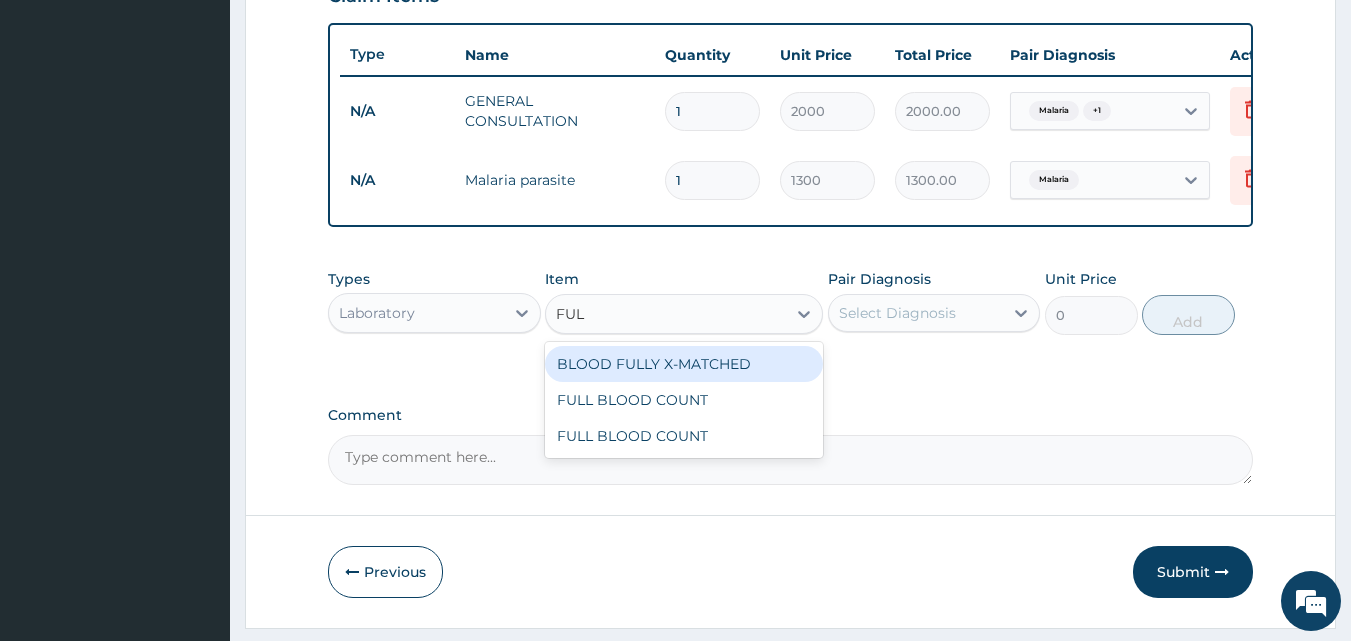 type on "FULL" 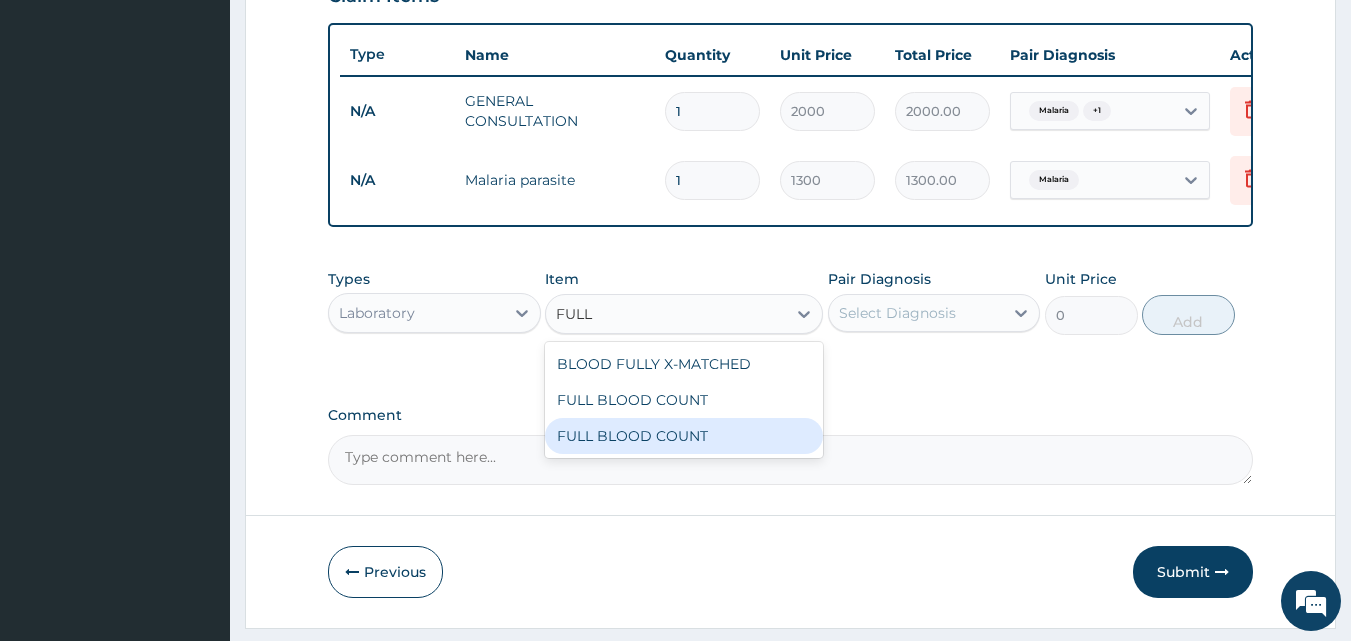 click on "FULL BLOOD COUNT" at bounding box center [684, 436] 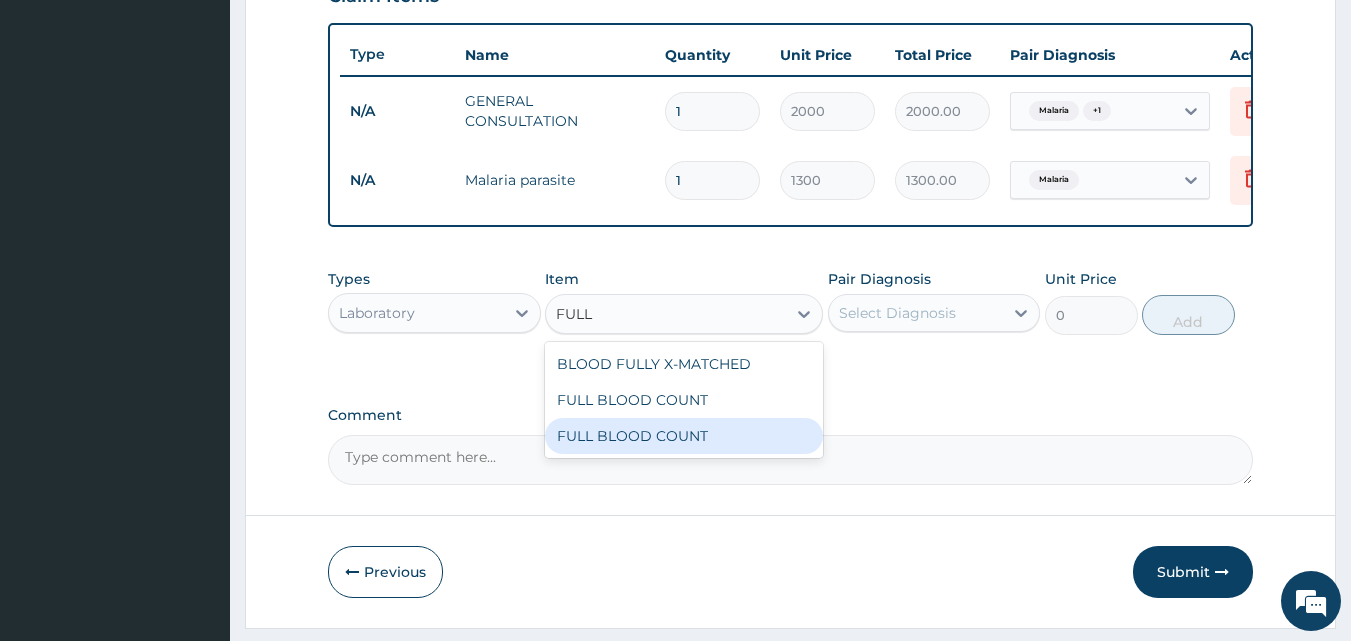 type 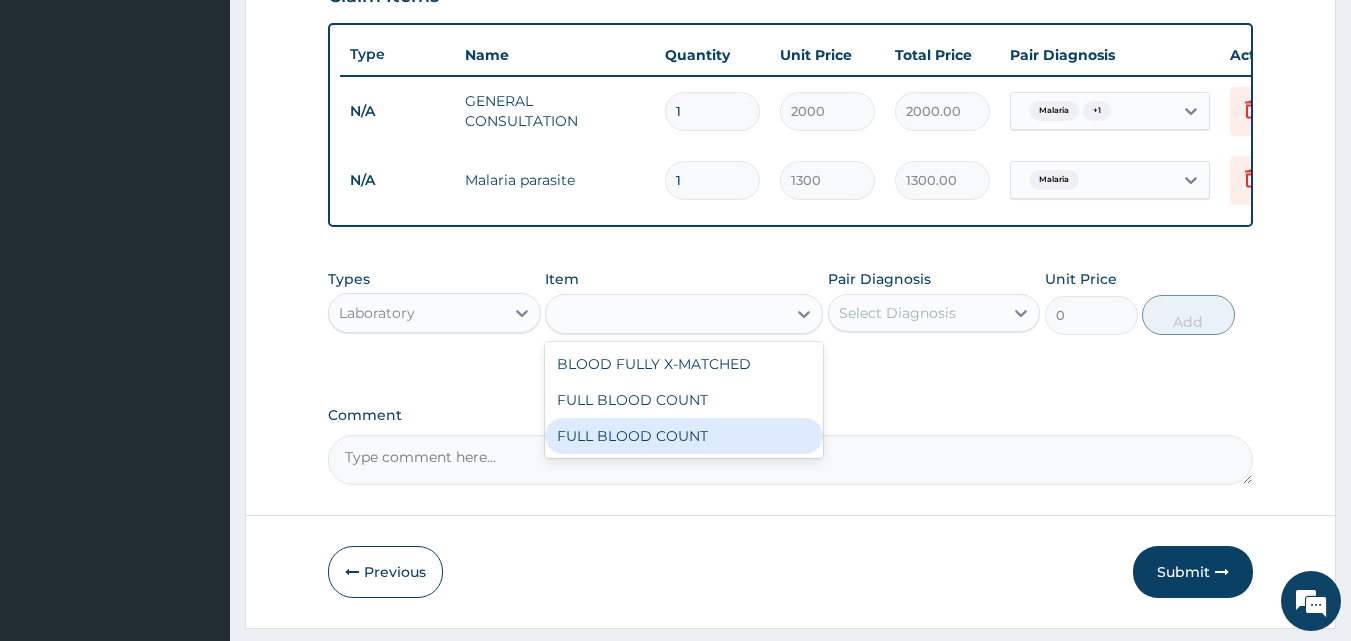 type on "4000" 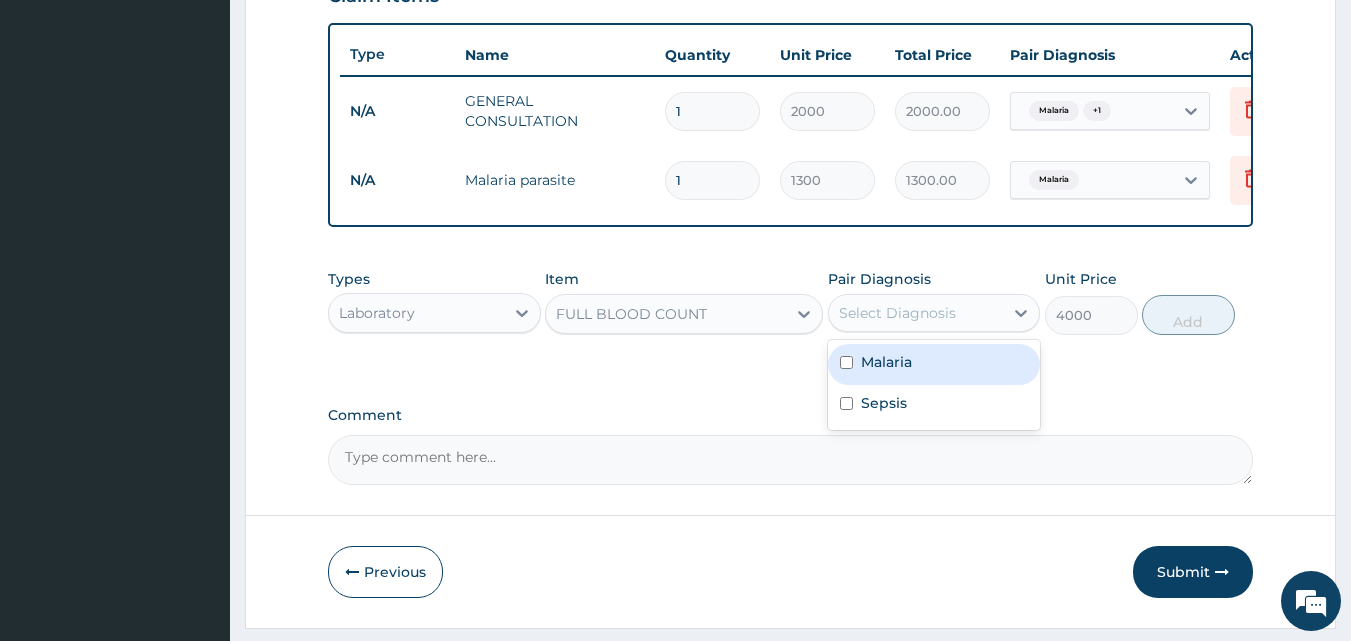 click on "Select Diagnosis" at bounding box center (897, 313) 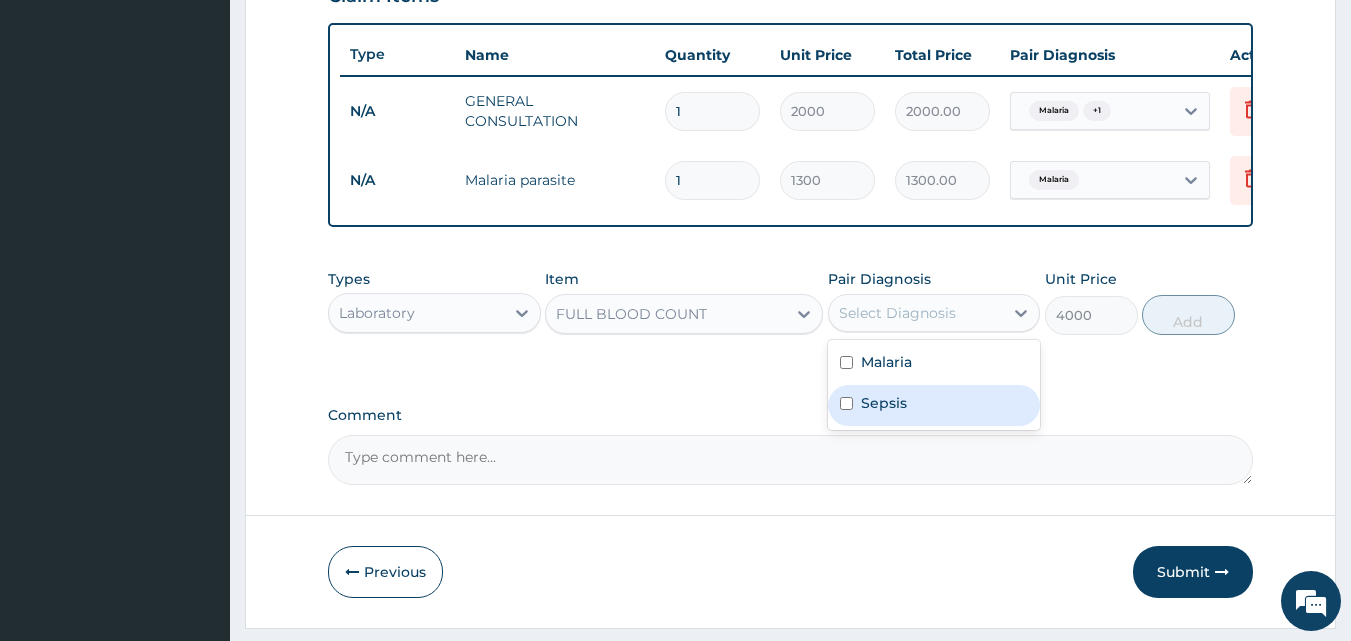 click at bounding box center [846, 403] 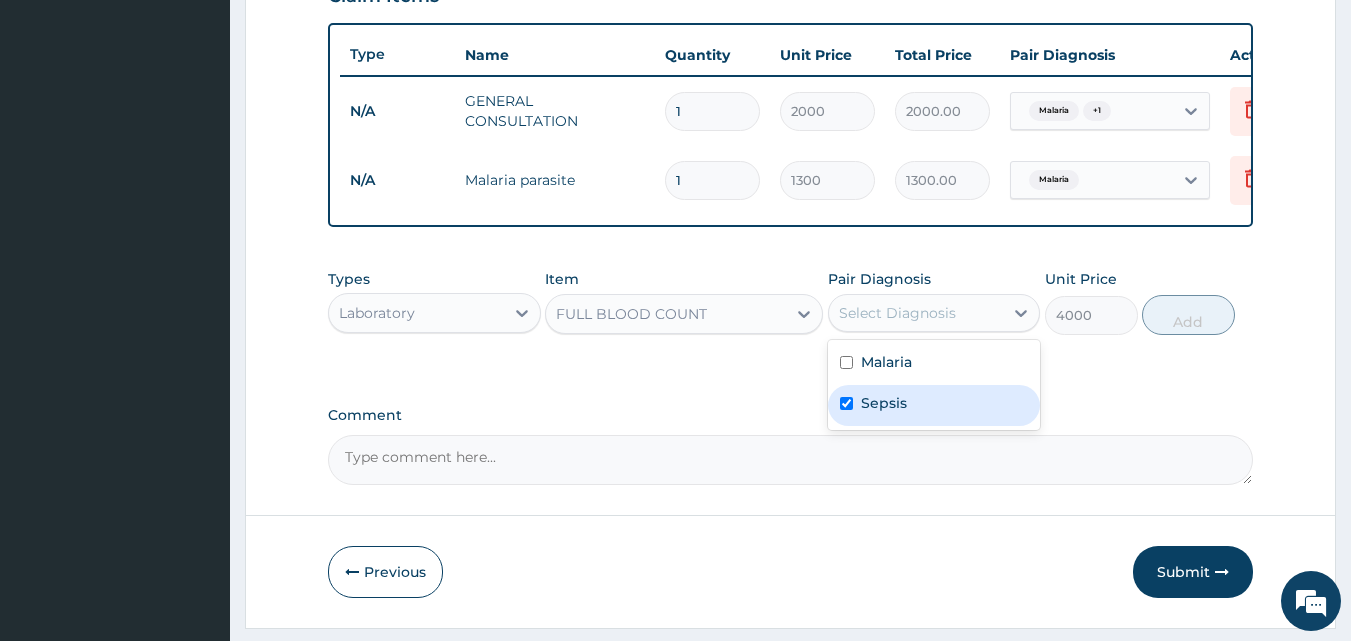 checkbox on "true" 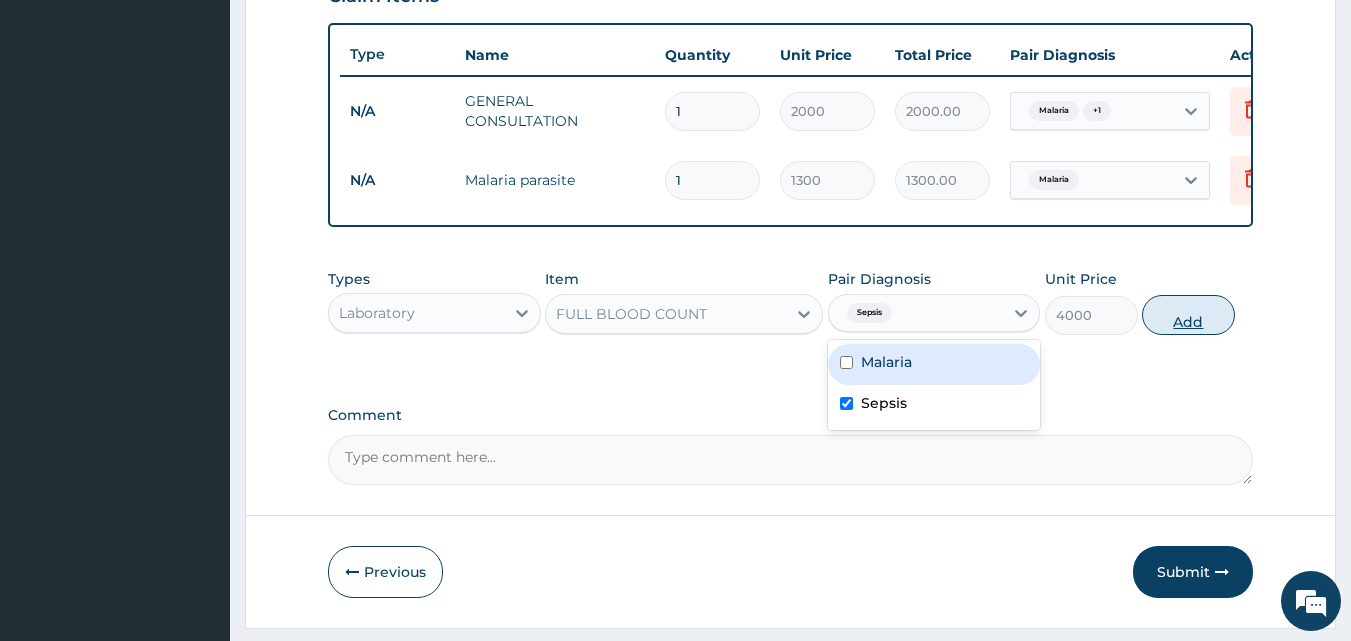 click on "Add" at bounding box center (1188, 315) 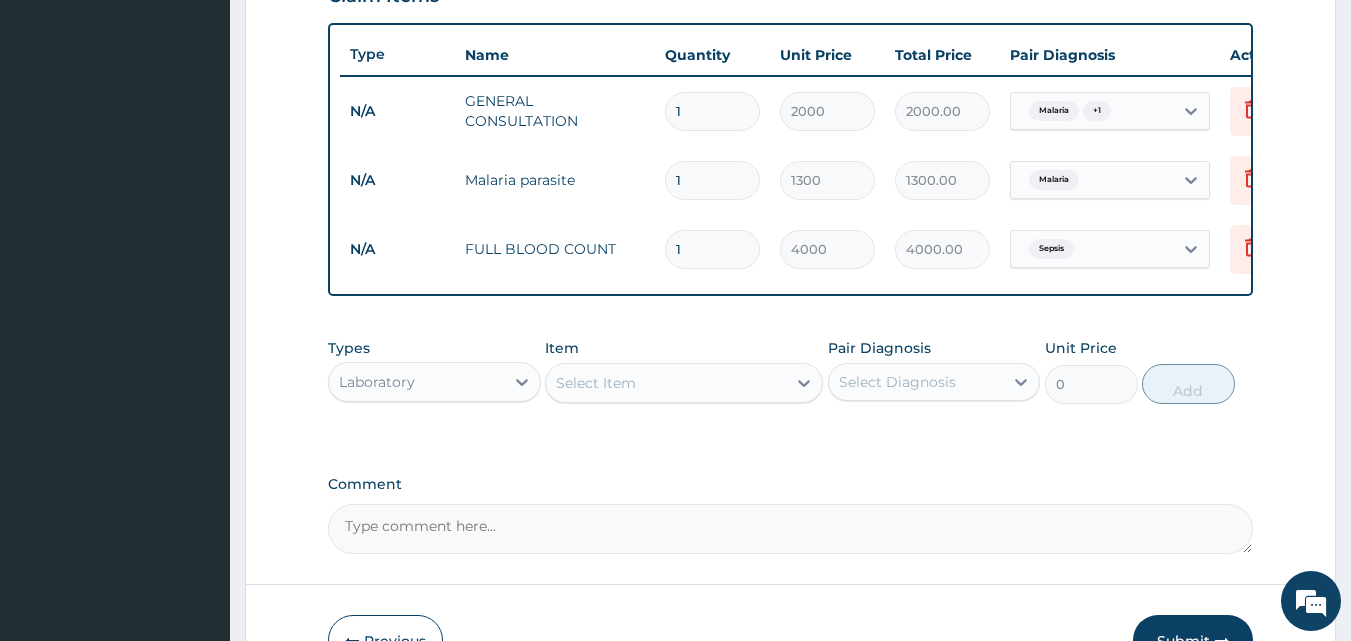 click on "Laboratory" at bounding box center [416, 382] 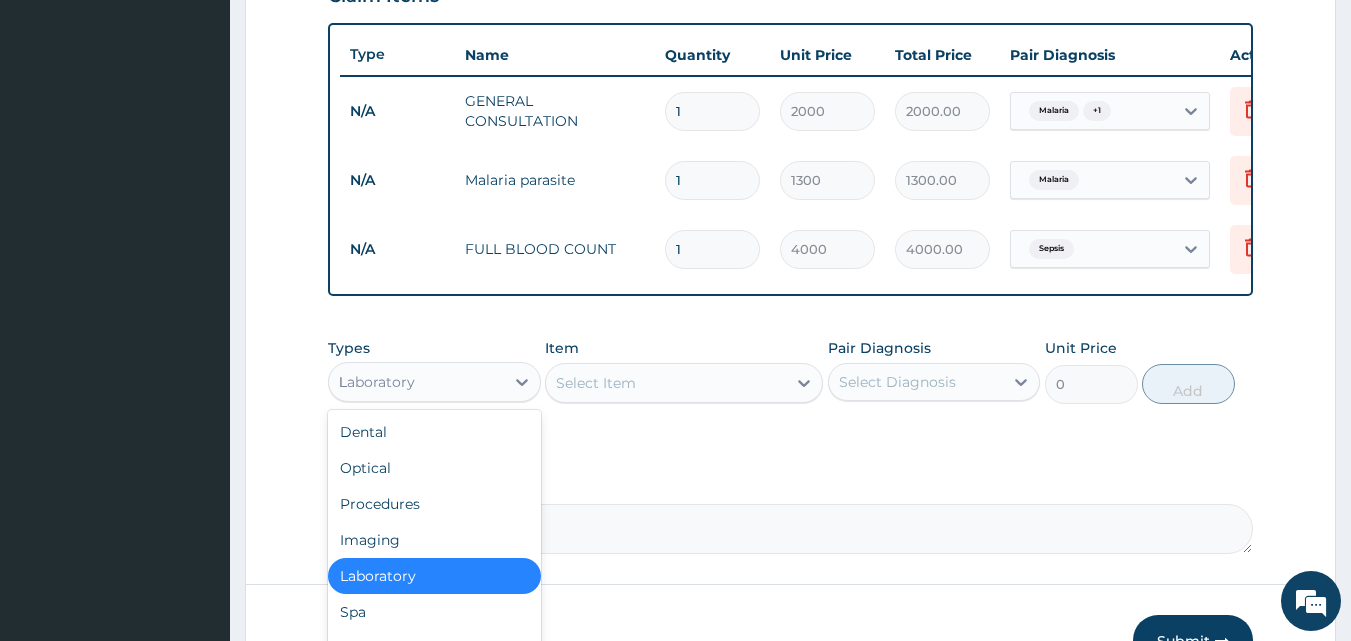 type on "DR" 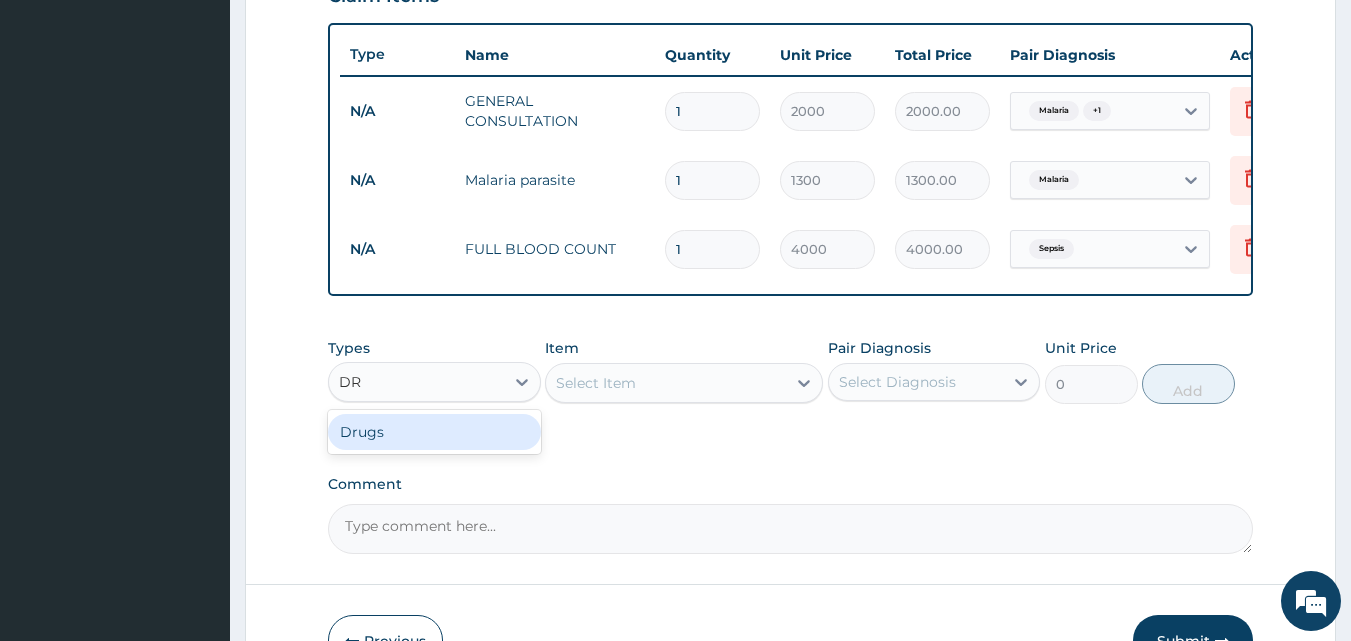 click on "Drugs" at bounding box center [434, 432] 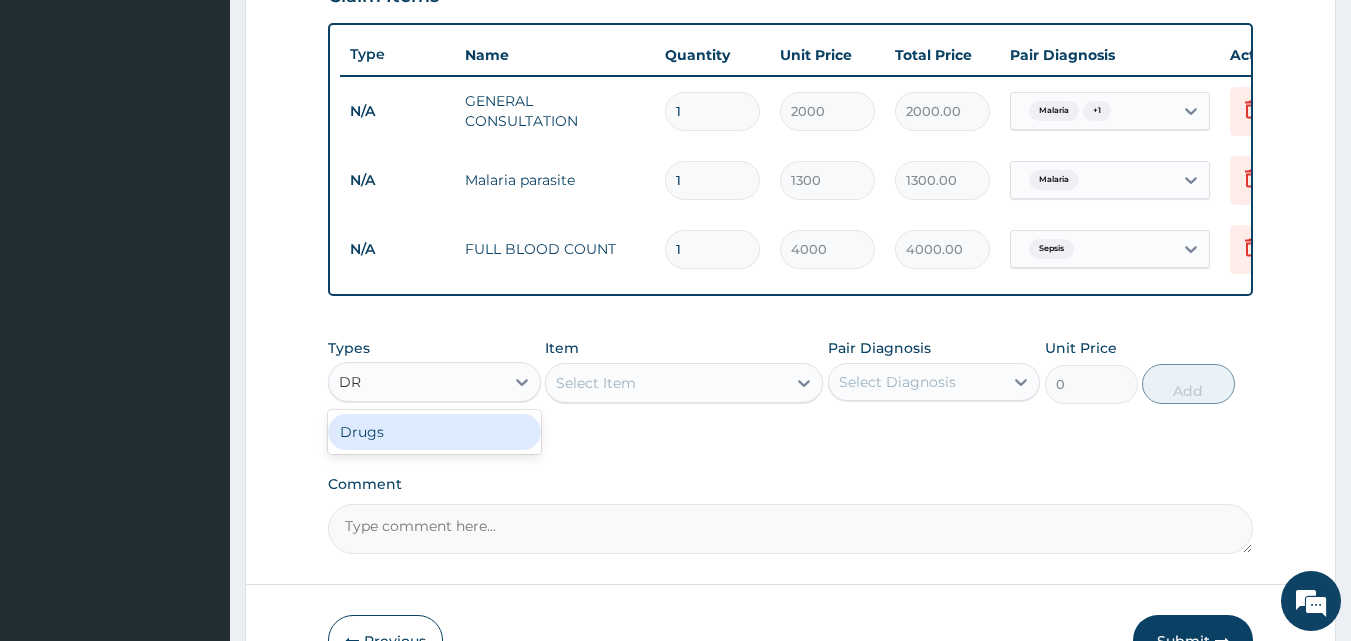 type 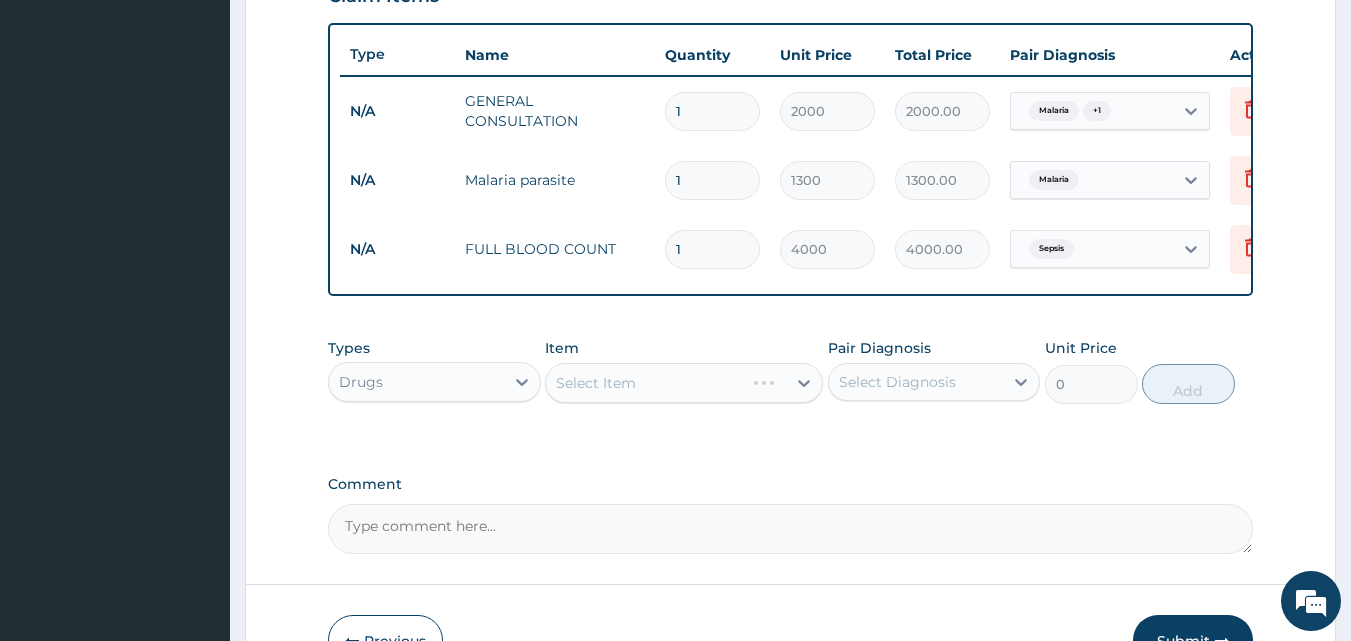 click on "Select Item" at bounding box center (684, 383) 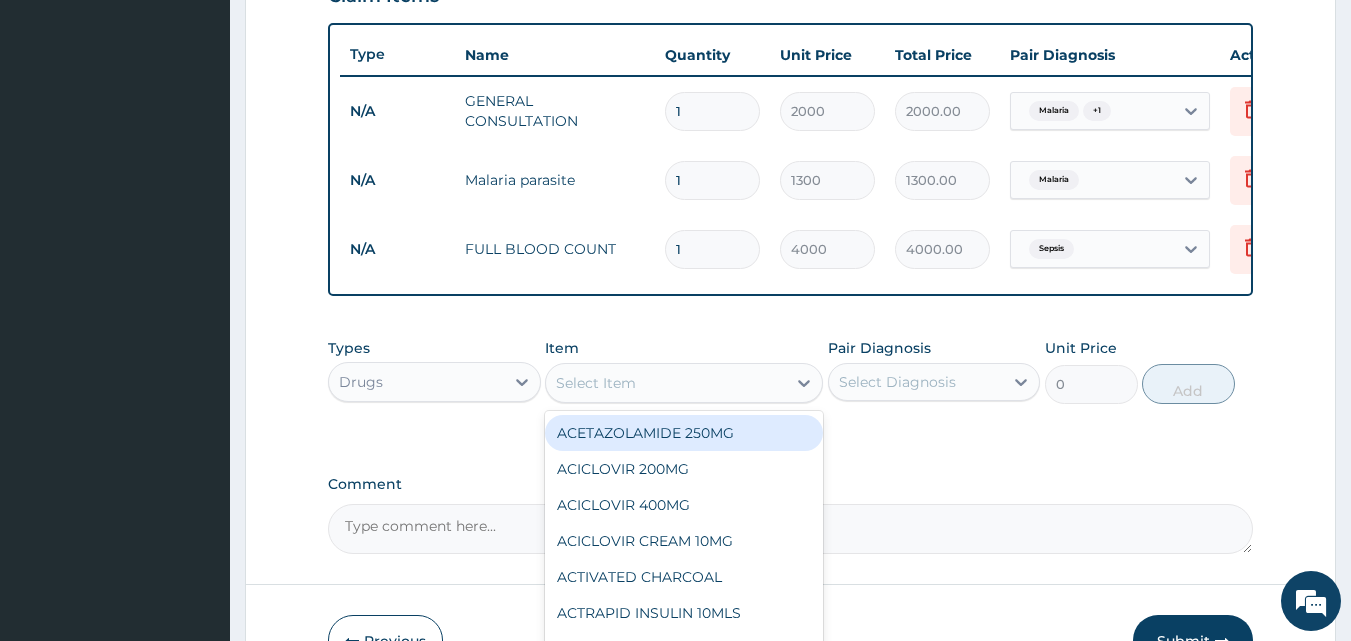 click on "Select Item" at bounding box center (596, 383) 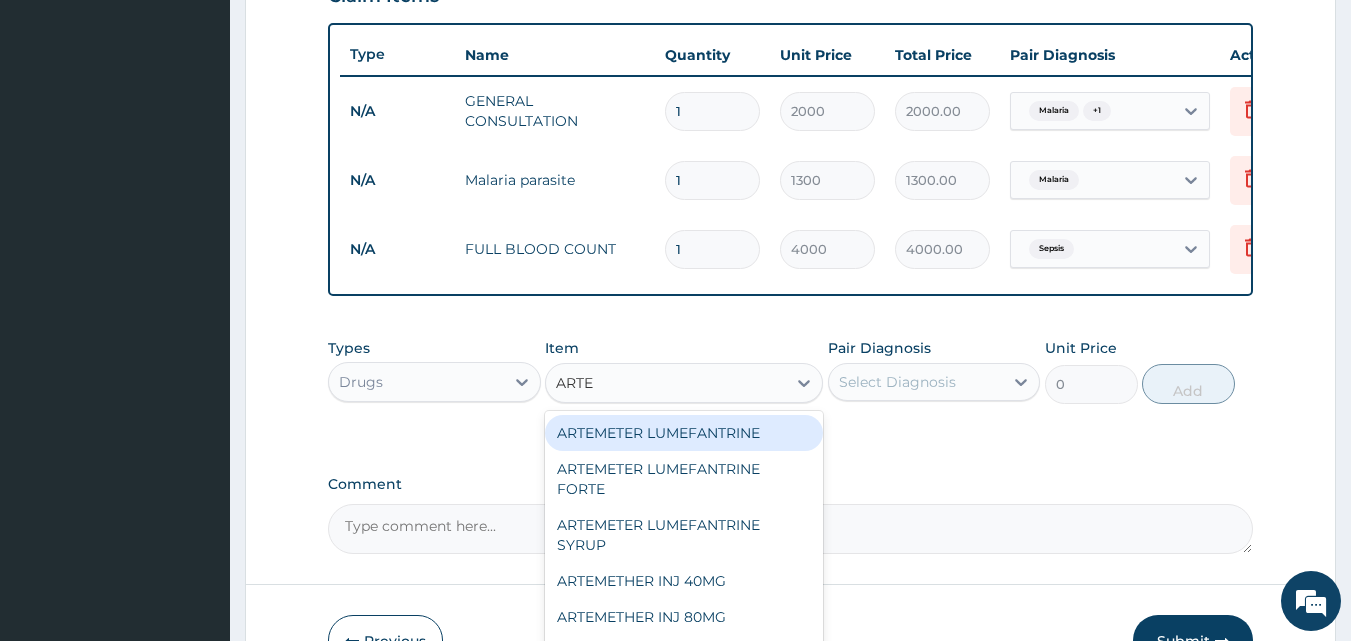 type on "ARTEM" 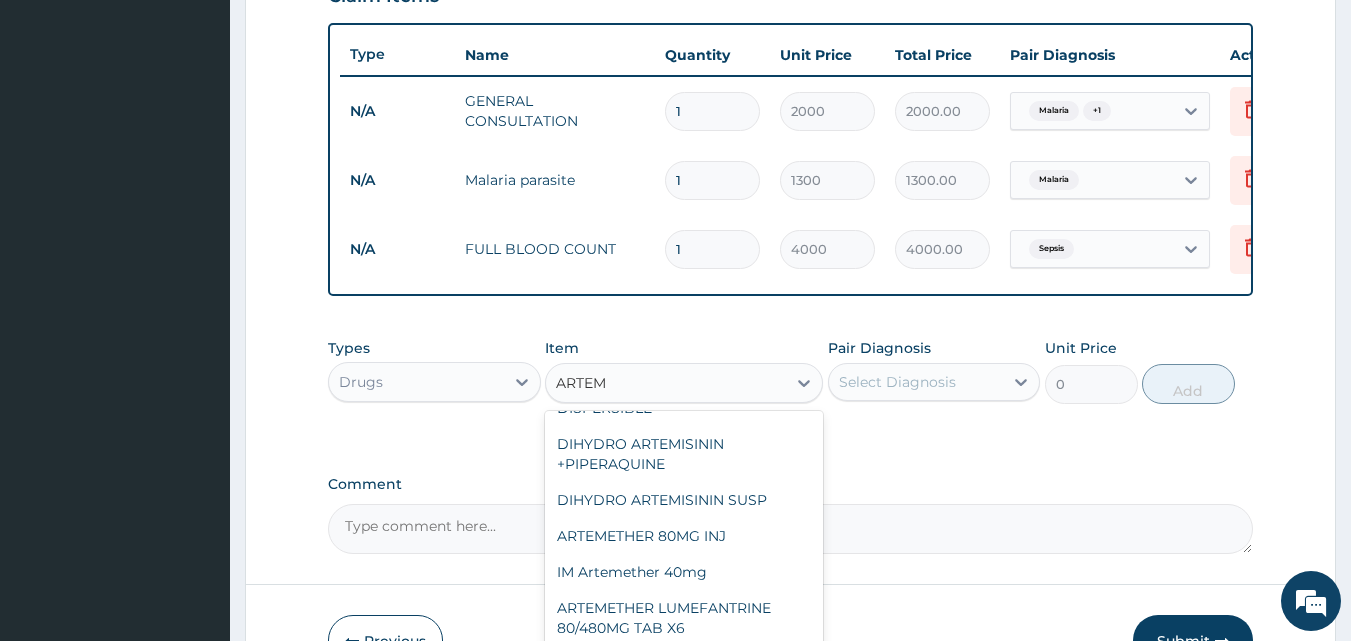 scroll, scrollTop: 280, scrollLeft: 0, axis: vertical 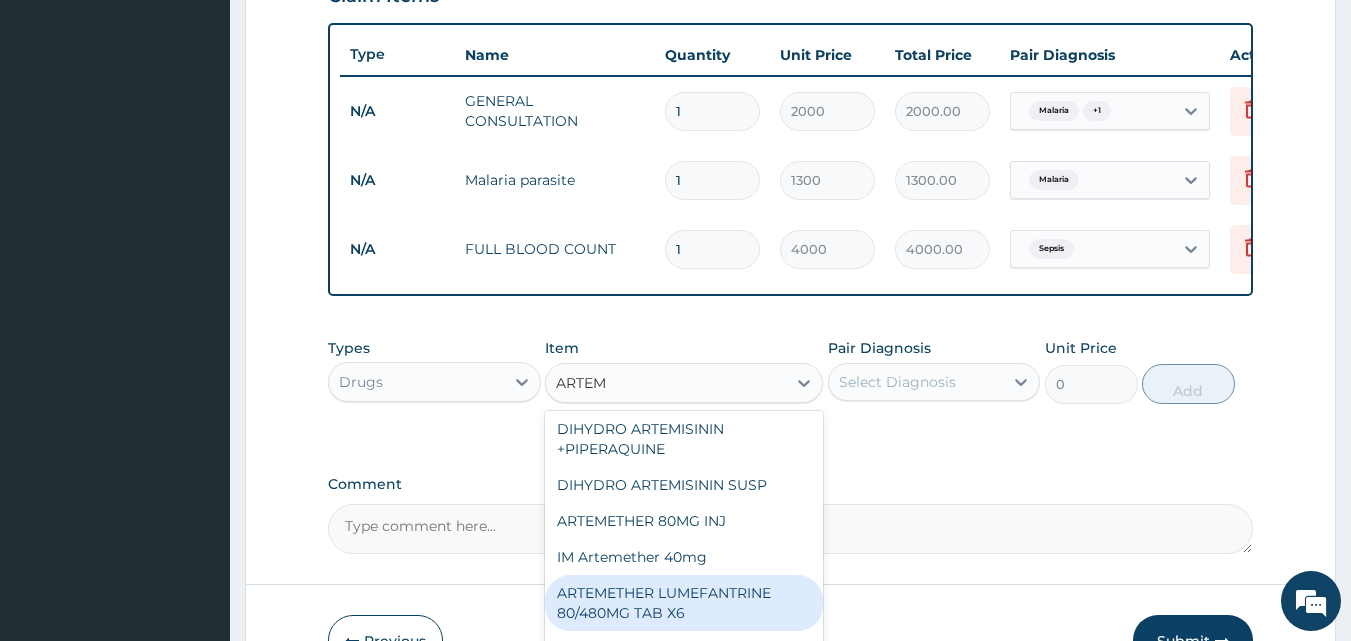 click on "ARTEMETHER LUMEFANTRINE 80/480MG TAB X6" at bounding box center (684, 603) 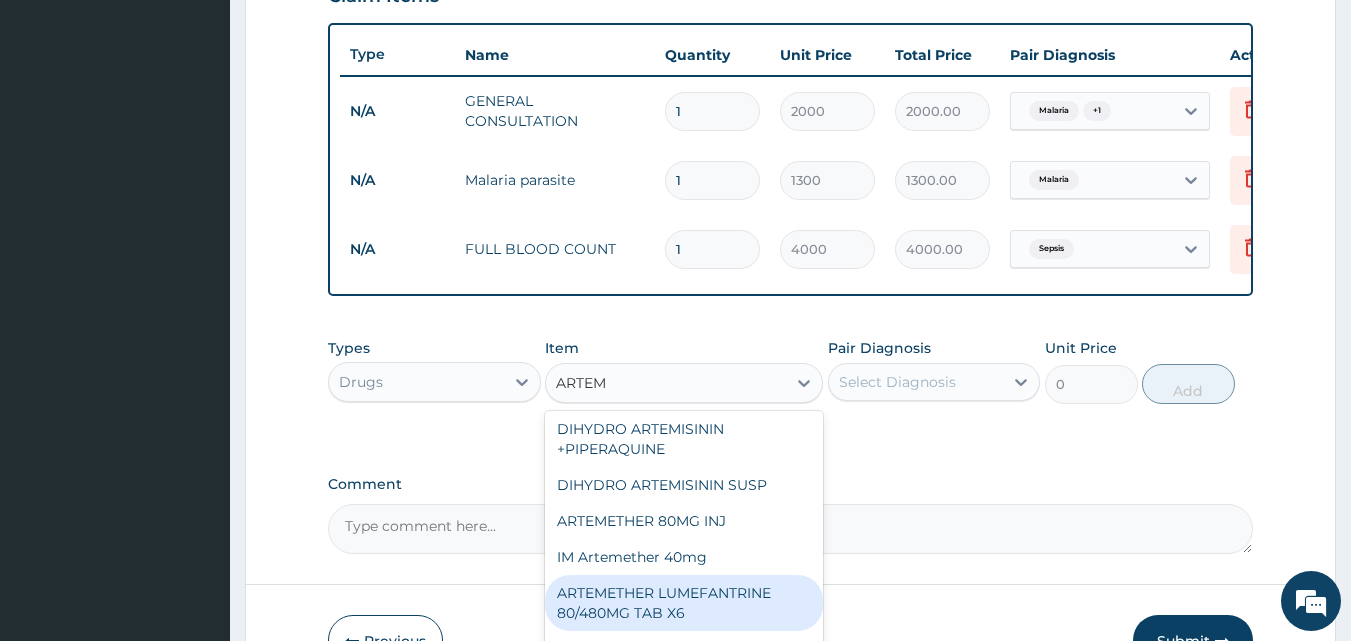 type 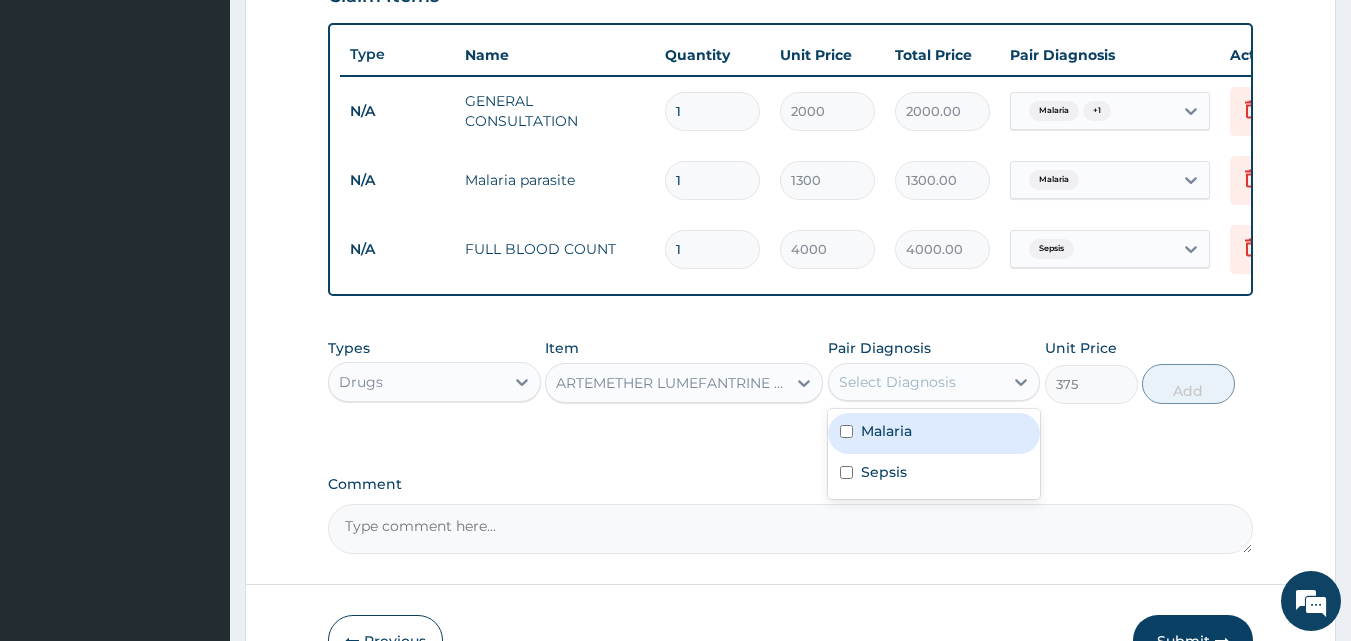 click on "Select Diagnosis" at bounding box center [897, 382] 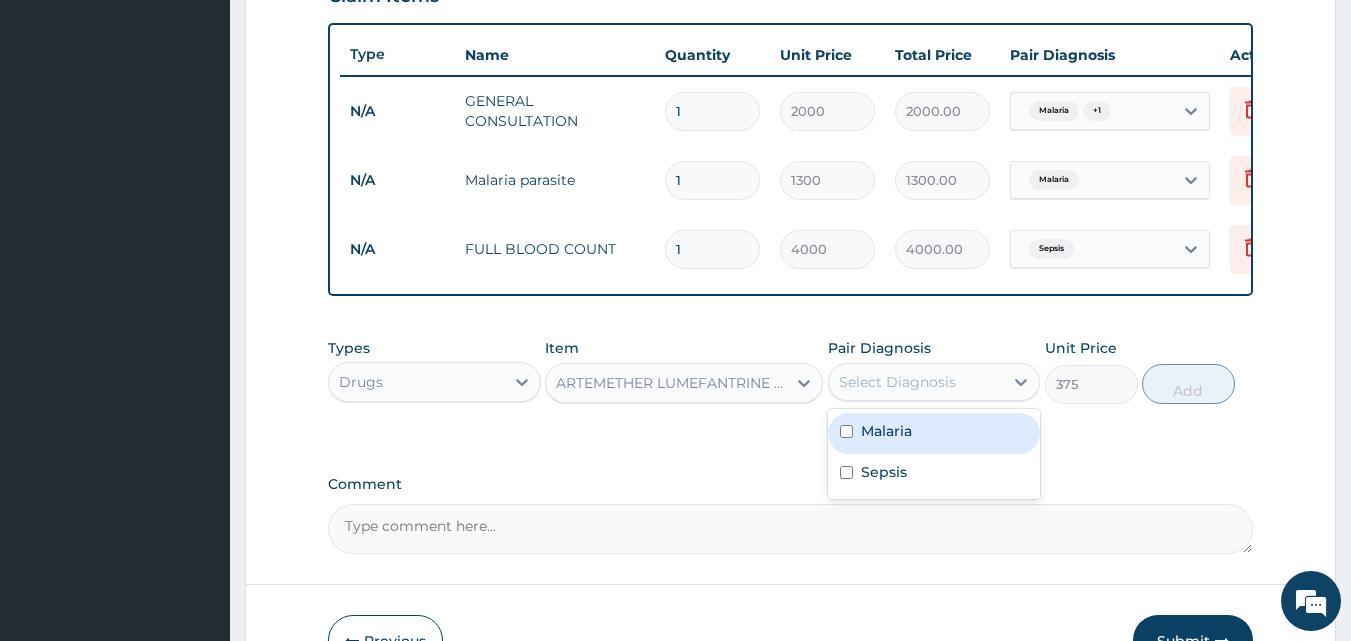 click at bounding box center [846, 431] 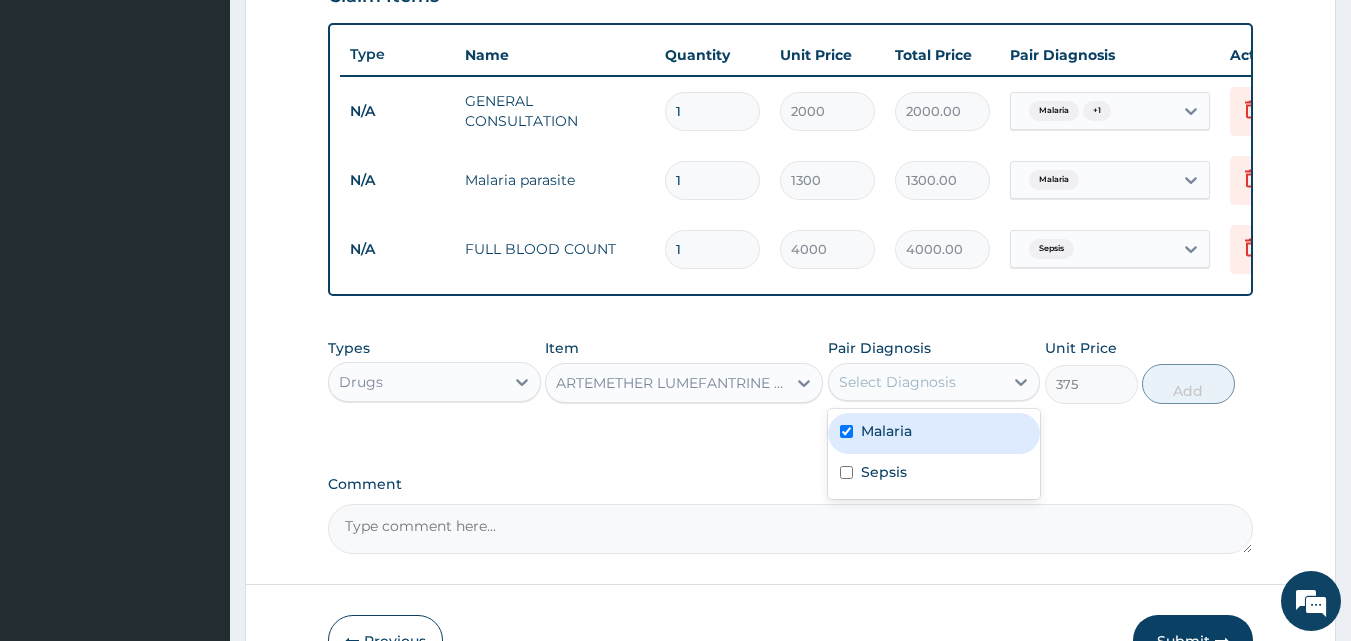 checkbox on "true" 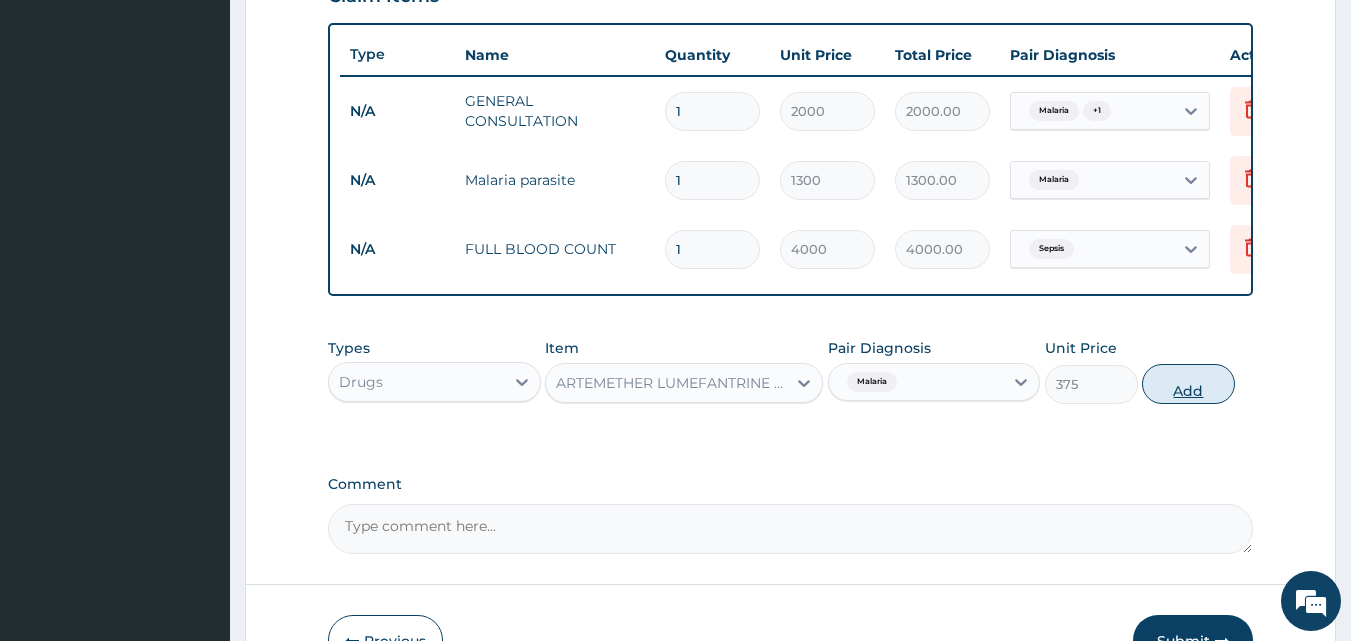 click on "Add" at bounding box center (1188, 384) 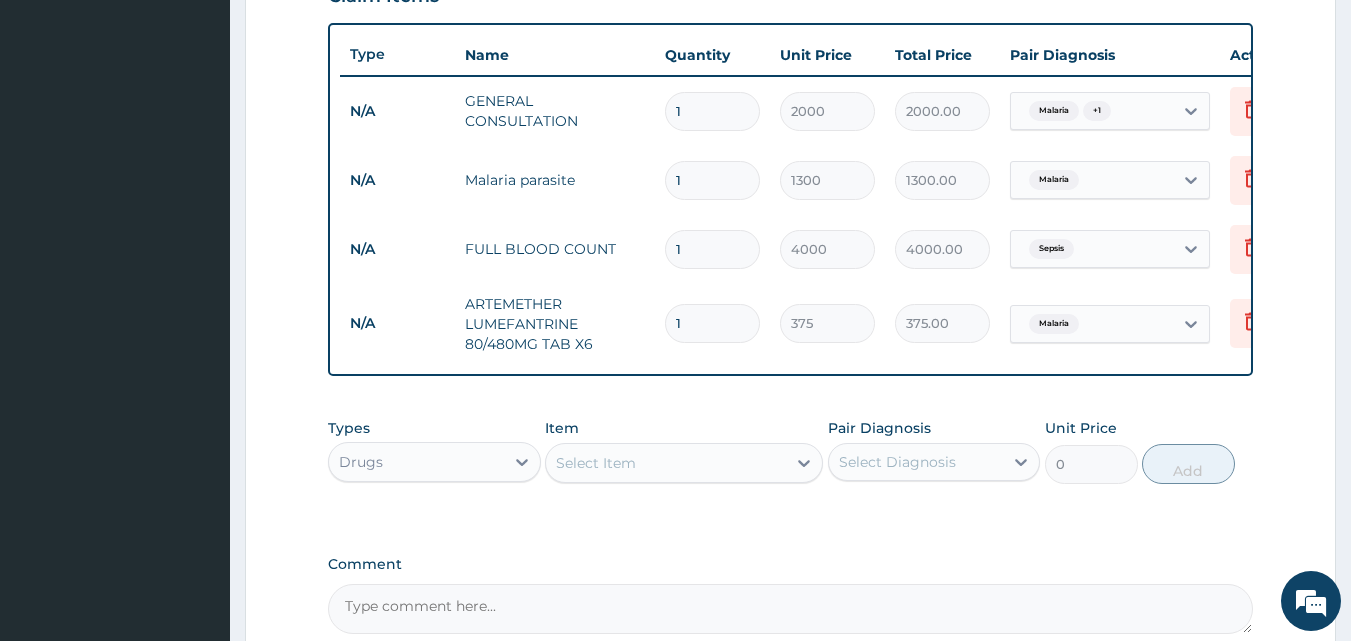click on "Select Item" at bounding box center [596, 463] 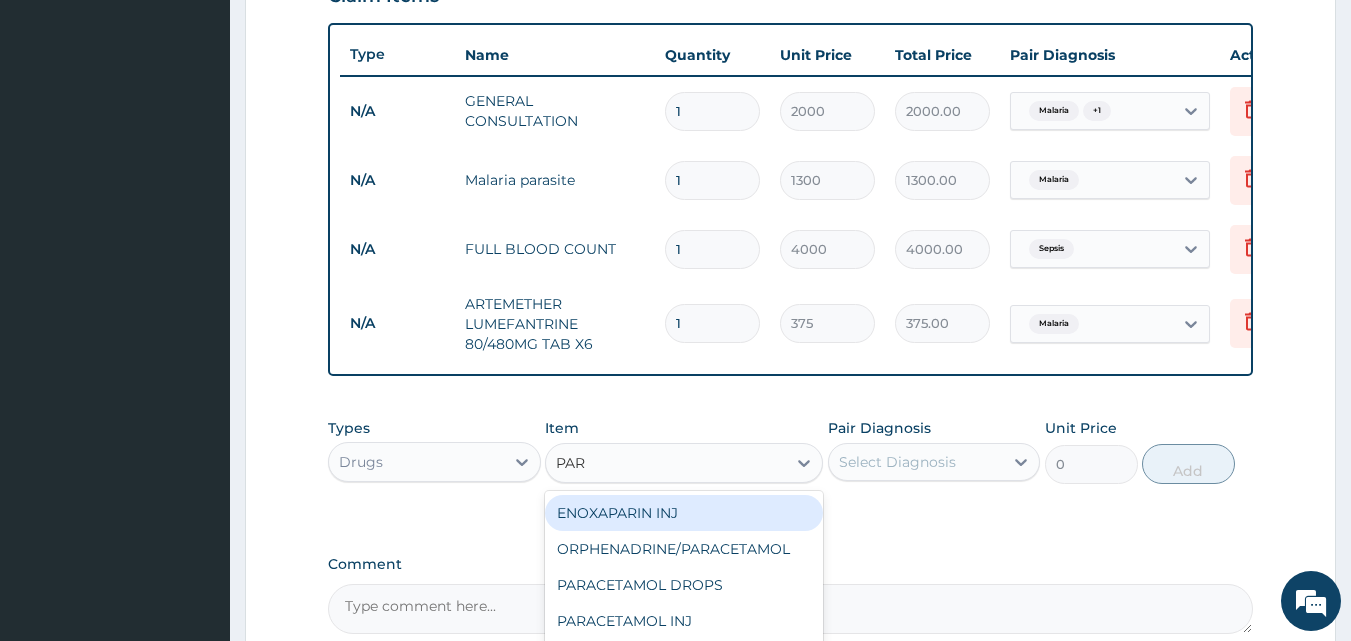 type on "PARA" 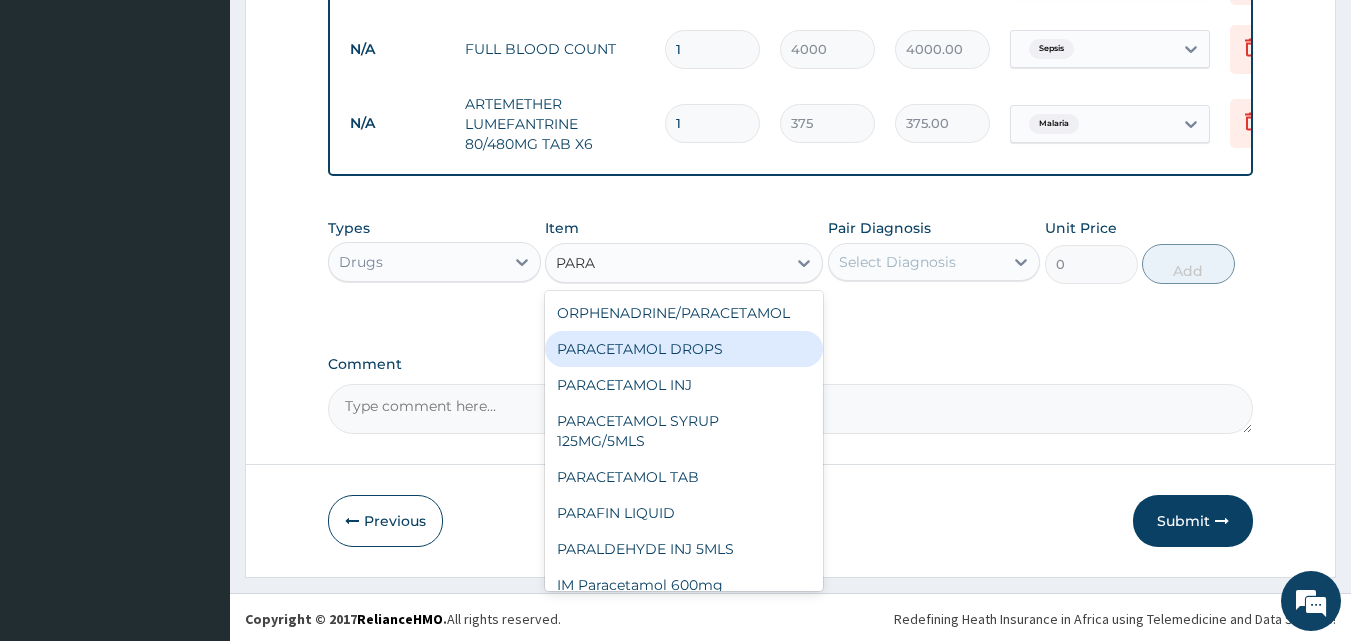 scroll, scrollTop: 939, scrollLeft: 0, axis: vertical 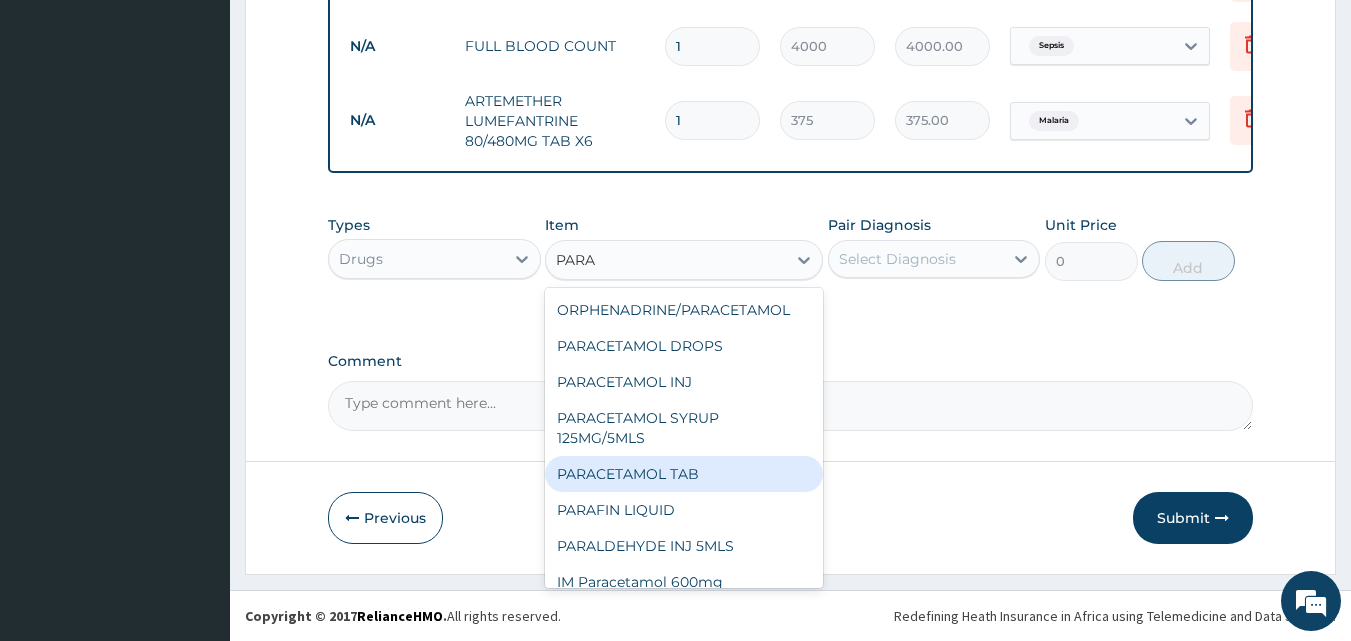 click on "PARACETAMOL TAB" at bounding box center [684, 474] 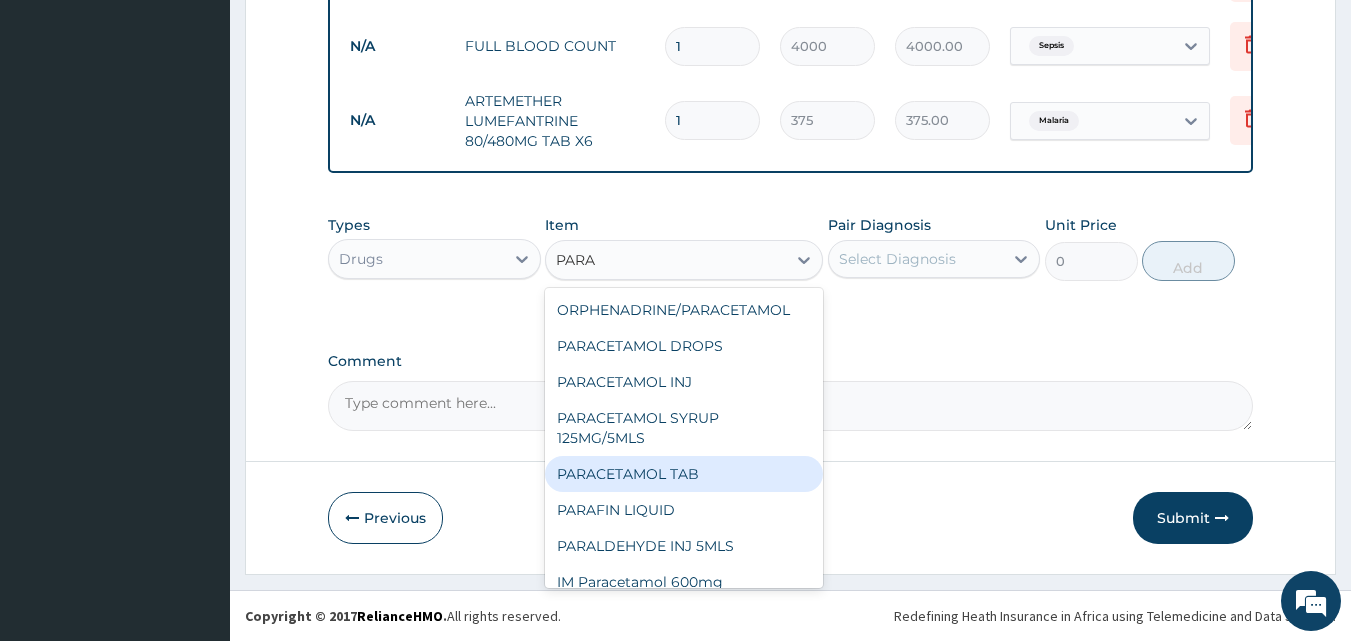 type 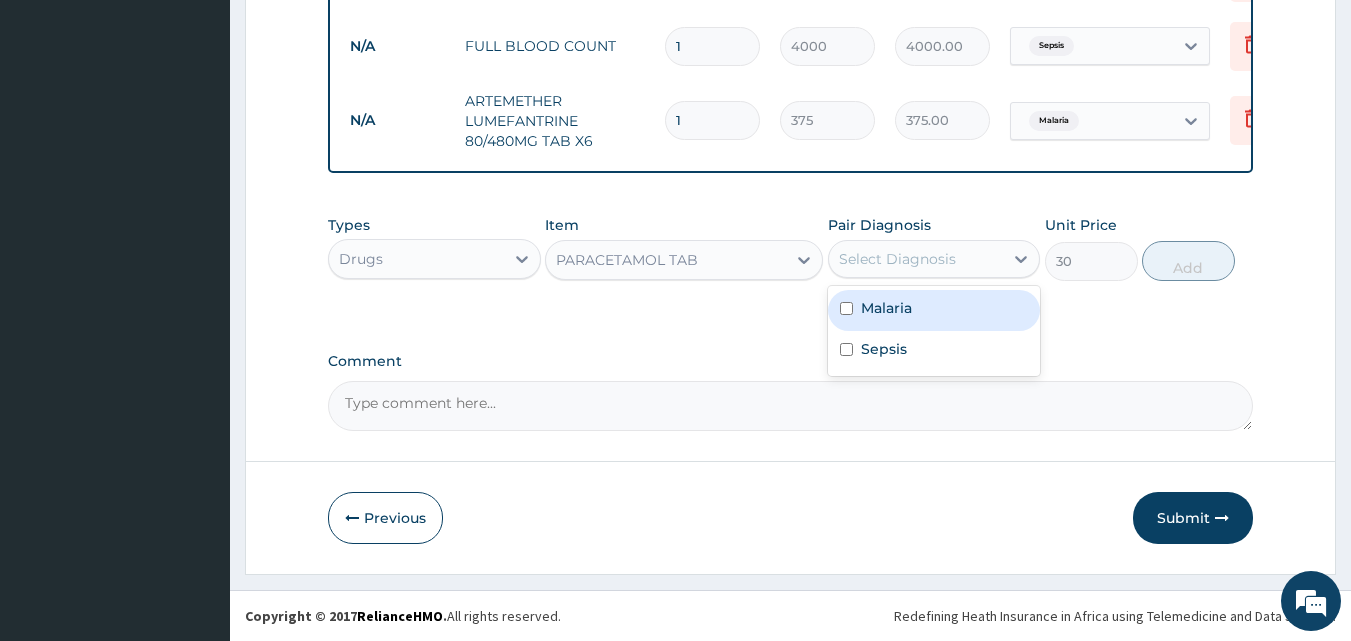 click on "Select Diagnosis" at bounding box center [897, 259] 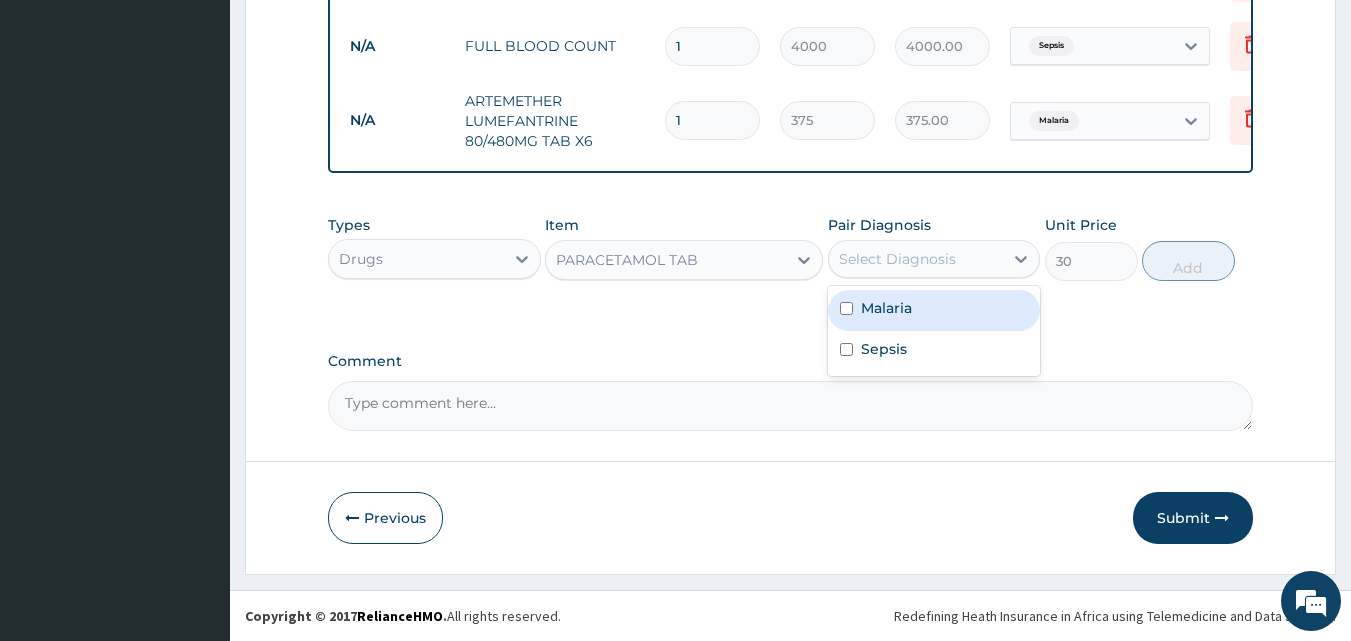 click at bounding box center [846, 308] 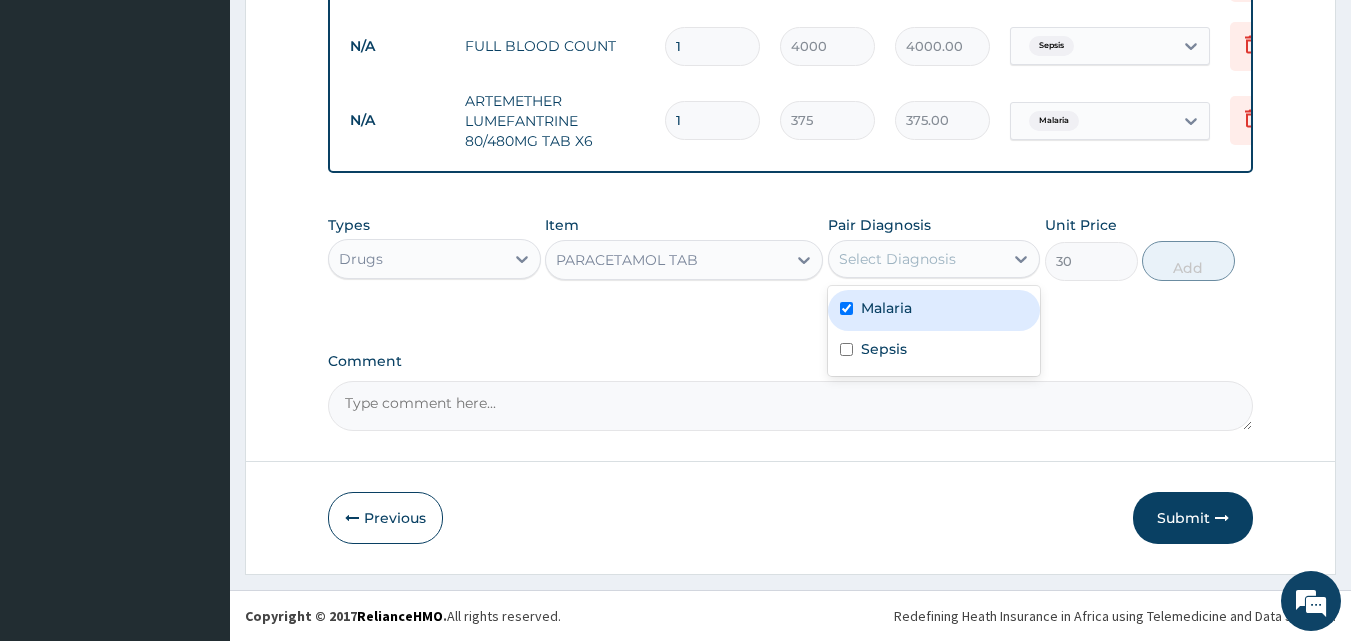 checkbox on "true" 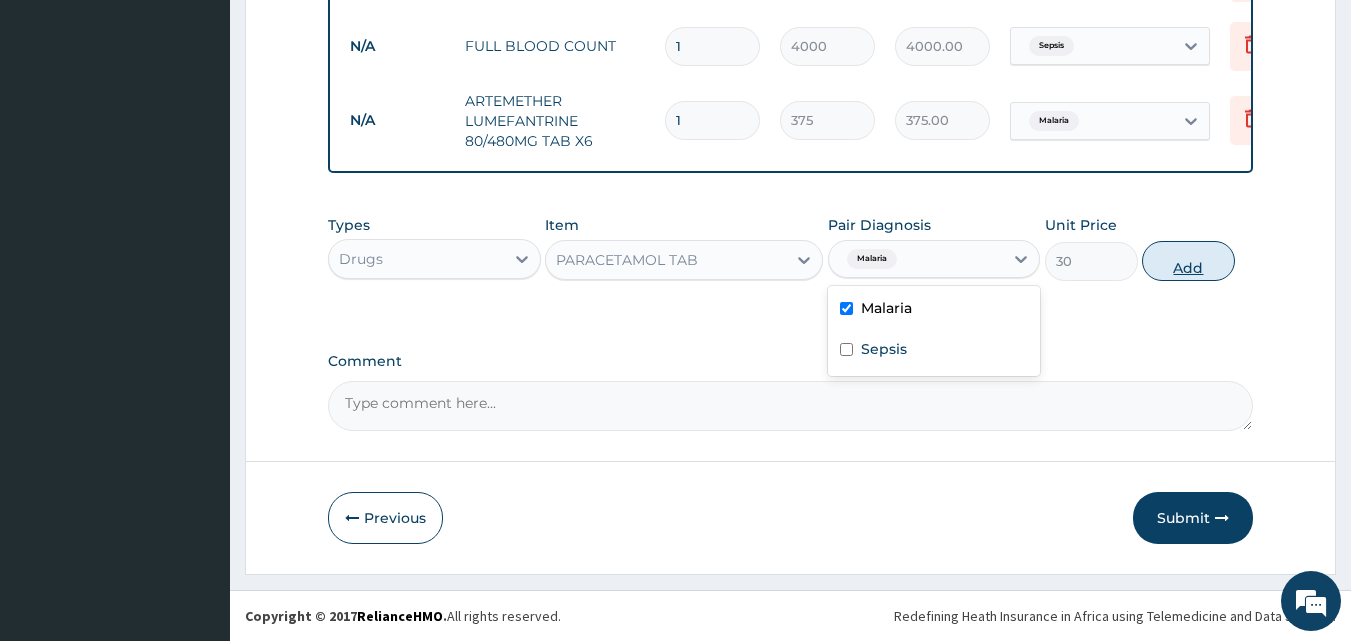 click on "Add" at bounding box center (1188, 261) 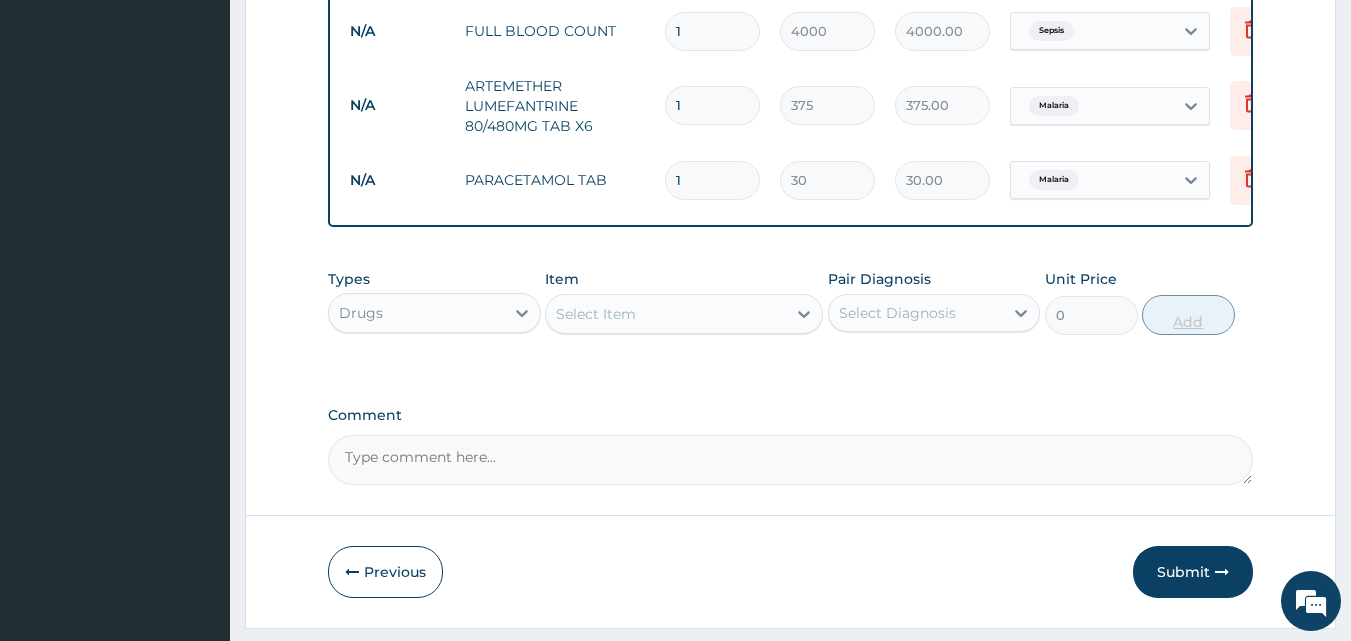 type 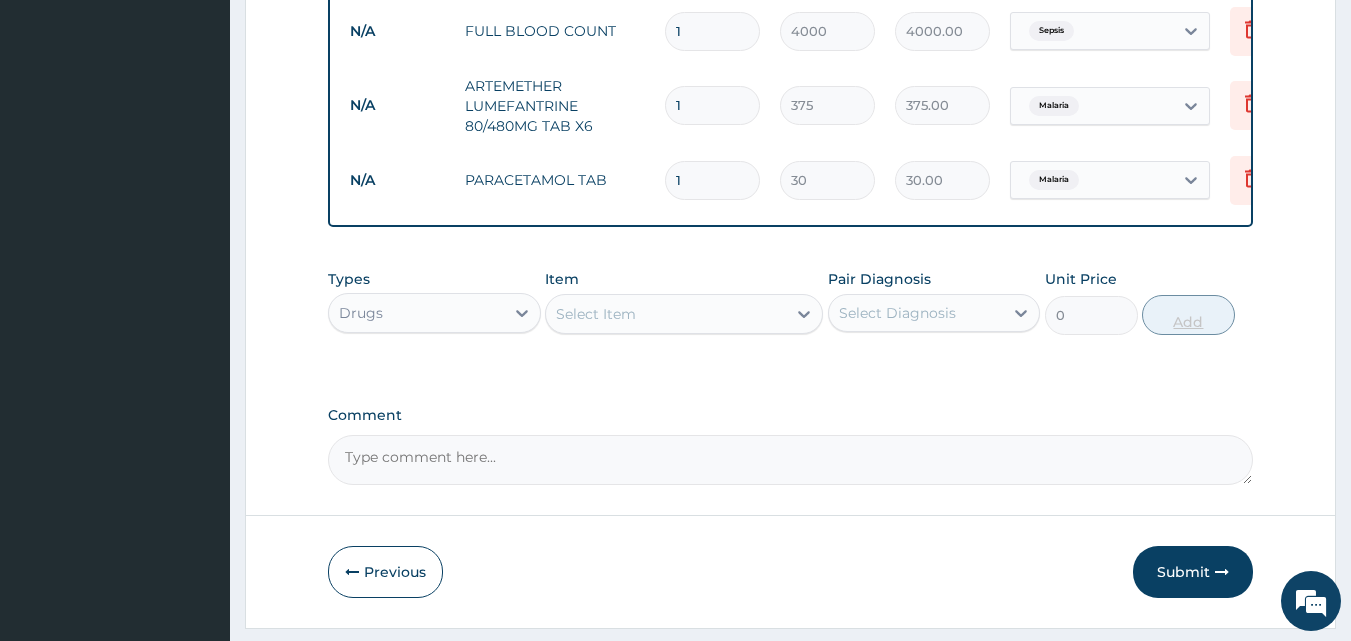 type on "0.00" 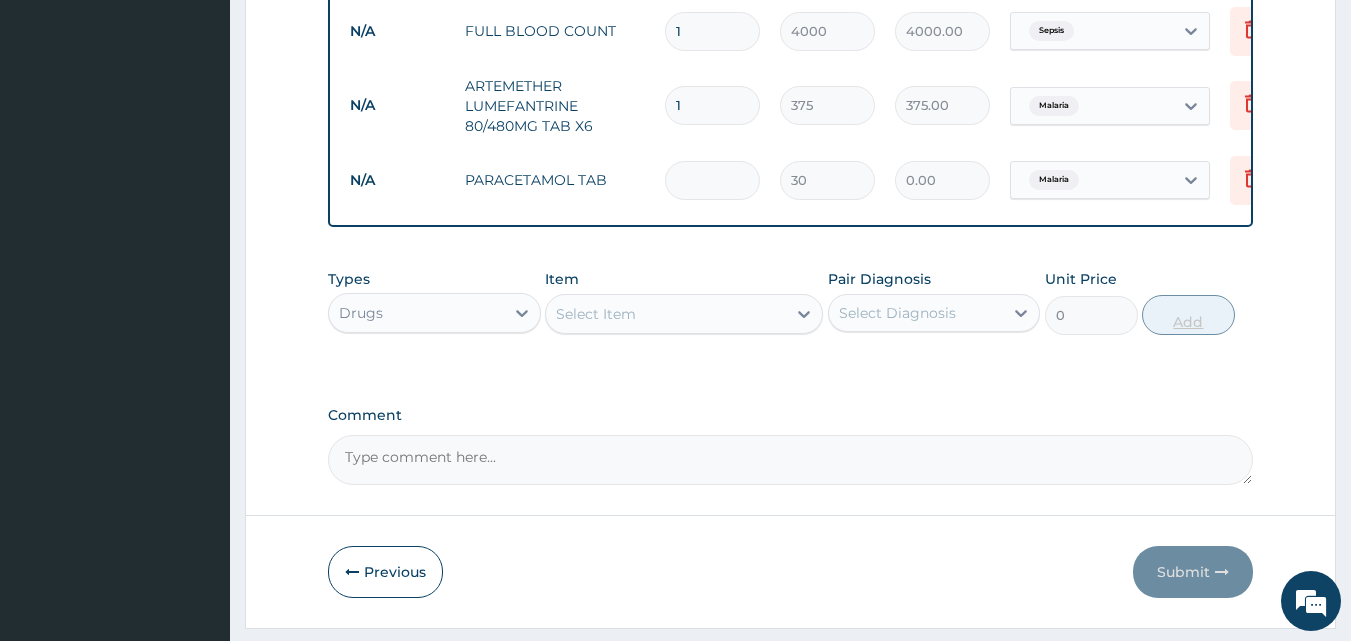 type on "2" 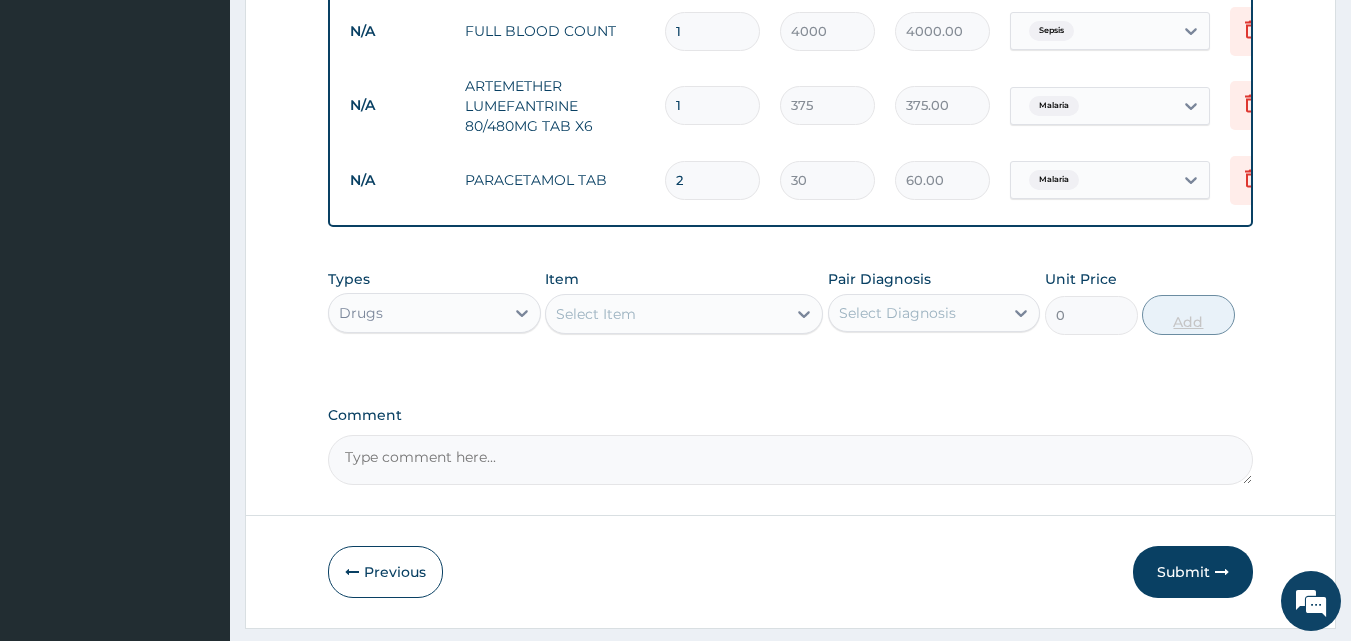 type on "20" 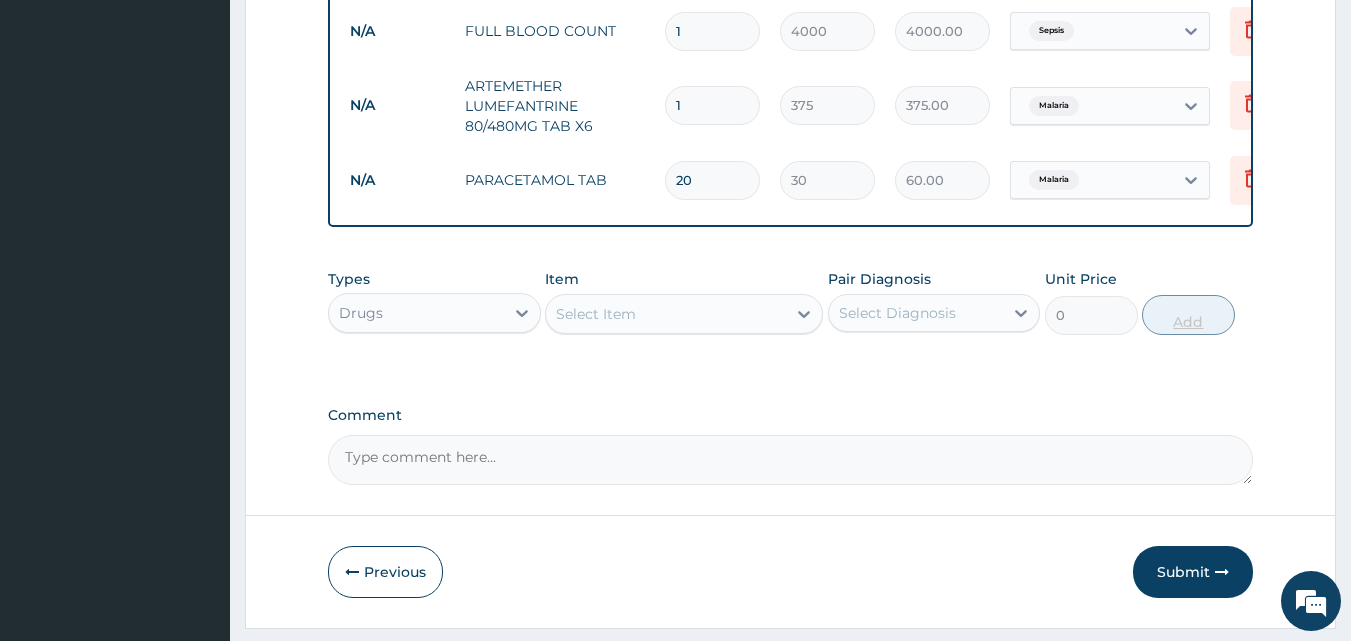 type on "600.00" 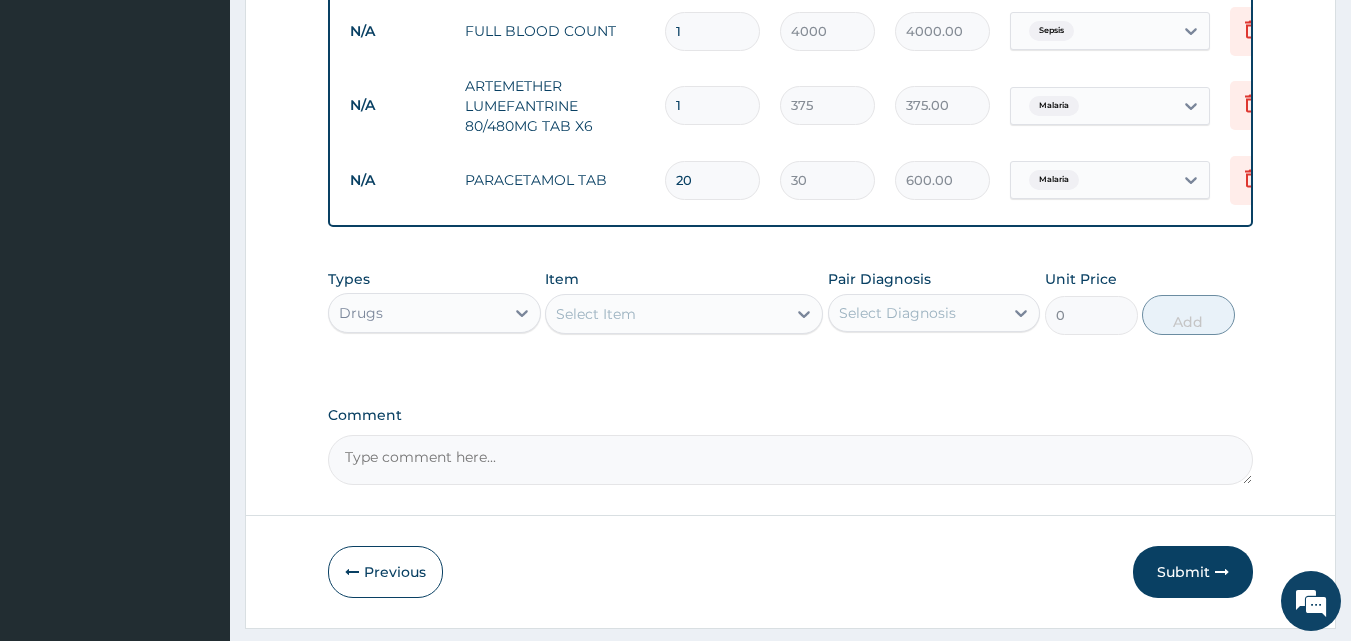 type on "20" 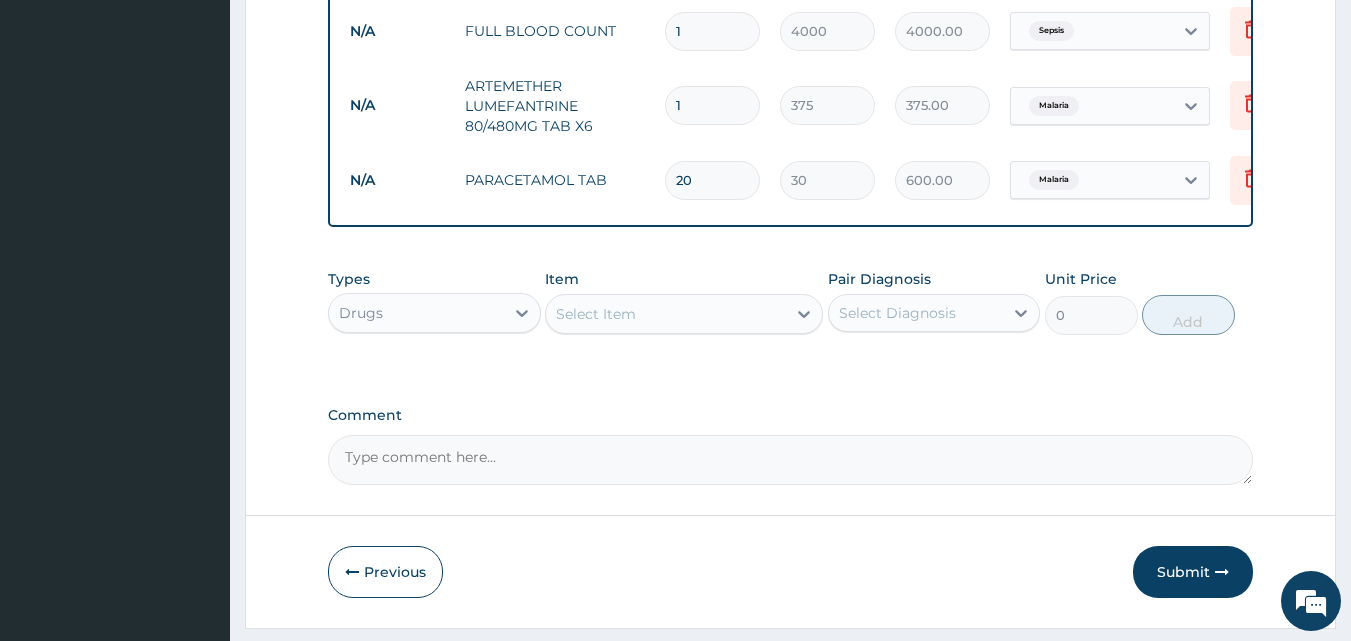 click on "Select Item" at bounding box center [596, 314] 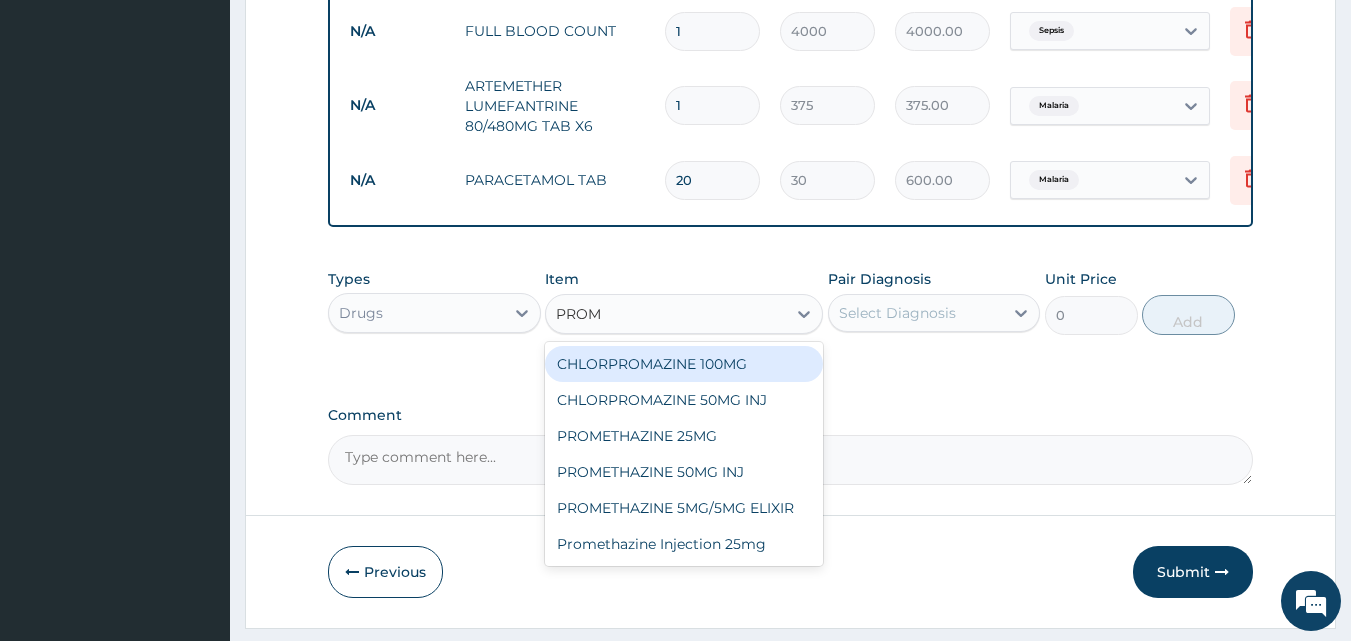 type on "PROME" 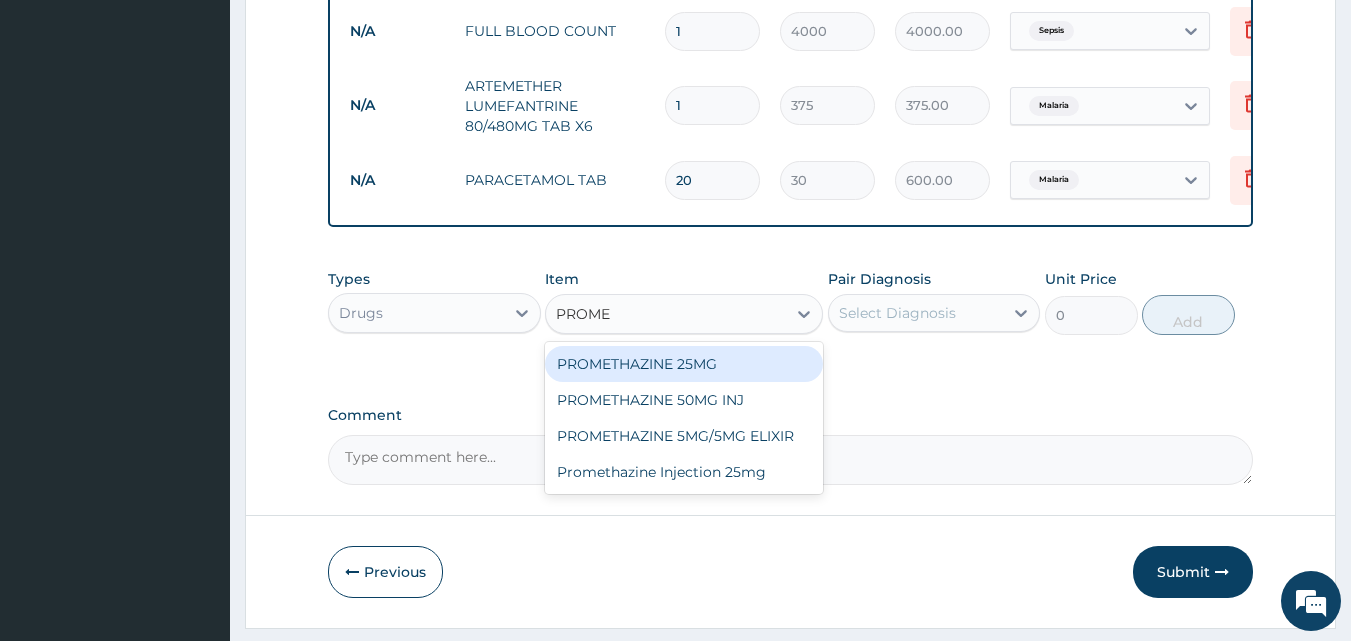 click on "PROMETHAZINE 25MG" at bounding box center (684, 364) 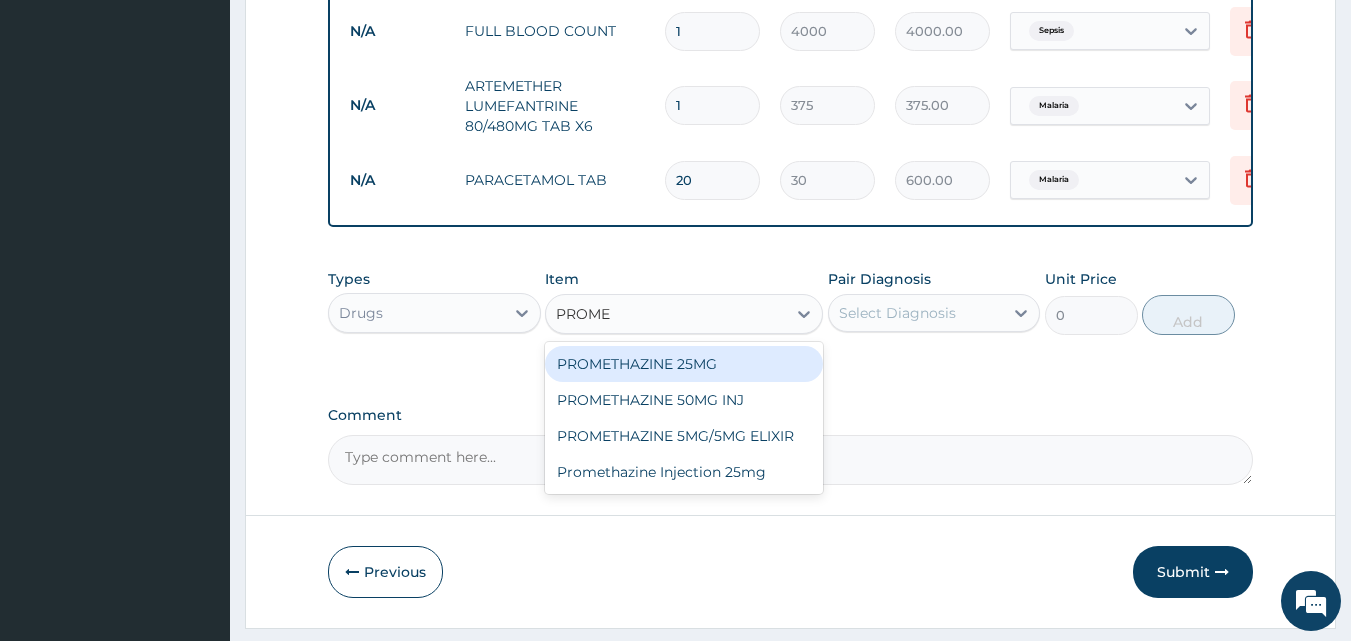 type 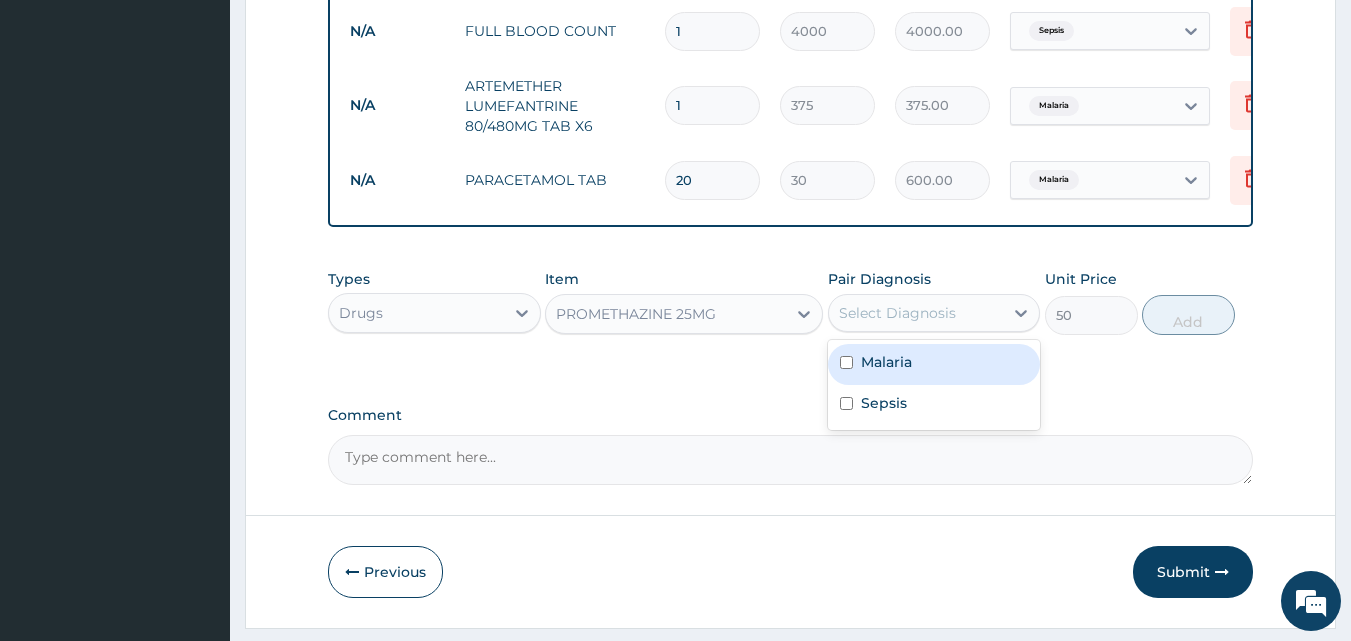 click on "Select Diagnosis" at bounding box center (916, 313) 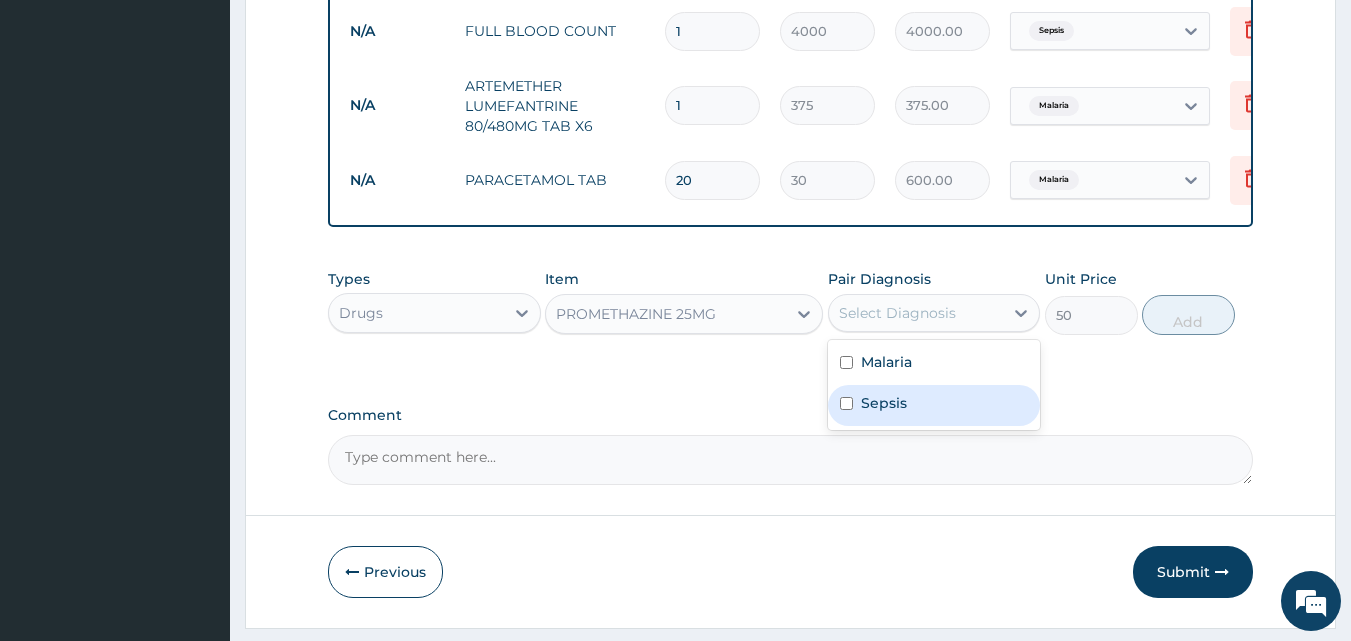 click at bounding box center (846, 403) 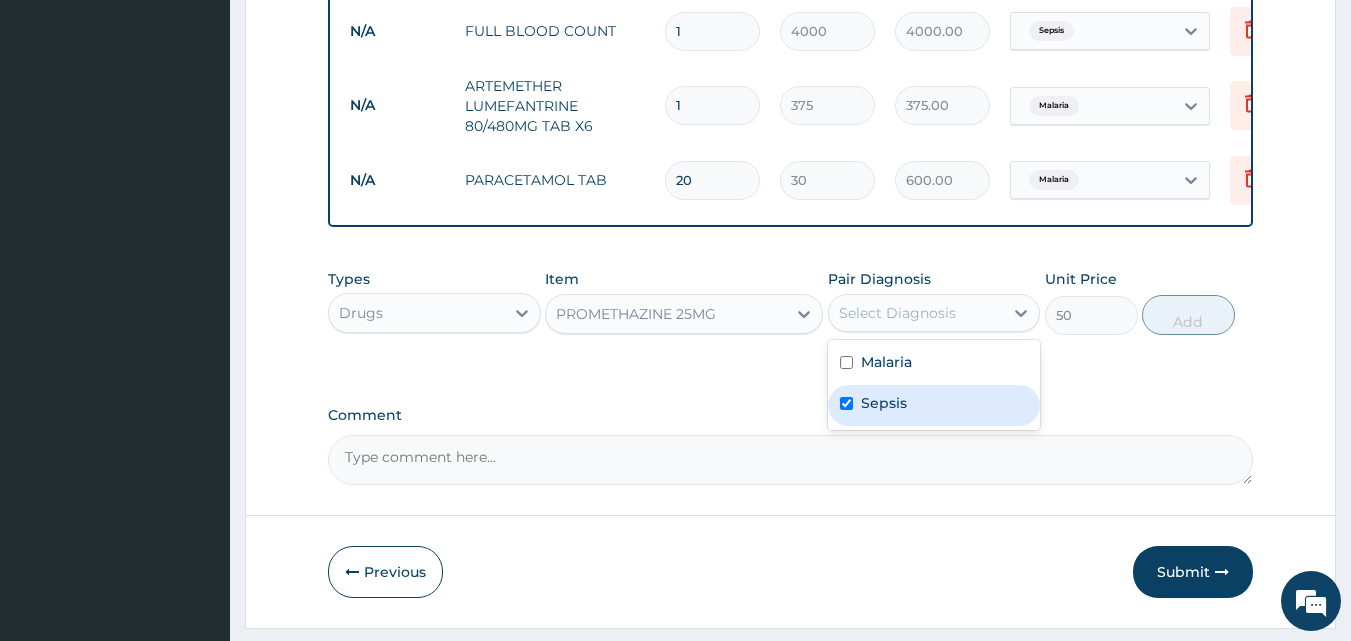 checkbox on "true" 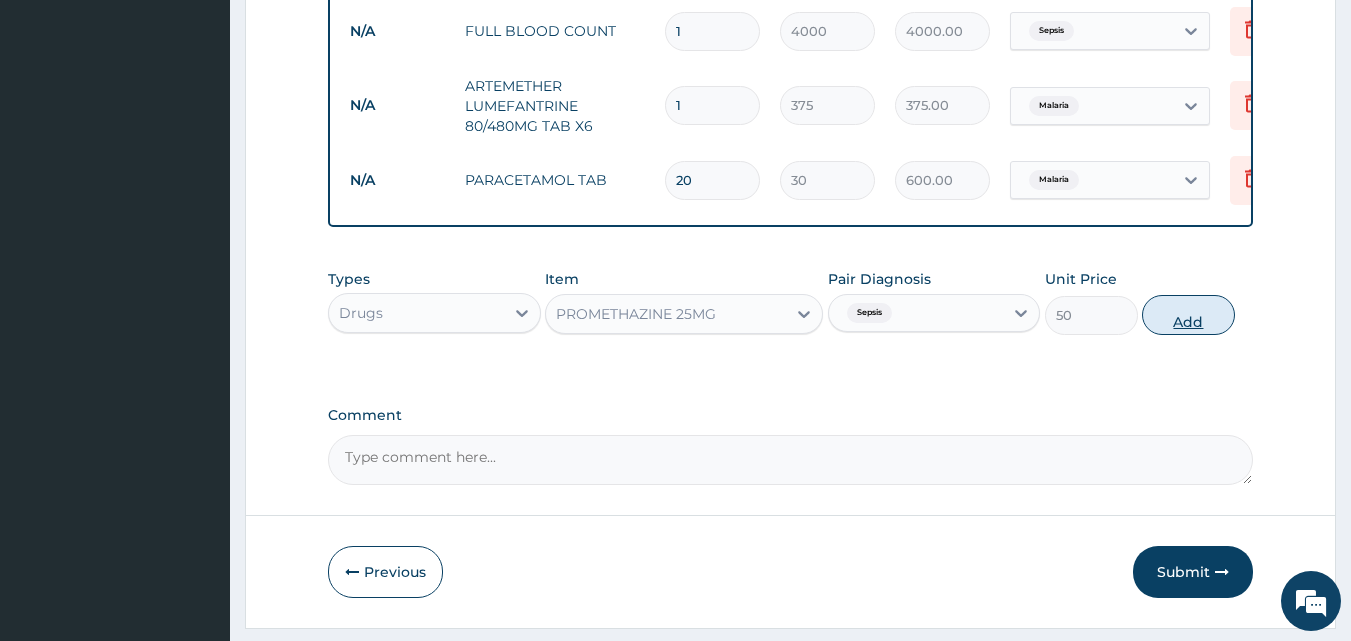 click on "Add" at bounding box center [1188, 315] 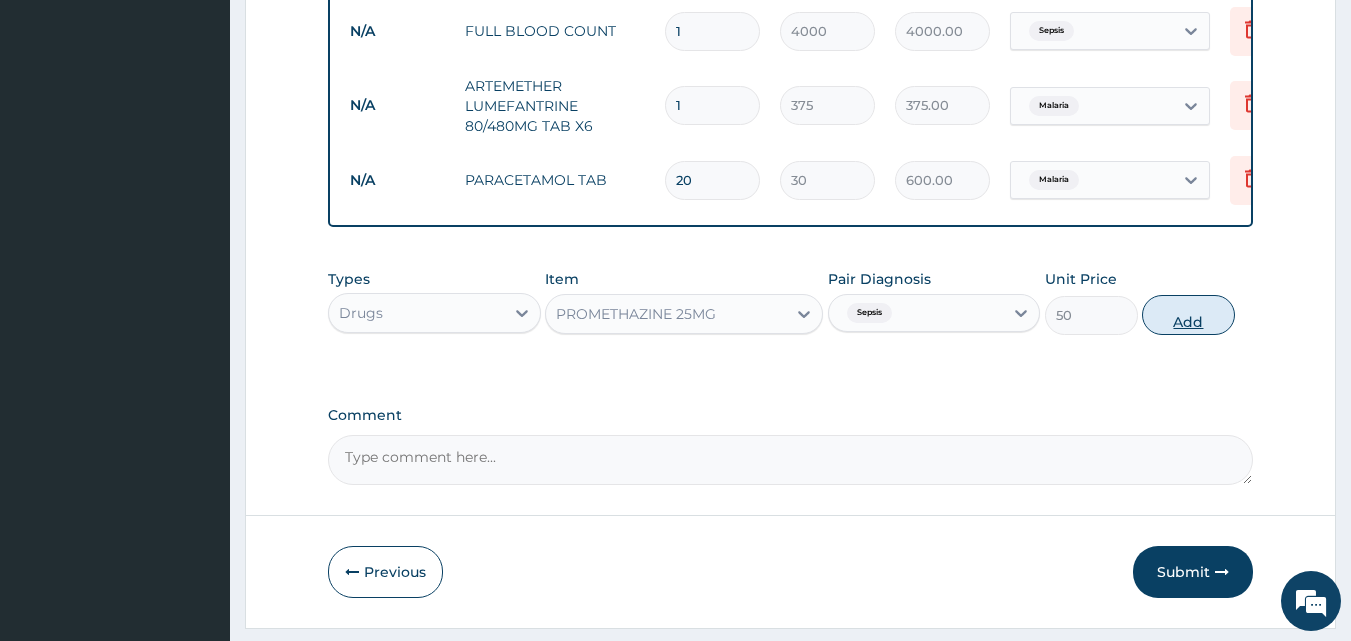 type on "0" 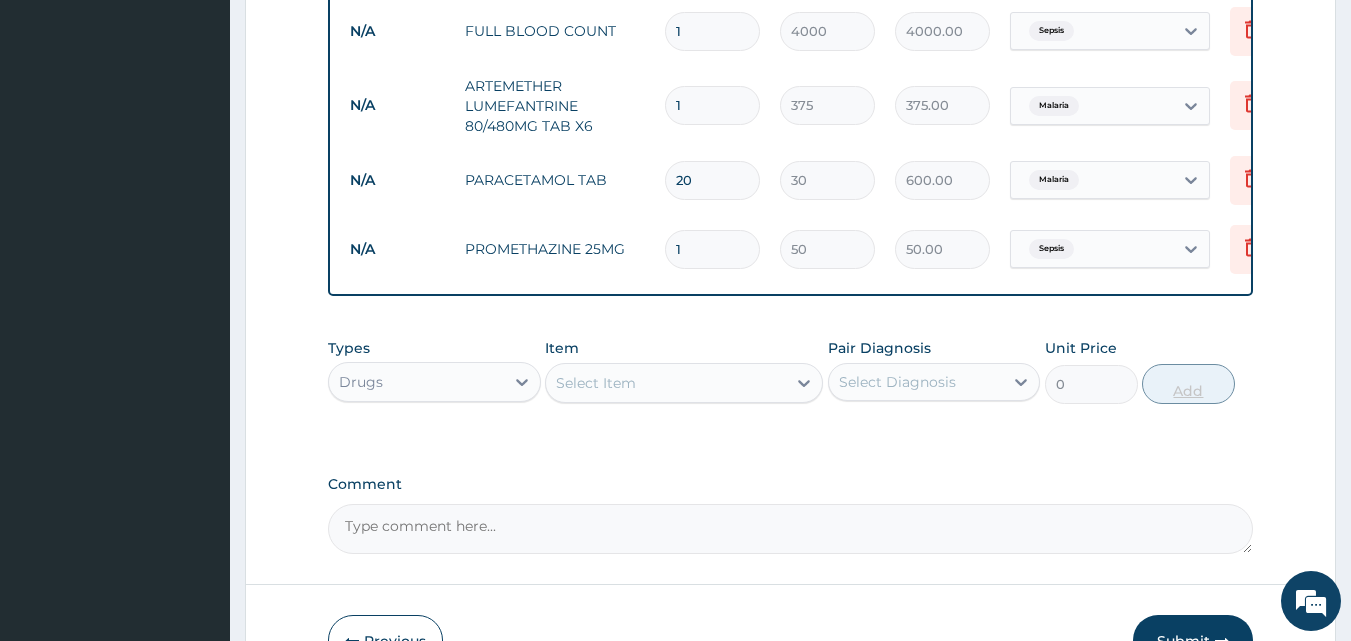 type 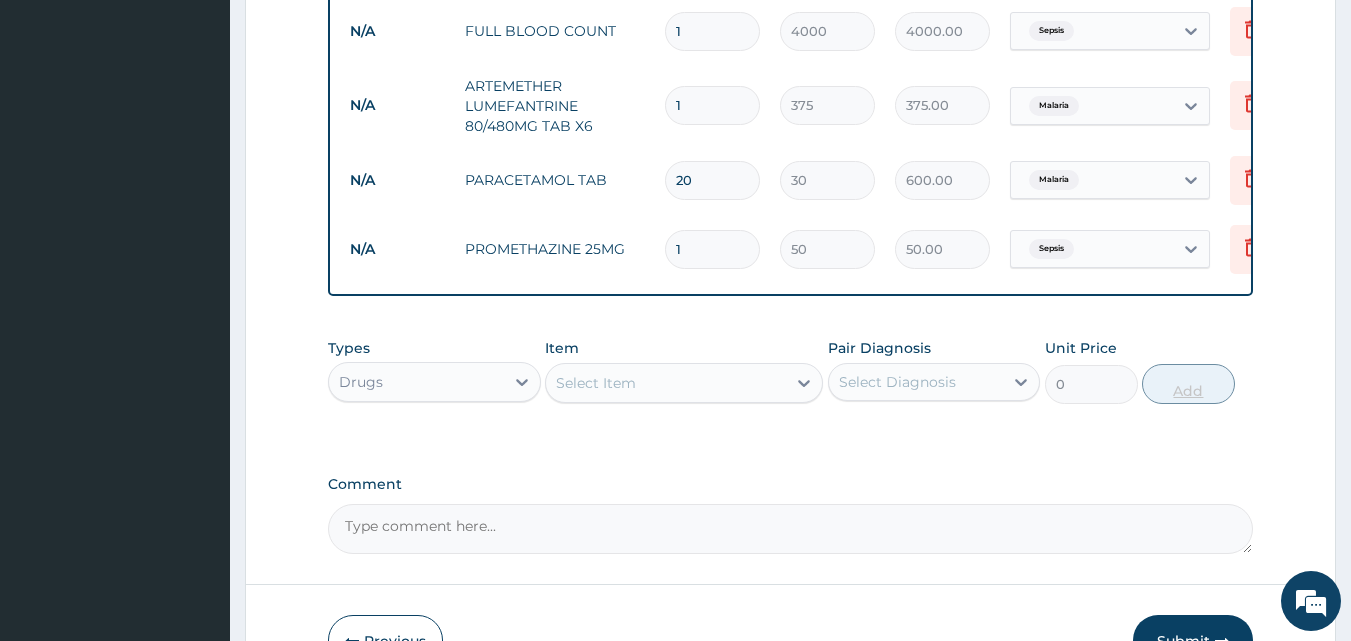 type on "0.00" 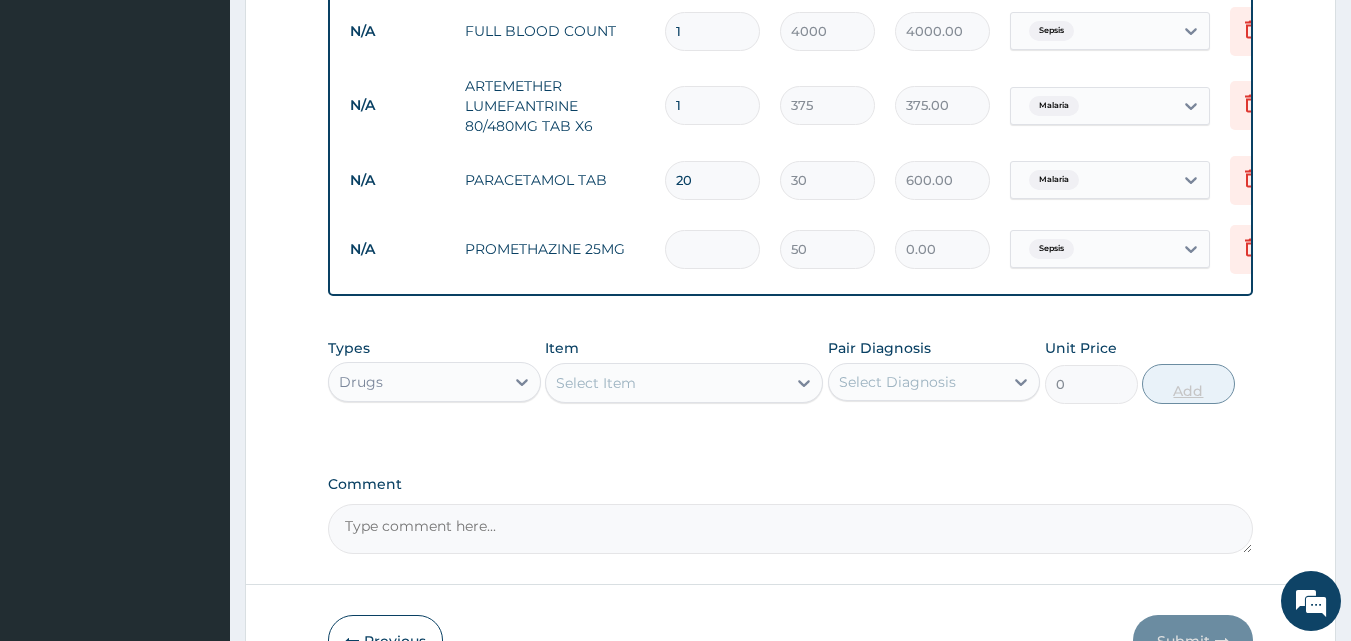 type on "5" 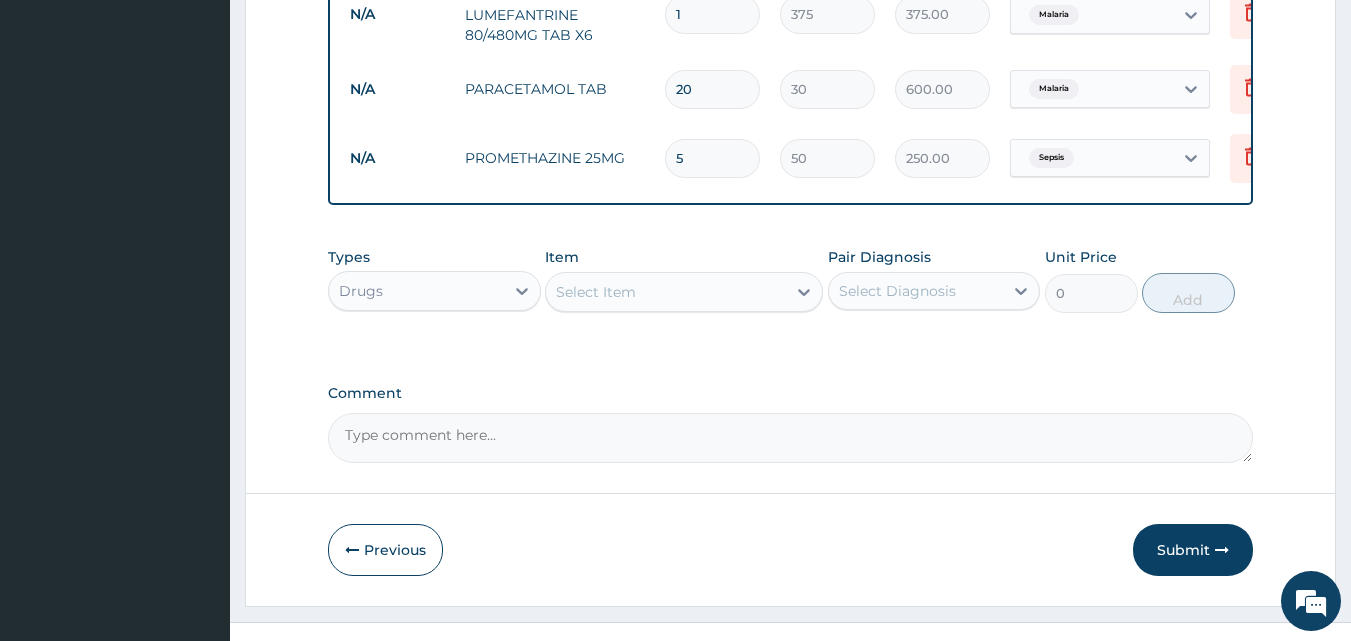 scroll, scrollTop: 1077, scrollLeft: 0, axis: vertical 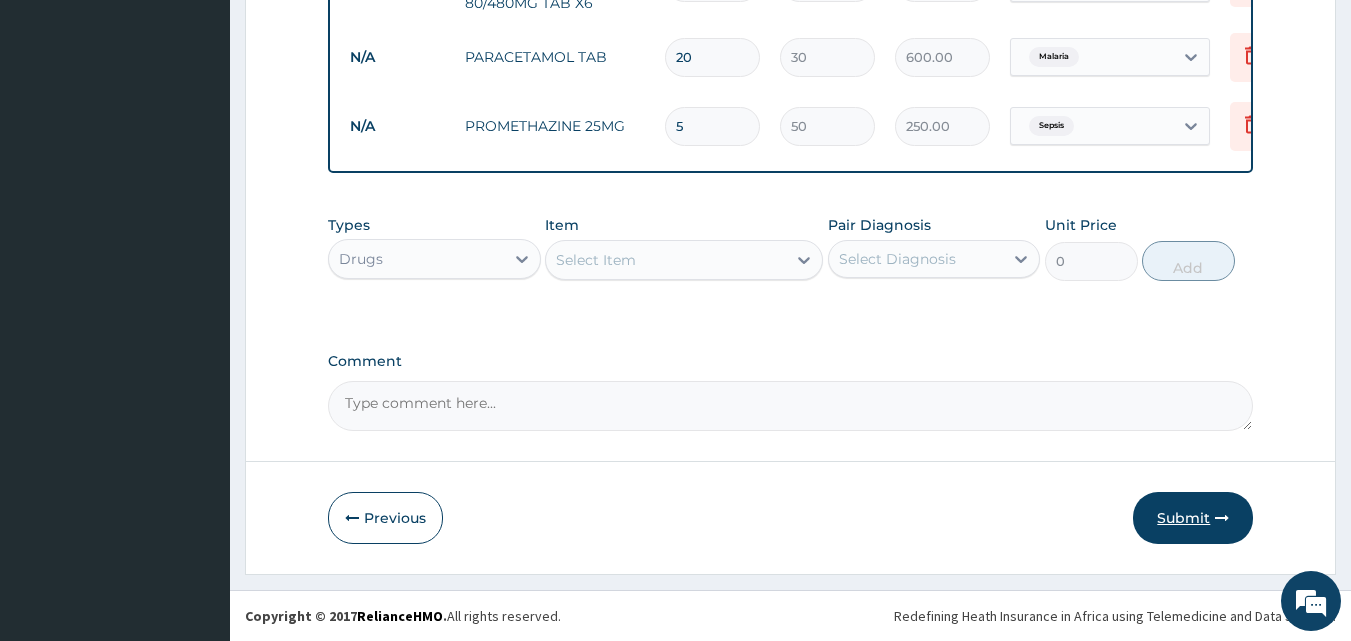 type on "5" 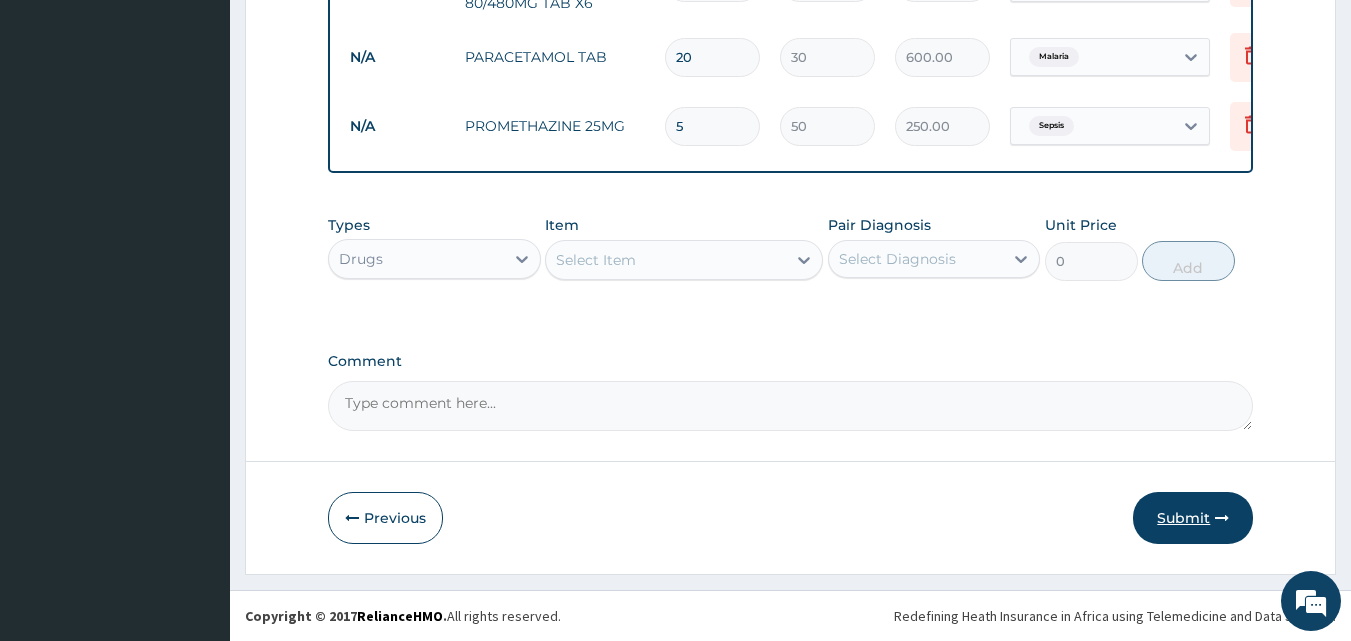 click on "Submit" at bounding box center [1193, 518] 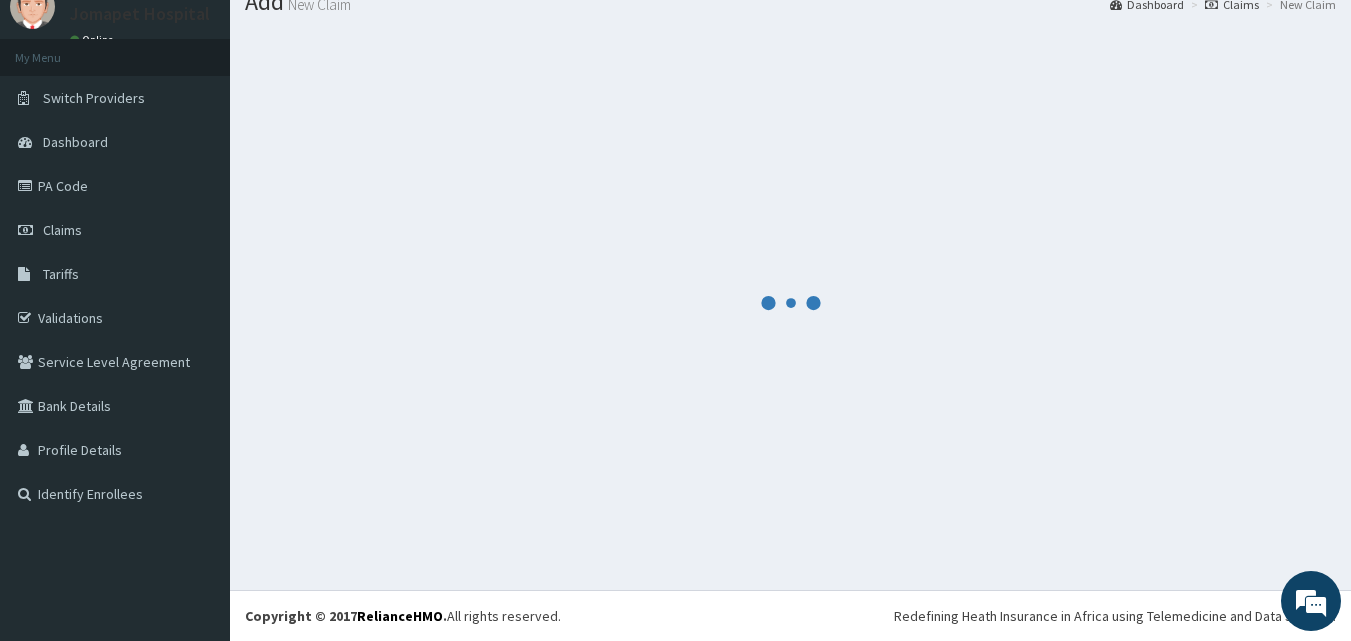 scroll, scrollTop: 1077, scrollLeft: 0, axis: vertical 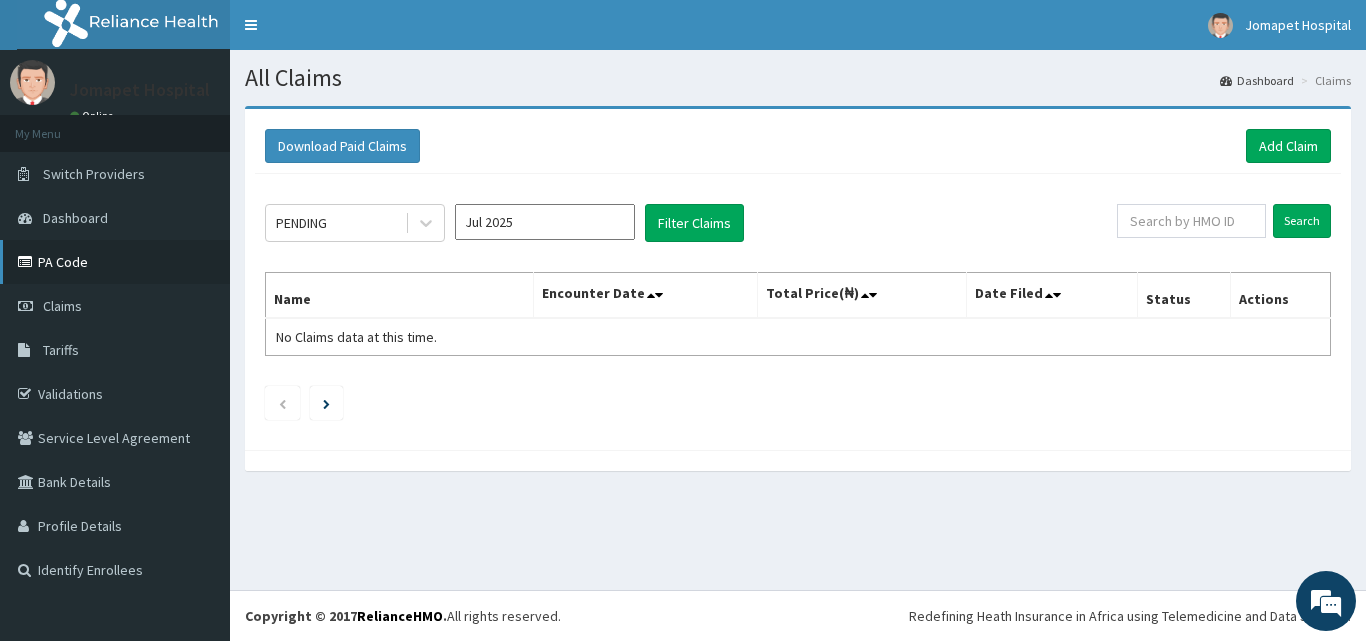click on "PA Code" at bounding box center [115, 262] 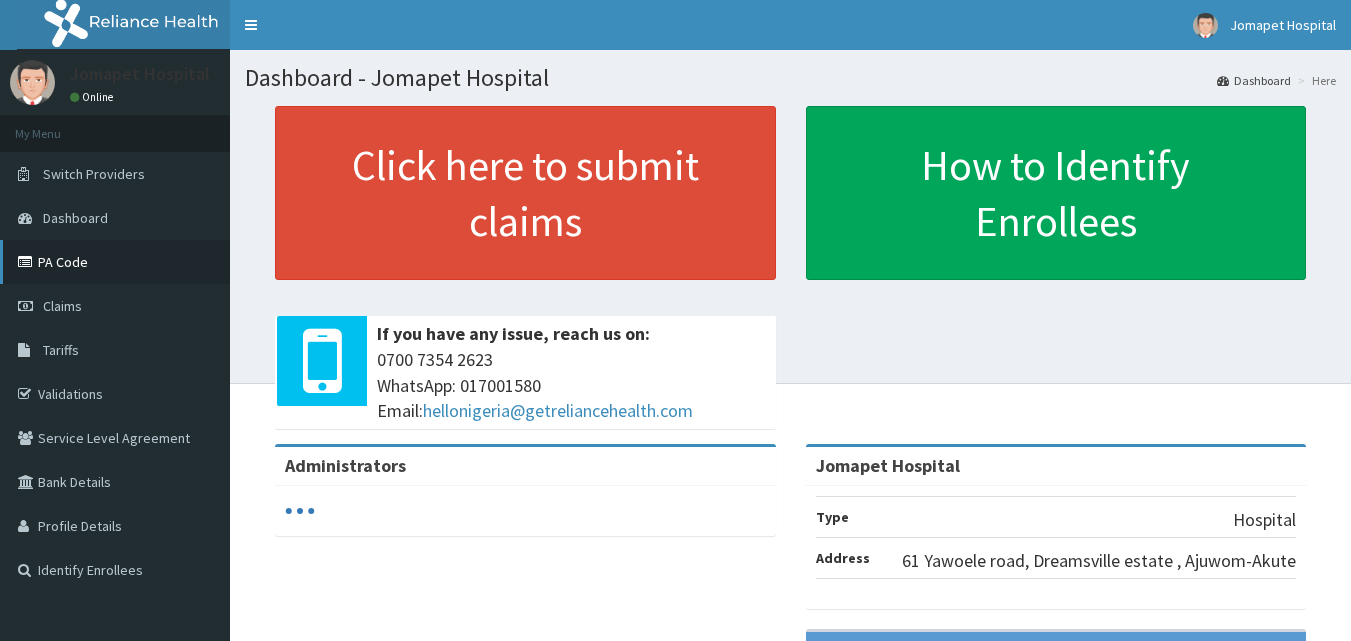 scroll, scrollTop: 0, scrollLeft: 0, axis: both 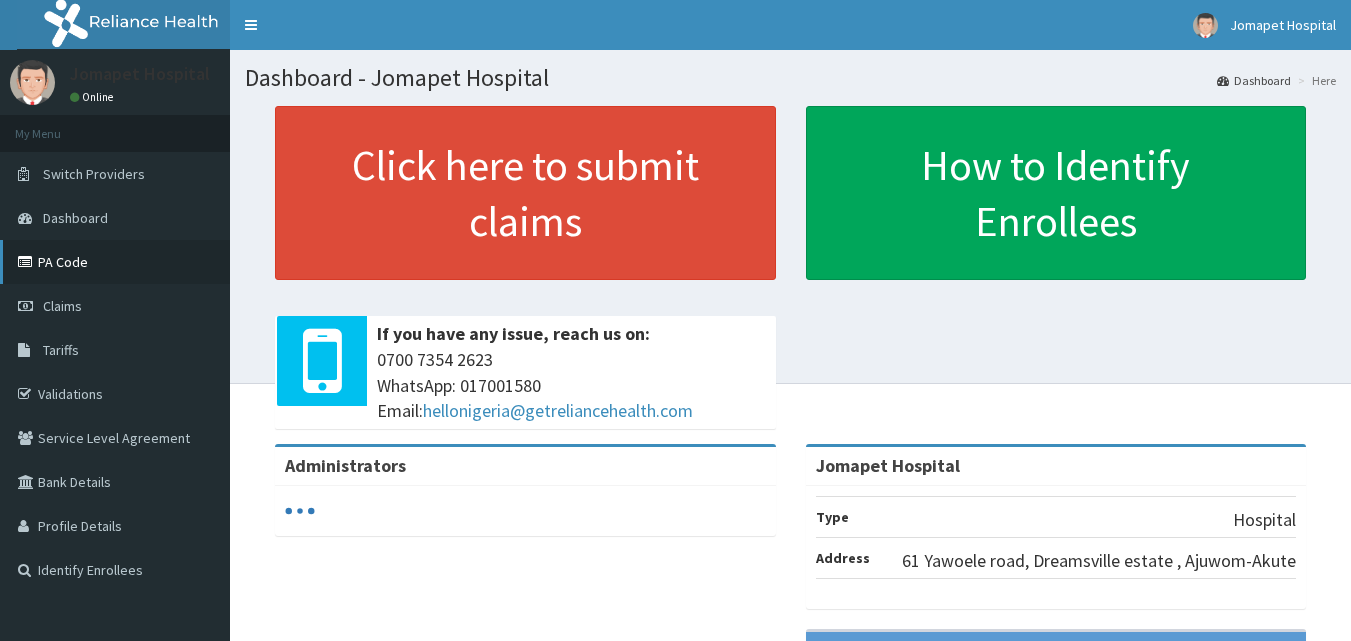 click on "PA Code" at bounding box center [115, 262] 